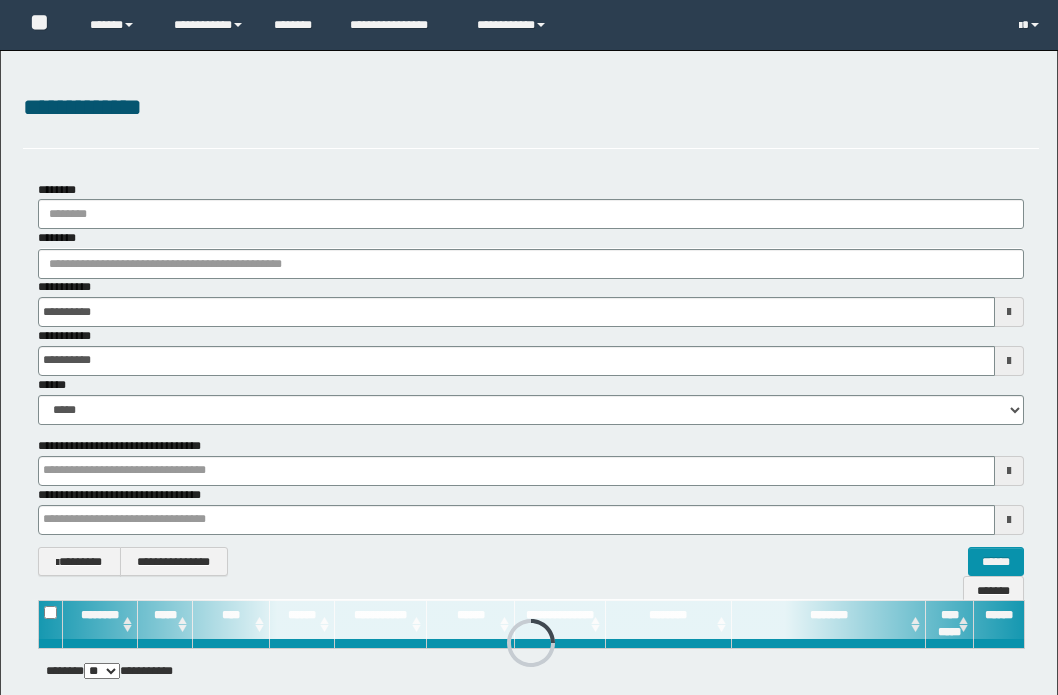 scroll, scrollTop: 0, scrollLeft: 0, axis: both 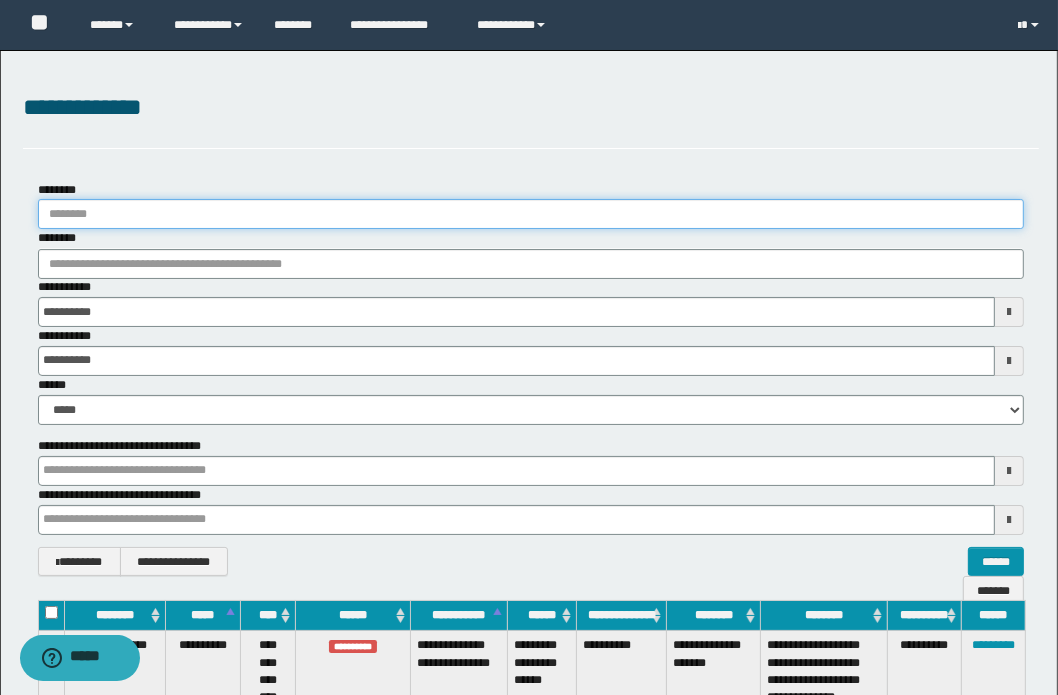 click on "********" at bounding box center [531, 214] 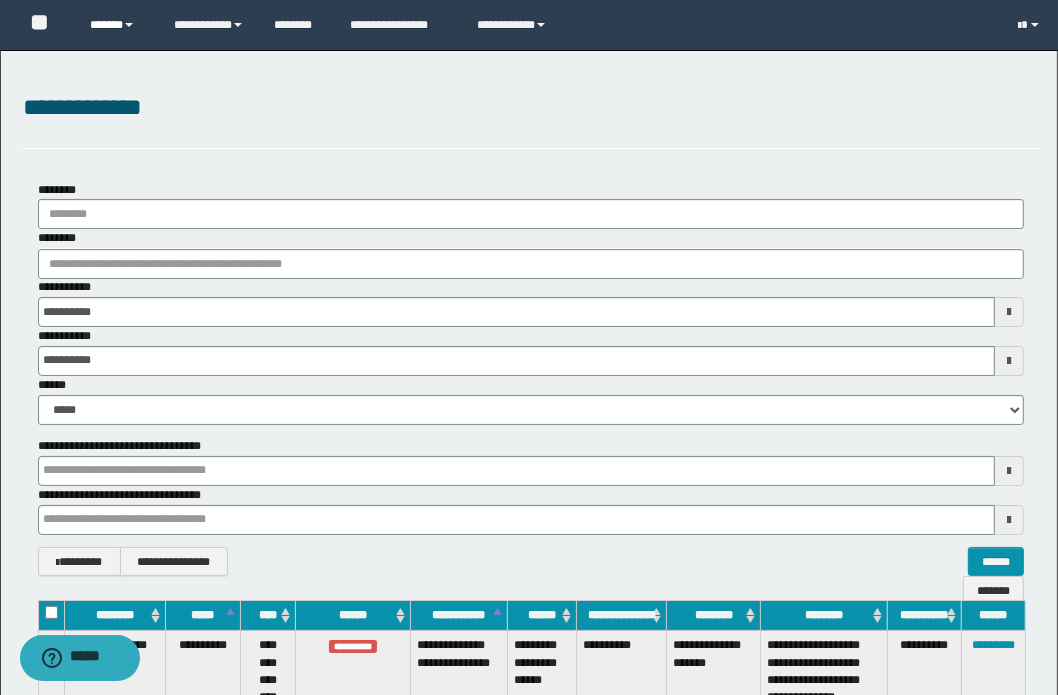 click on "******" at bounding box center [117, 25] 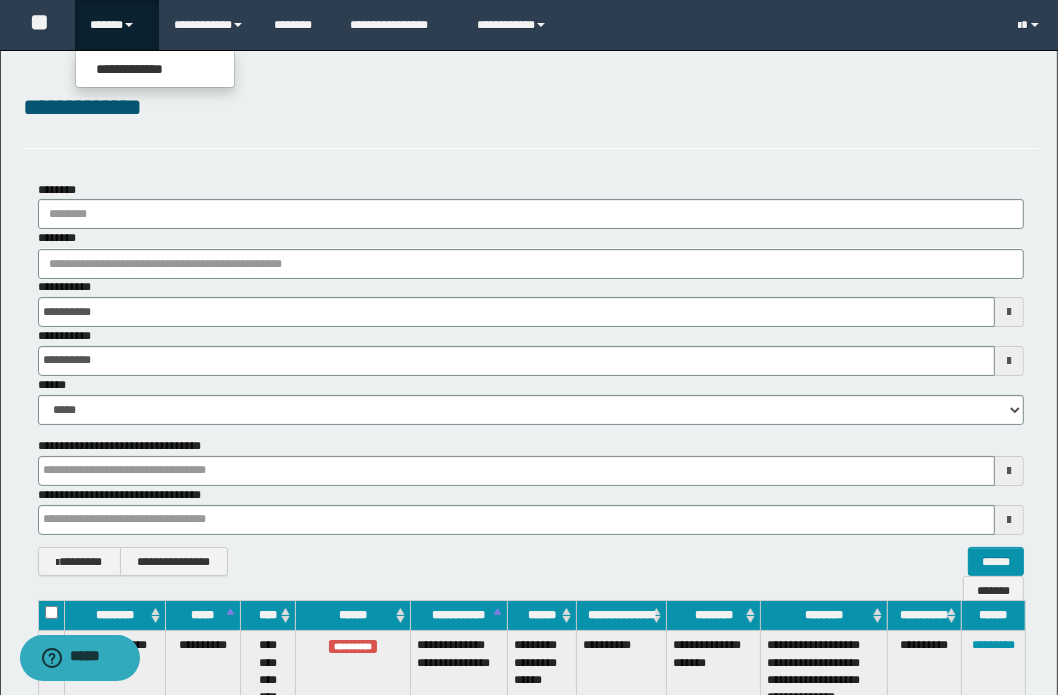 click on "**********" at bounding box center [531, 119] 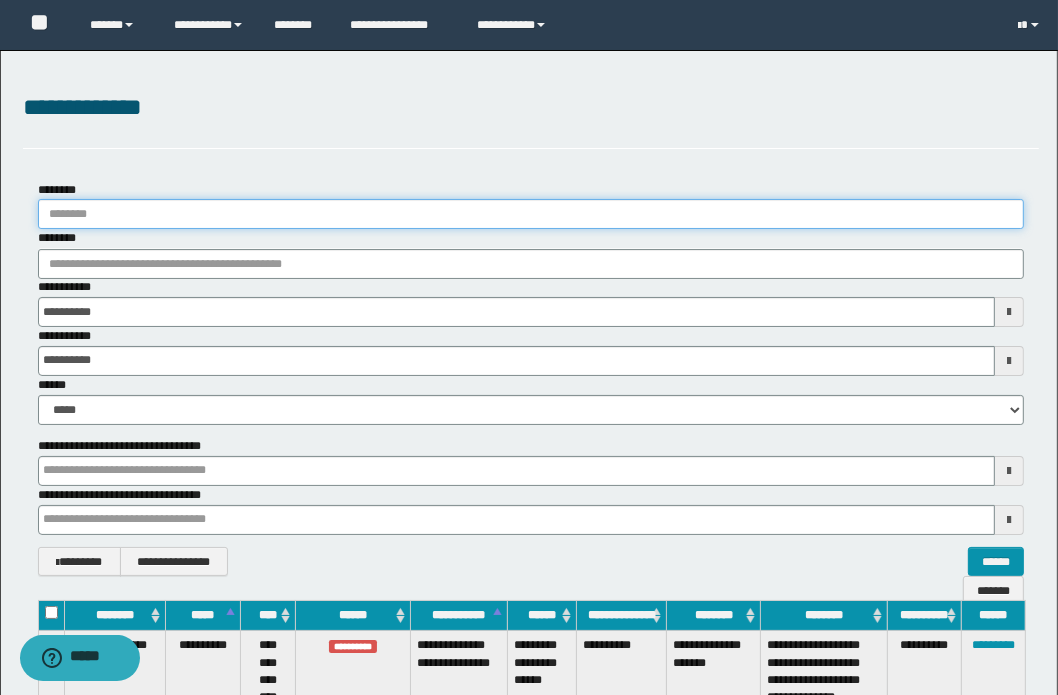 click on "********" at bounding box center [531, 214] 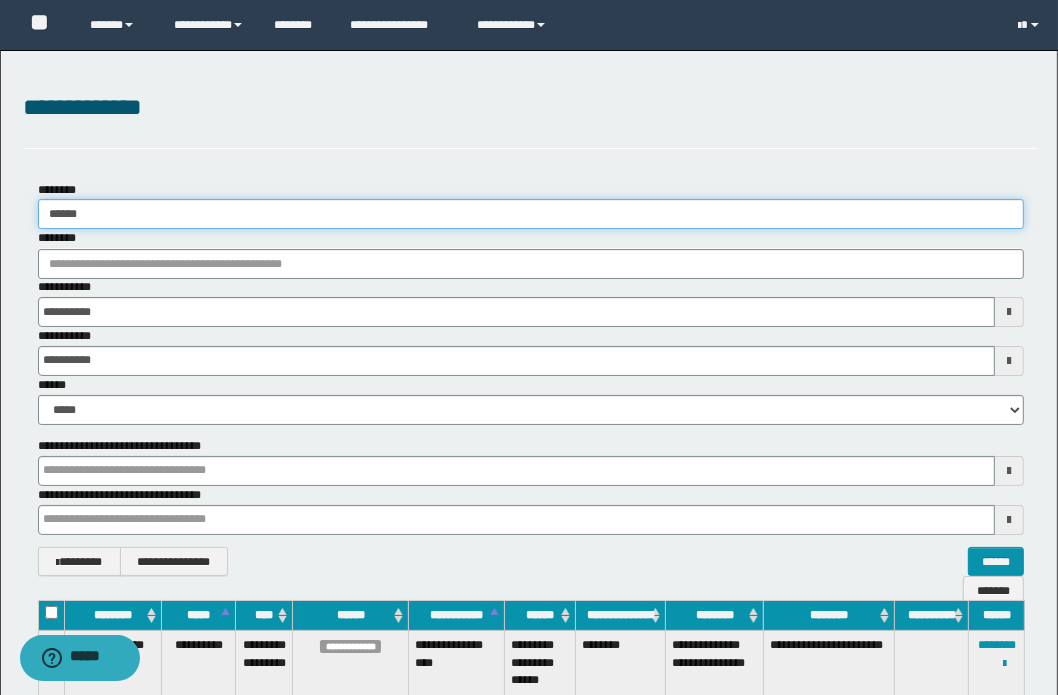 scroll, scrollTop: 176, scrollLeft: 0, axis: vertical 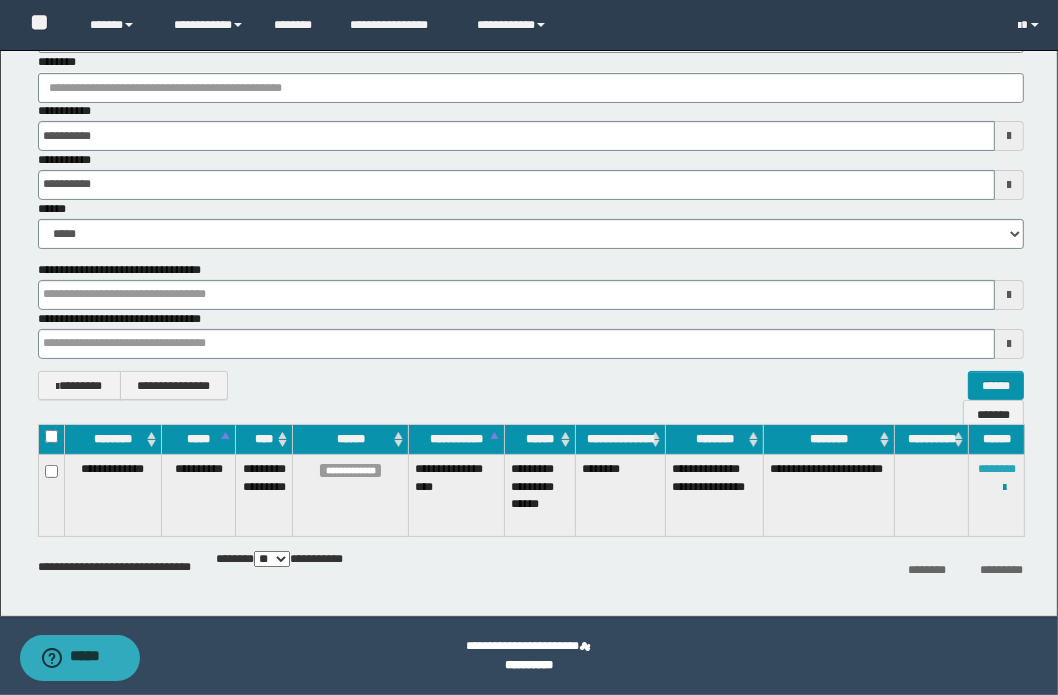 click on "********" at bounding box center (997, 469) 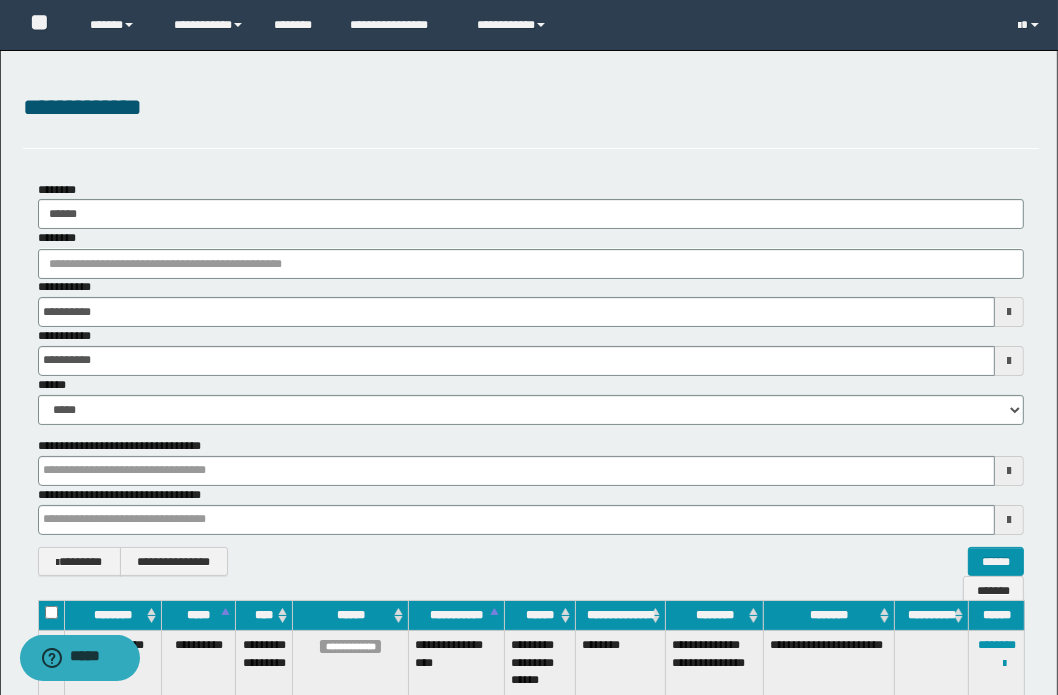 scroll, scrollTop: 0, scrollLeft: 0, axis: both 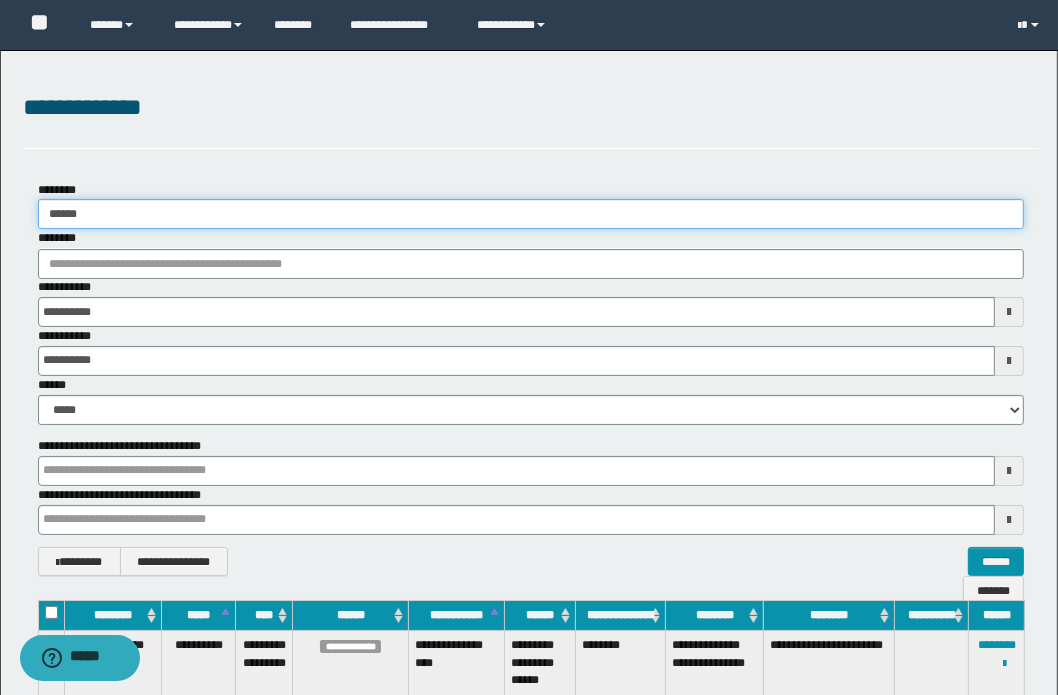 click on "******" at bounding box center [531, 214] 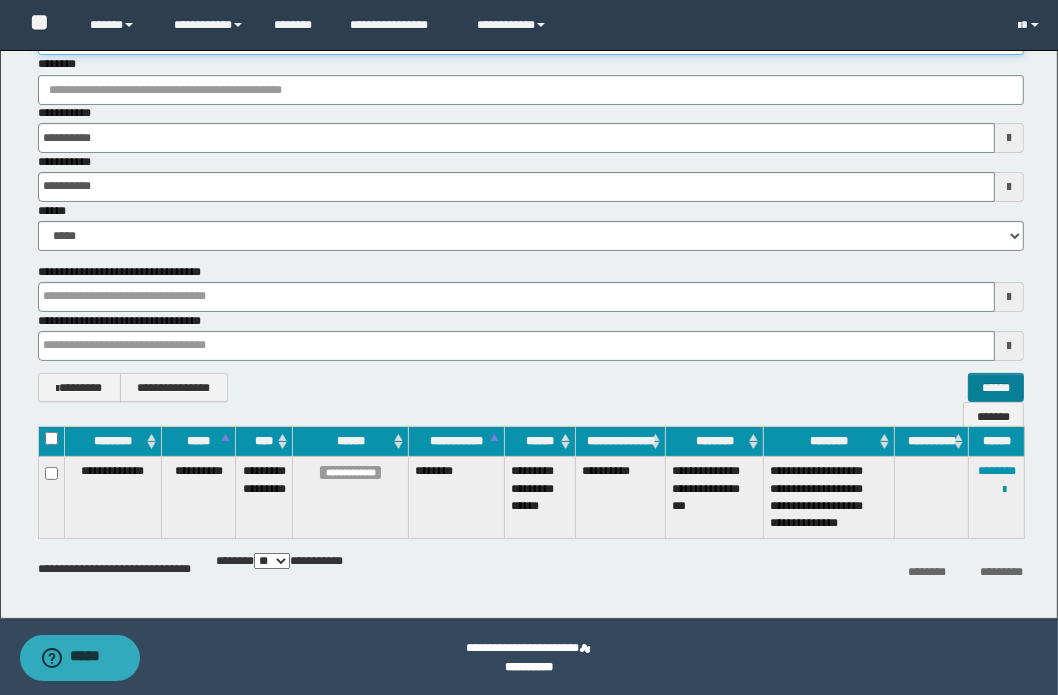 scroll, scrollTop: 176, scrollLeft: 0, axis: vertical 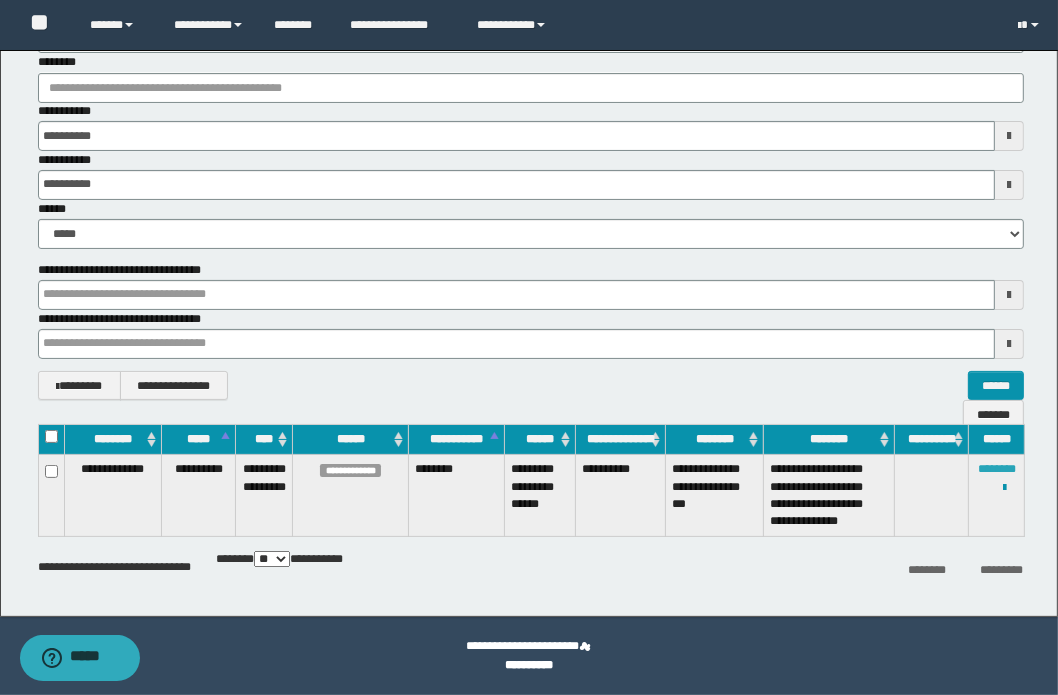 click on "********" at bounding box center (997, 469) 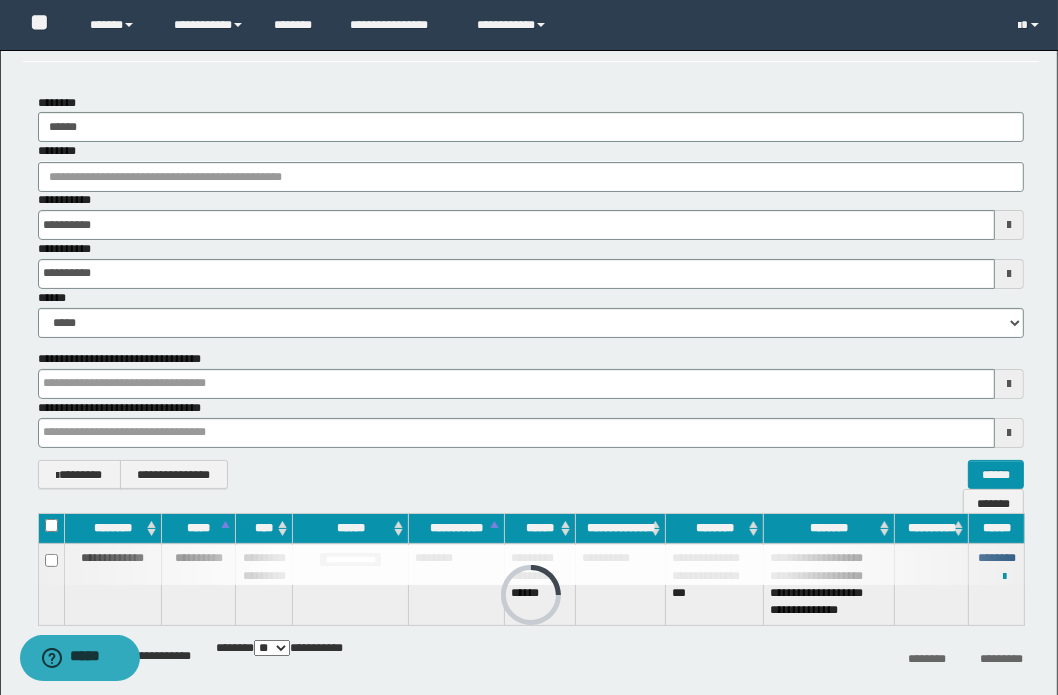 scroll, scrollTop: 0, scrollLeft: 0, axis: both 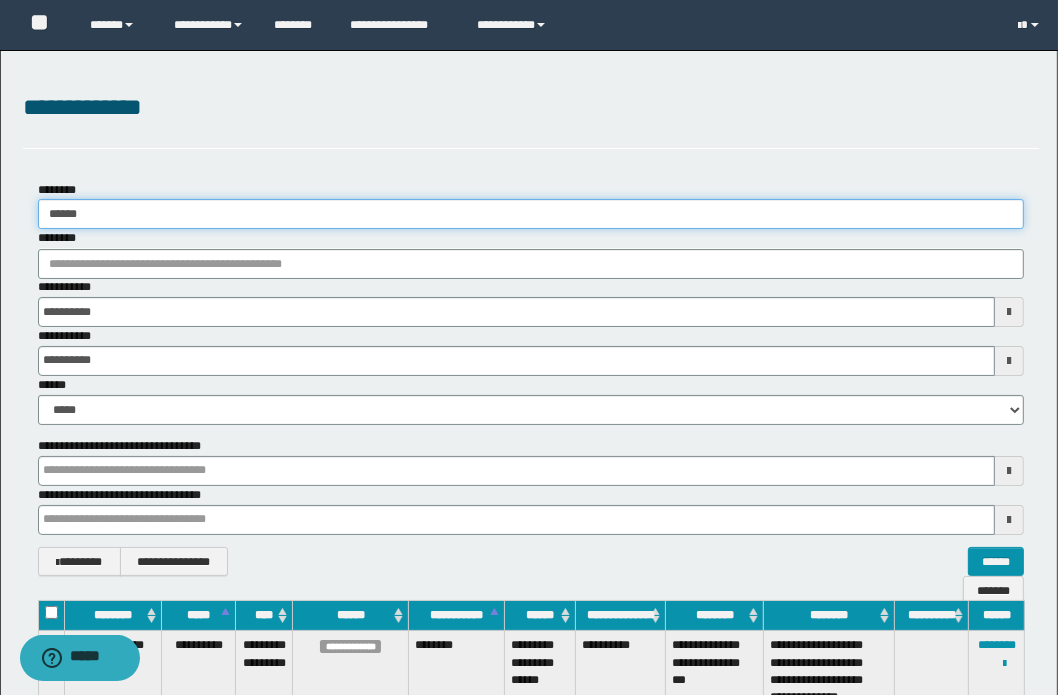 drag, startPoint x: 66, startPoint y: 213, endPoint x: 167, endPoint y: 219, distance: 101.17806 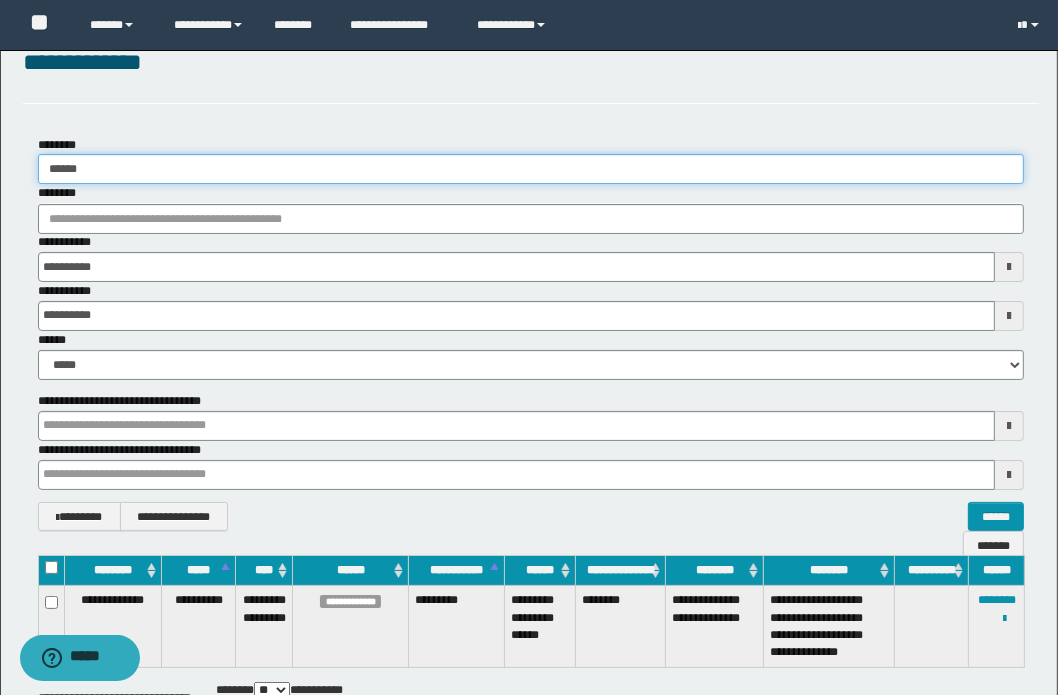 scroll, scrollTop: 90, scrollLeft: 0, axis: vertical 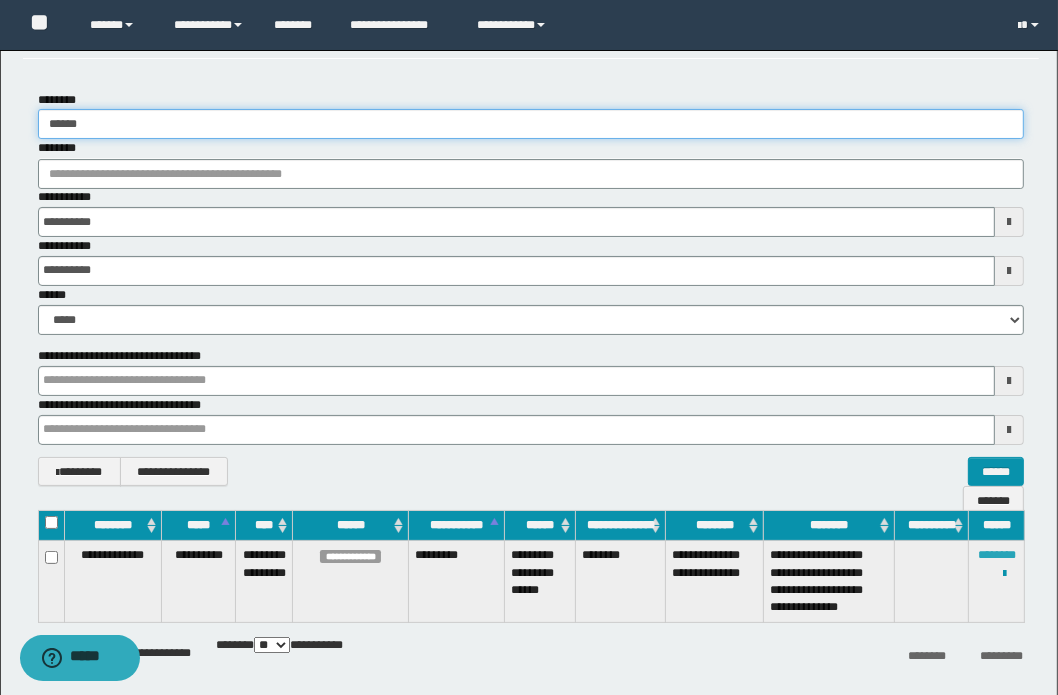 type on "******" 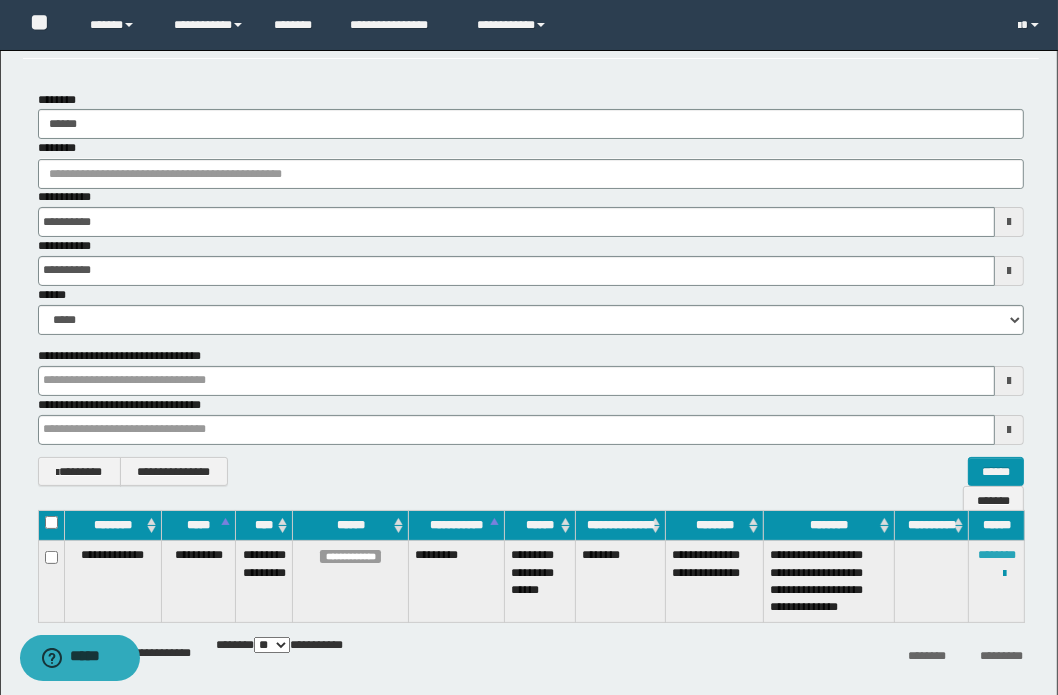 click on "********" at bounding box center (997, 555) 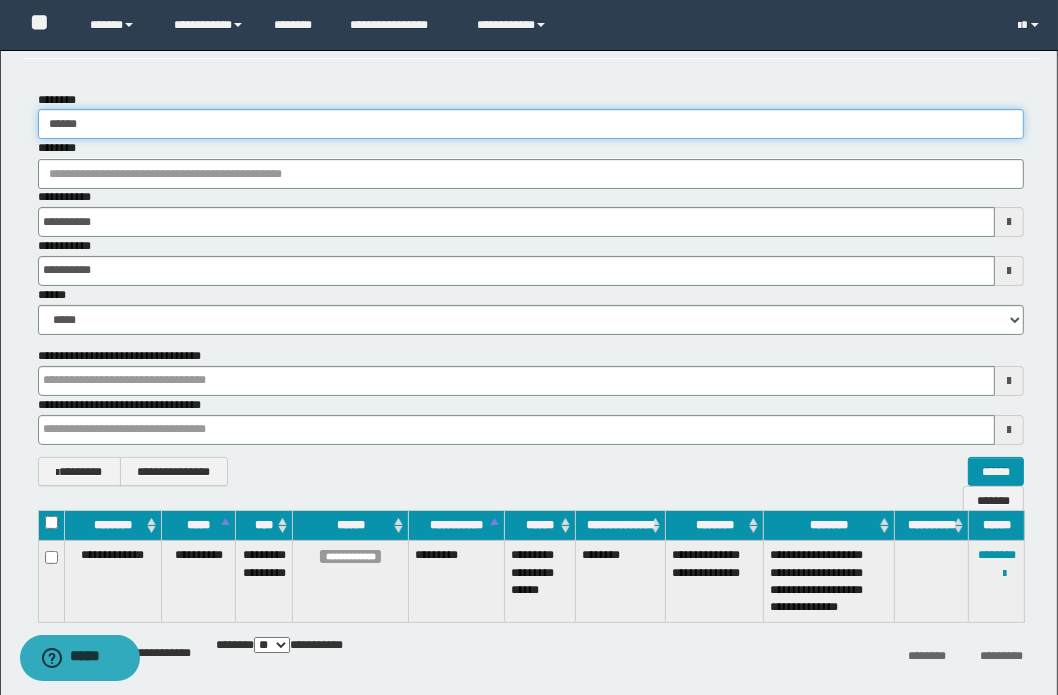 drag, startPoint x: 140, startPoint y: 125, endPoint x: -18, endPoint y: 128, distance: 158.02847 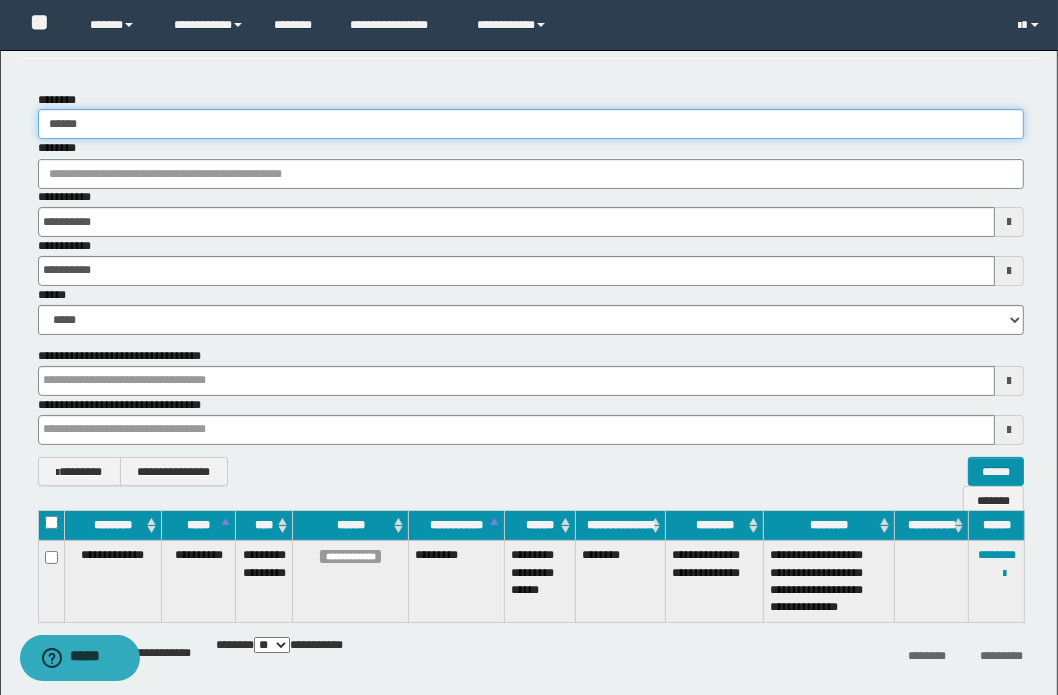 click on "**********" at bounding box center (529, 257) 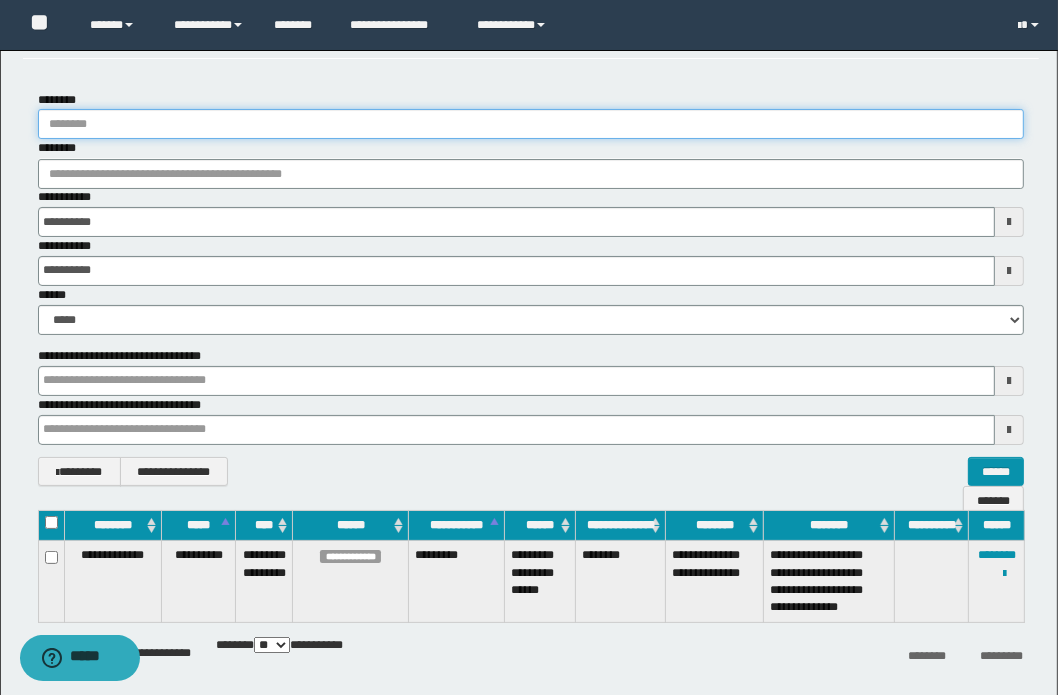 type 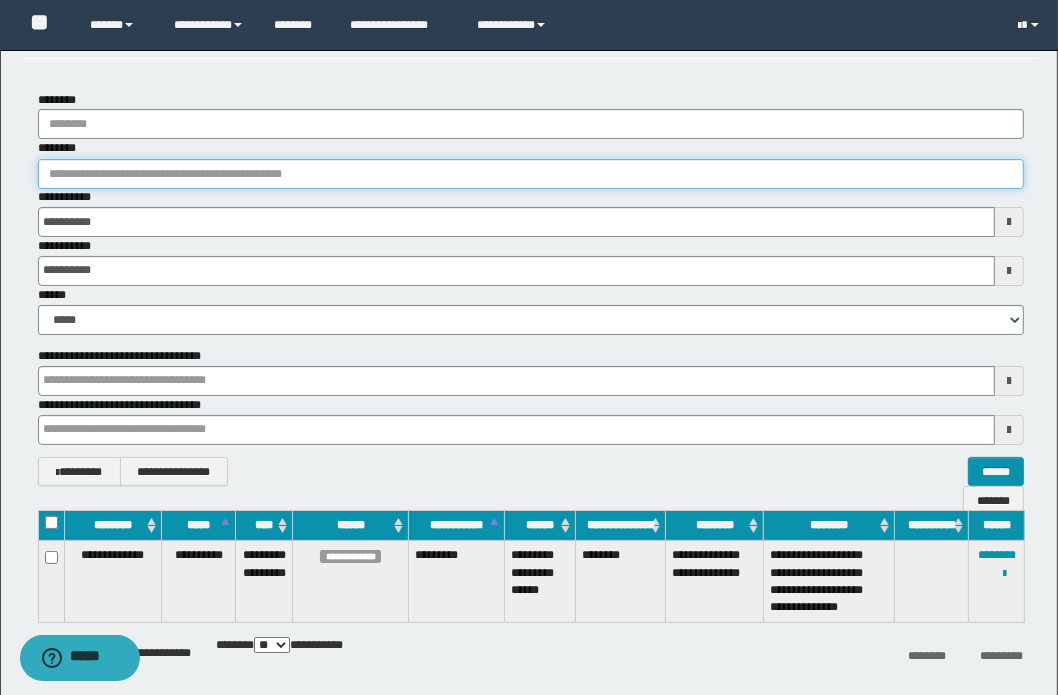 click on "********" at bounding box center (531, 174) 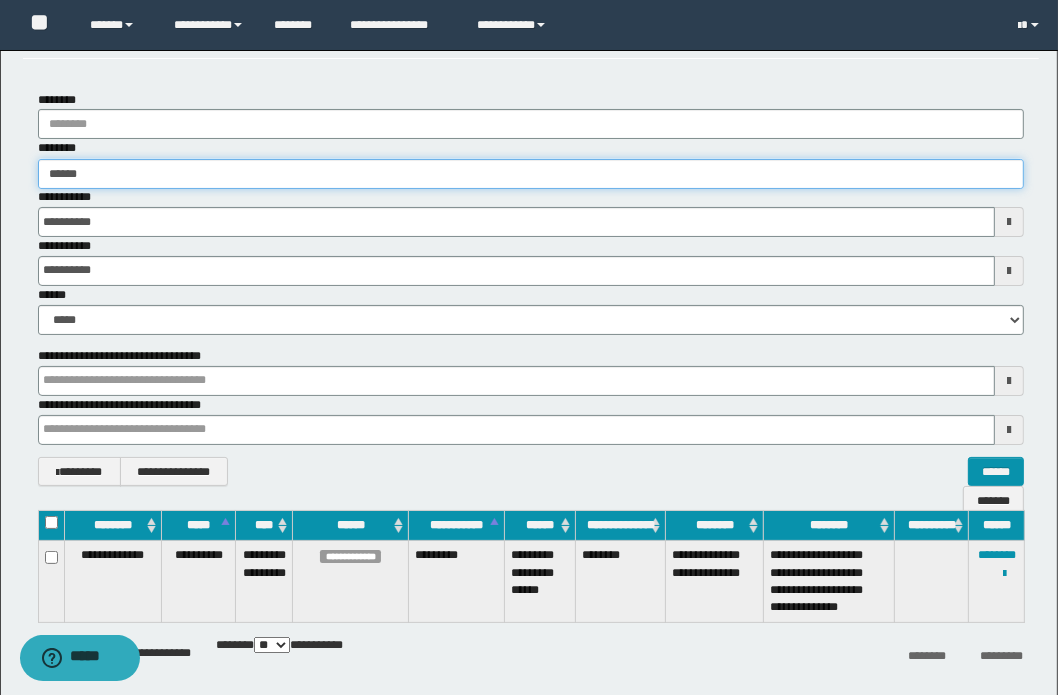 type on "******" 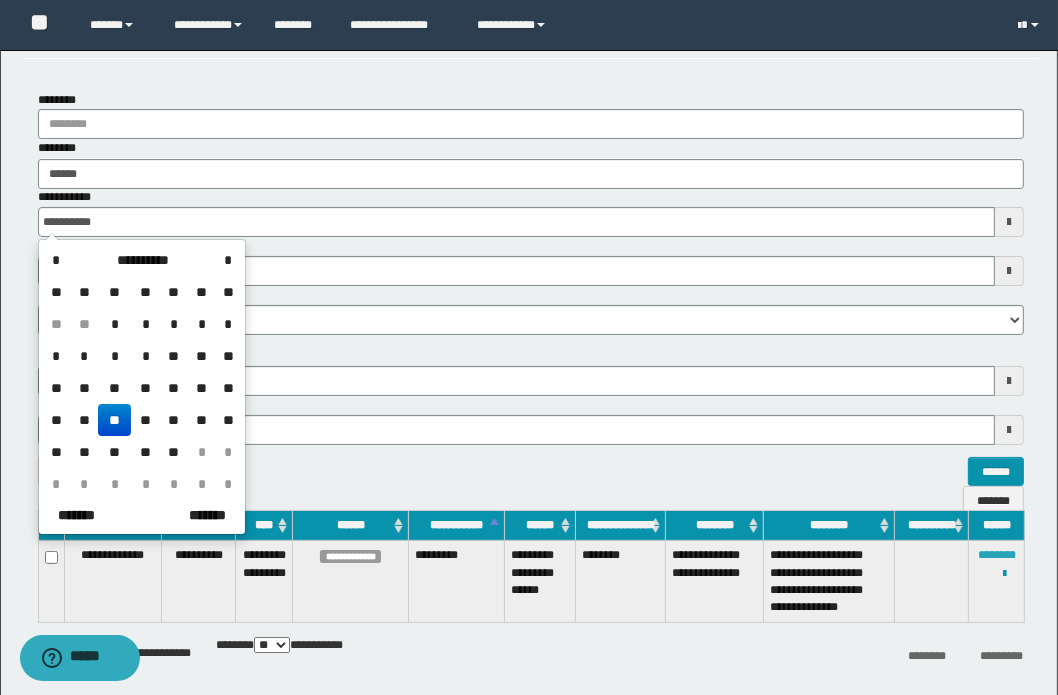 click on "********" at bounding box center [997, 555] 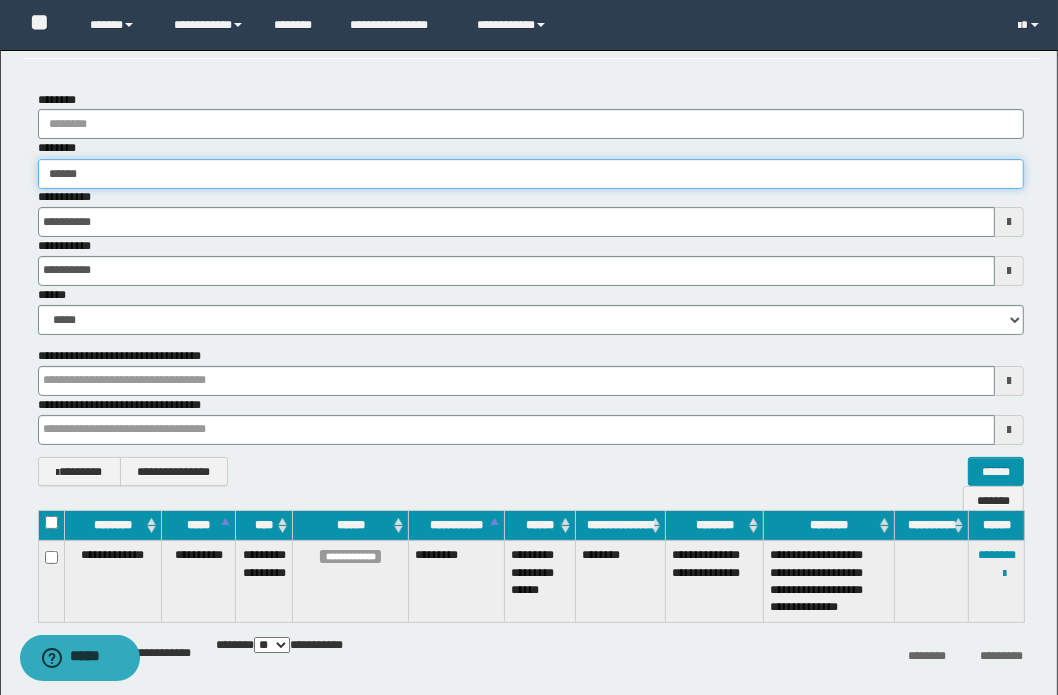 drag, startPoint x: 111, startPoint y: 174, endPoint x: 11, endPoint y: 174, distance: 100 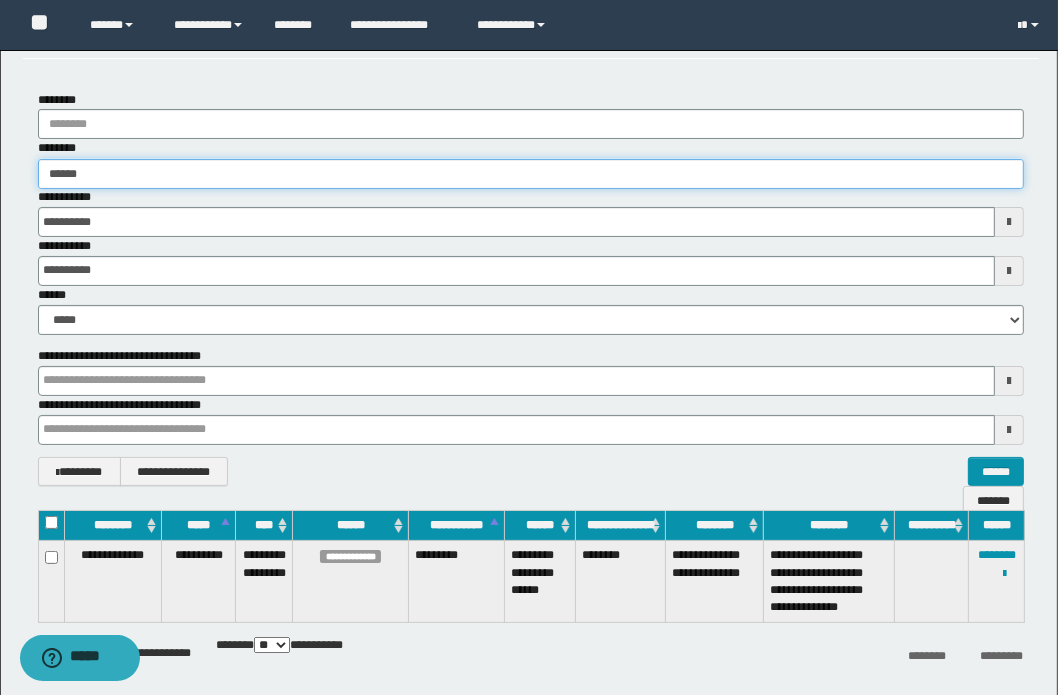 click on "**********" at bounding box center (531, 289) 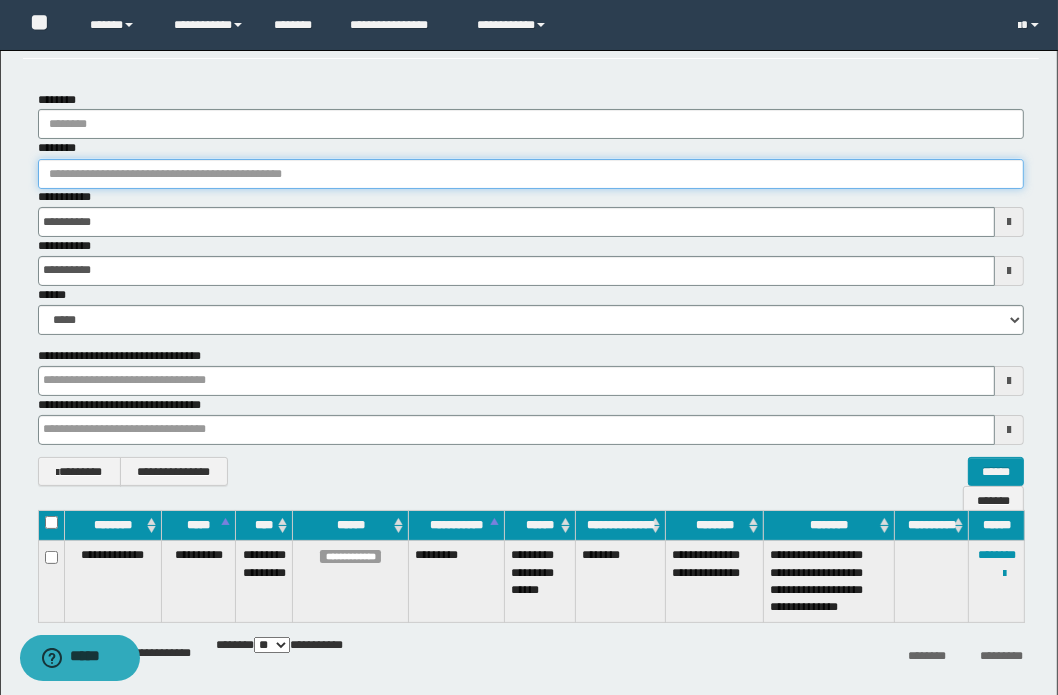 type 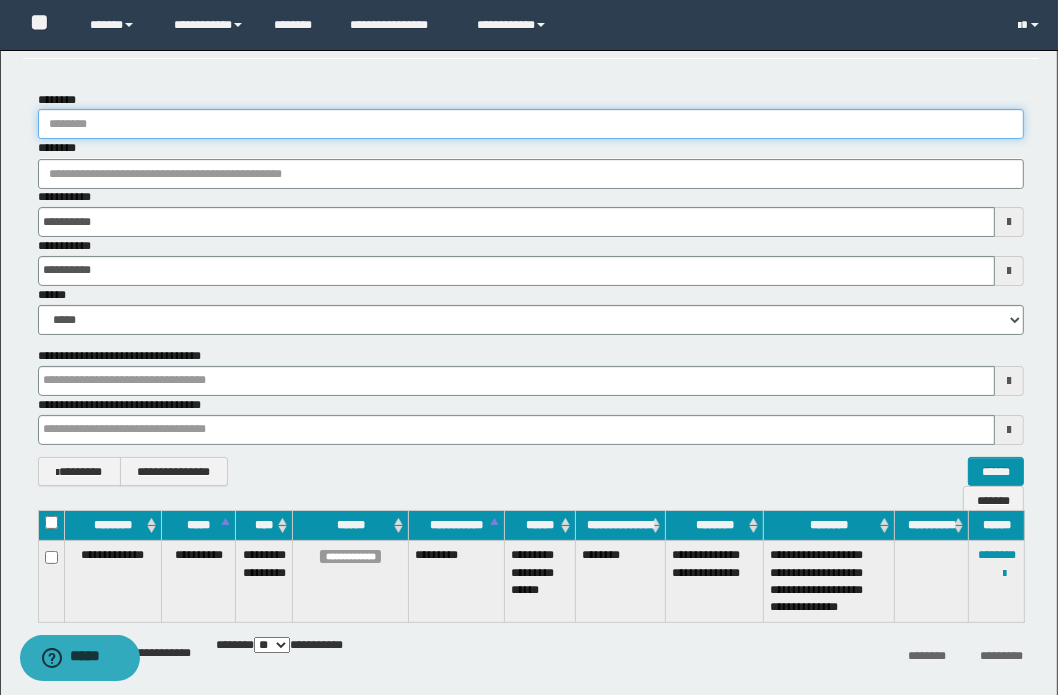 click on "********" at bounding box center [531, 124] 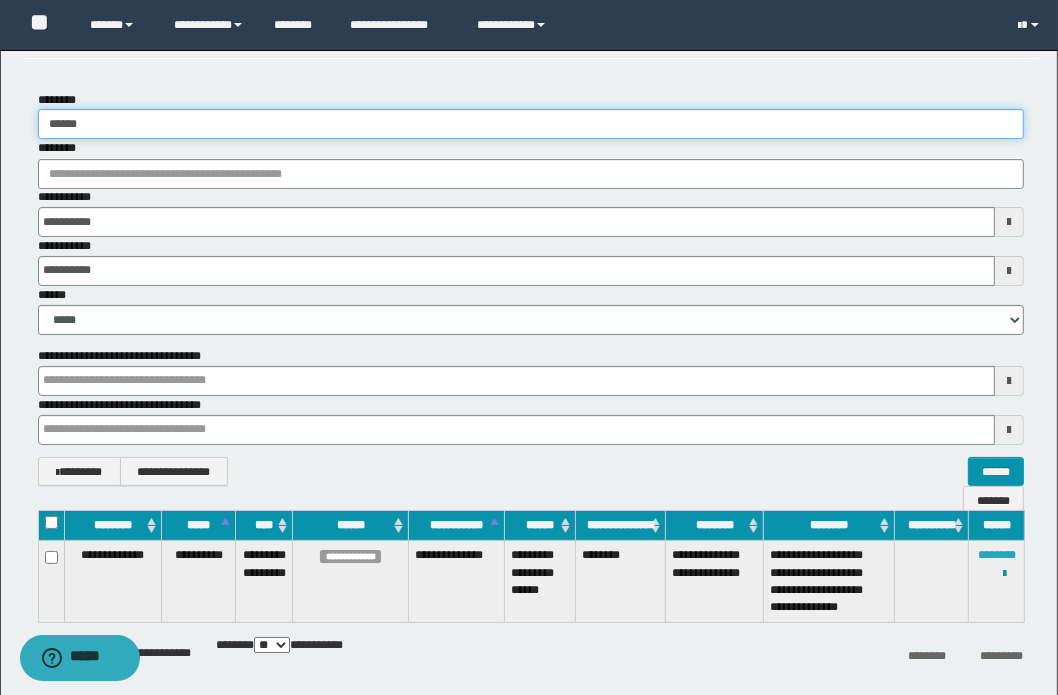 type on "******" 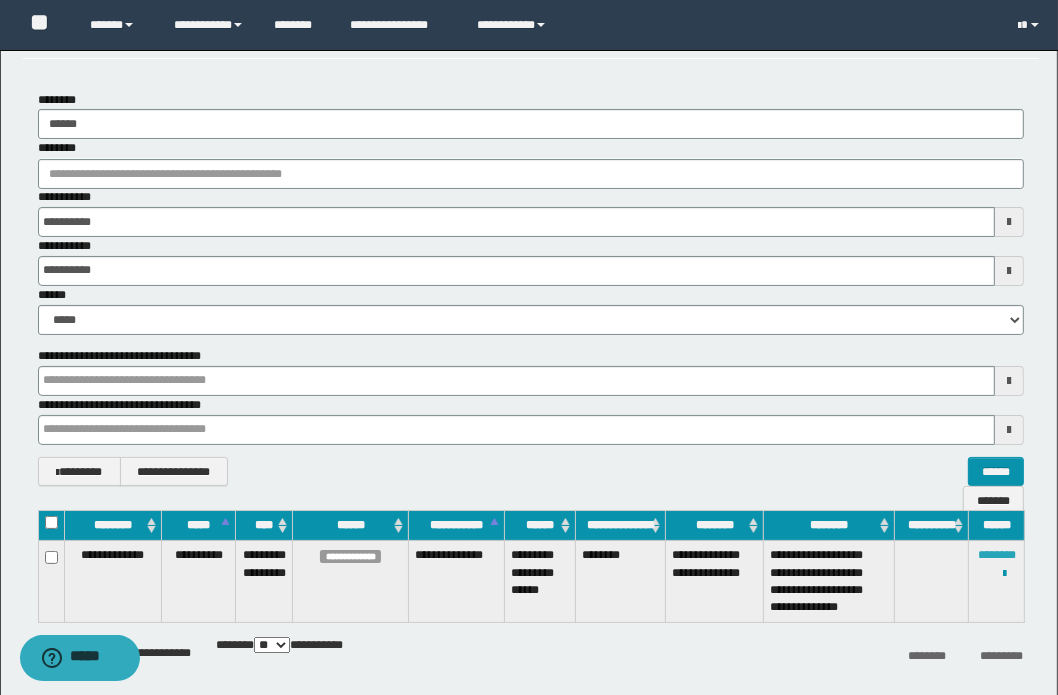 click on "********" at bounding box center [997, 555] 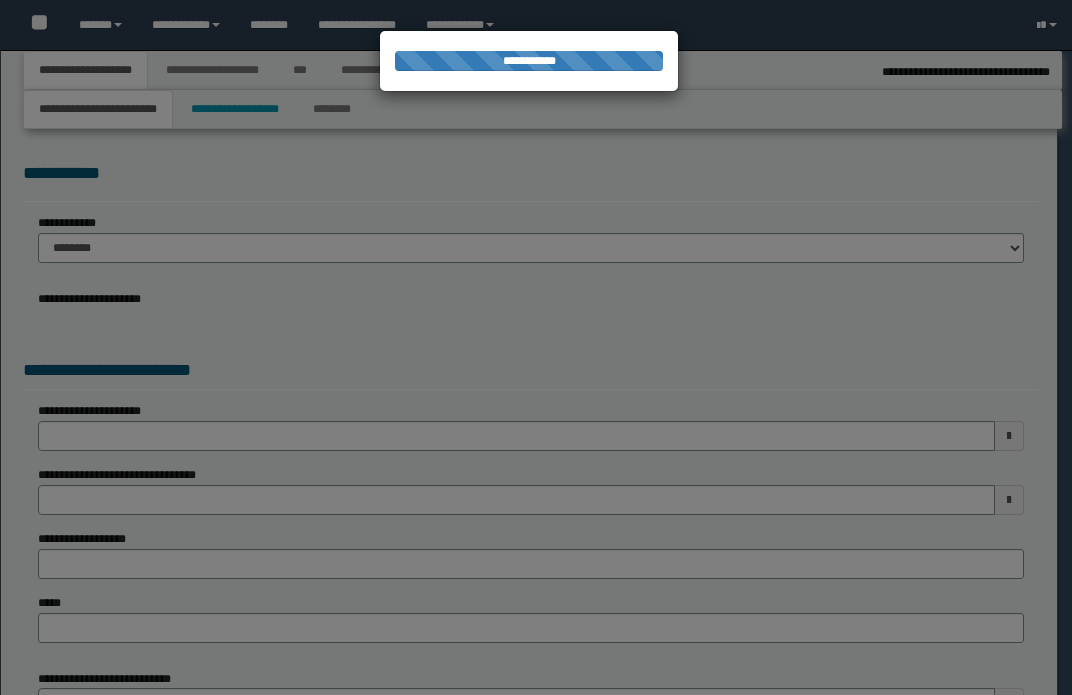 select on "*" 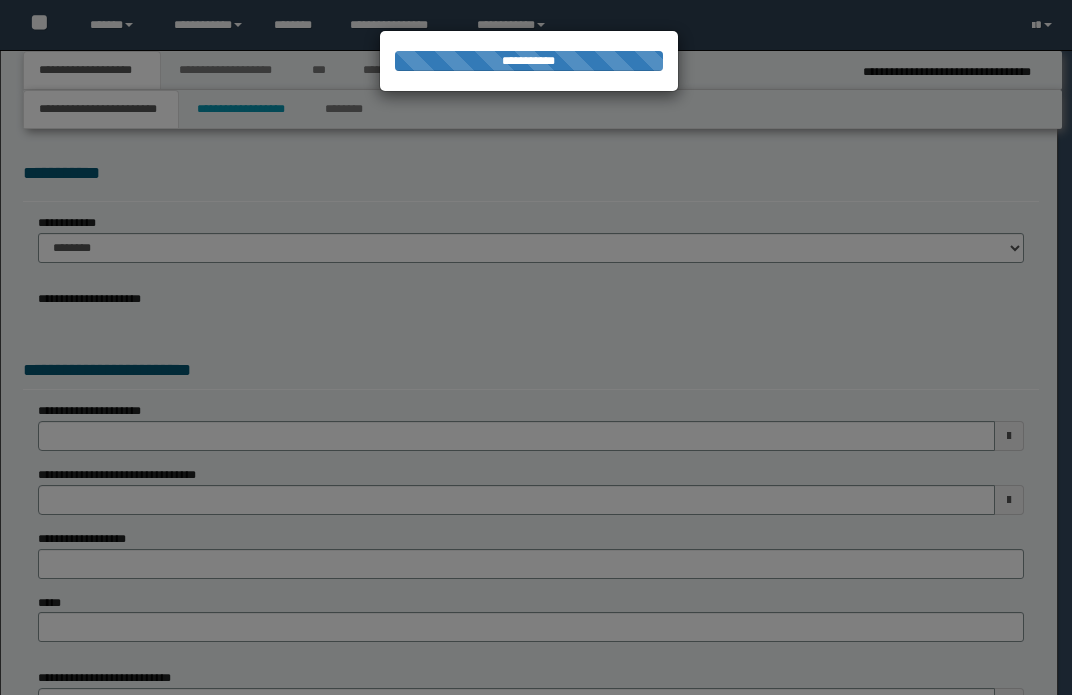 scroll, scrollTop: 0, scrollLeft: 0, axis: both 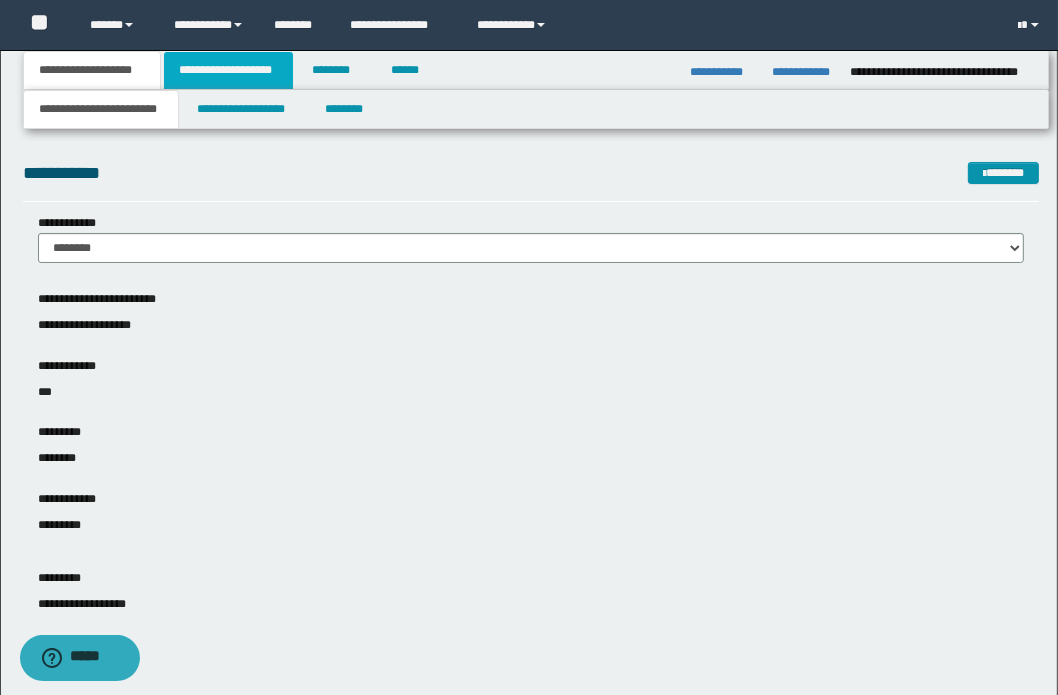 click on "**********" at bounding box center [228, 70] 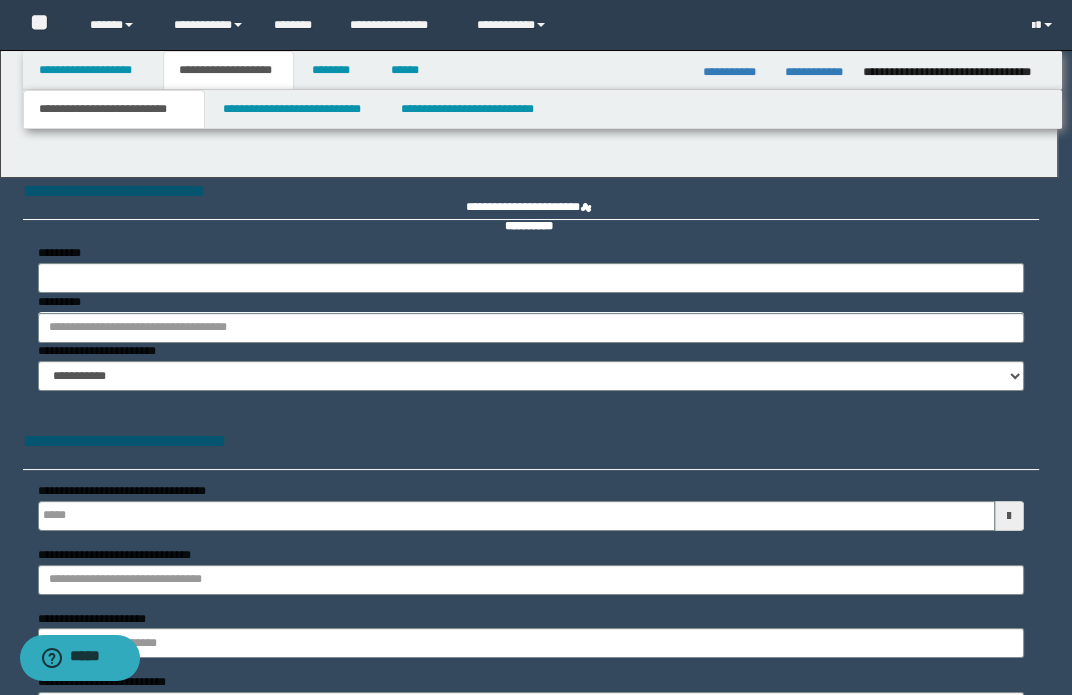 type 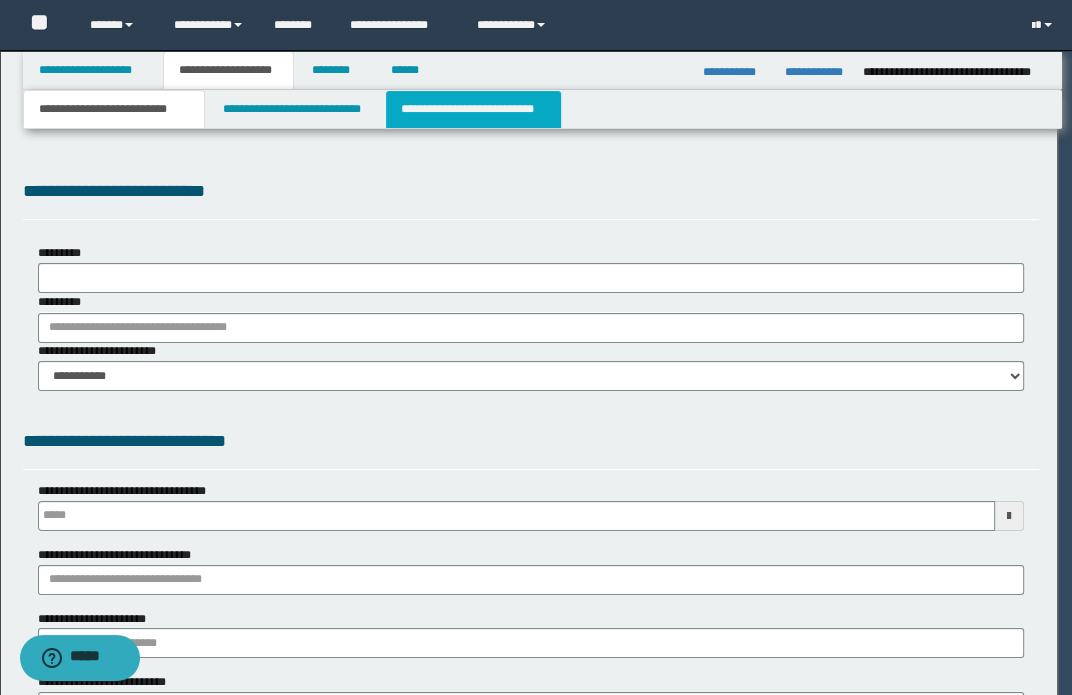 select on "*" 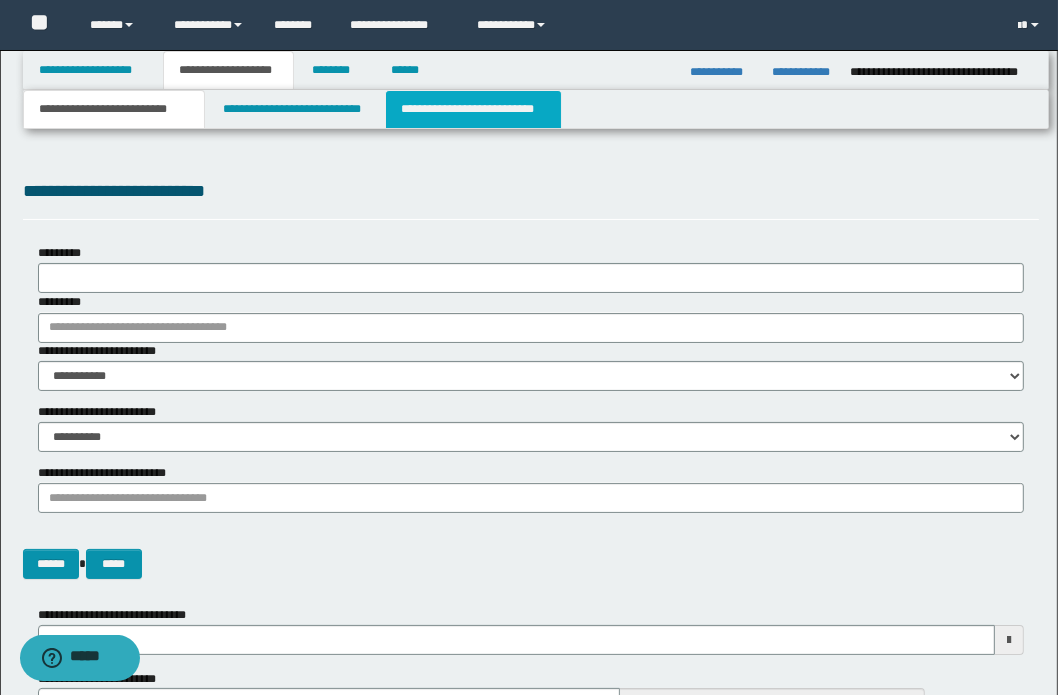 click on "**********" at bounding box center (473, 109) 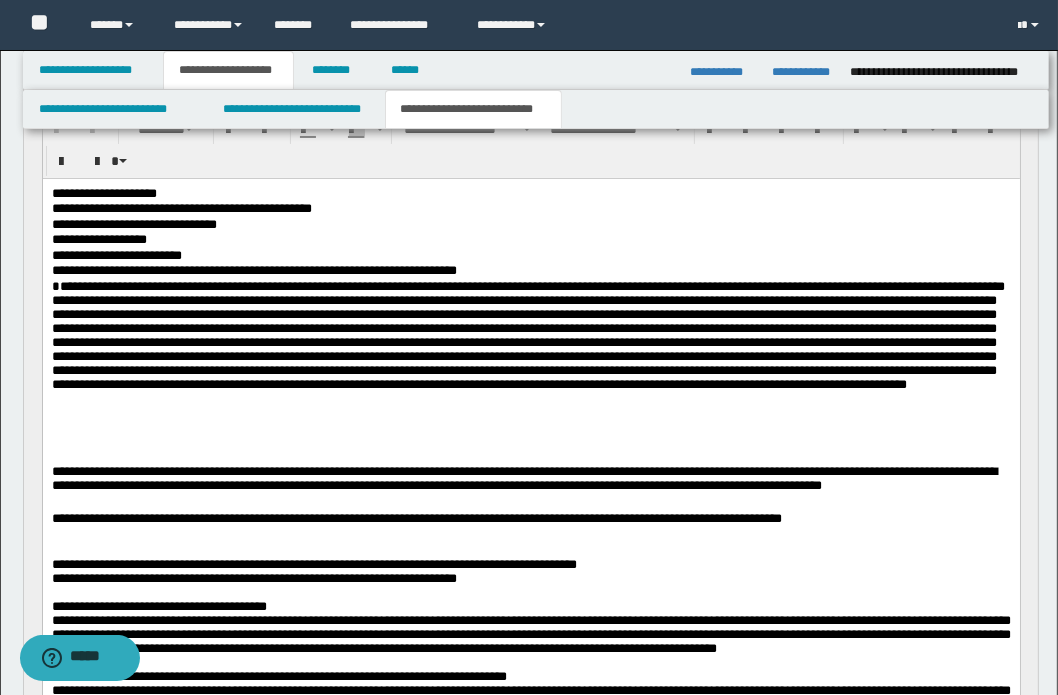 scroll, scrollTop: 636, scrollLeft: 0, axis: vertical 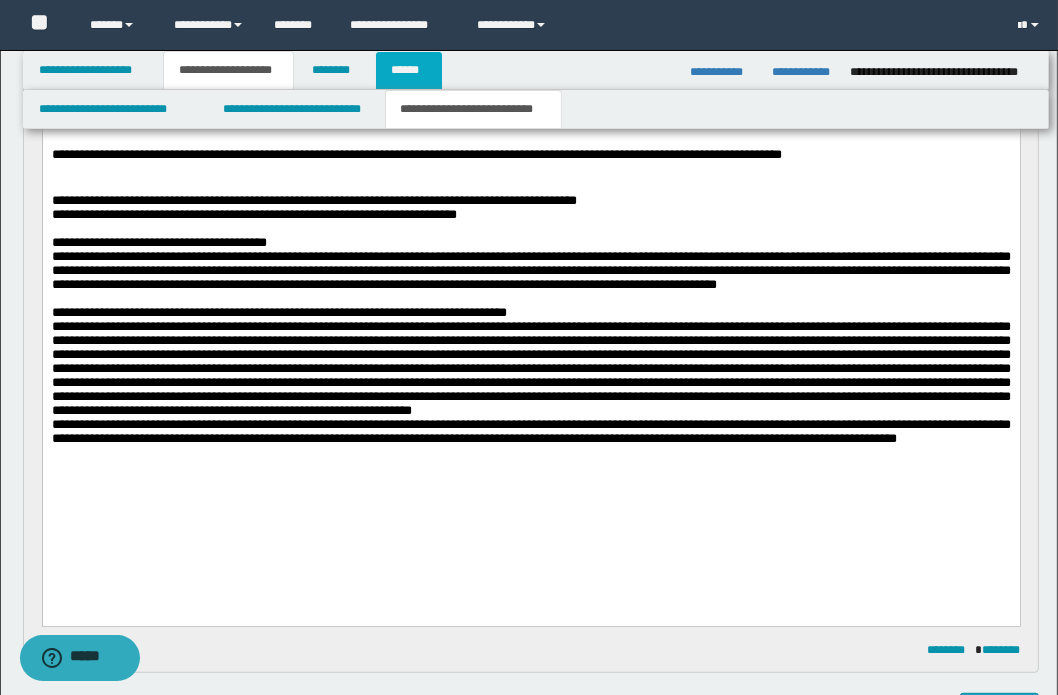 click on "******" at bounding box center (409, 70) 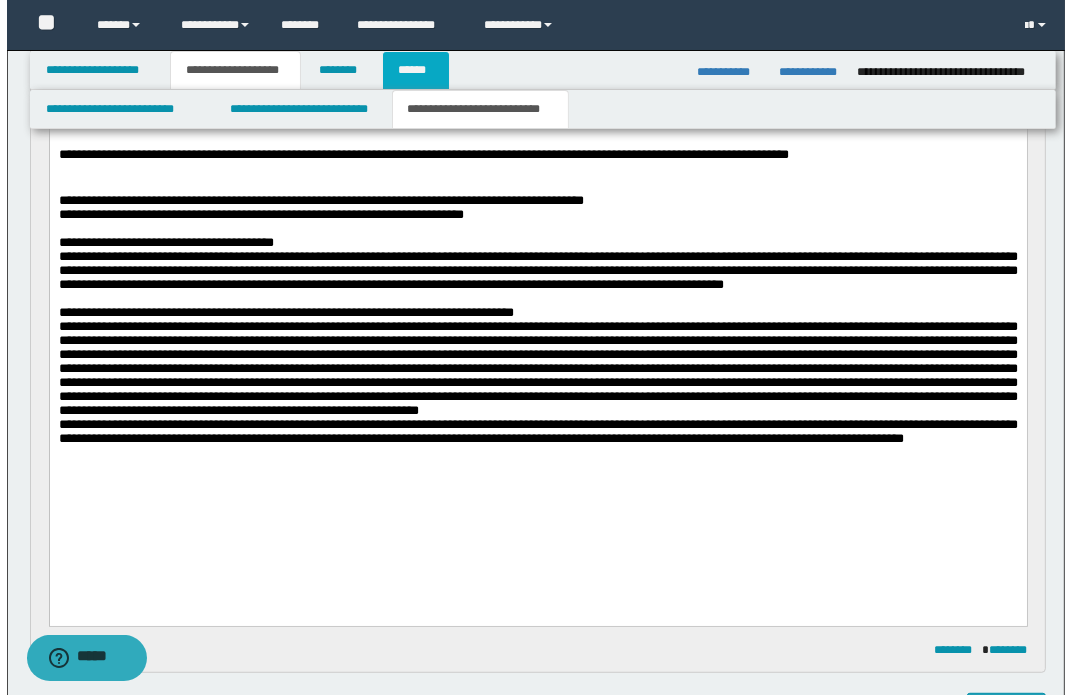 scroll, scrollTop: 0, scrollLeft: 0, axis: both 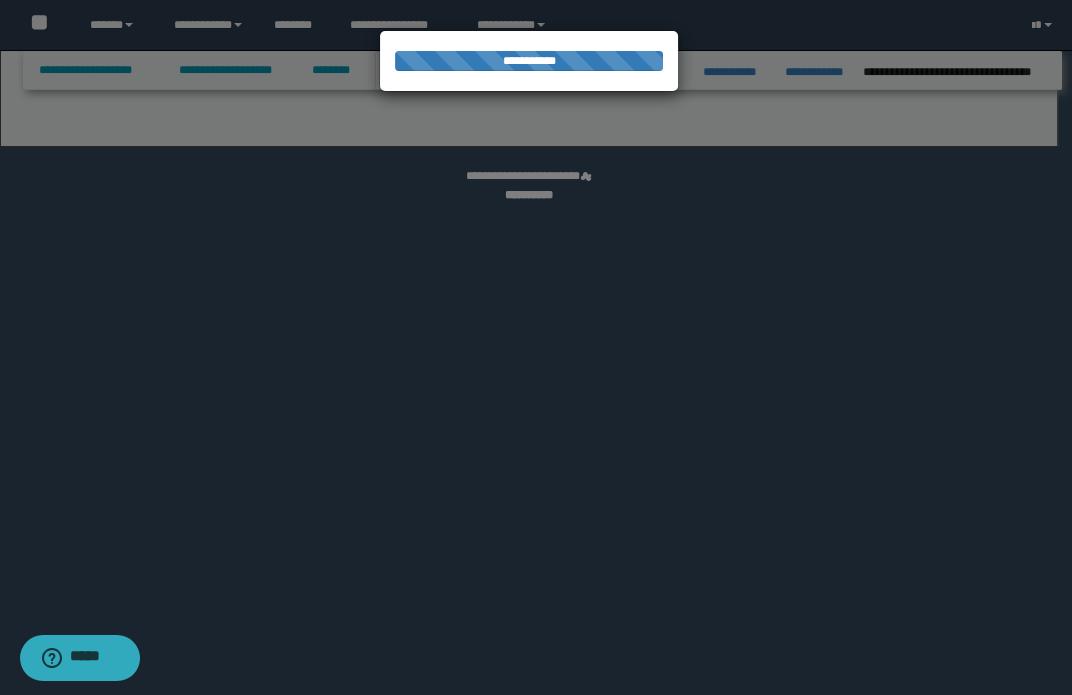 select on "*" 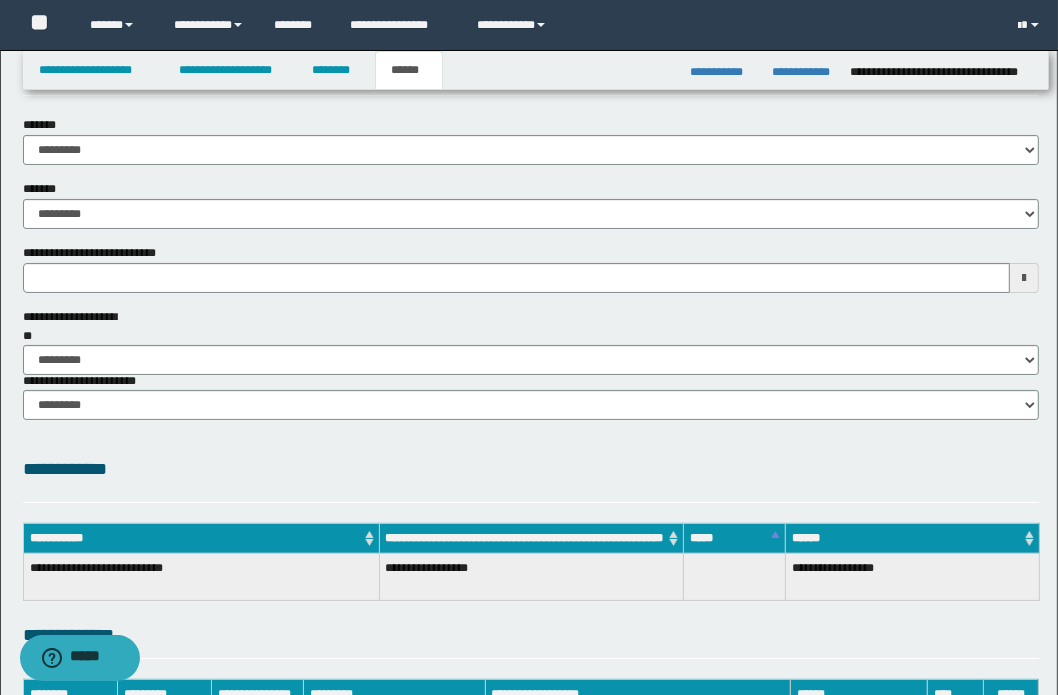 scroll, scrollTop: 181, scrollLeft: 0, axis: vertical 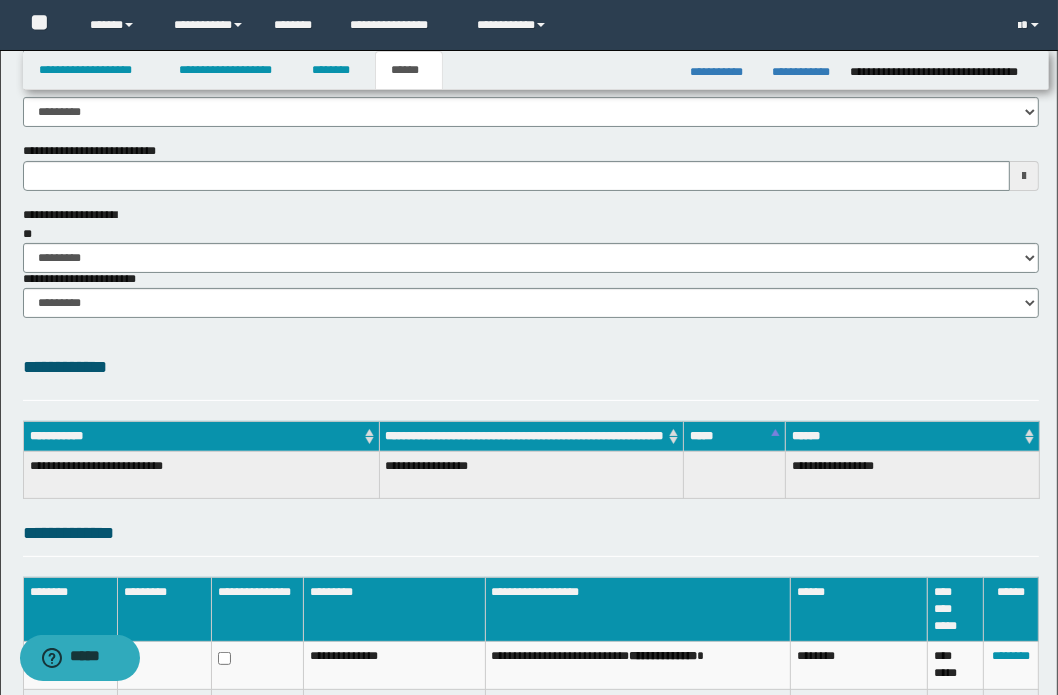 type 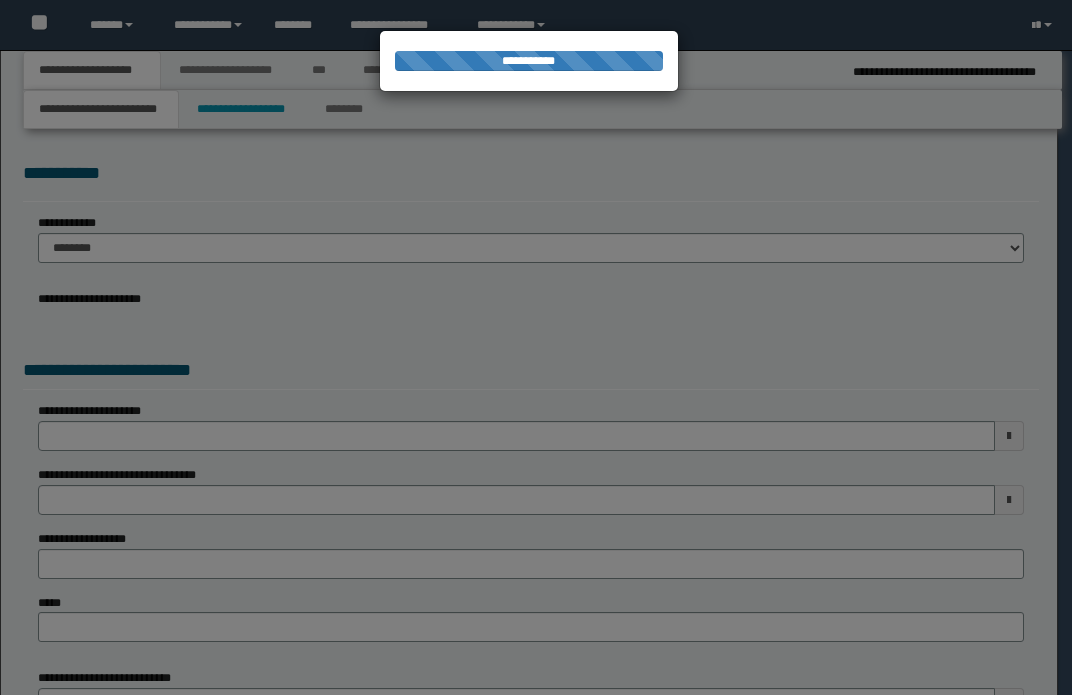 scroll, scrollTop: 0, scrollLeft: 0, axis: both 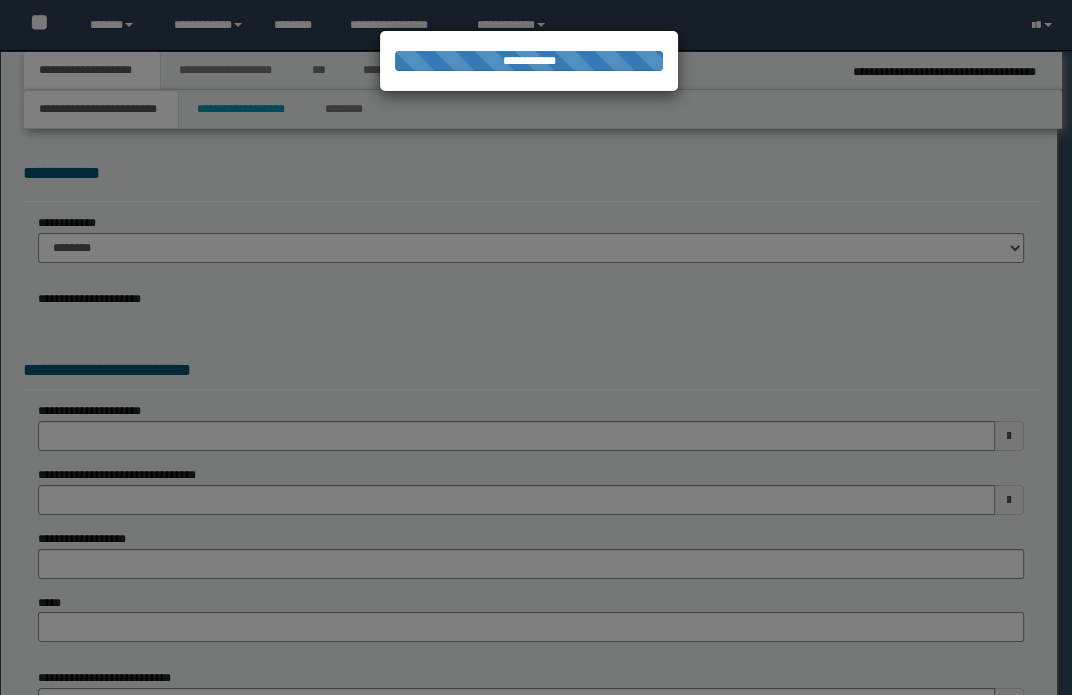 select on "*" 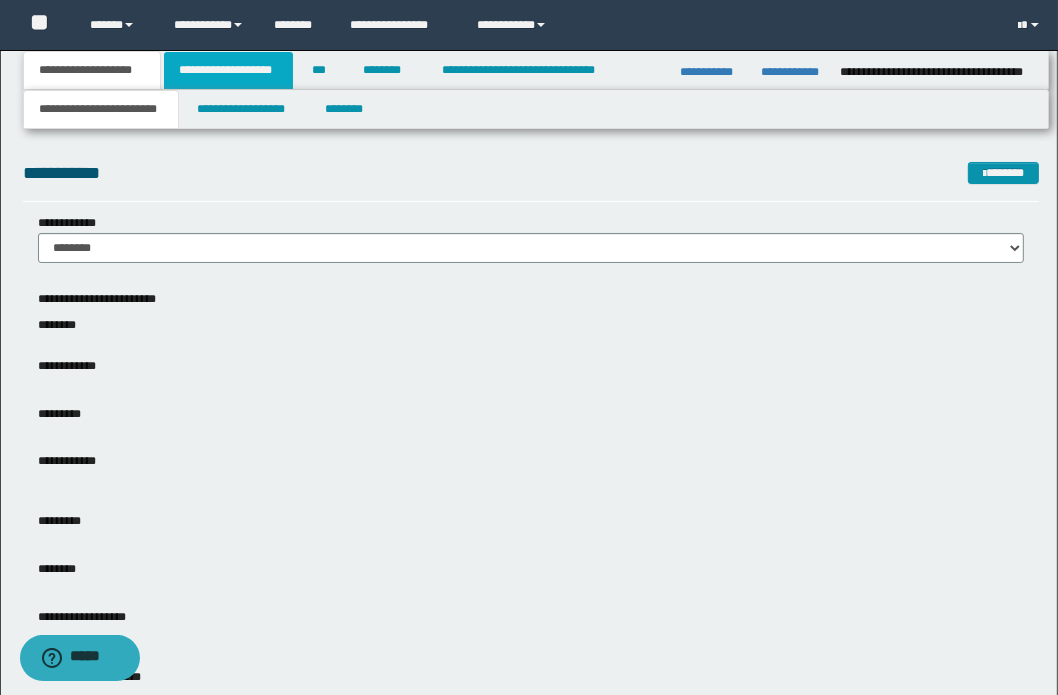 click on "**********" at bounding box center (228, 70) 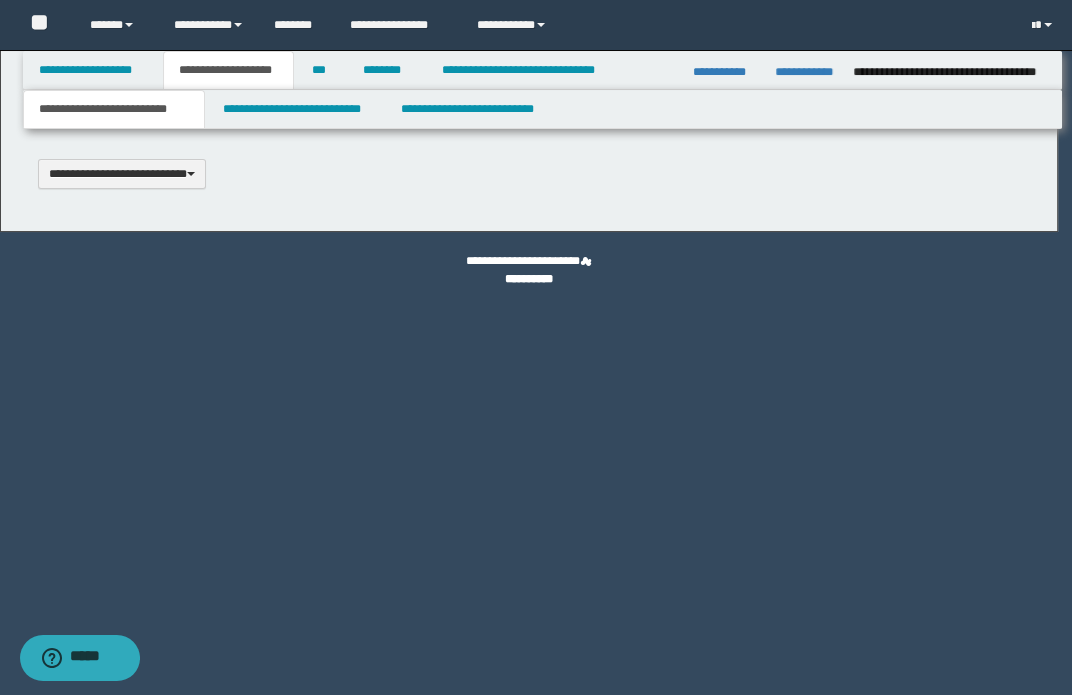 type 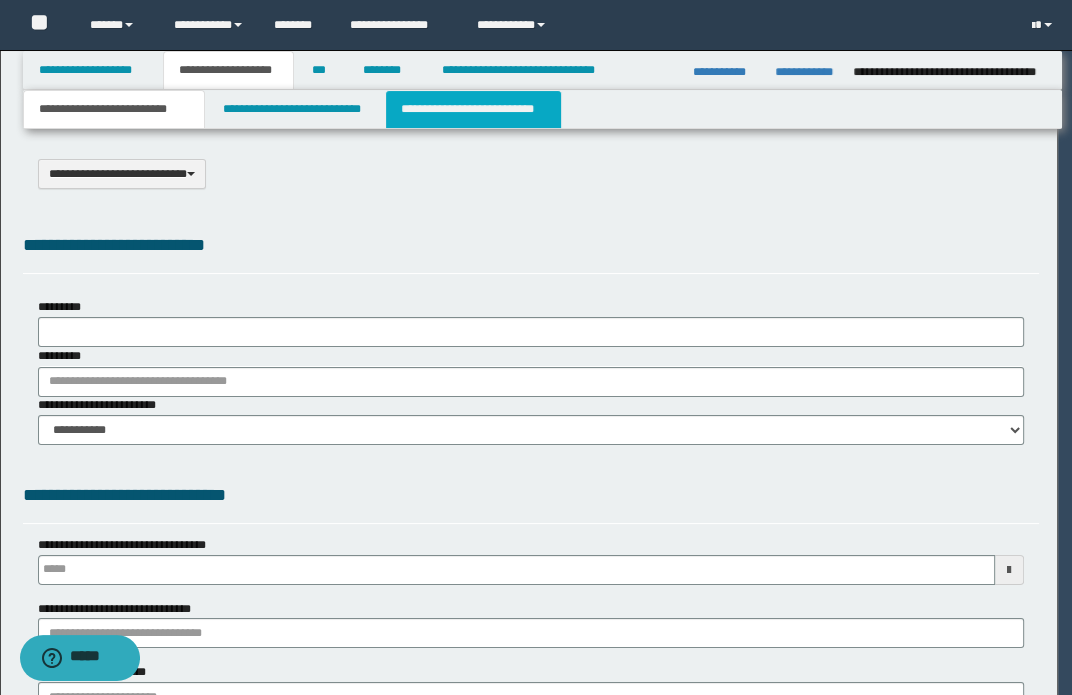 scroll, scrollTop: 0, scrollLeft: 0, axis: both 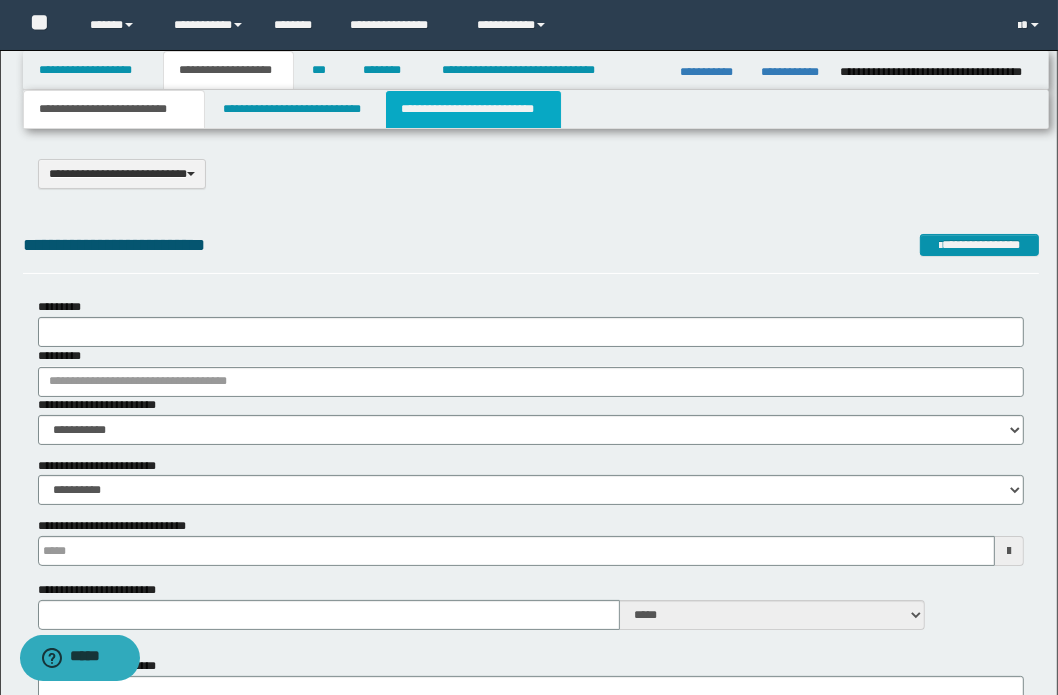 click on "**********" at bounding box center [473, 109] 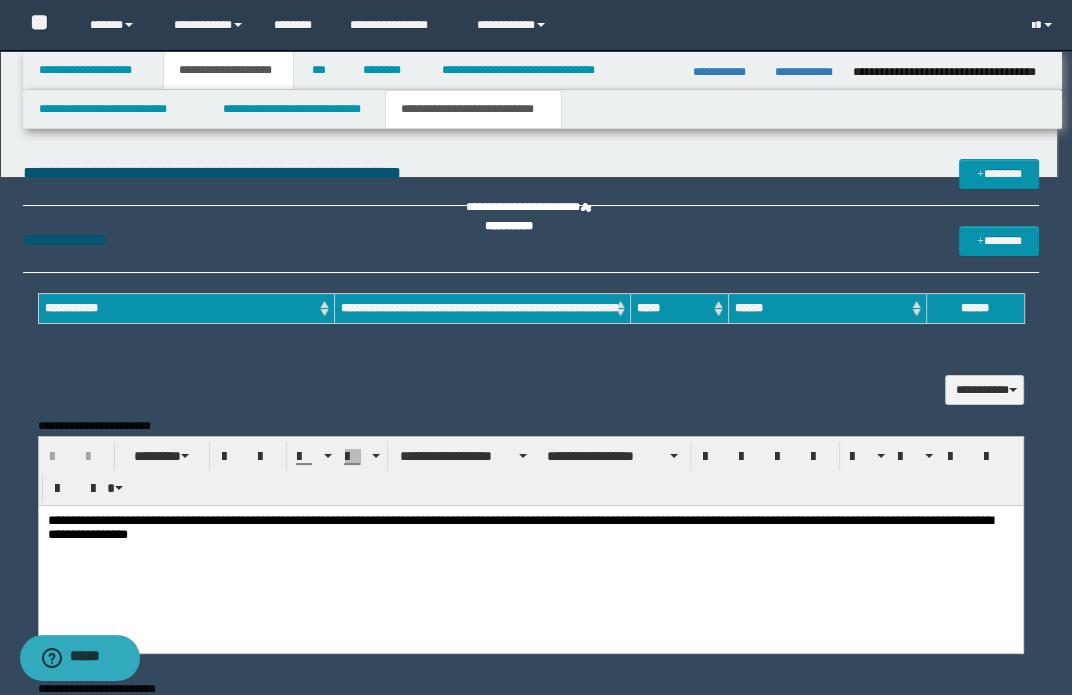 scroll, scrollTop: 0, scrollLeft: 0, axis: both 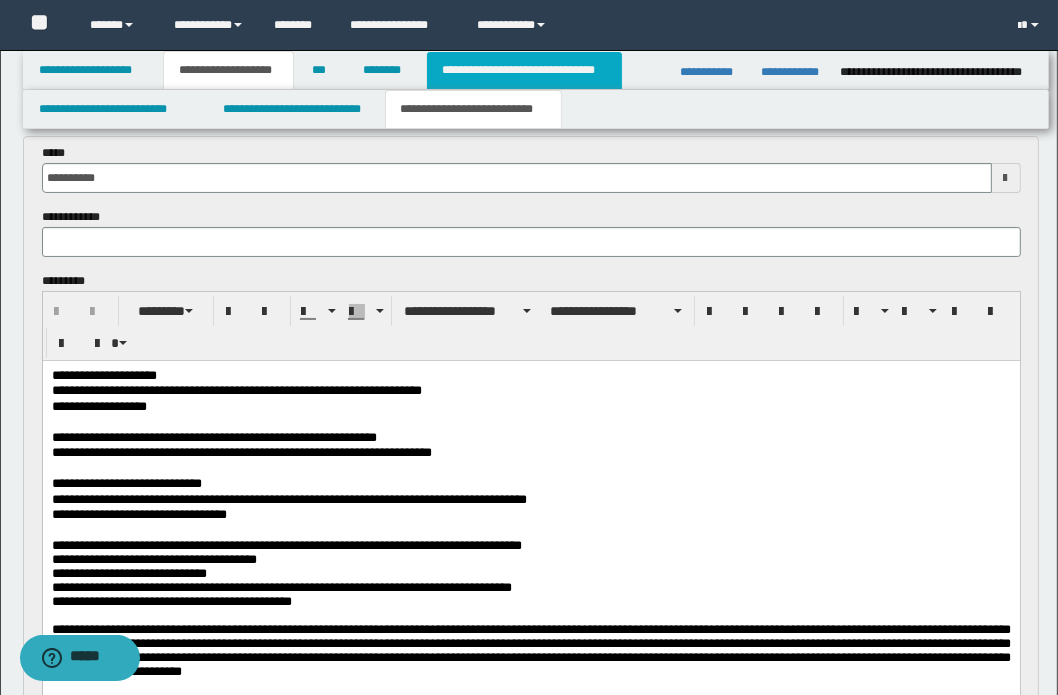 click on "**********" at bounding box center [524, 70] 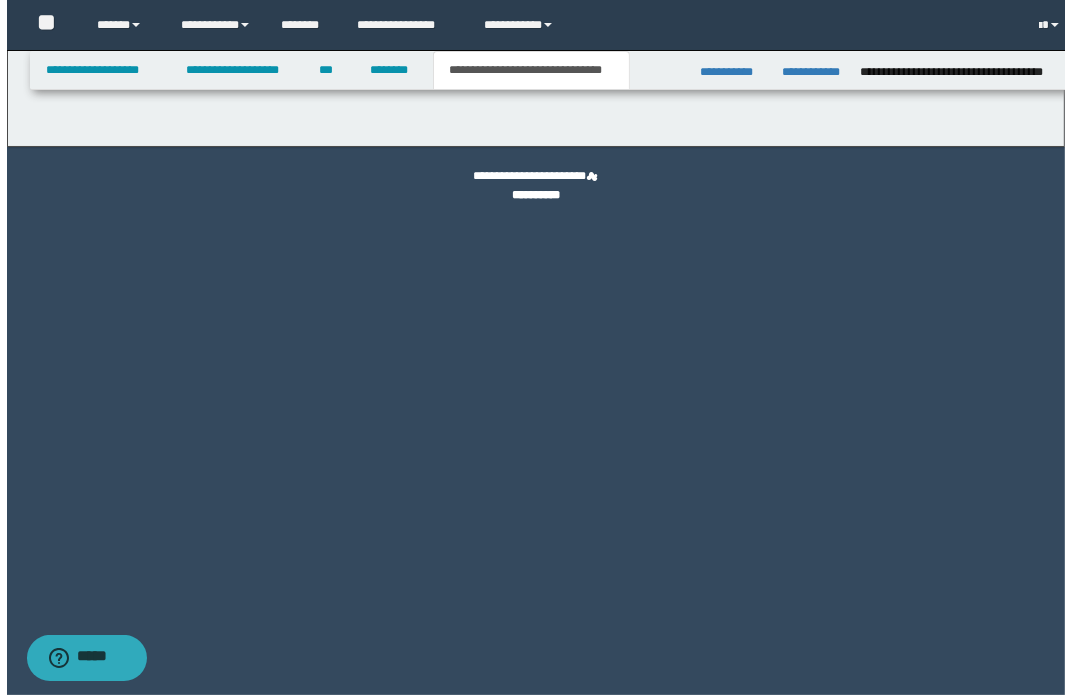 scroll, scrollTop: 0, scrollLeft: 0, axis: both 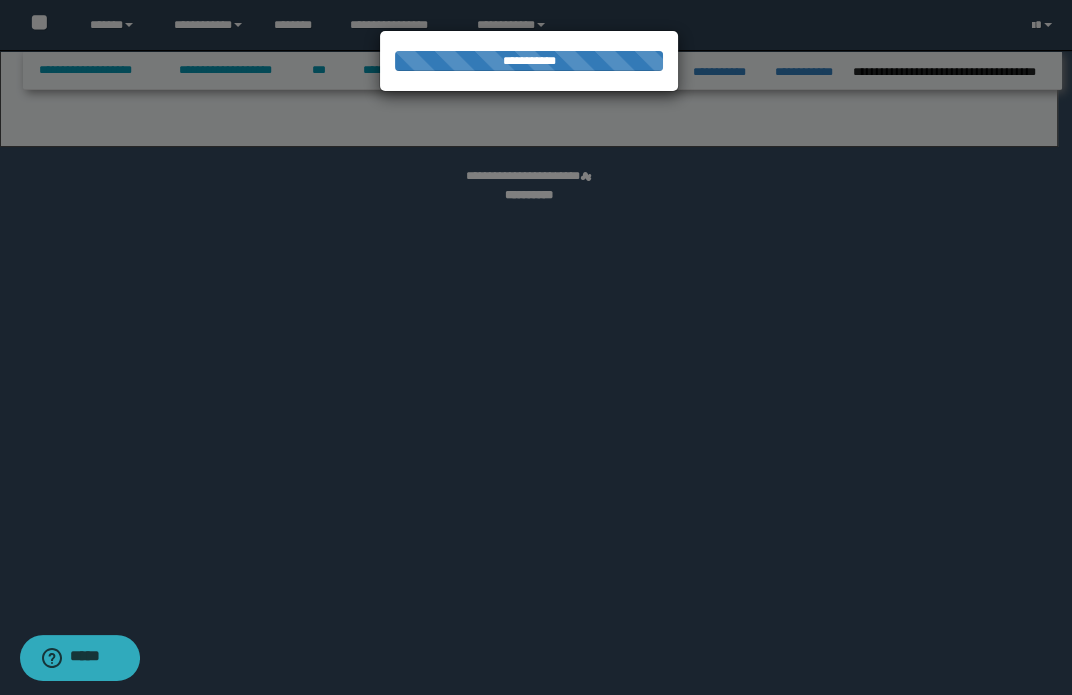 select on "*" 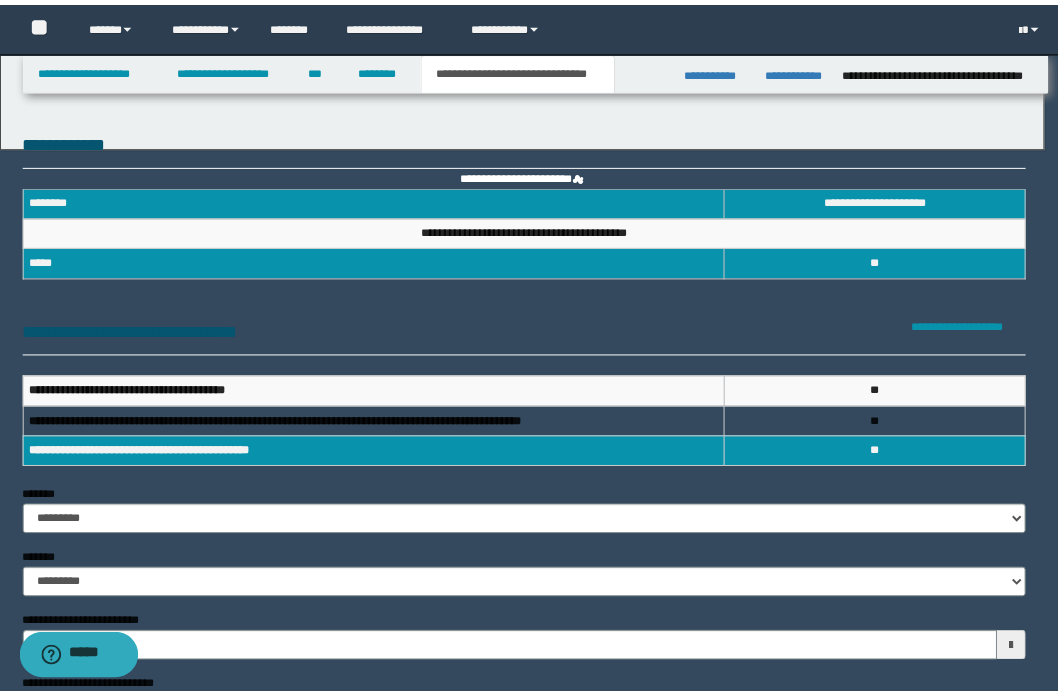 scroll, scrollTop: 0, scrollLeft: 0, axis: both 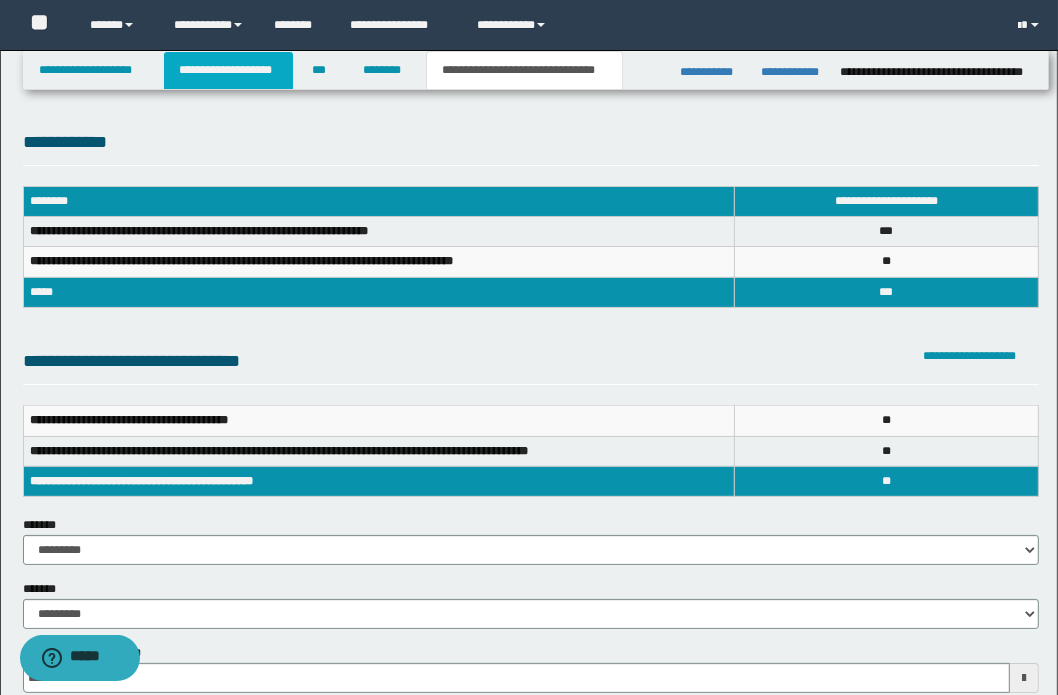 click on "**********" at bounding box center [228, 70] 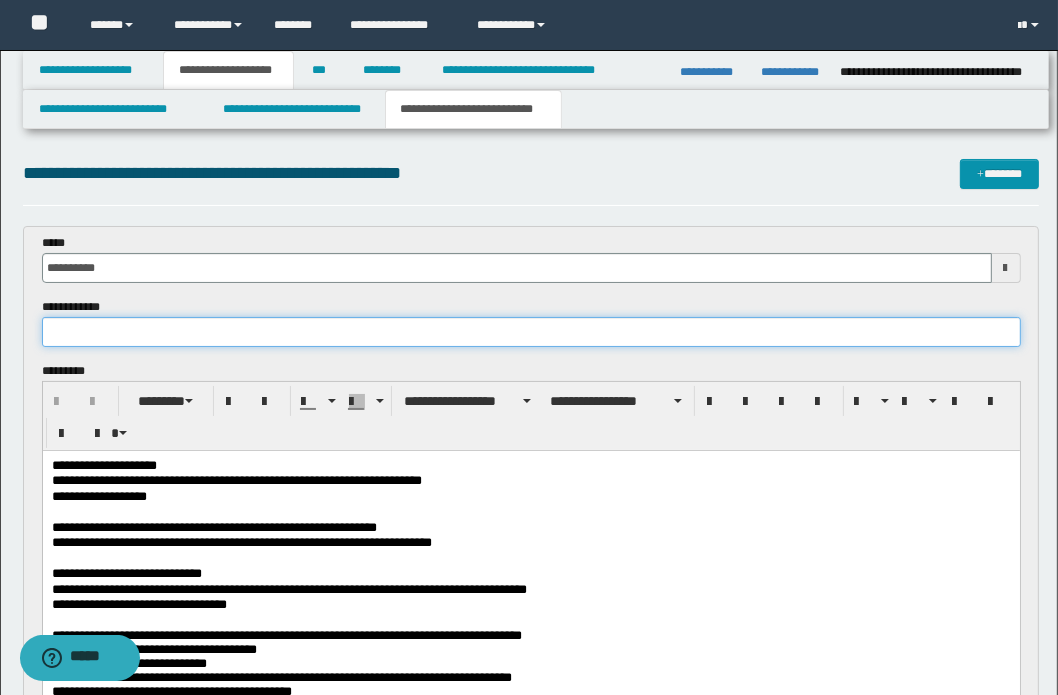 click at bounding box center [531, 332] 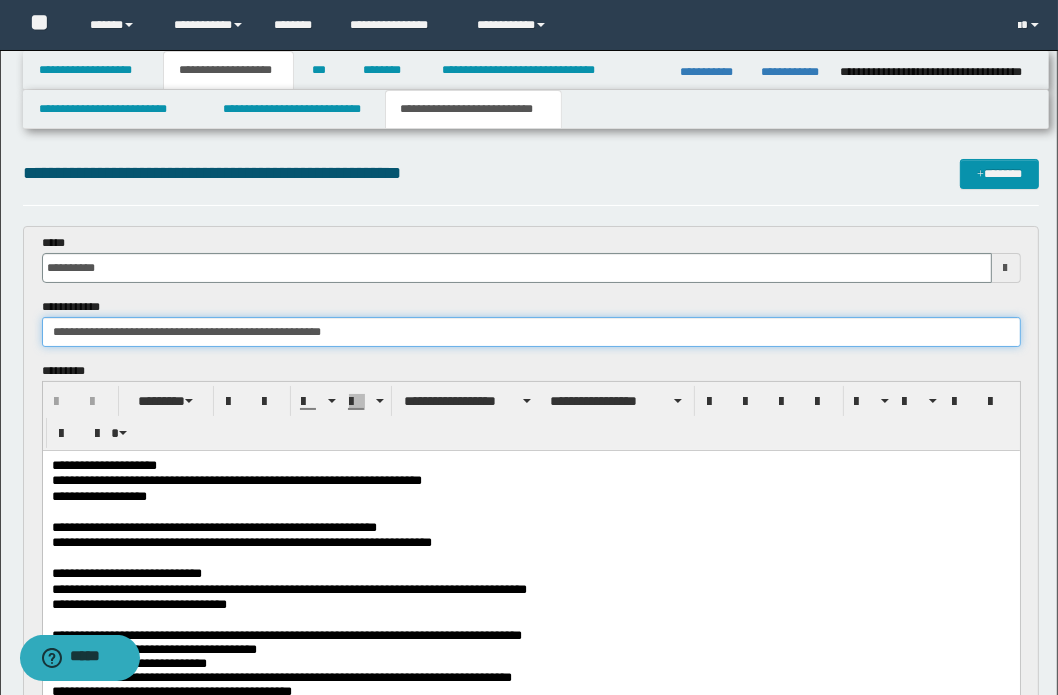scroll, scrollTop: 272, scrollLeft: 0, axis: vertical 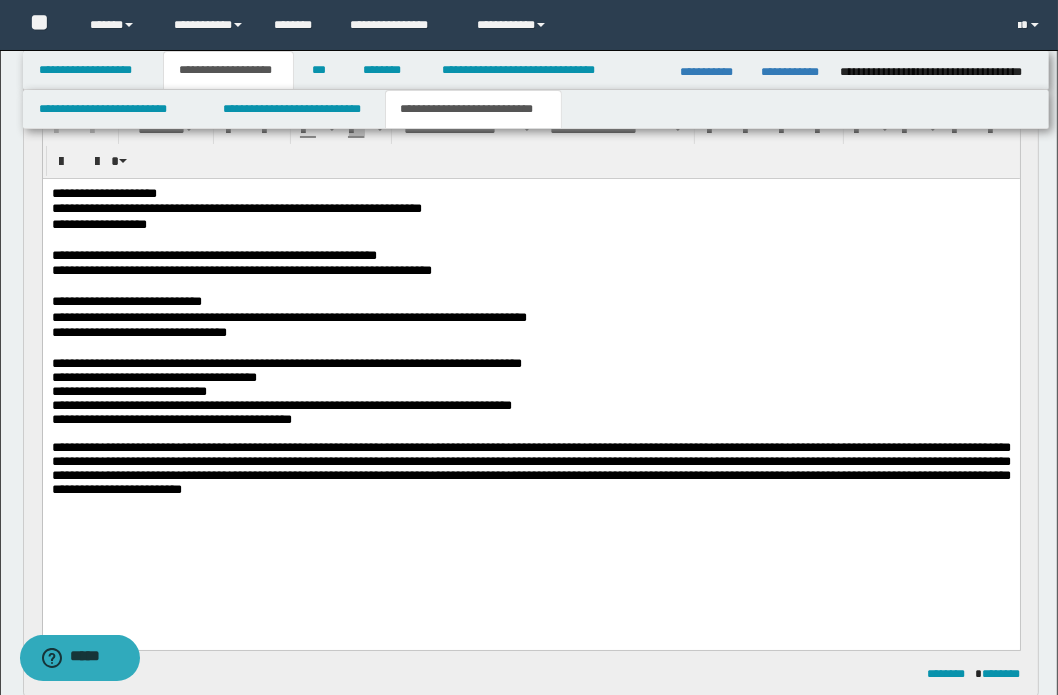 type on "**********" 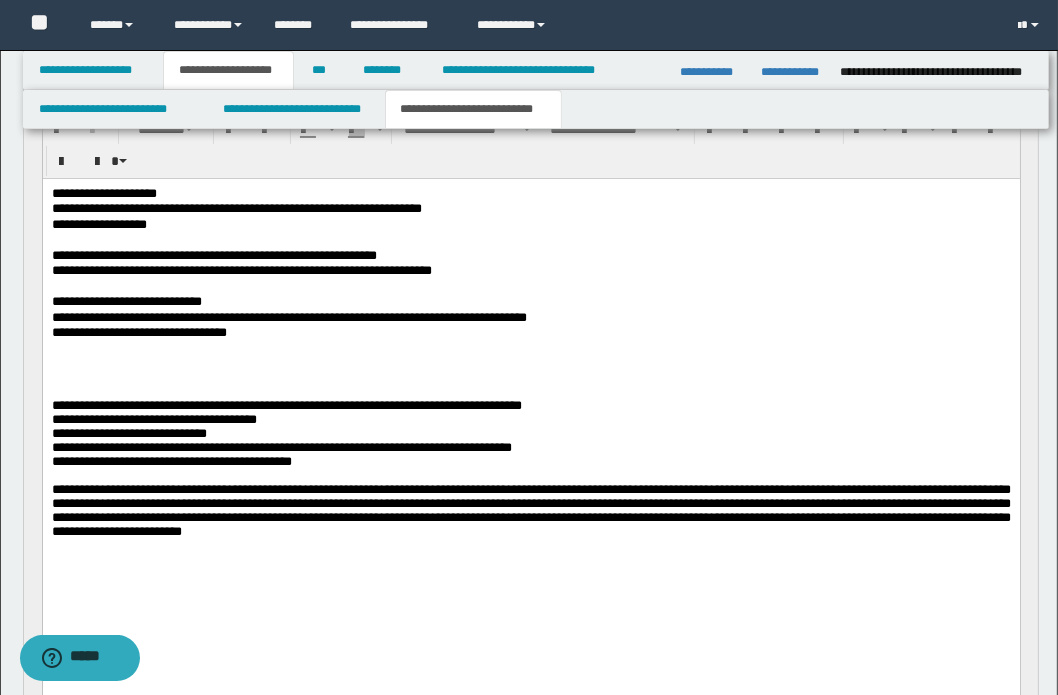 click at bounding box center [530, 376] 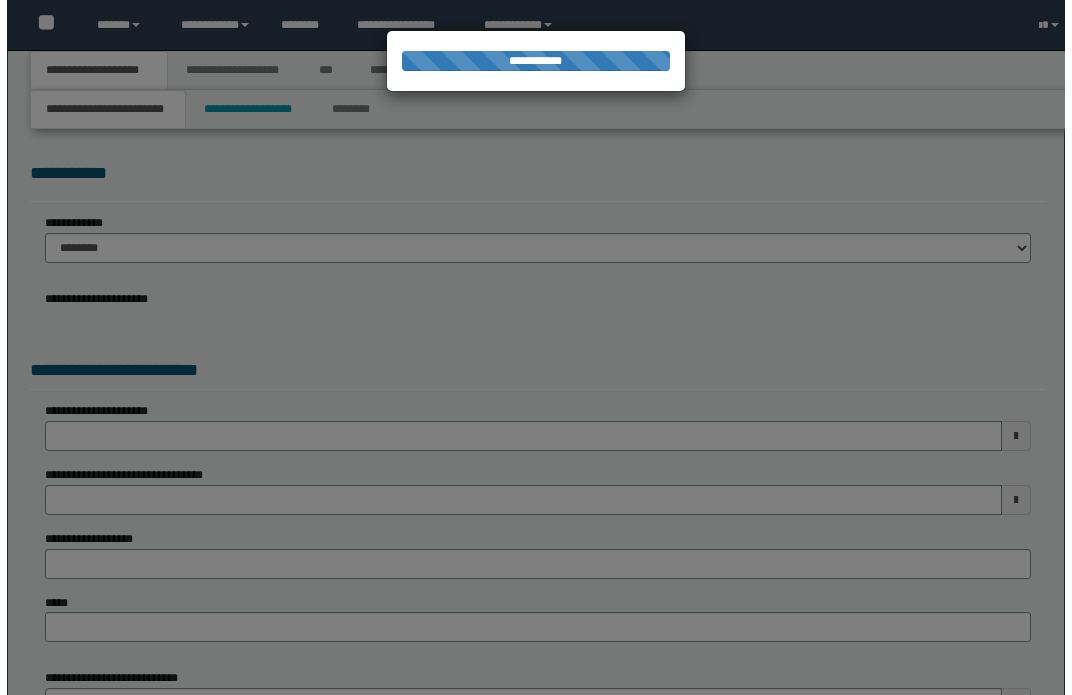 scroll, scrollTop: 0, scrollLeft: 0, axis: both 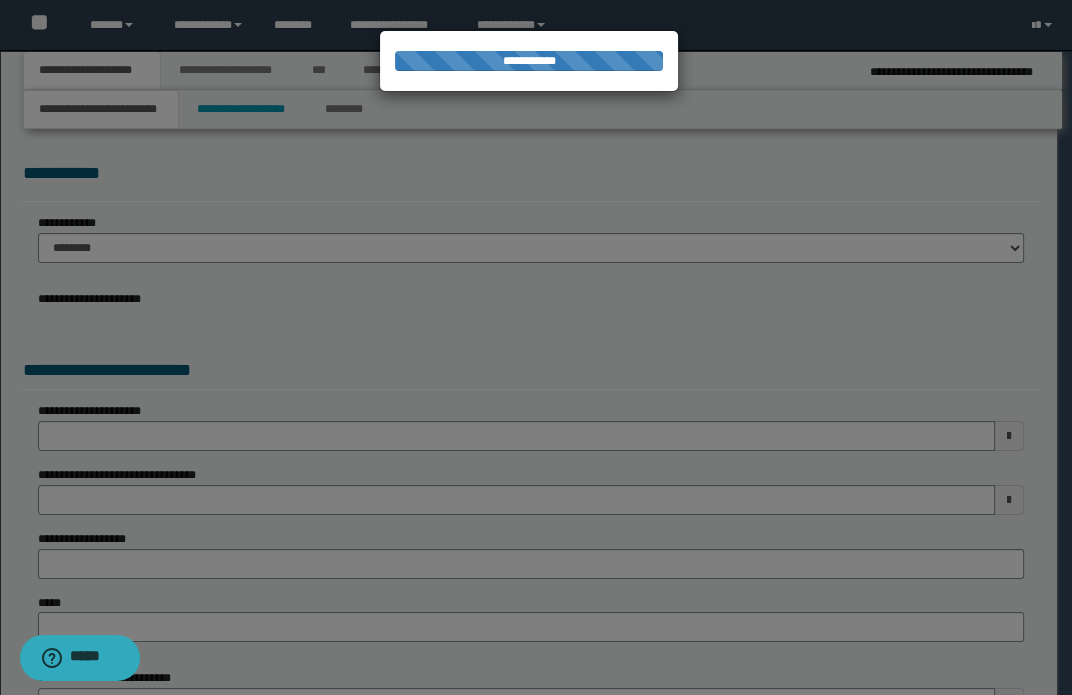 select on "*" 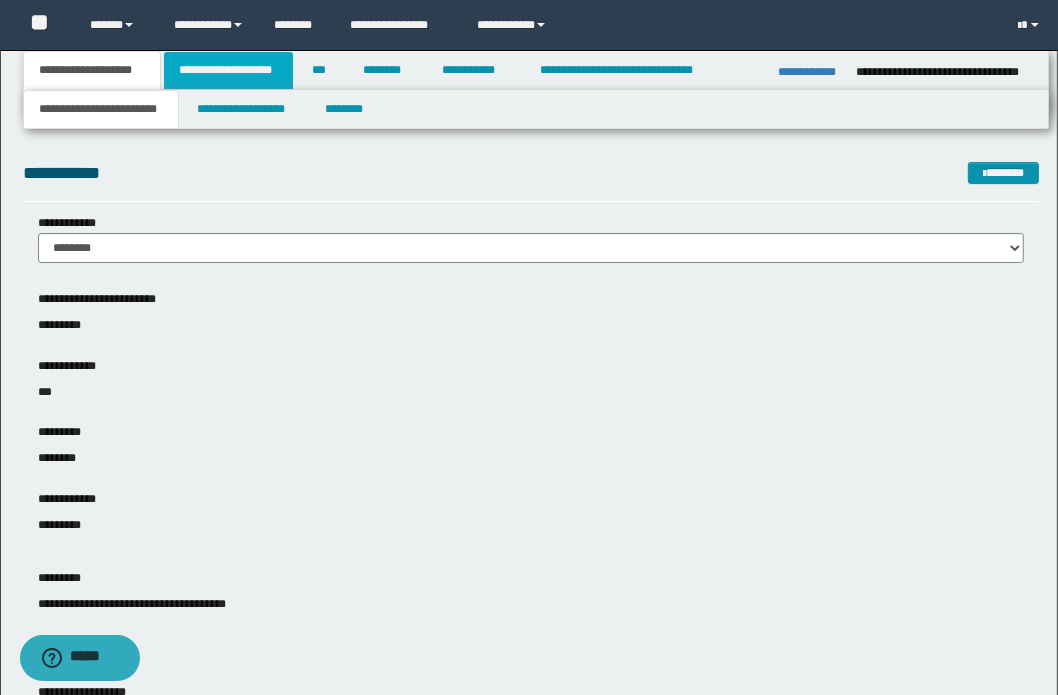 click on "**********" at bounding box center [228, 70] 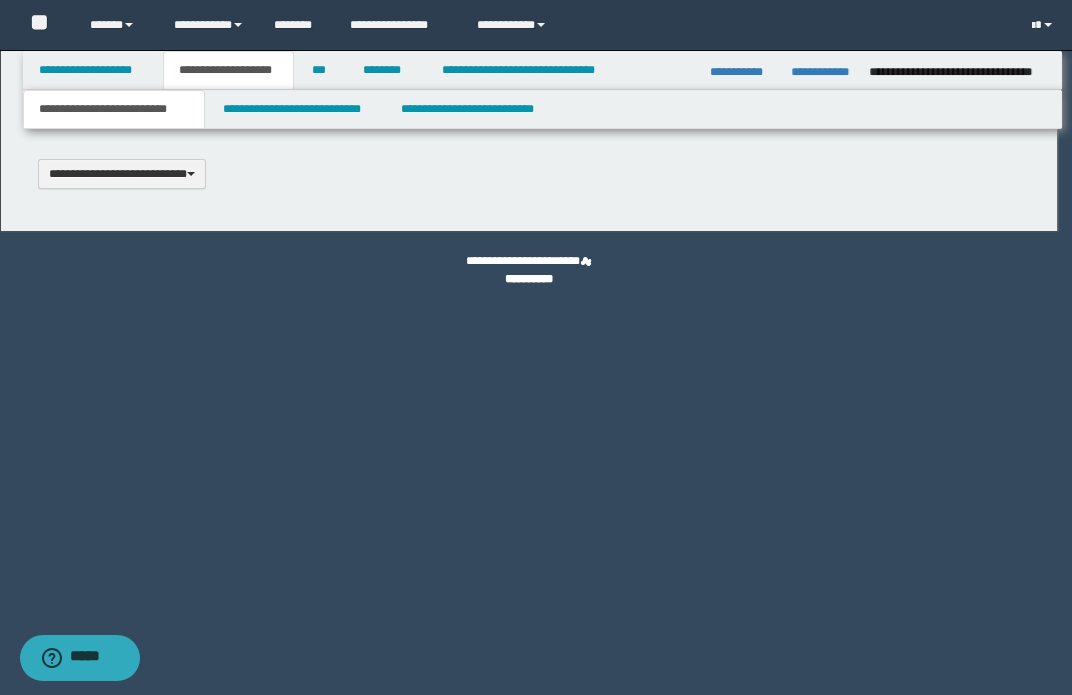 type 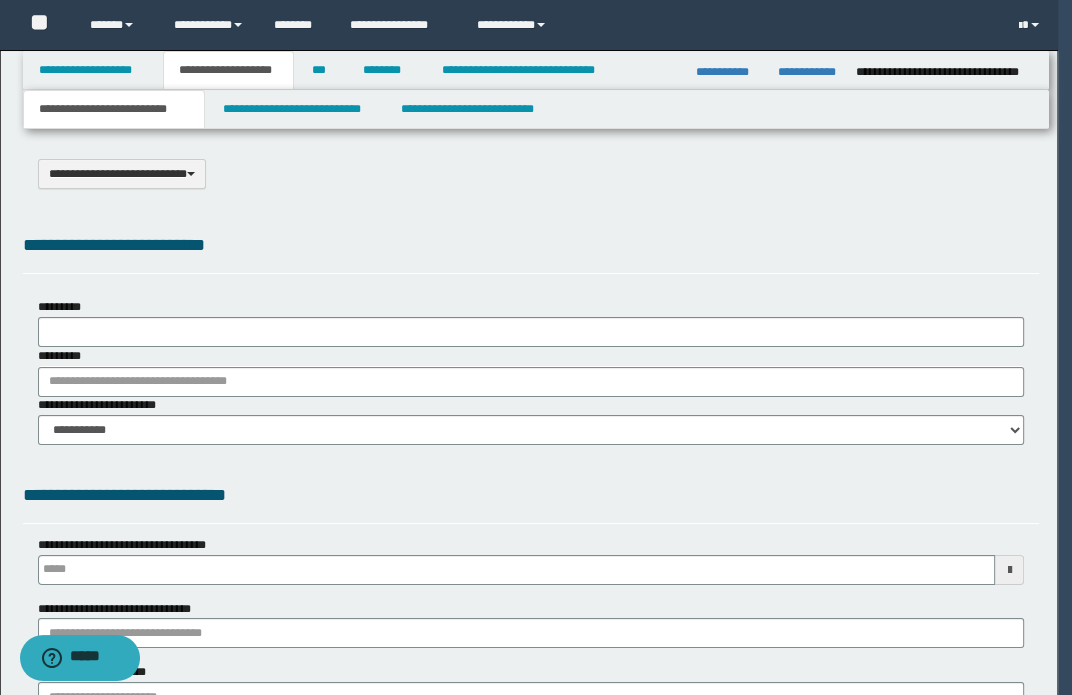 scroll, scrollTop: 0, scrollLeft: 0, axis: both 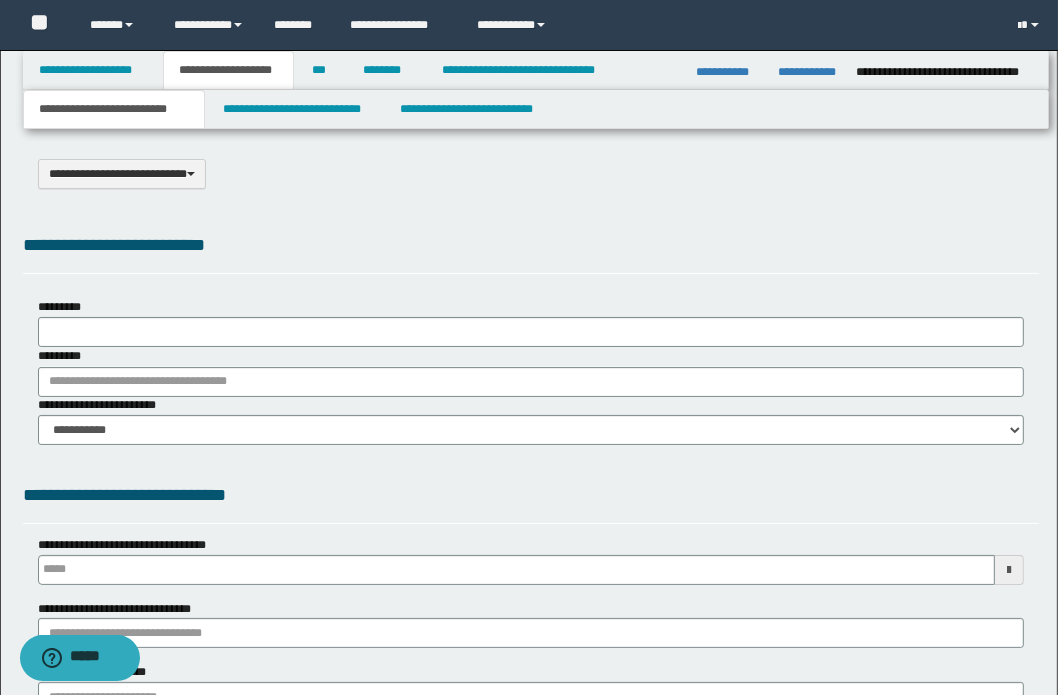 select on "*" 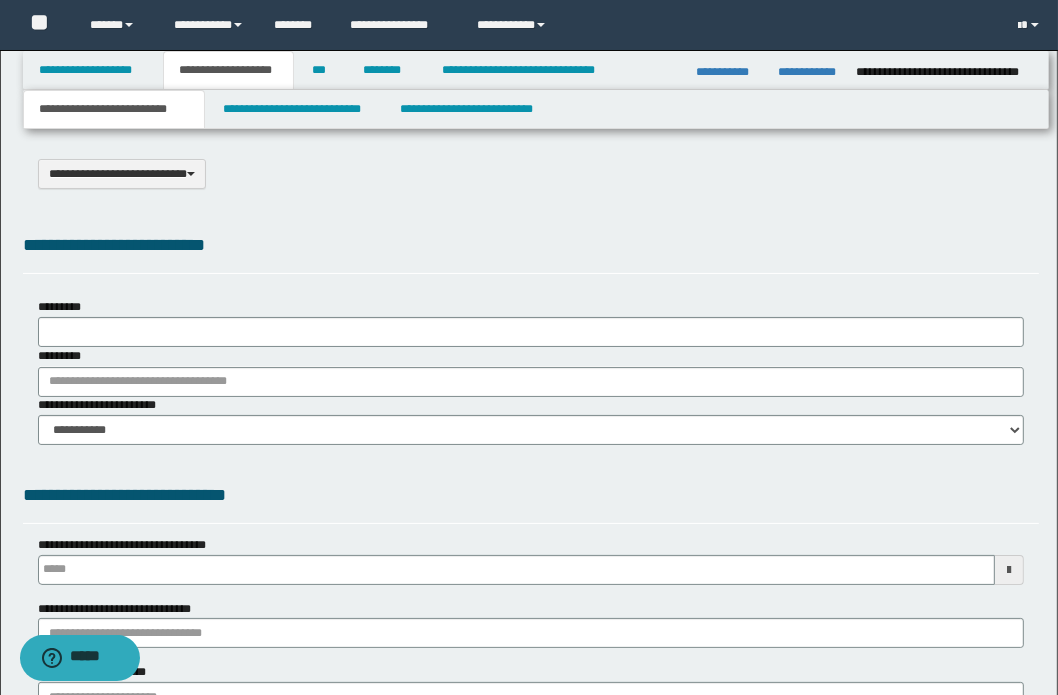 type 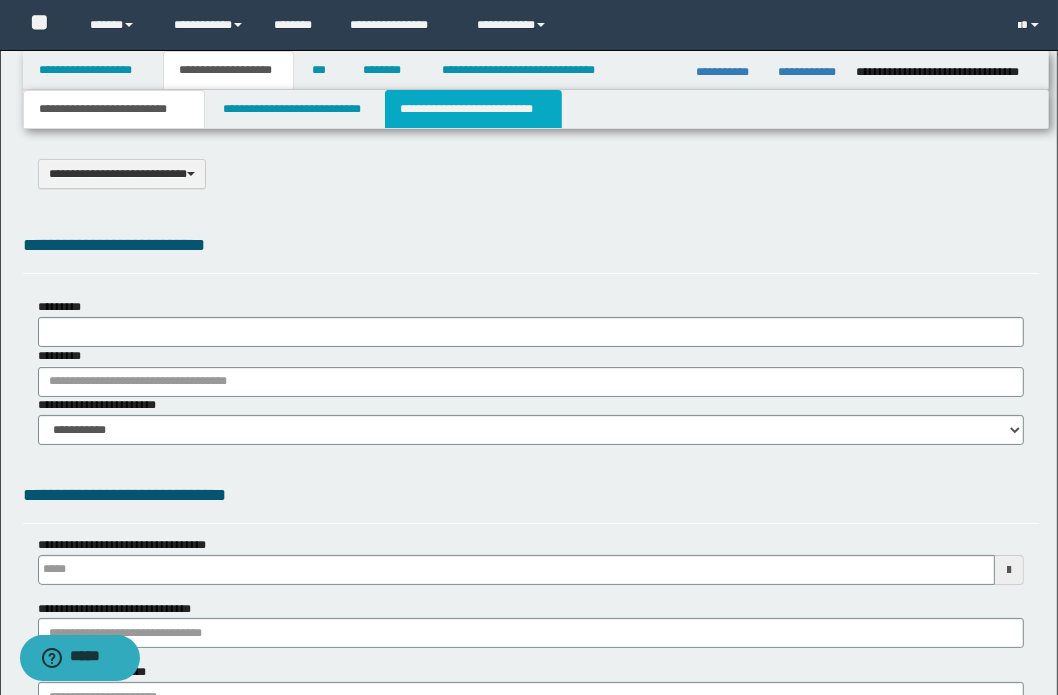 click on "**********" at bounding box center (473, 109) 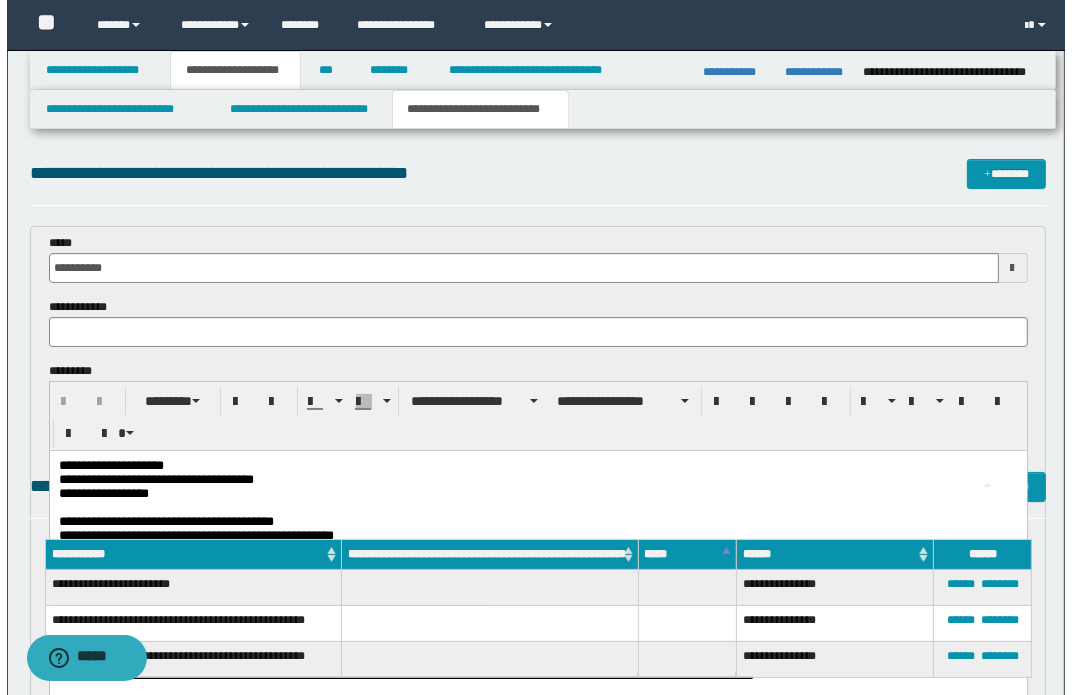 scroll, scrollTop: 0, scrollLeft: 0, axis: both 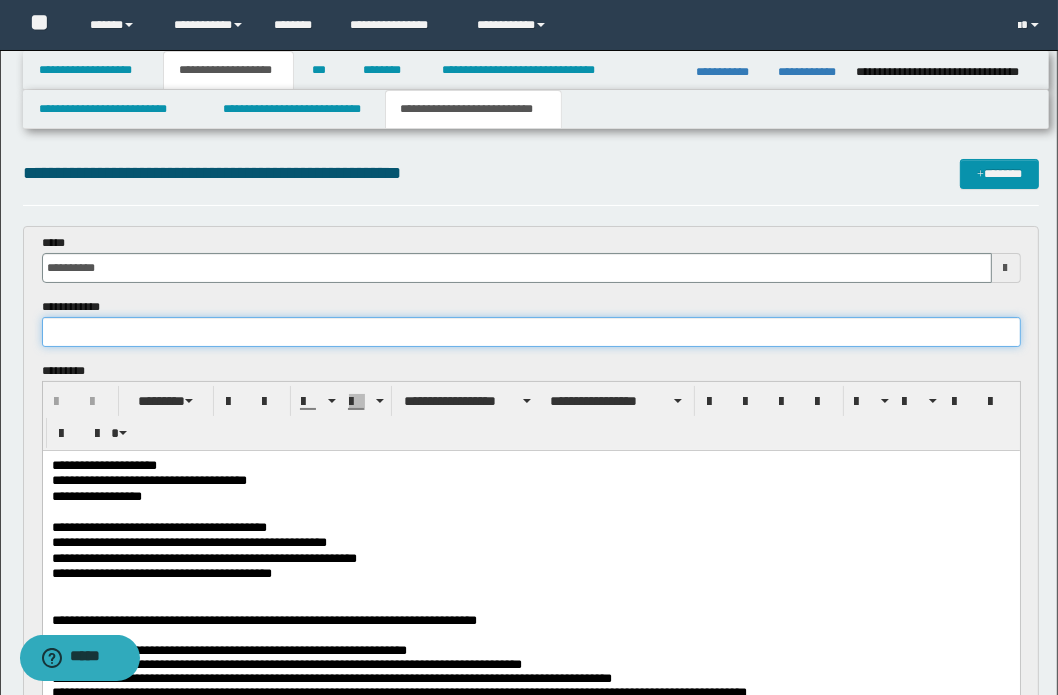 click at bounding box center (531, 332) 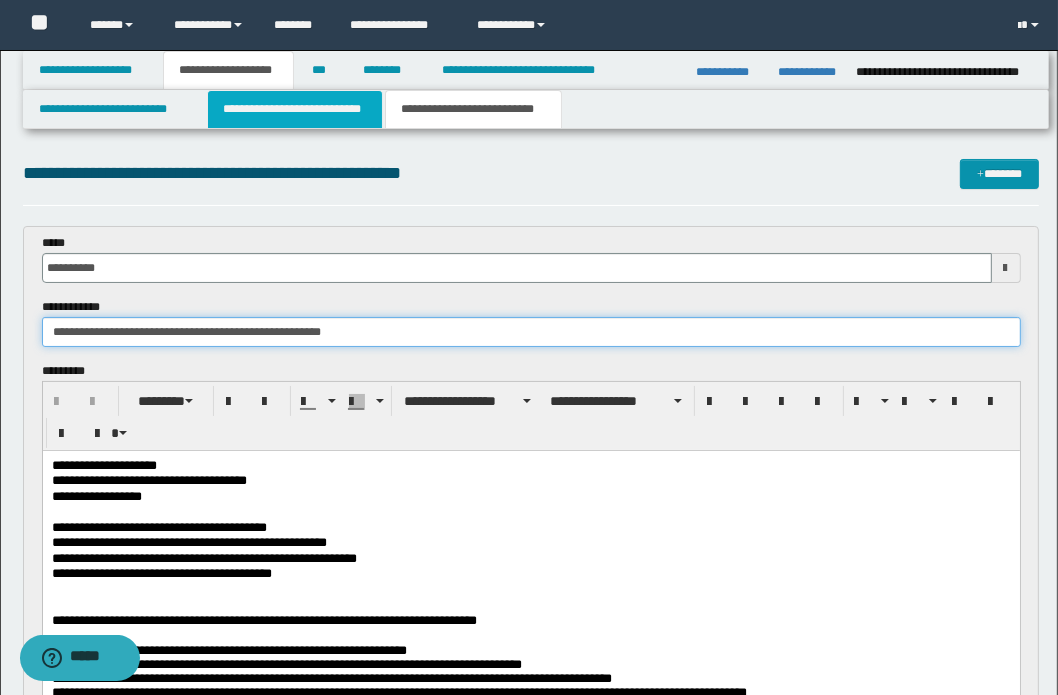 type on "**********" 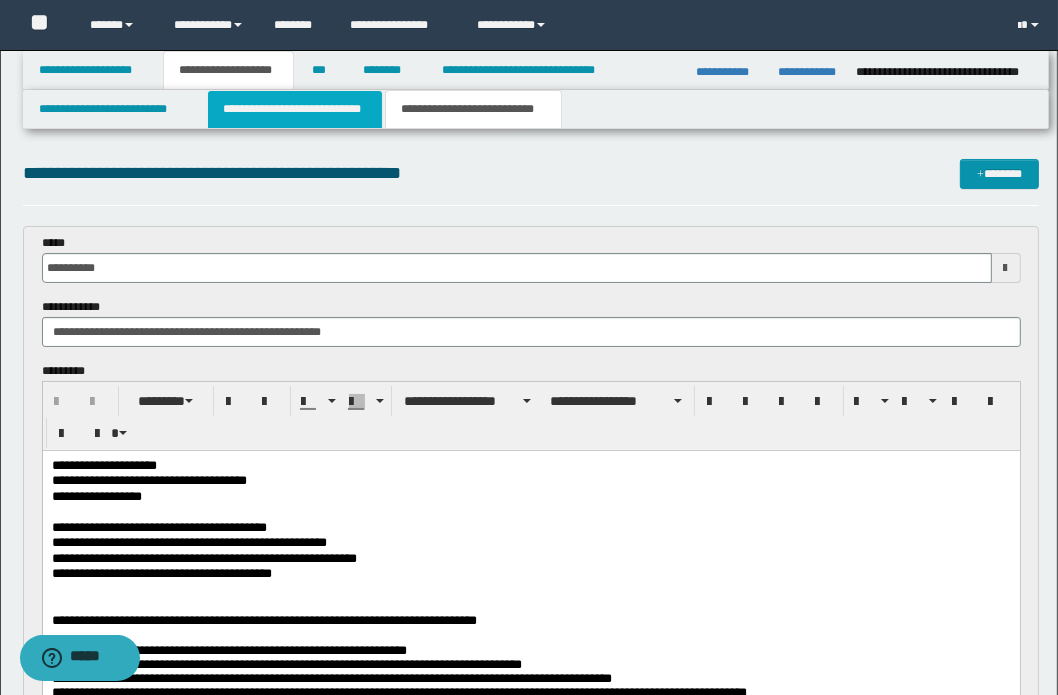 click on "**********" at bounding box center [294, 109] 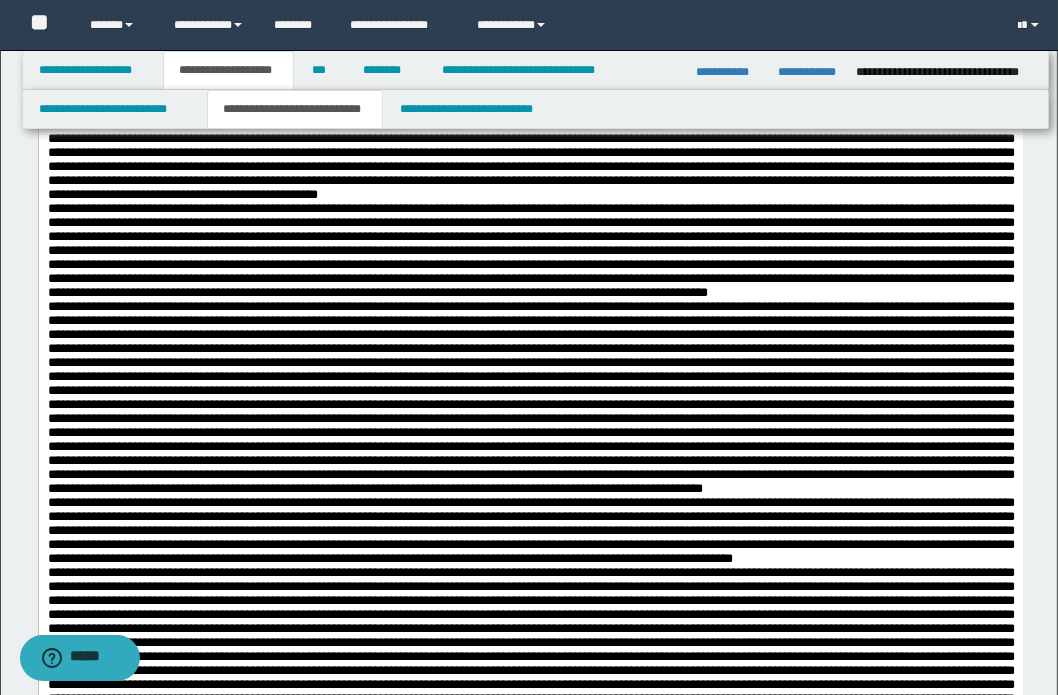 scroll, scrollTop: 636, scrollLeft: 0, axis: vertical 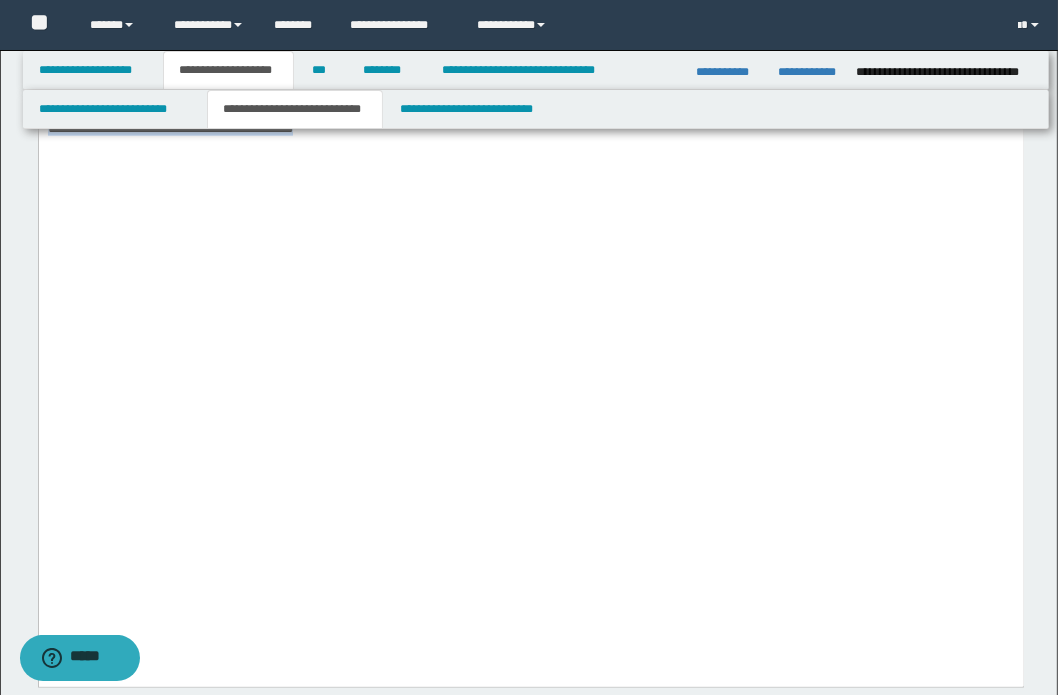 drag, startPoint x: 49, startPoint y: -1418, endPoint x: 655, endPoint y: 647, distance: 2152.083 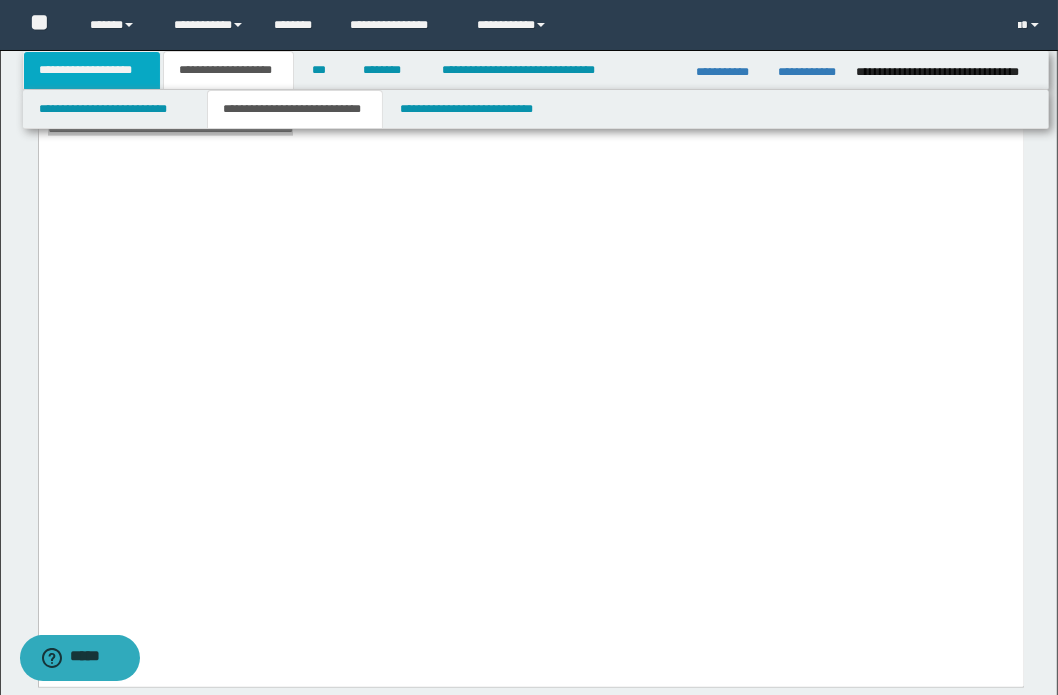 click on "**********" at bounding box center (92, 70) 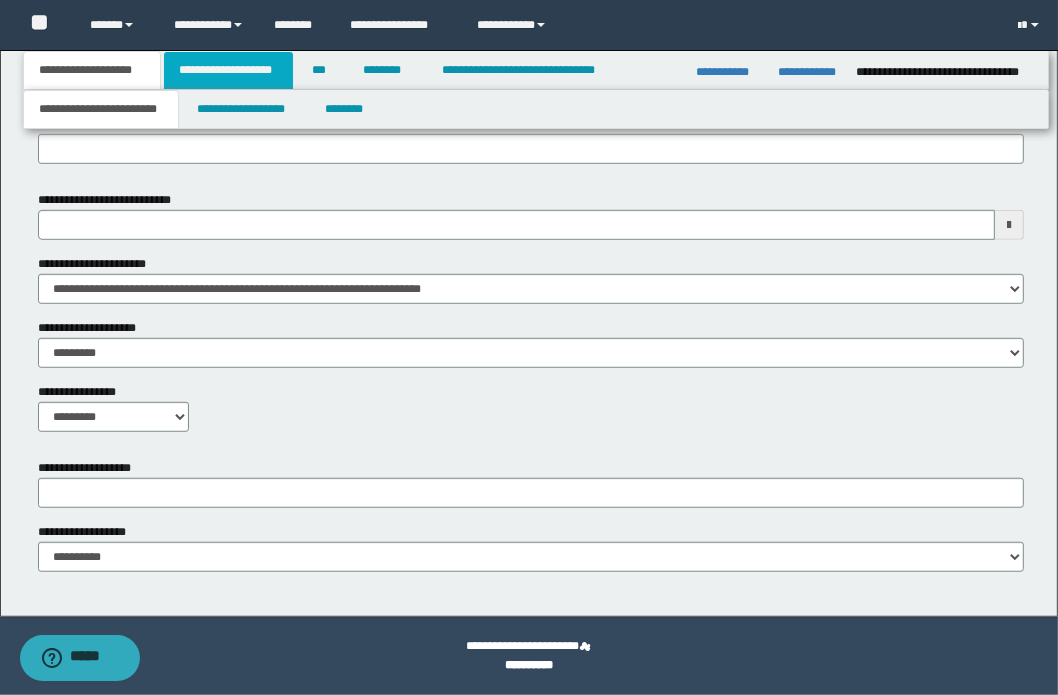 click on "**********" at bounding box center [228, 70] 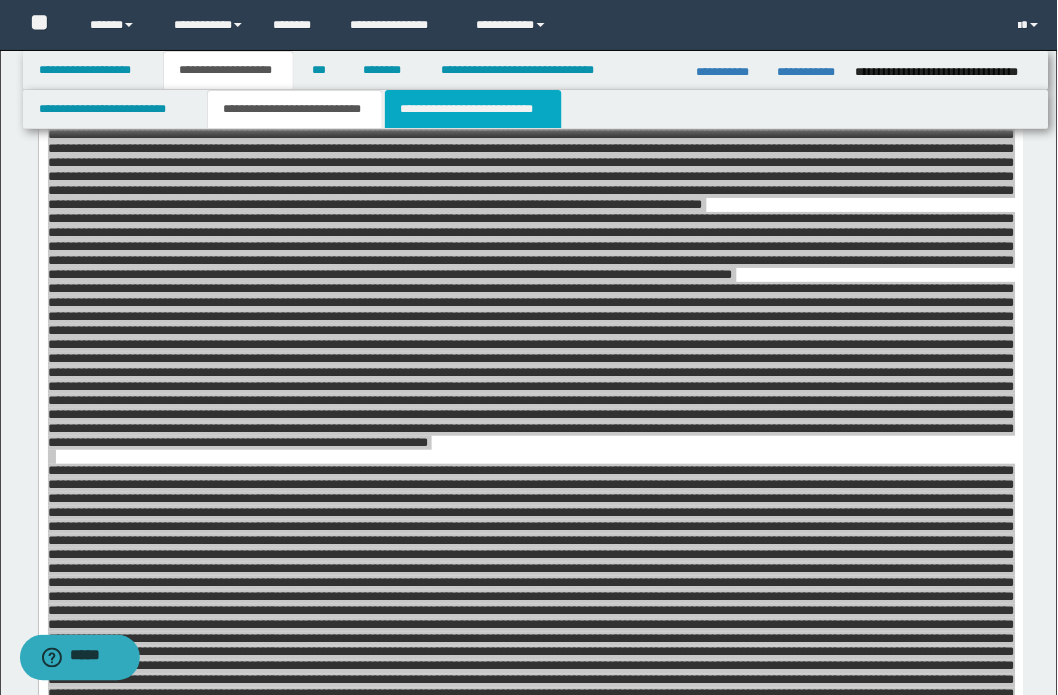 click on "**********" at bounding box center (473, 109) 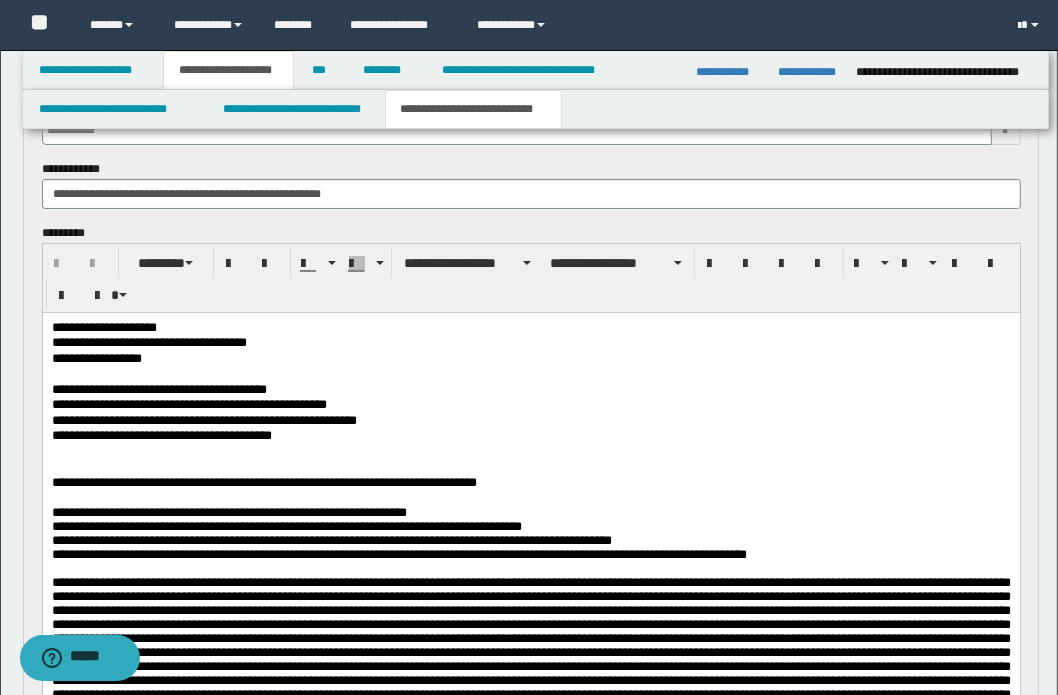 scroll, scrollTop: 204, scrollLeft: 0, axis: vertical 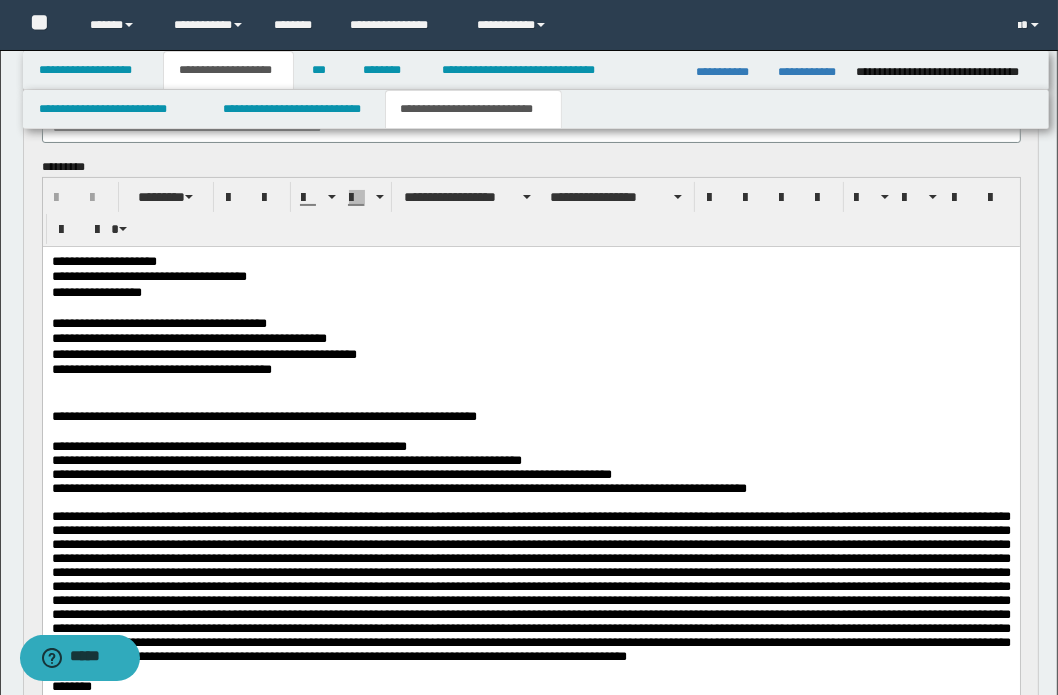 click at bounding box center (530, 385) 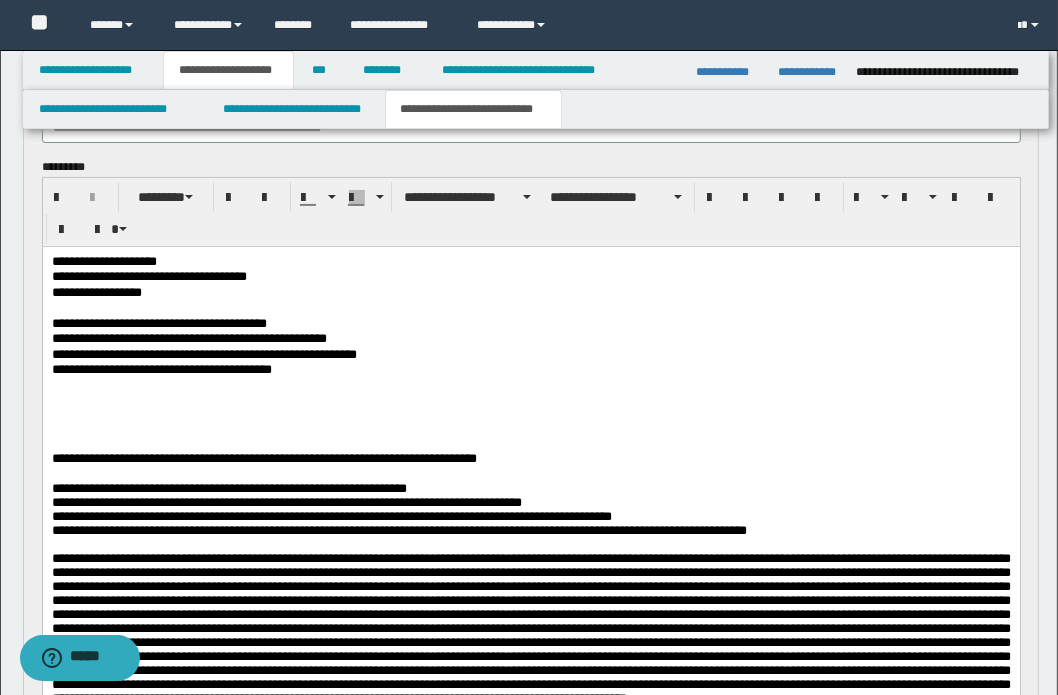 type 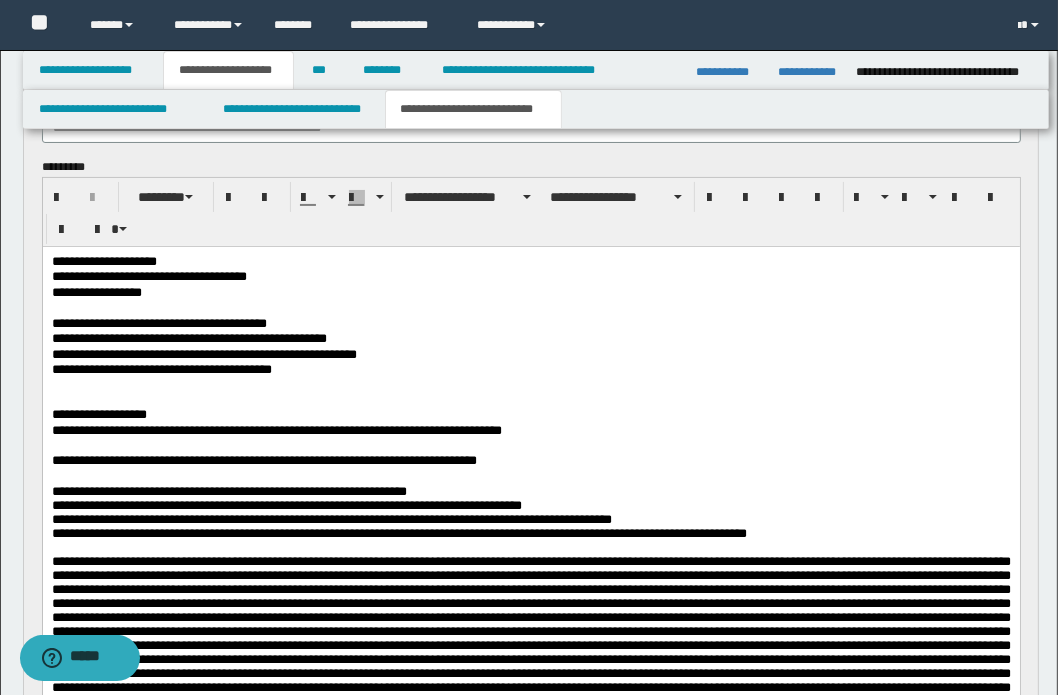 click on "**********" at bounding box center [530, 430] 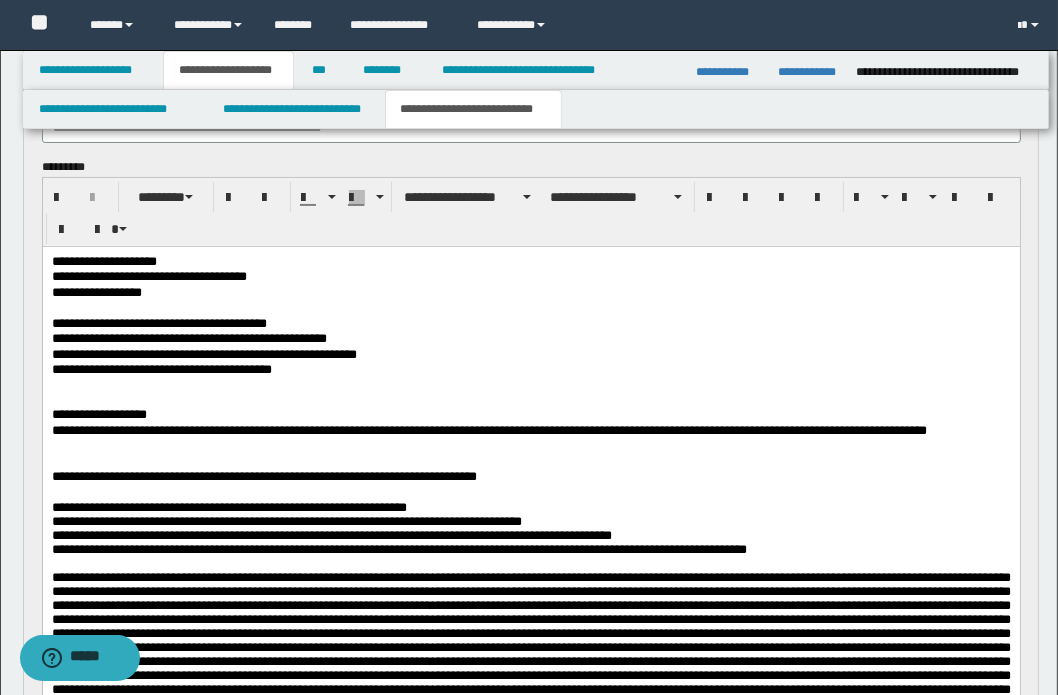 click on "**********" at bounding box center [530, 438] 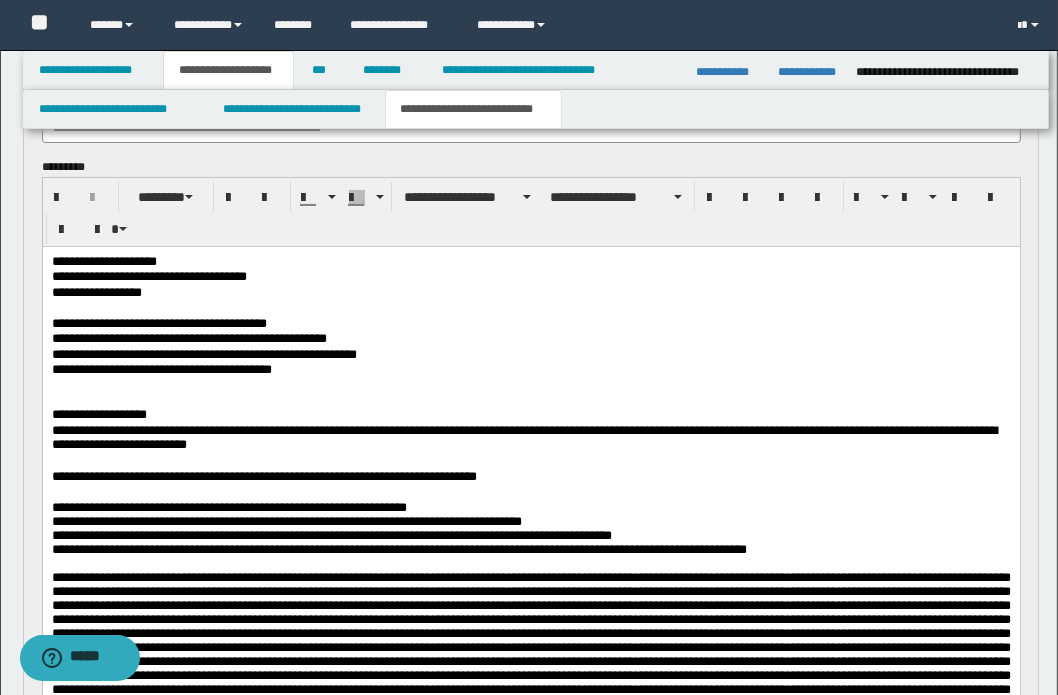 click on "**********" at bounding box center [530, 438] 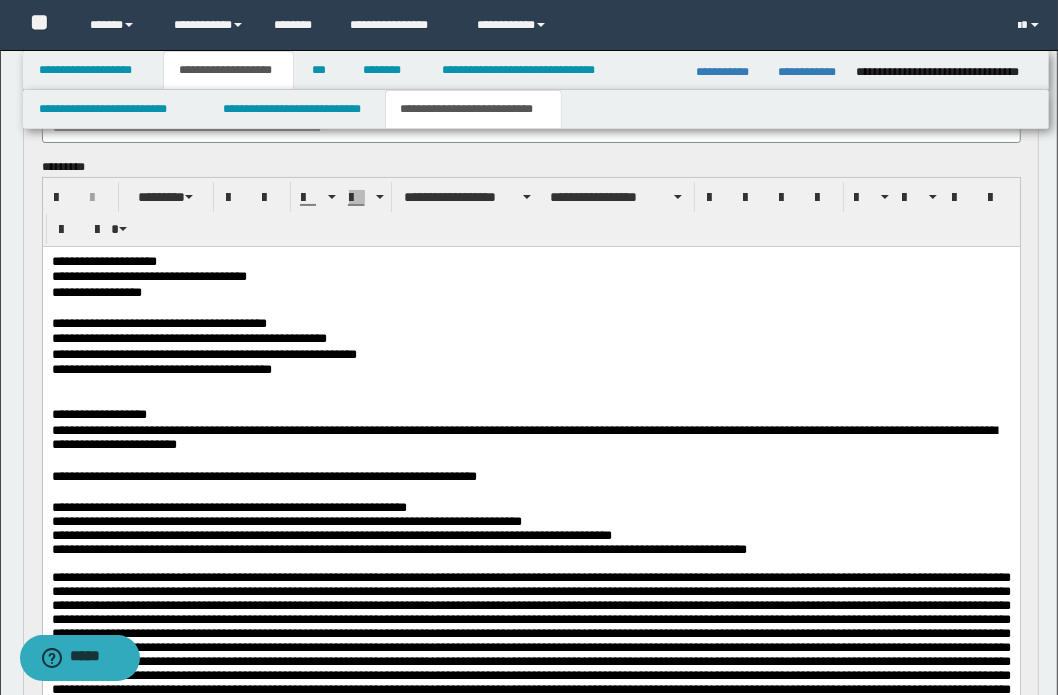 click on "**********" at bounding box center (530, 438) 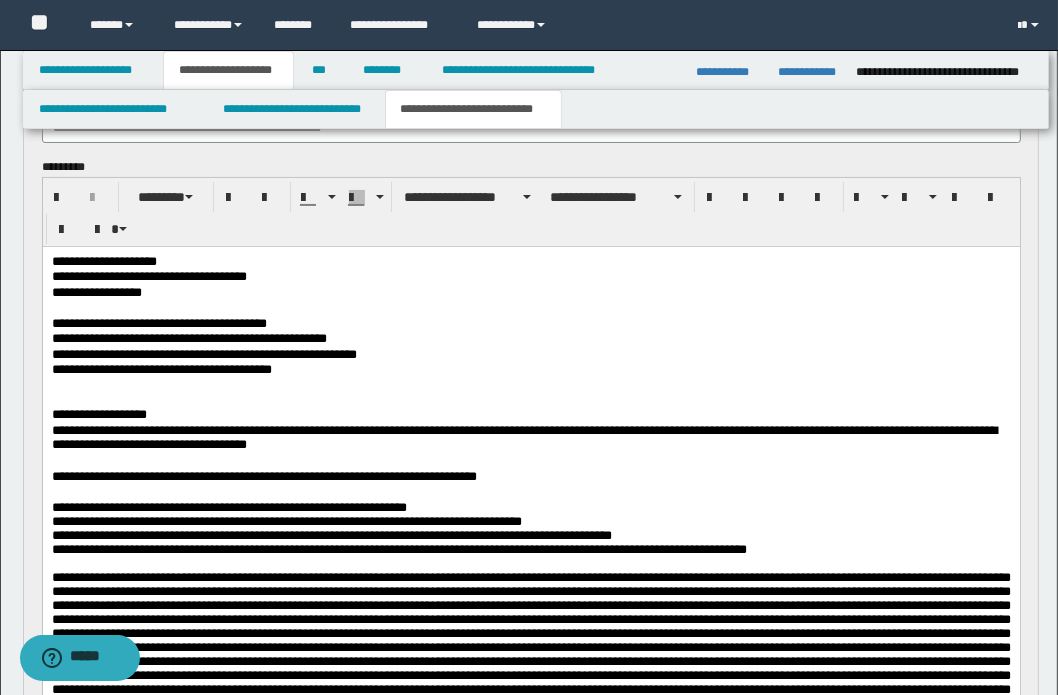 click on "**********" at bounding box center [530, 438] 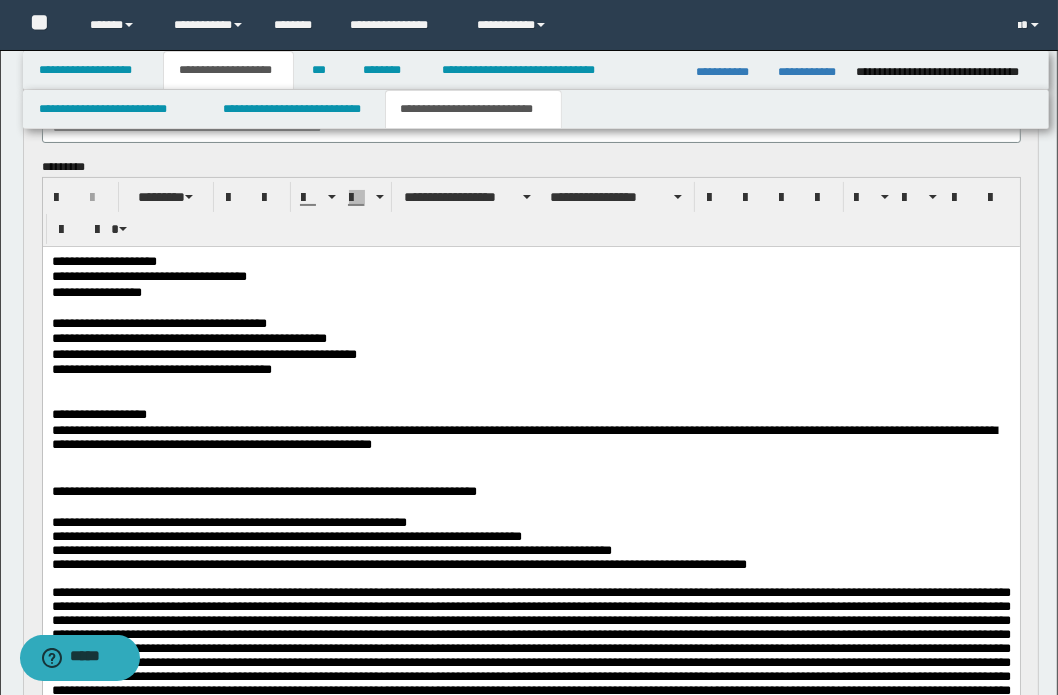 click on "**********" at bounding box center (530, 446) 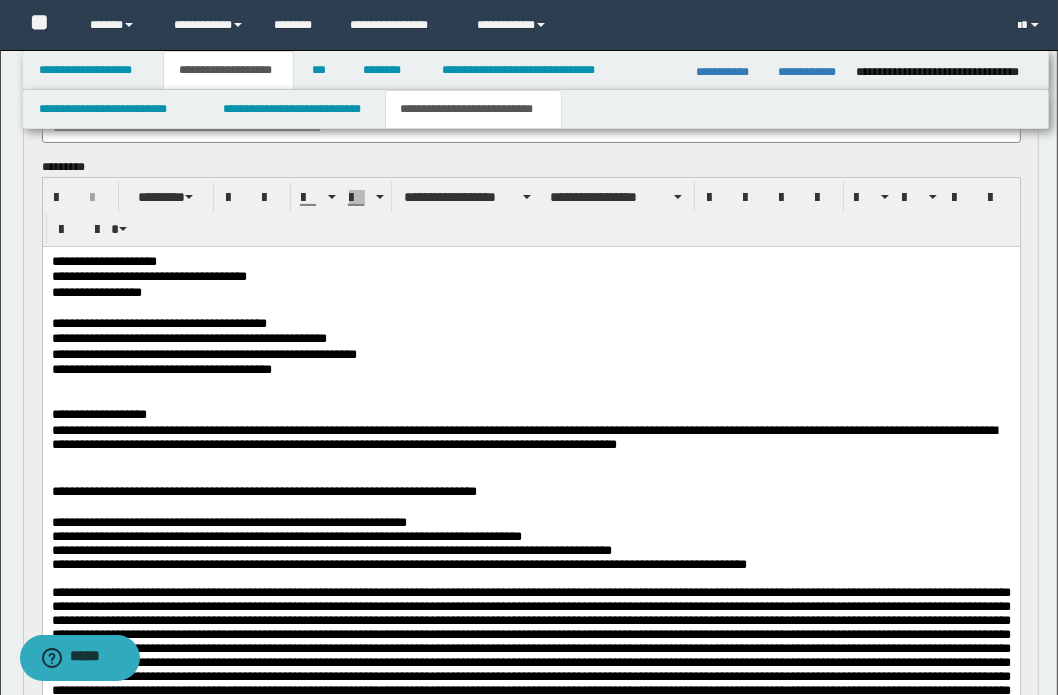 click on "**********" at bounding box center [530, 446] 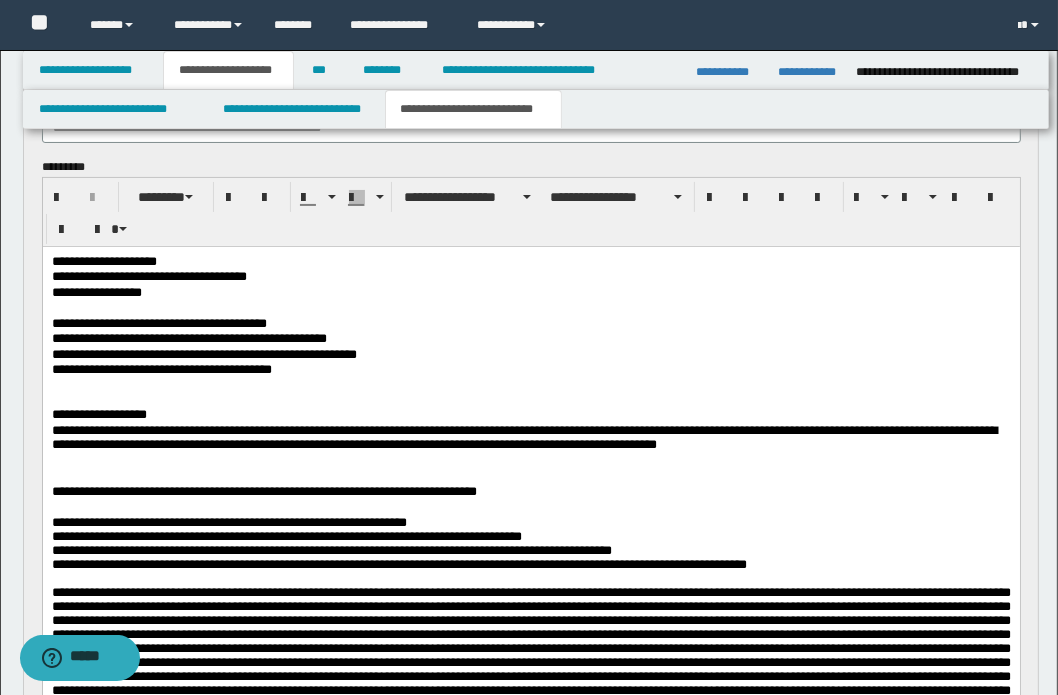 click on "**********" at bounding box center (530, 446) 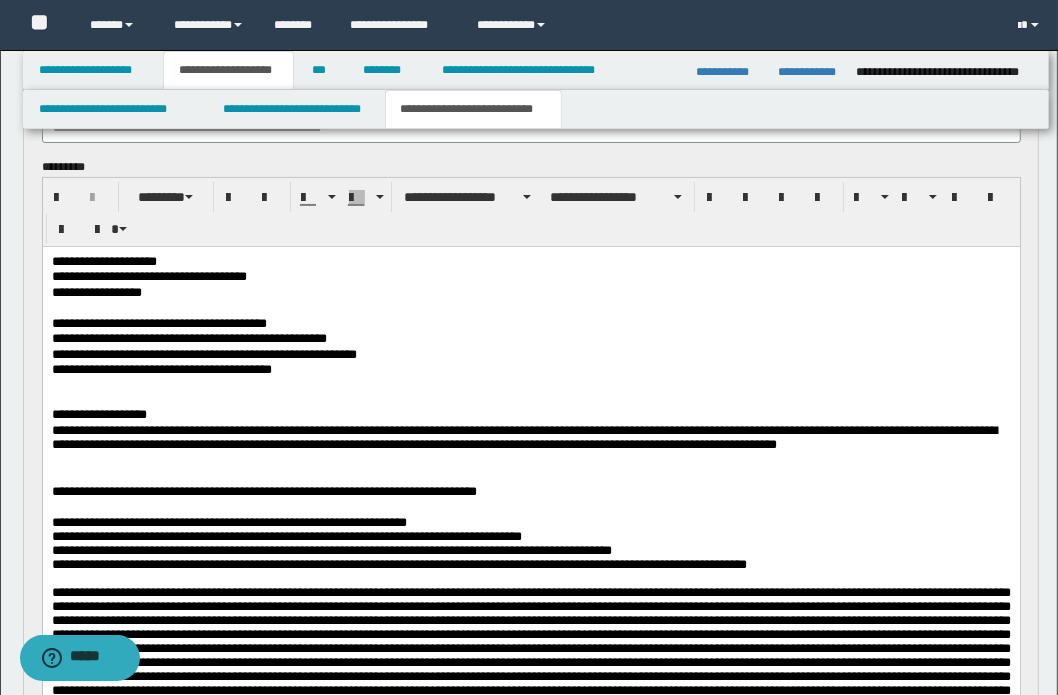 click at bounding box center (530, 476) 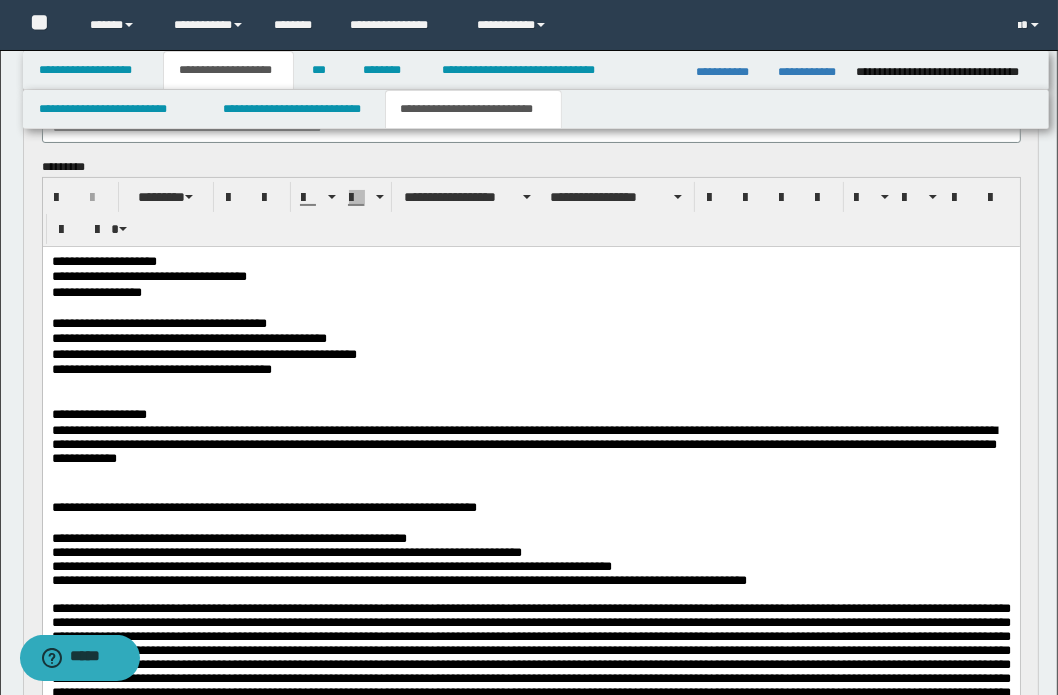 click on "**********" at bounding box center [530, 454] 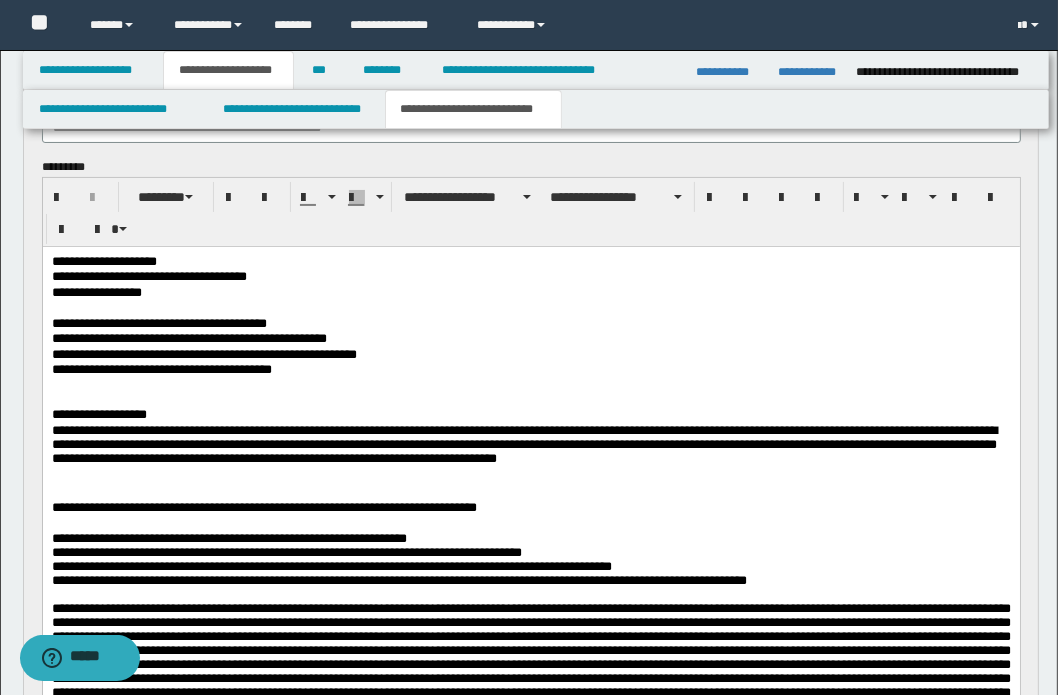 drag, startPoint x: 672, startPoint y: 478, endPoint x: 684, endPoint y: 474, distance: 12.649111 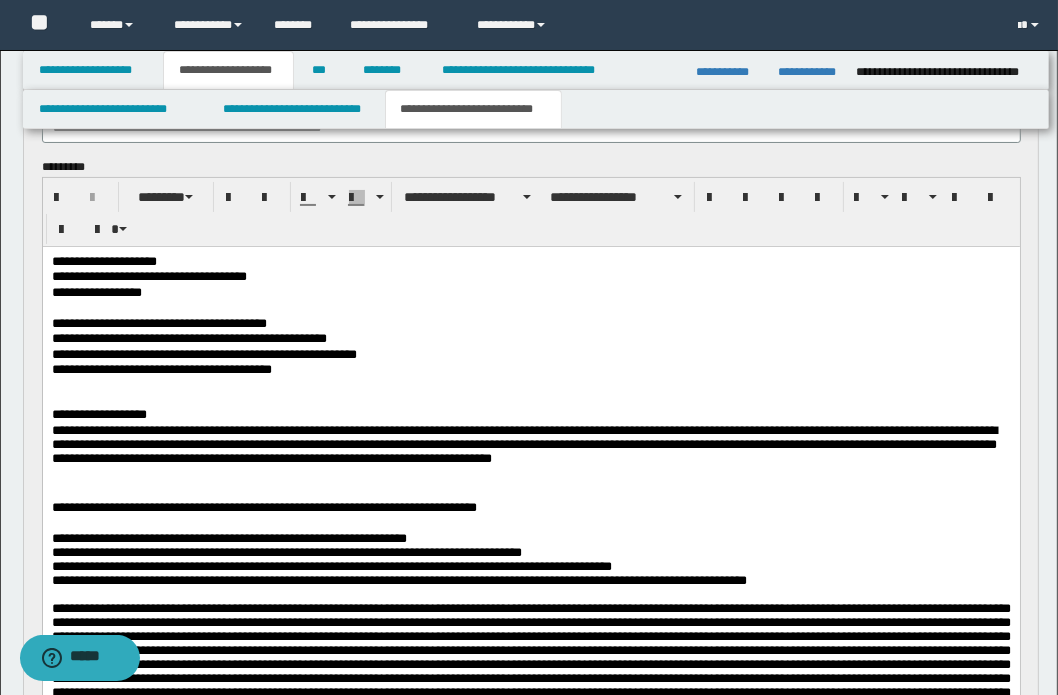 click on "**********" at bounding box center (530, 454) 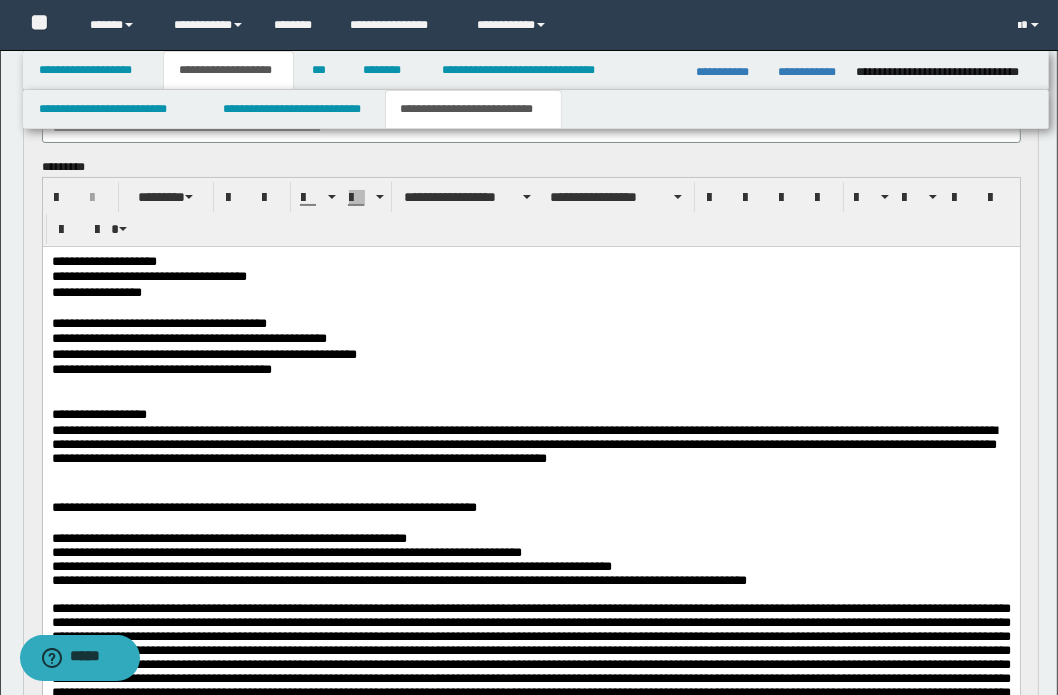 click on "**********" at bounding box center [530, 454] 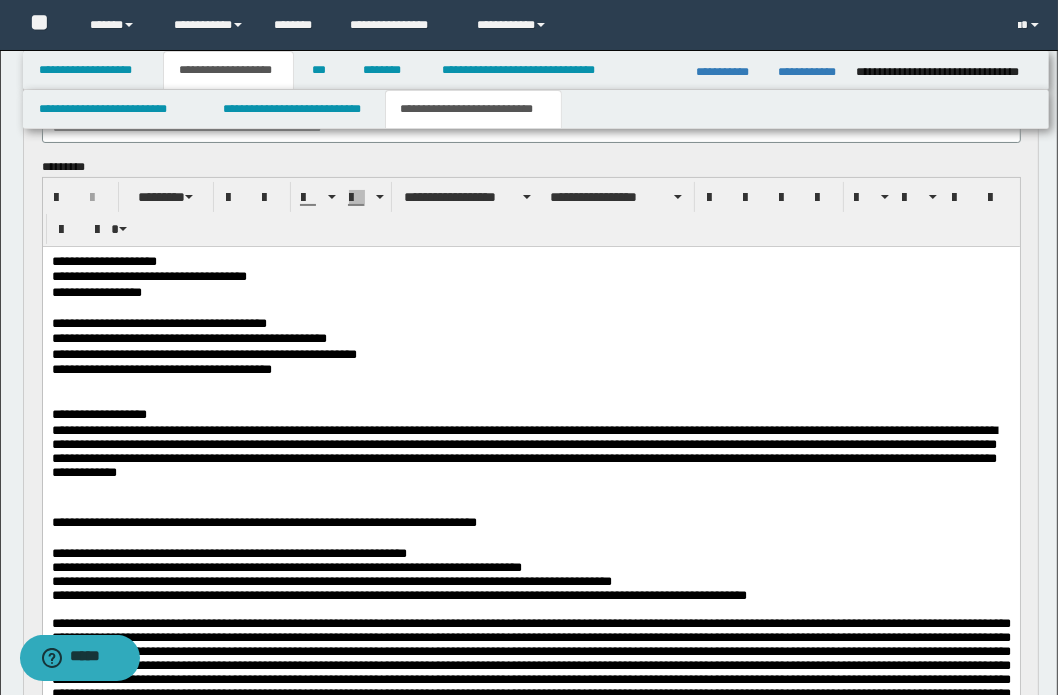click on "**********" at bounding box center [530, 461] 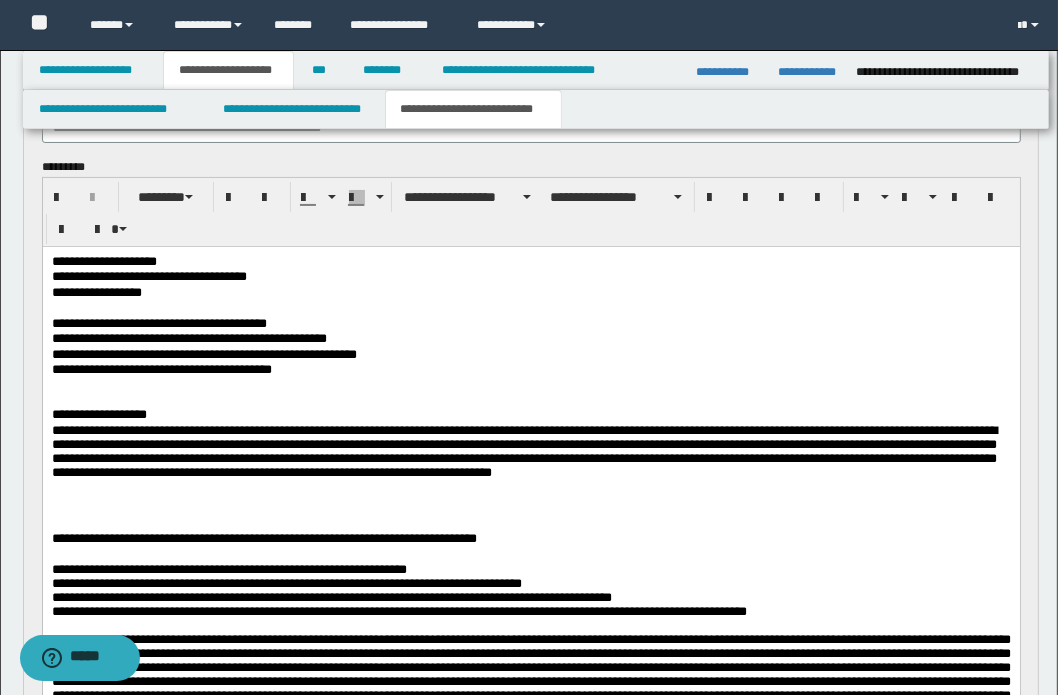 click on "**********" at bounding box center [530, 469] 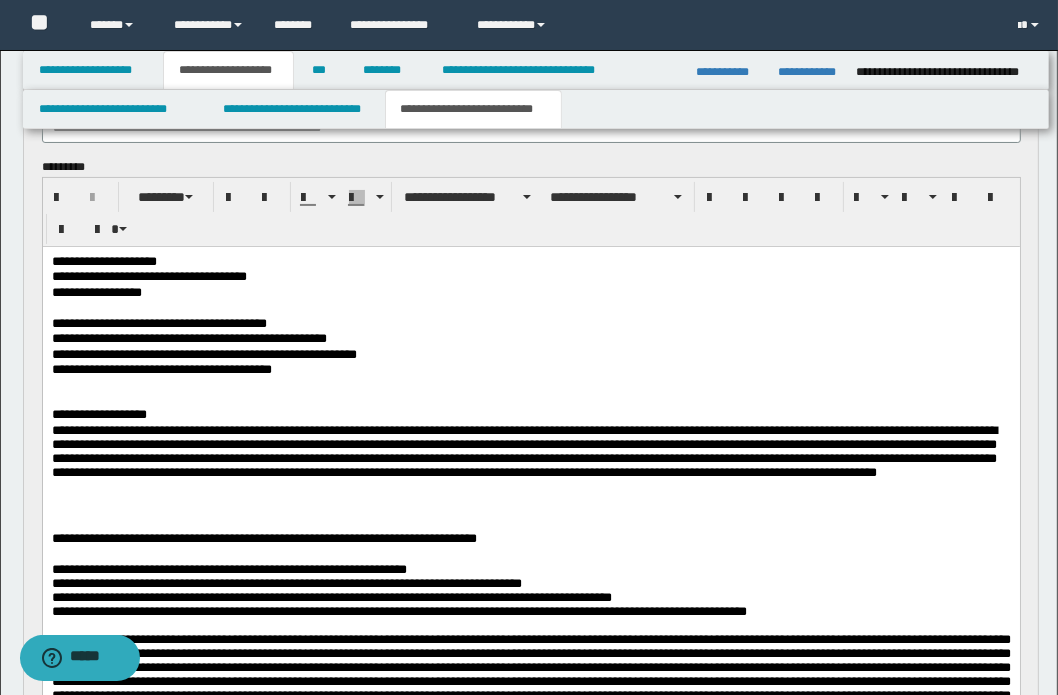 click on "**********" at bounding box center (530, 469) 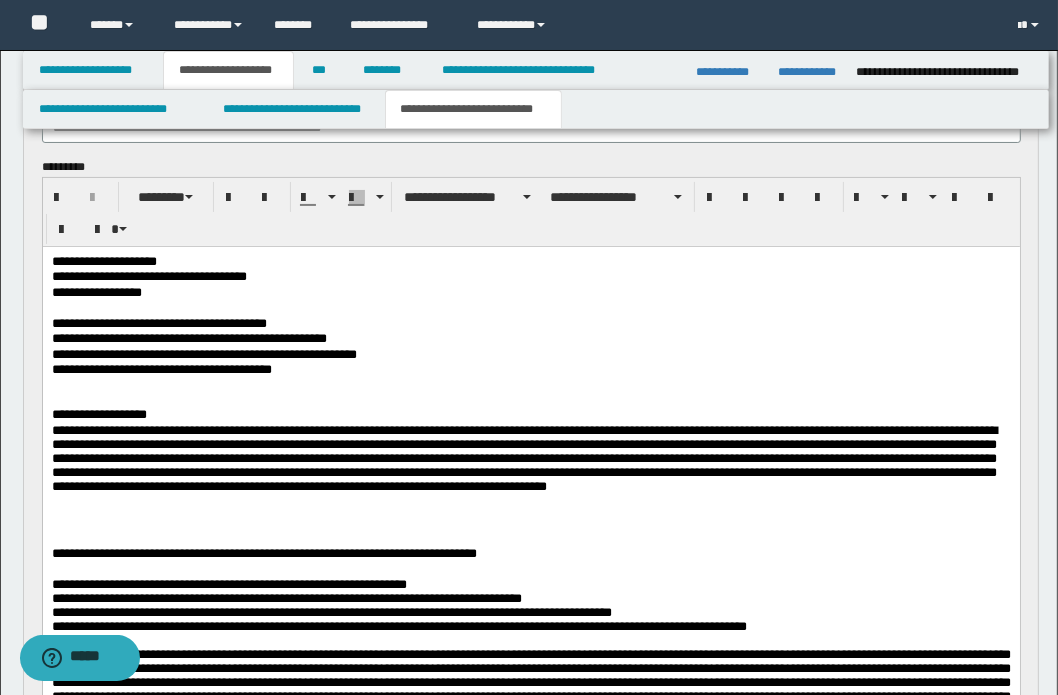 click on "**********" at bounding box center (530, 477) 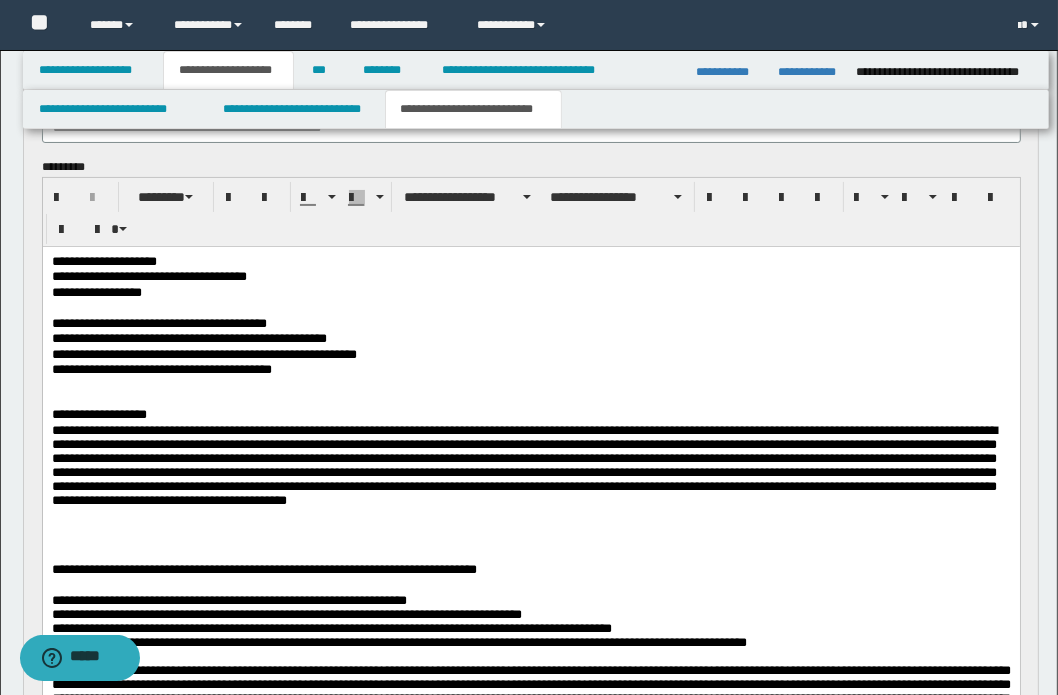 click on "**********" at bounding box center [530, 485] 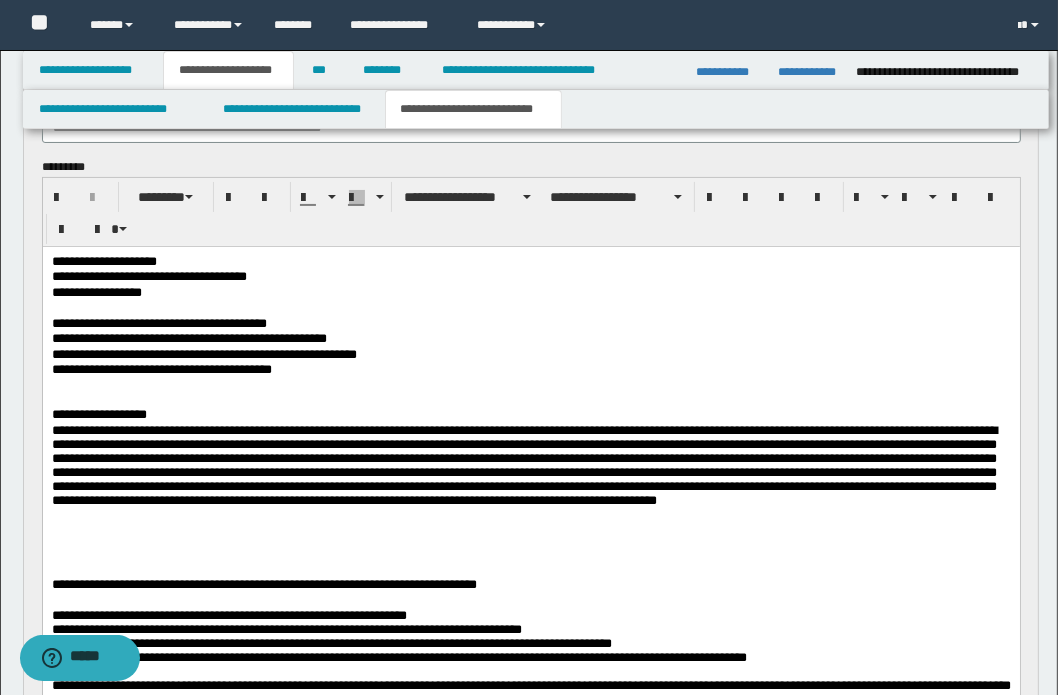 click at bounding box center (530, 492) 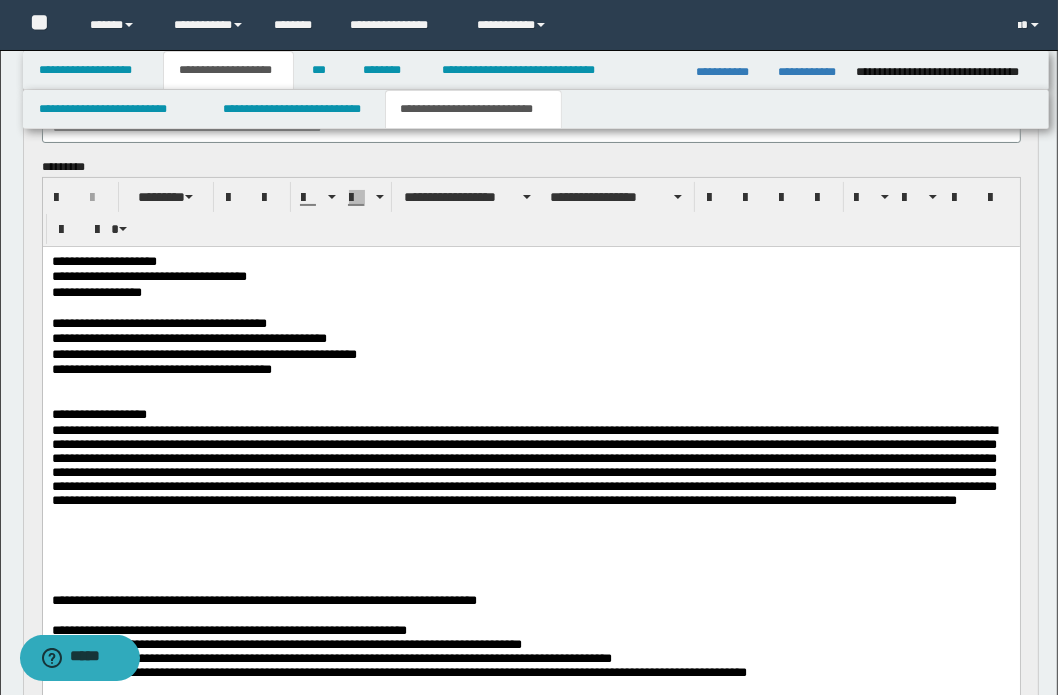 click at bounding box center (530, 584) 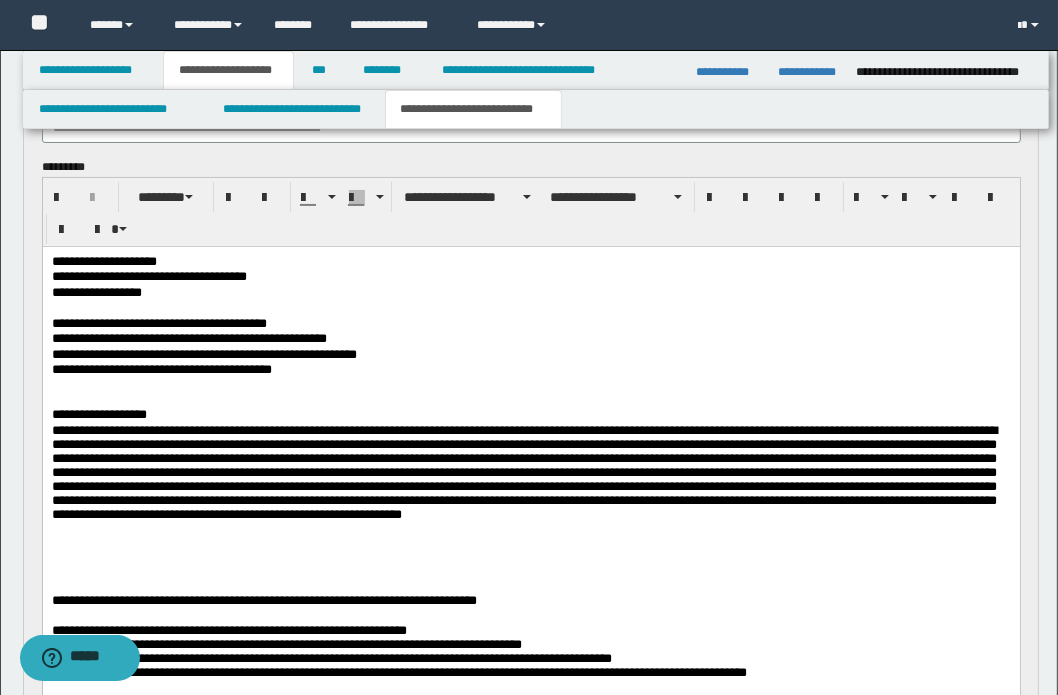 click at bounding box center (530, 500) 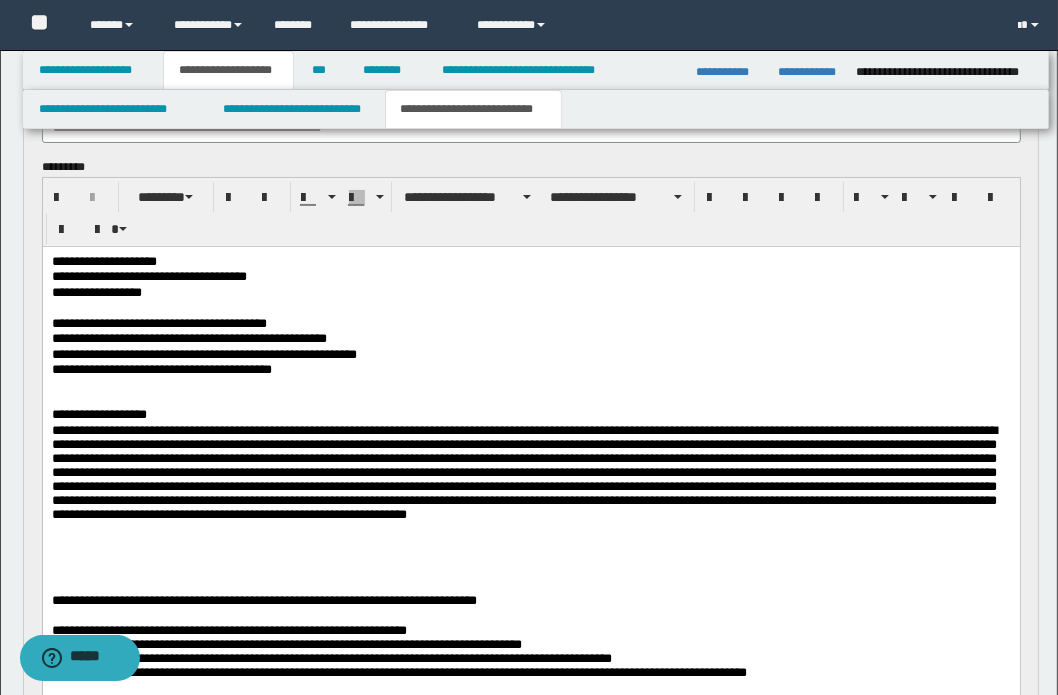 click at bounding box center (530, 500) 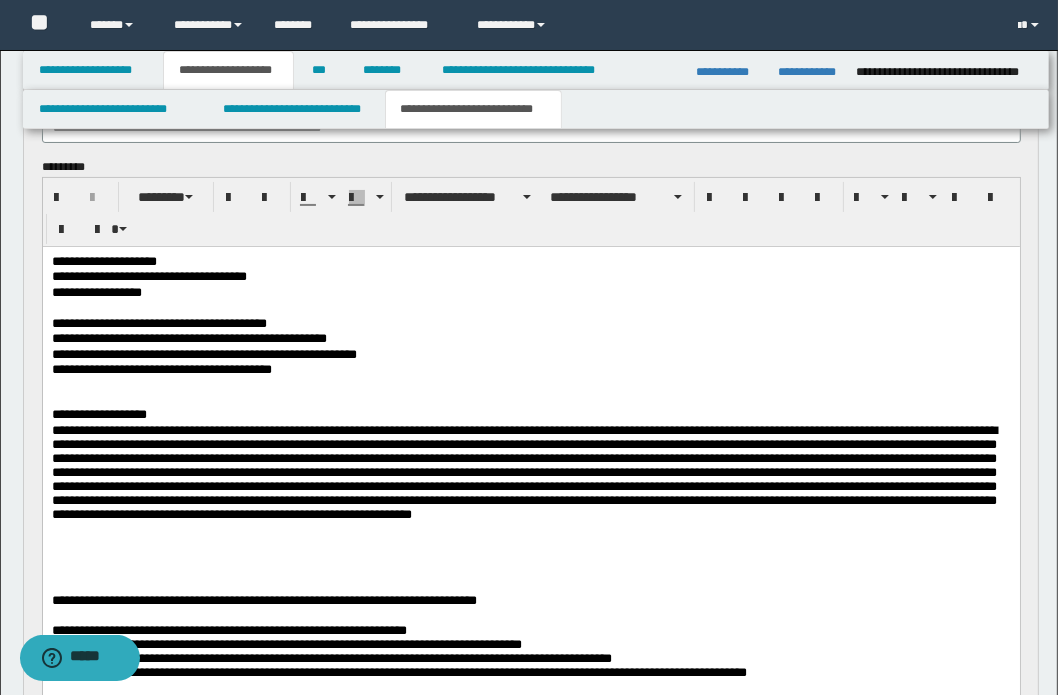 click at bounding box center [530, 500] 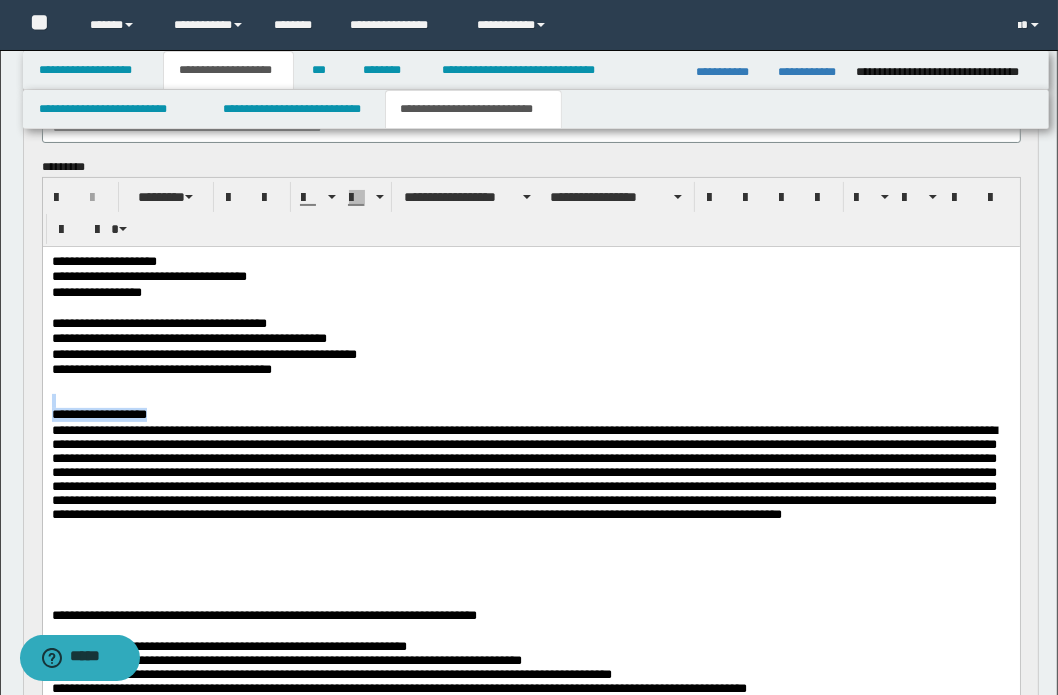 drag, startPoint x: 213, startPoint y: 418, endPoint x: 33, endPoint y: 407, distance: 180.3358 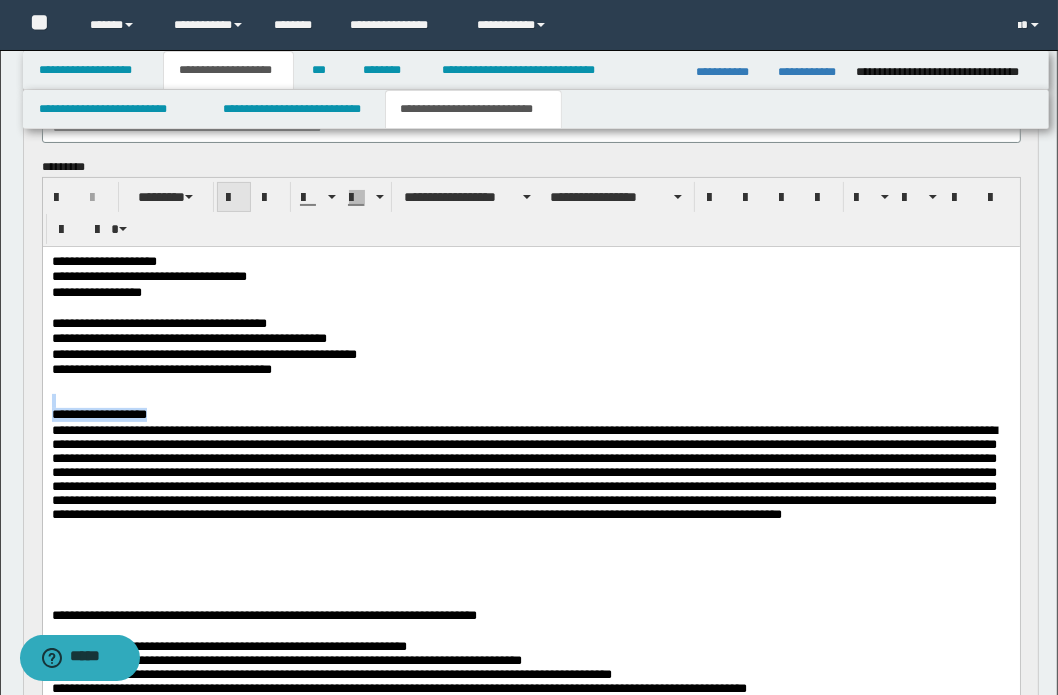 click at bounding box center [234, 197] 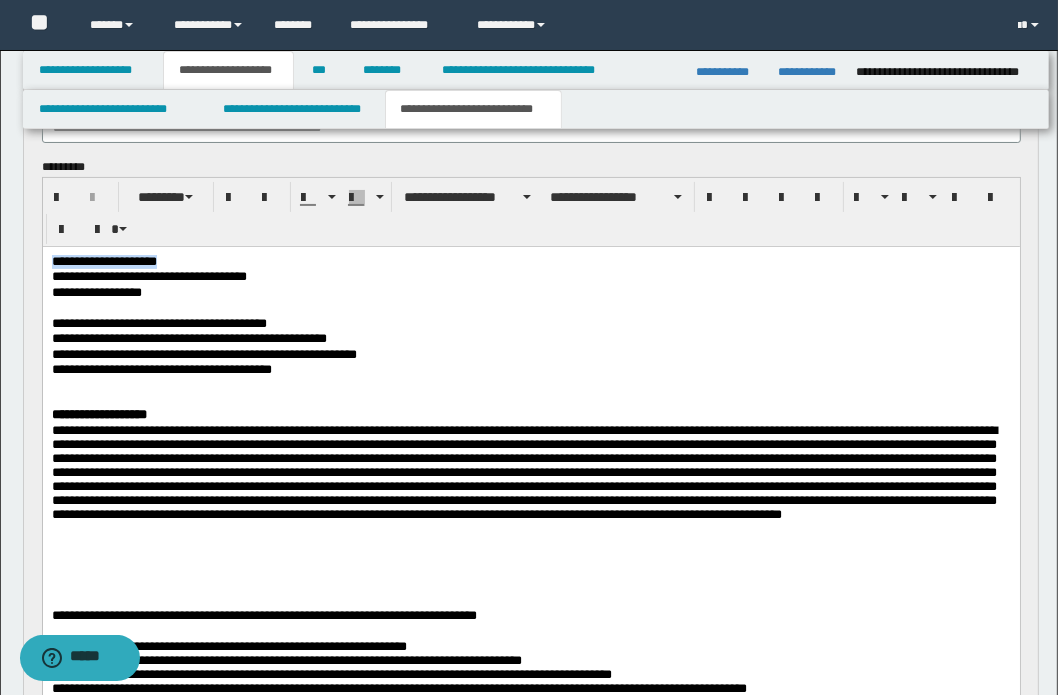 drag, startPoint x: 223, startPoint y: 254, endPoint x: 144, endPoint y: 475, distance: 234.69554 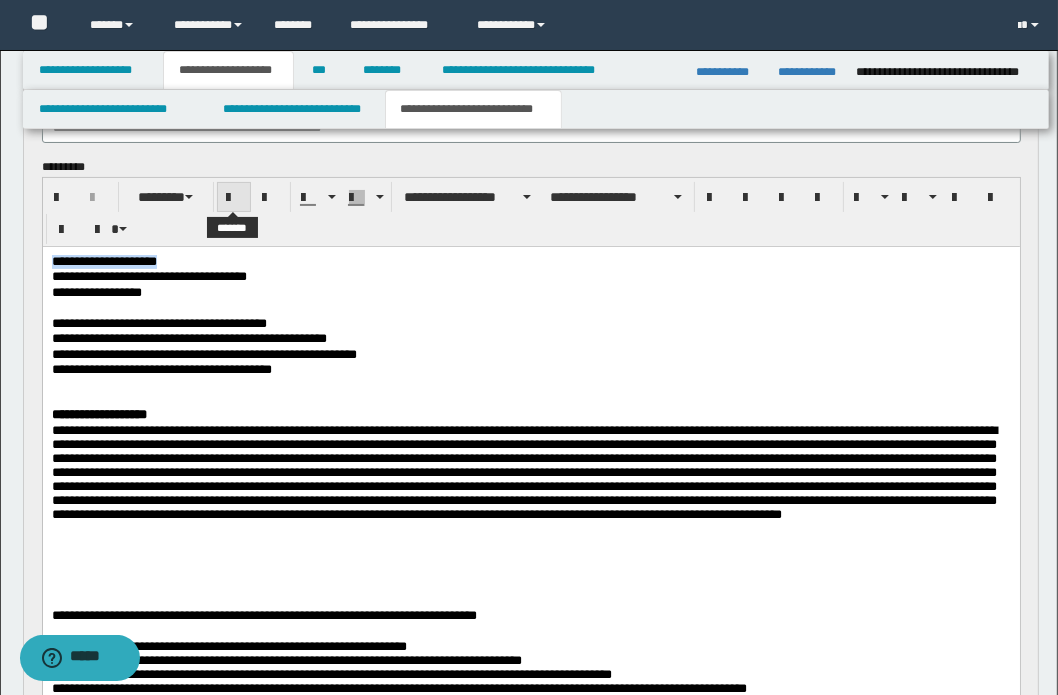click at bounding box center [234, 198] 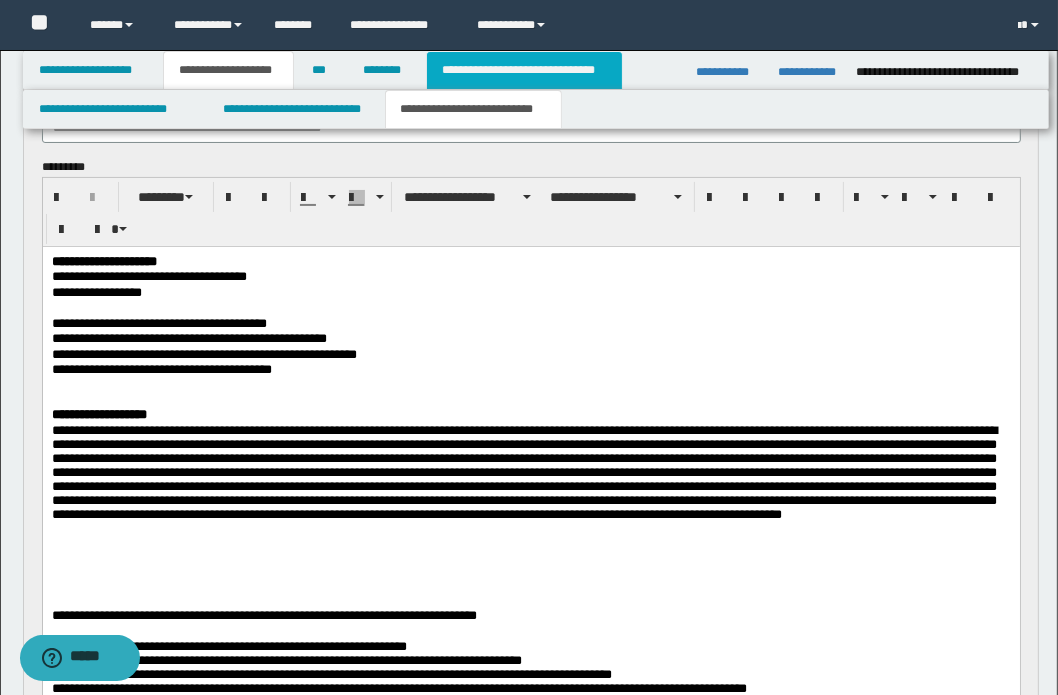 click on "**********" at bounding box center [524, 70] 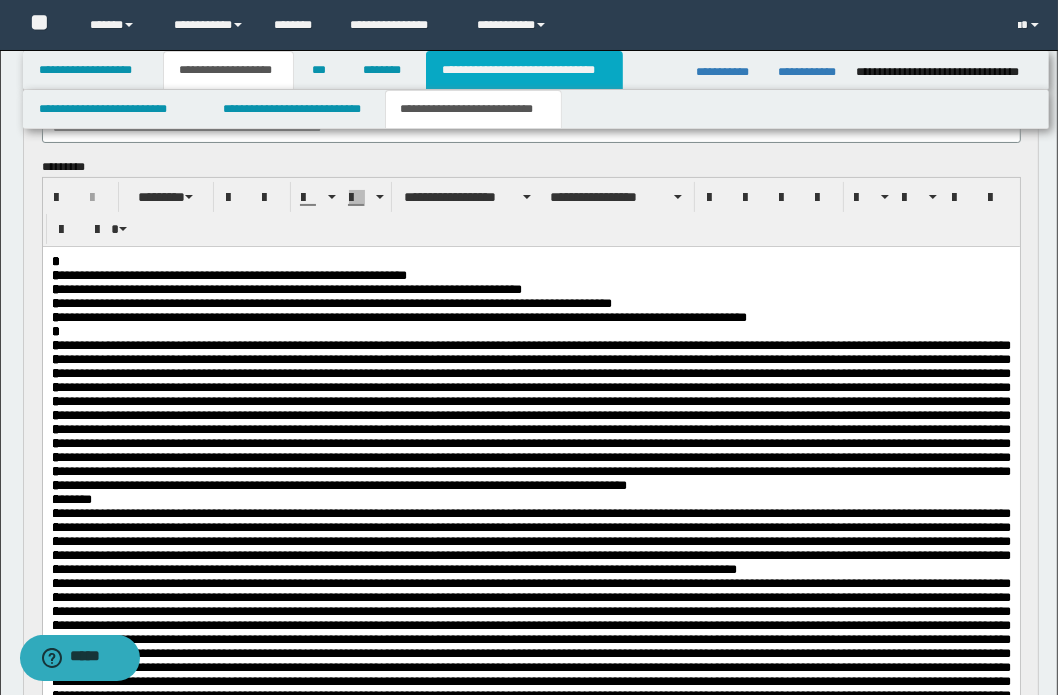 scroll, scrollTop: 0, scrollLeft: 0, axis: both 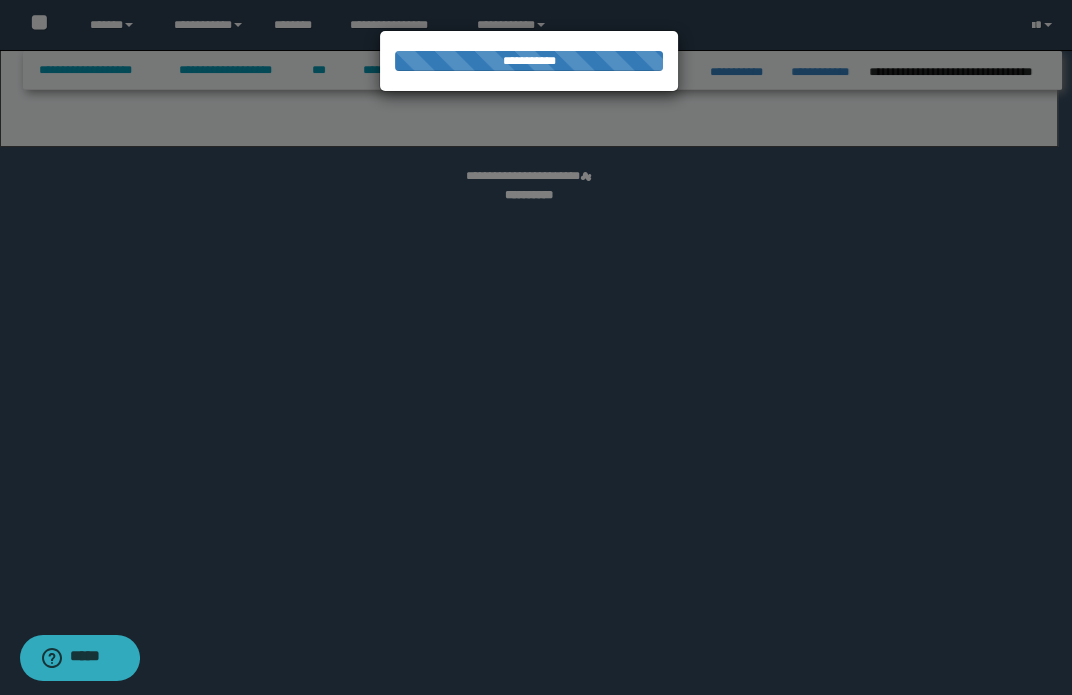 select on "*" 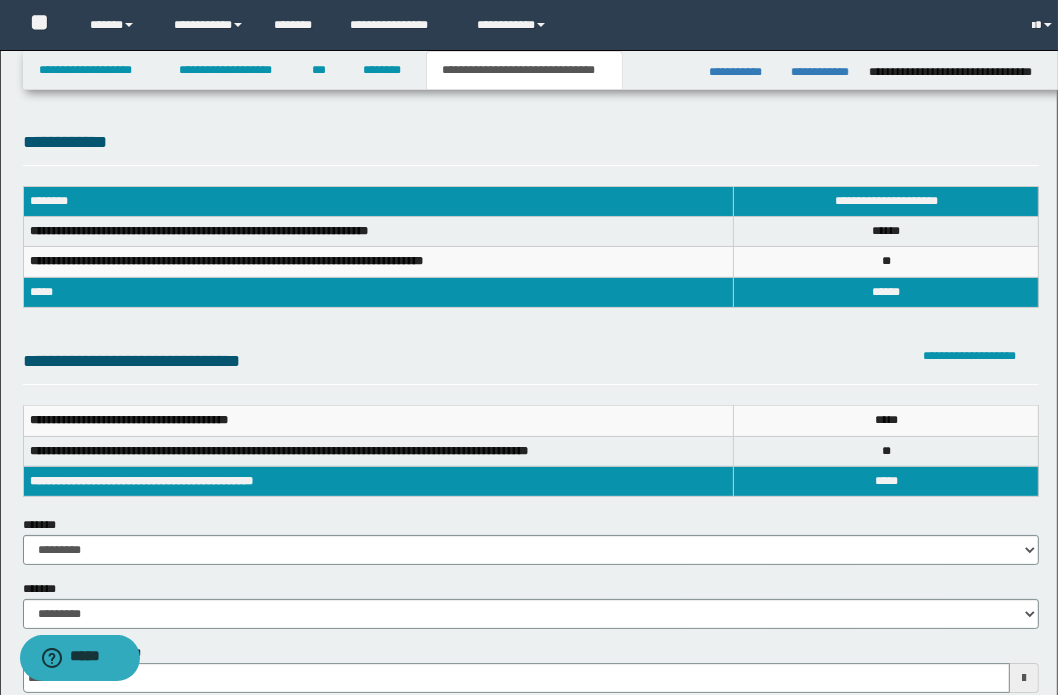 scroll, scrollTop: 0, scrollLeft: 0, axis: both 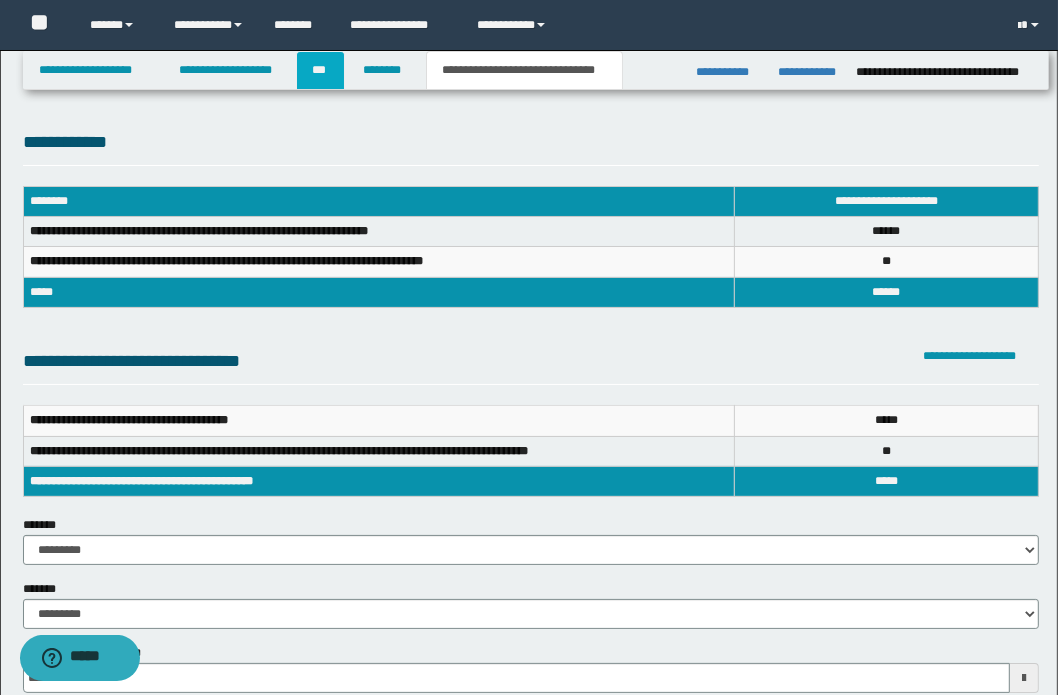 click on "***" at bounding box center (320, 70) 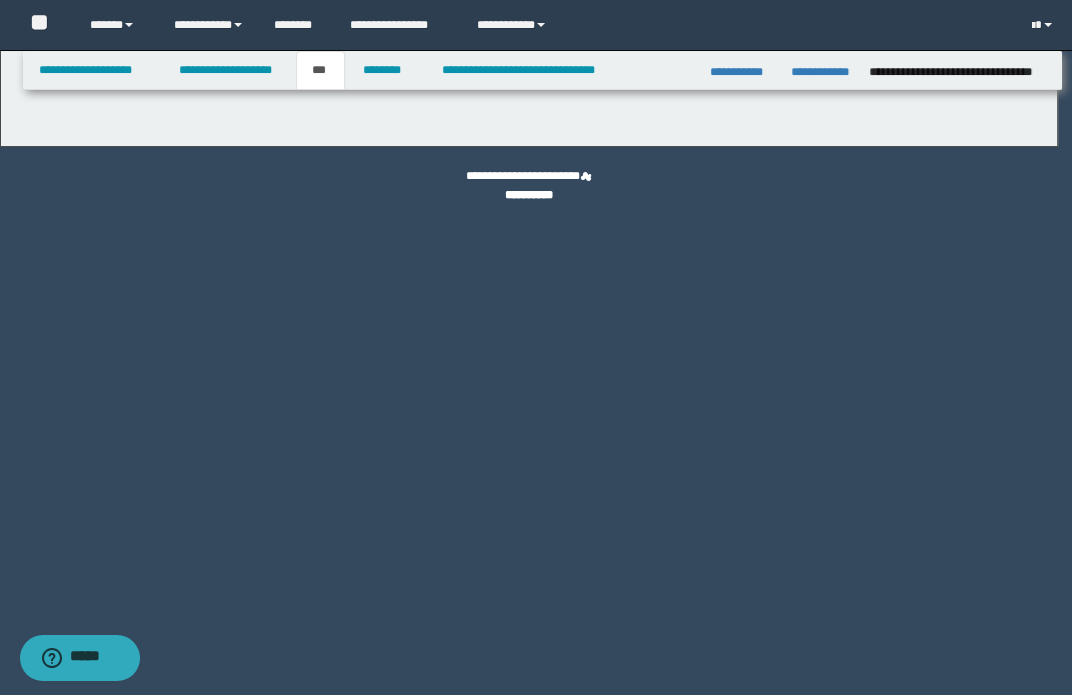 select on "***" 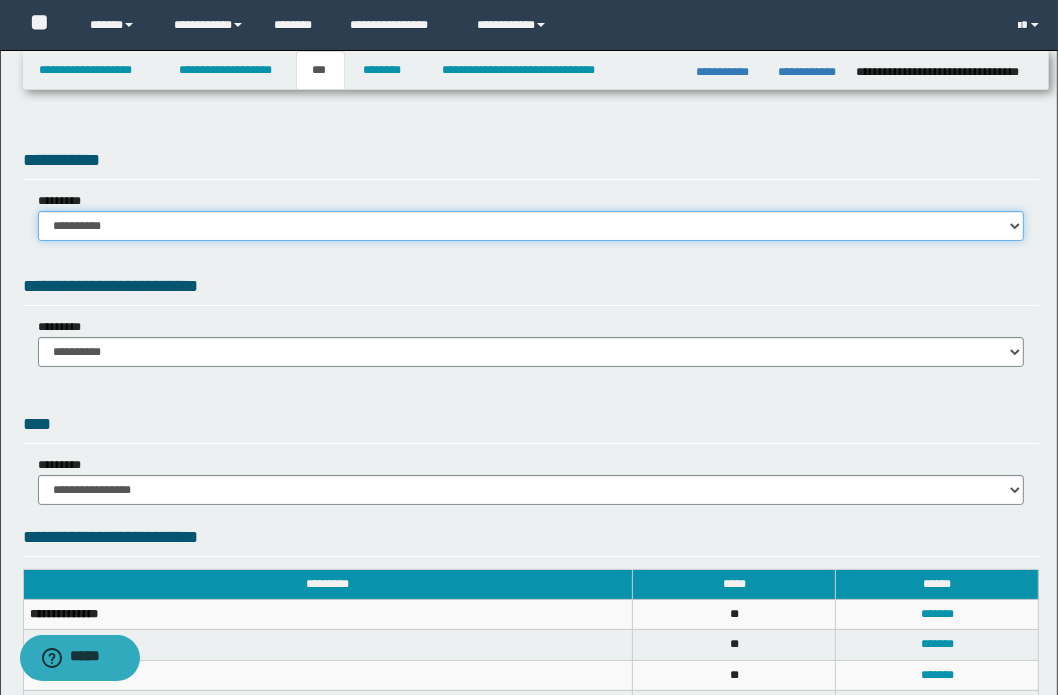 click on "**********" at bounding box center (531, 226) 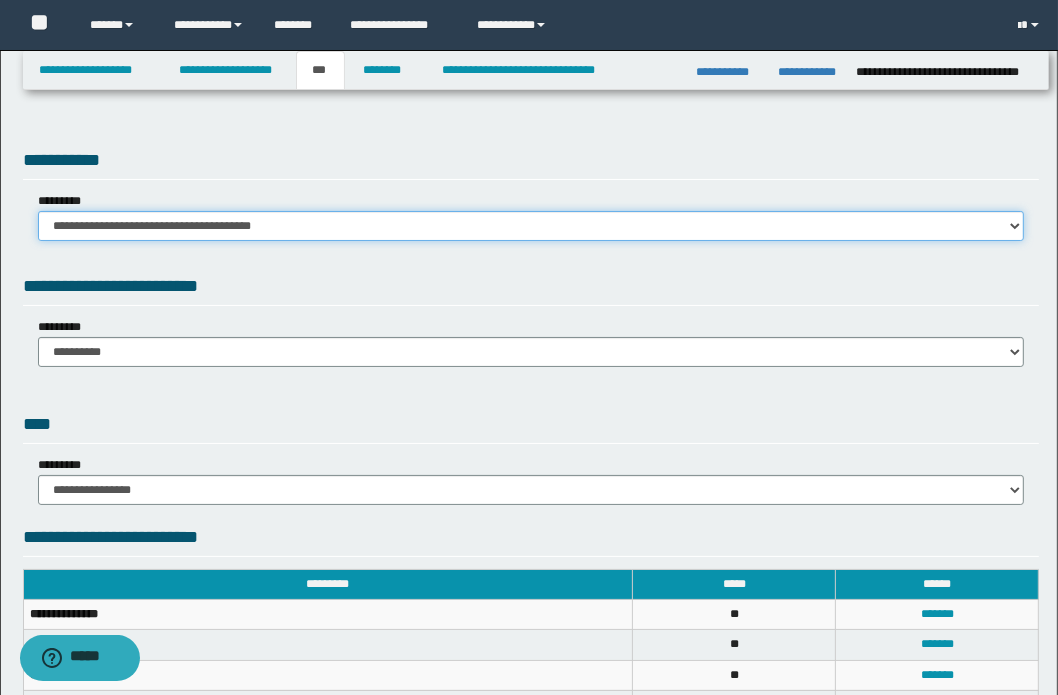 click on "**********" at bounding box center [531, 226] 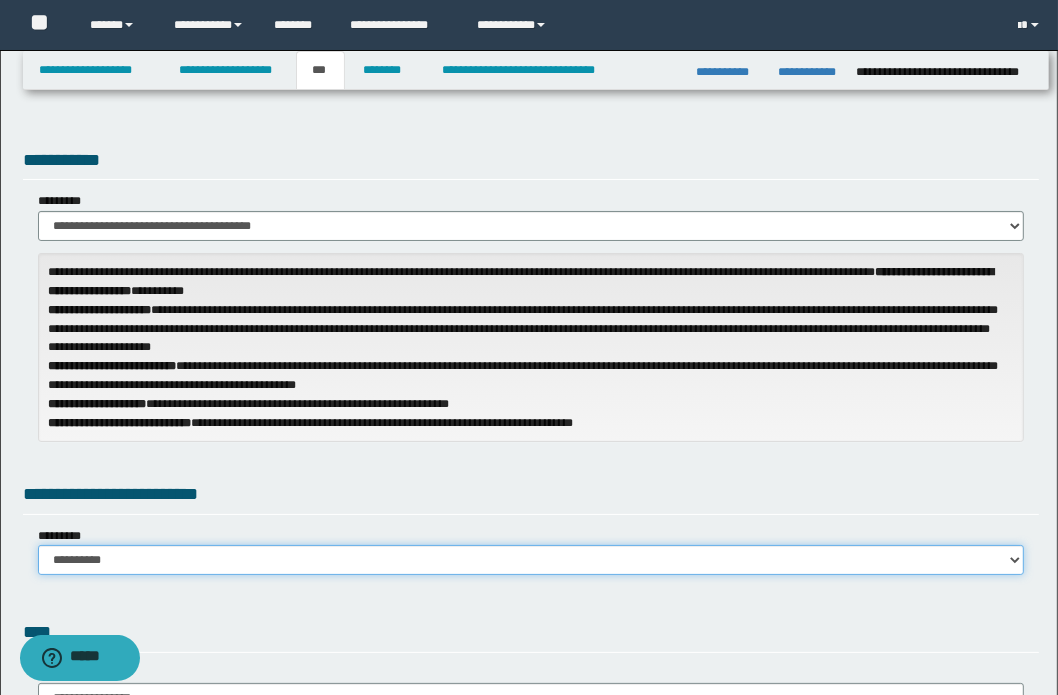 click on "**********" at bounding box center (531, 560) 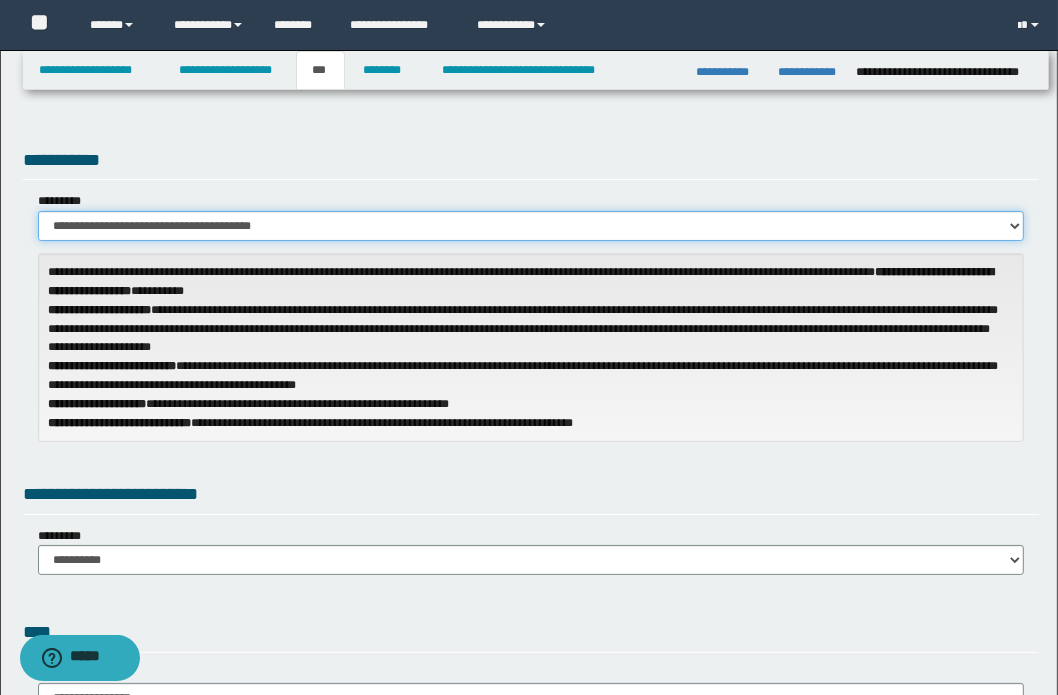 click on "**********" at bounding box center (531, 226) 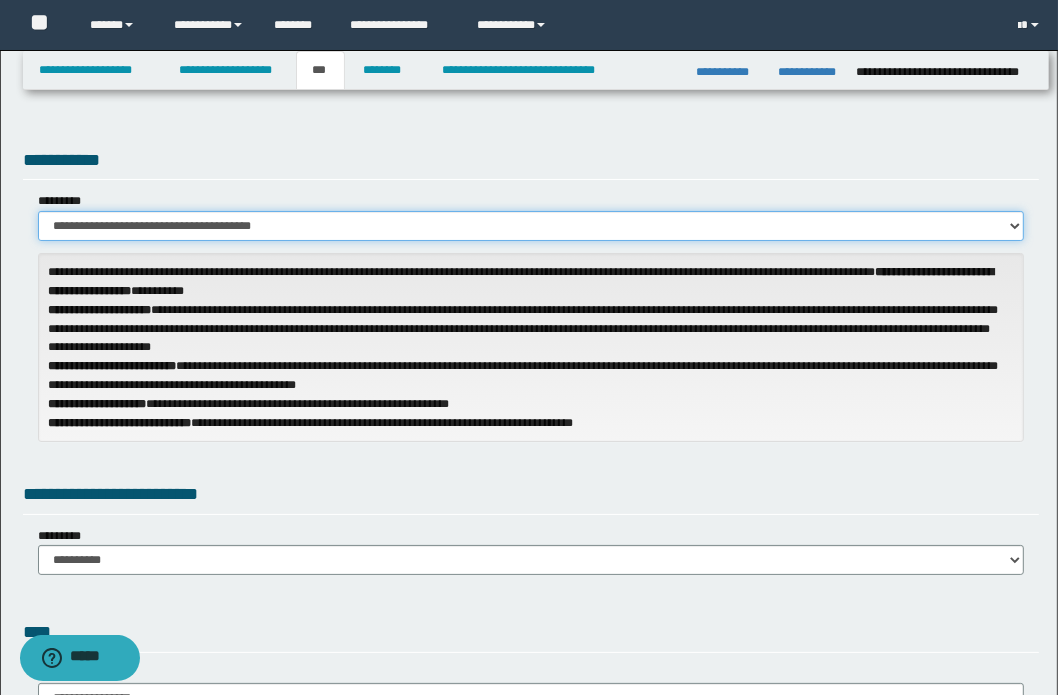 select on "**" 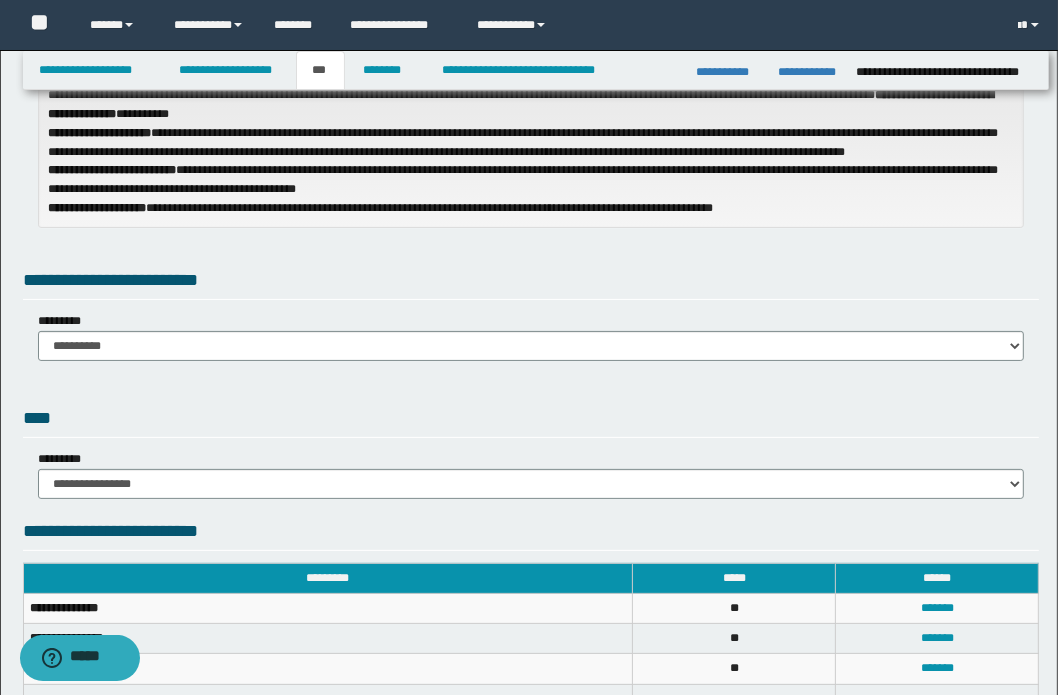 scroll, scrollTop: 181, scrollLeft: 0, axis: vertical 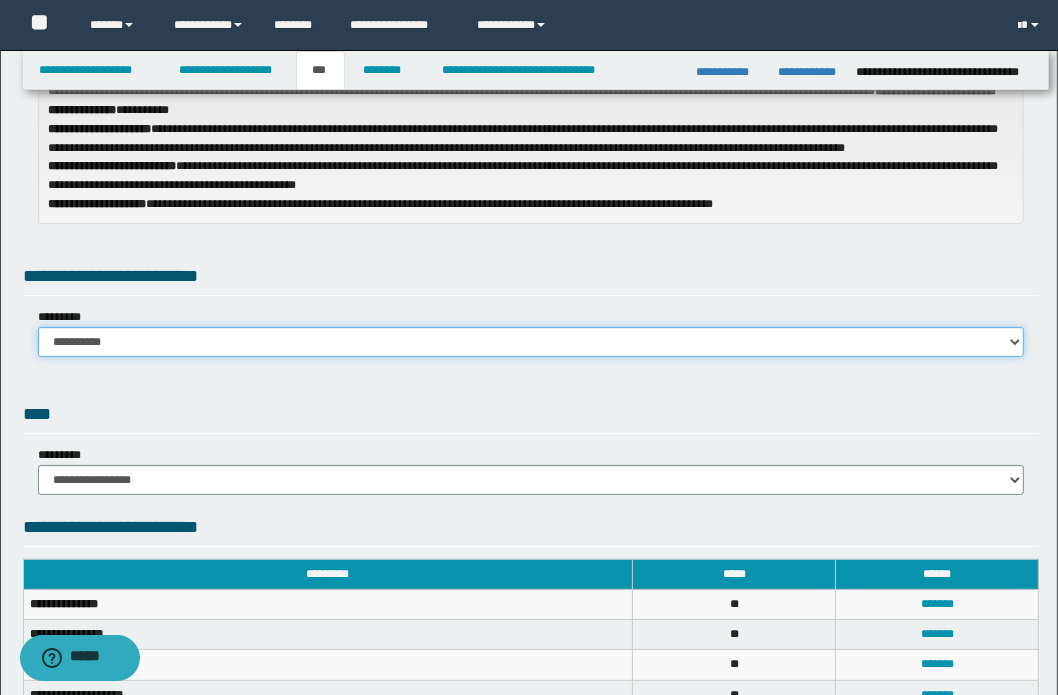 click on "**********" at bounding box center [531, 342] 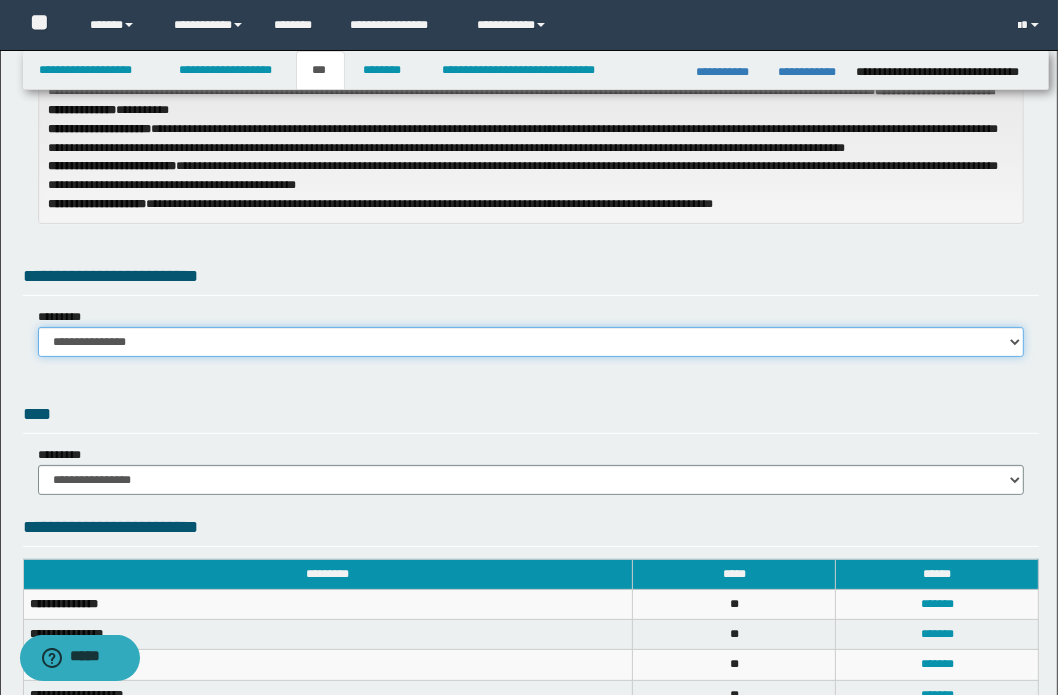 click on "**********" at bounding box center (531, 342) 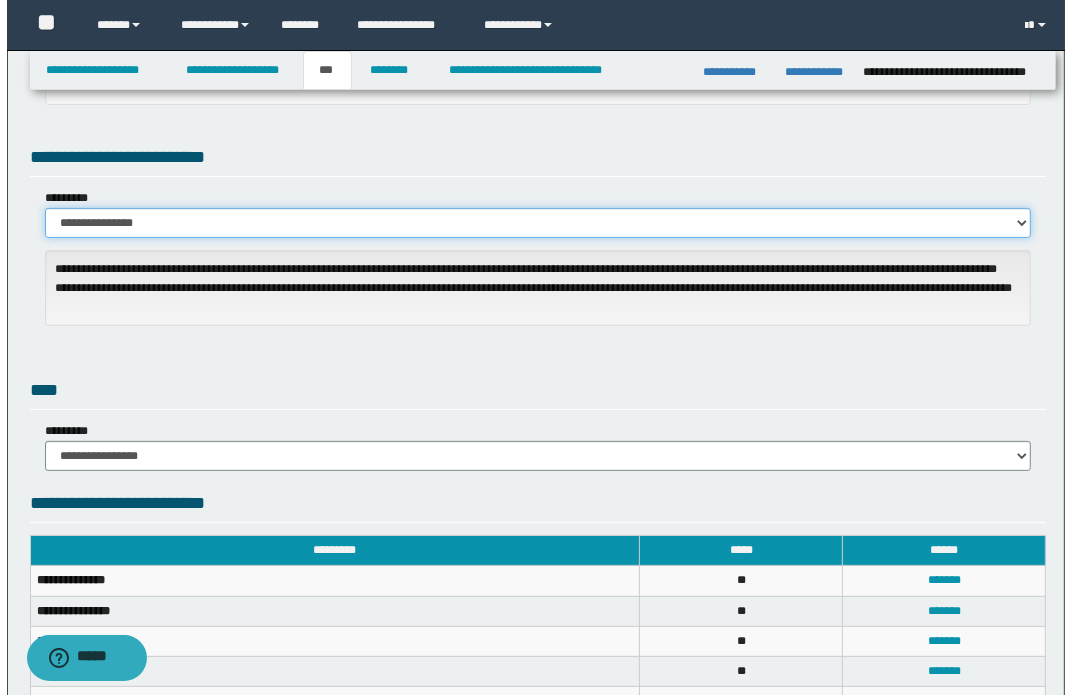 scroll, scrollTop: 545, scrollLeft: 0, axis: vertical 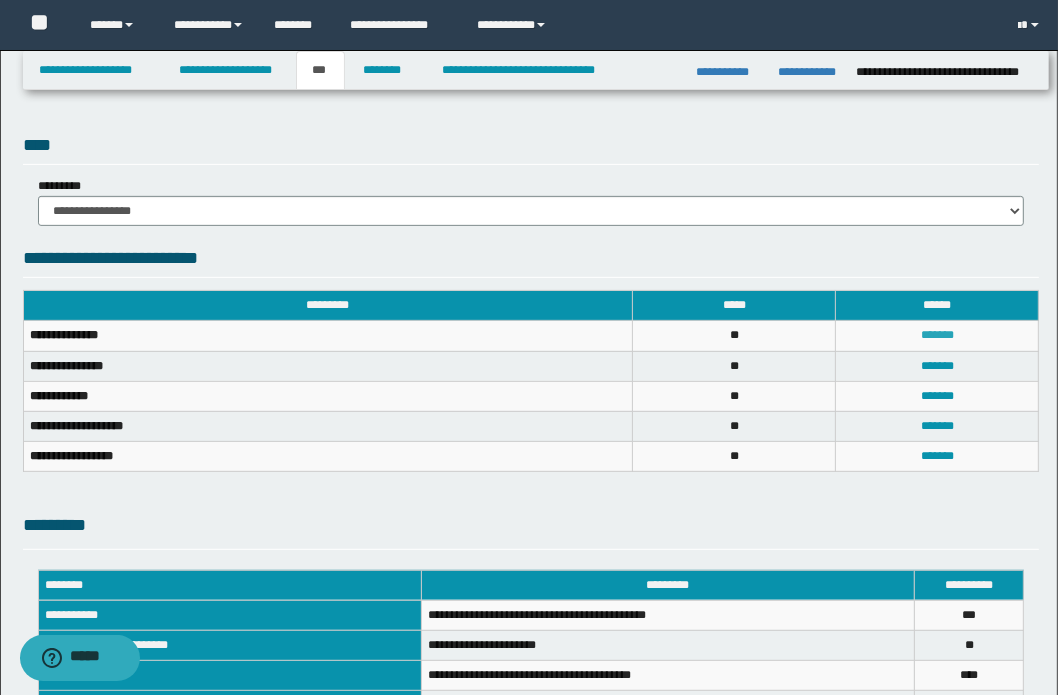 click on "*******" at bounding box center (937, 335) 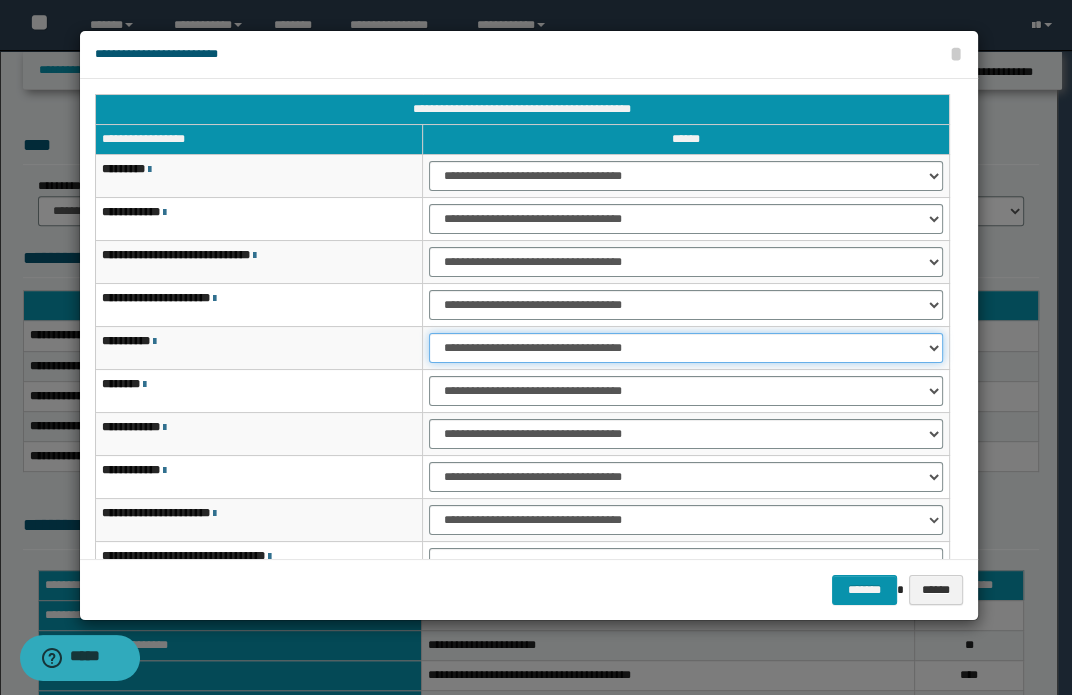 click on "**********" at bounding box center [685, 348] 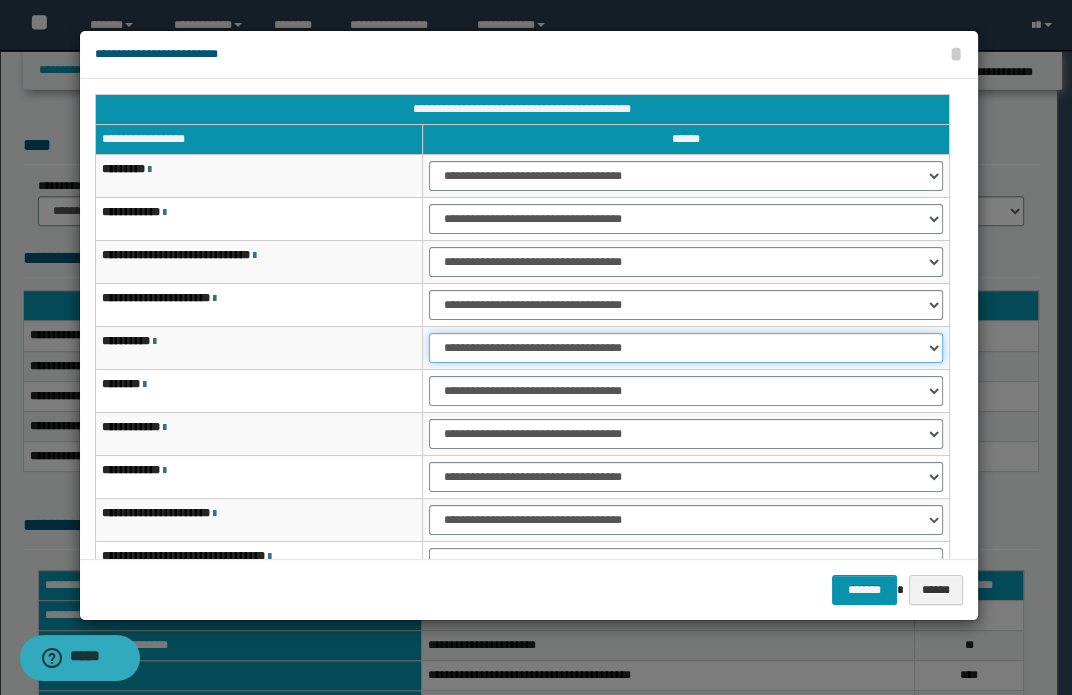 scroll, scrollTop: 120, scrollLeft: 0, axis: vertical 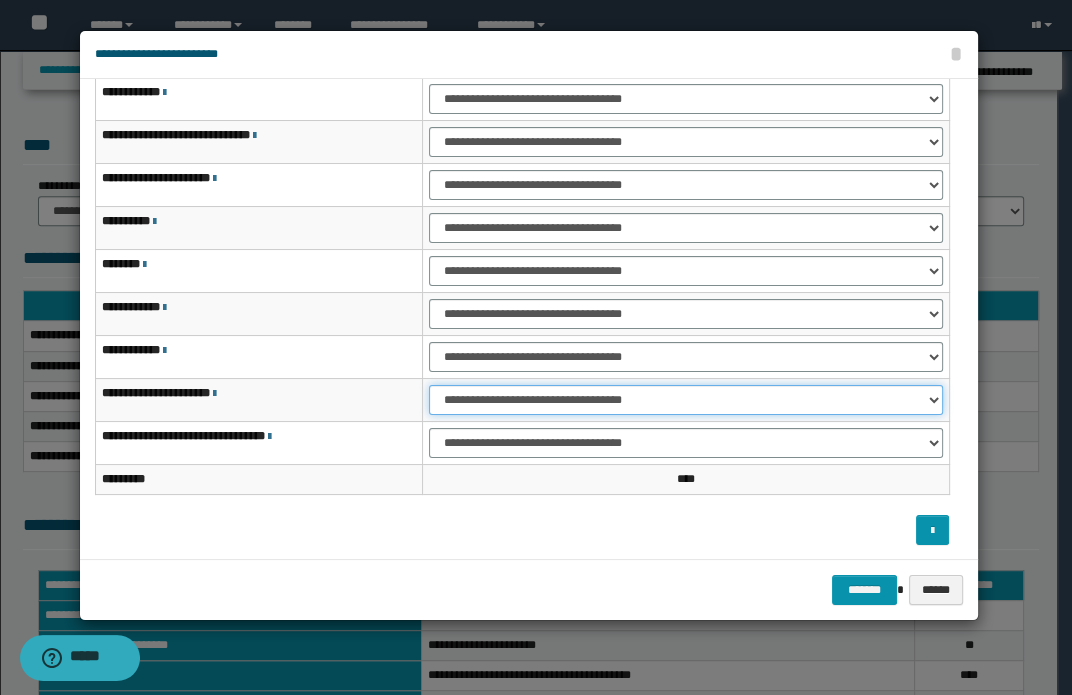 click on "**********" at bounding box center [685, 400] 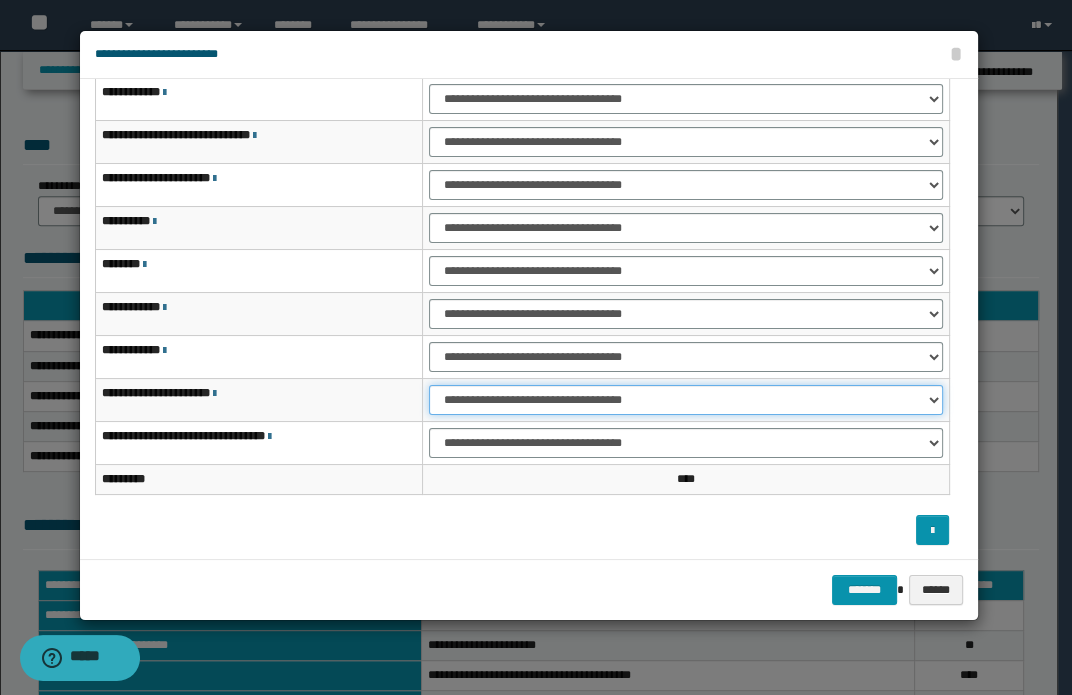 select on "***" 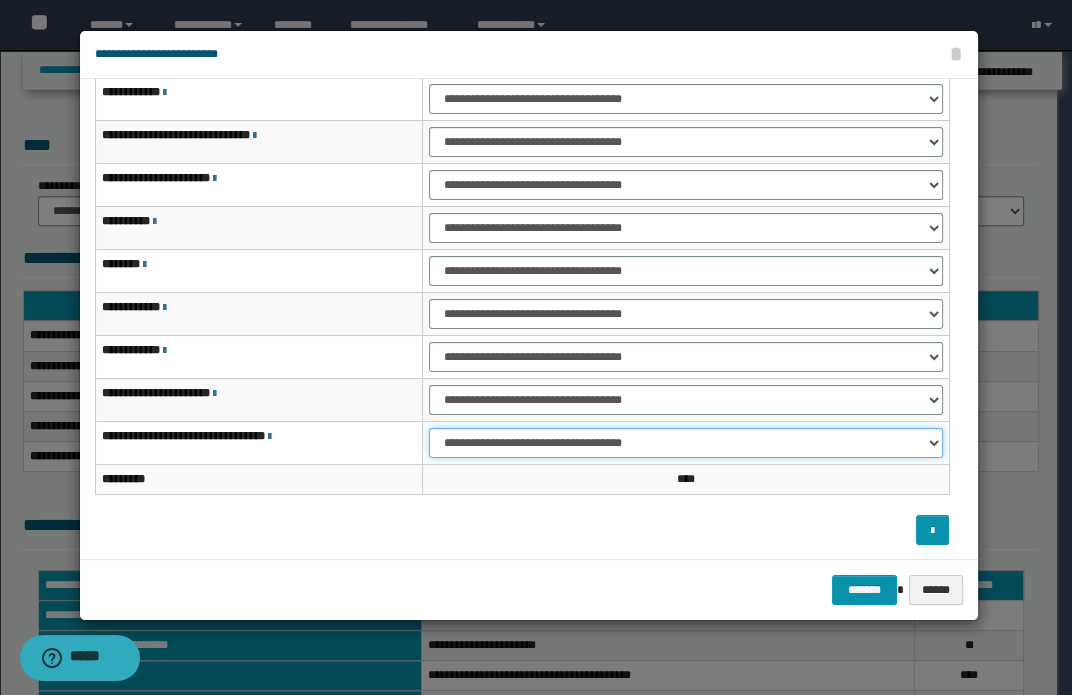 click on "**********" at bounding box center (685, 443) 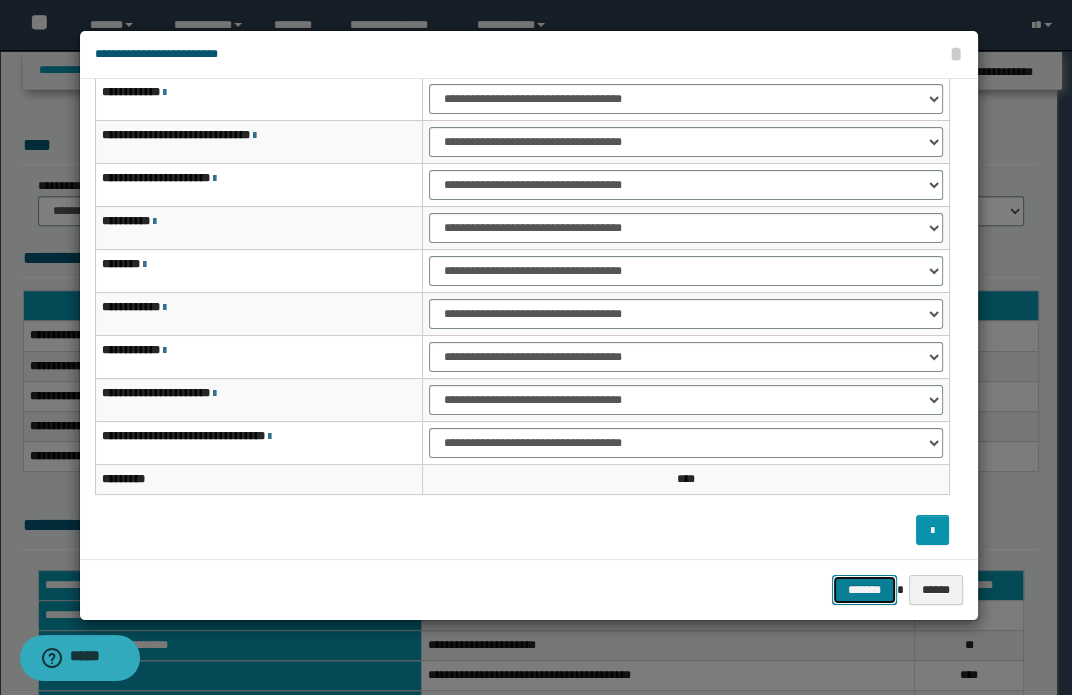 click on "*******" at bounding box center (864, 590) 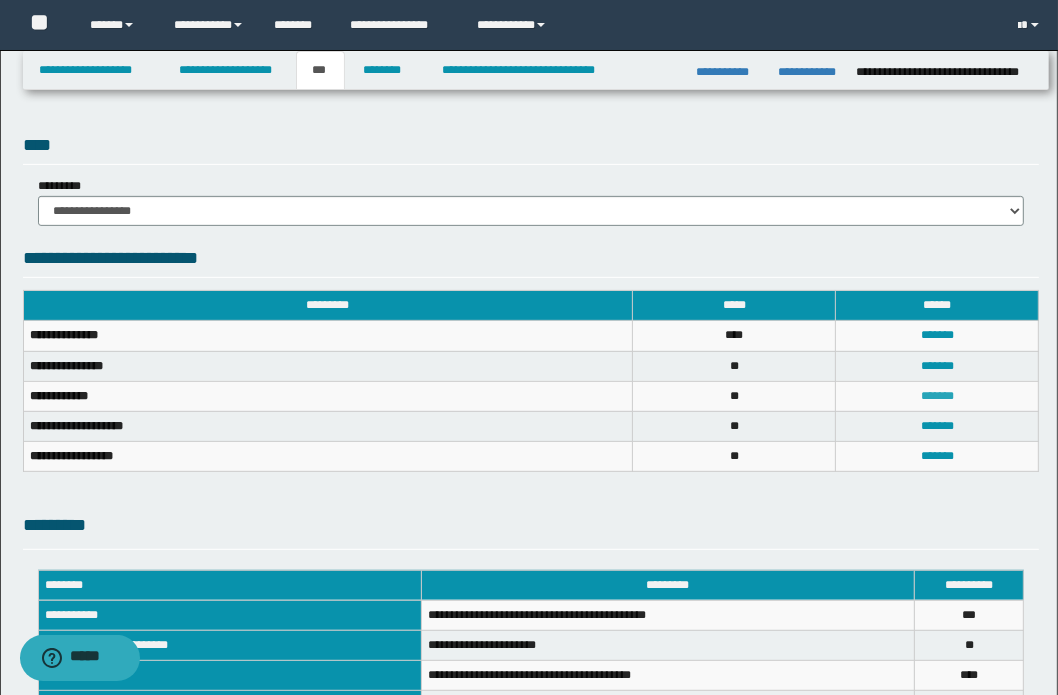 click on "*******" at bounding box center [937, 396] 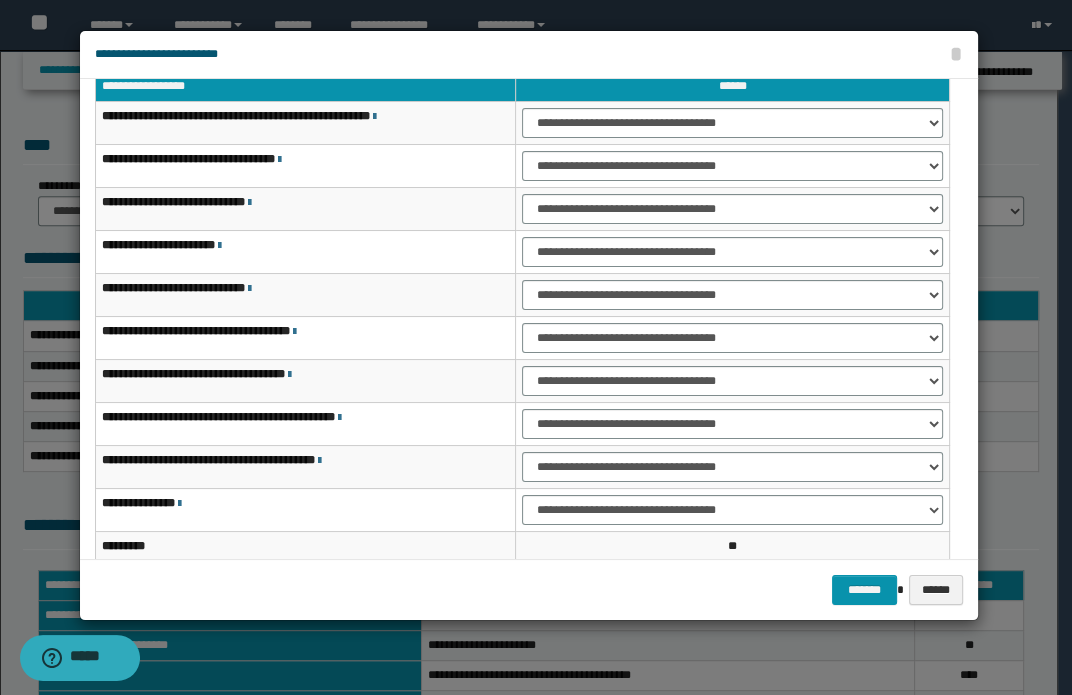 scroll, scrollTop: 0, scrollLeft: 0, axis: both 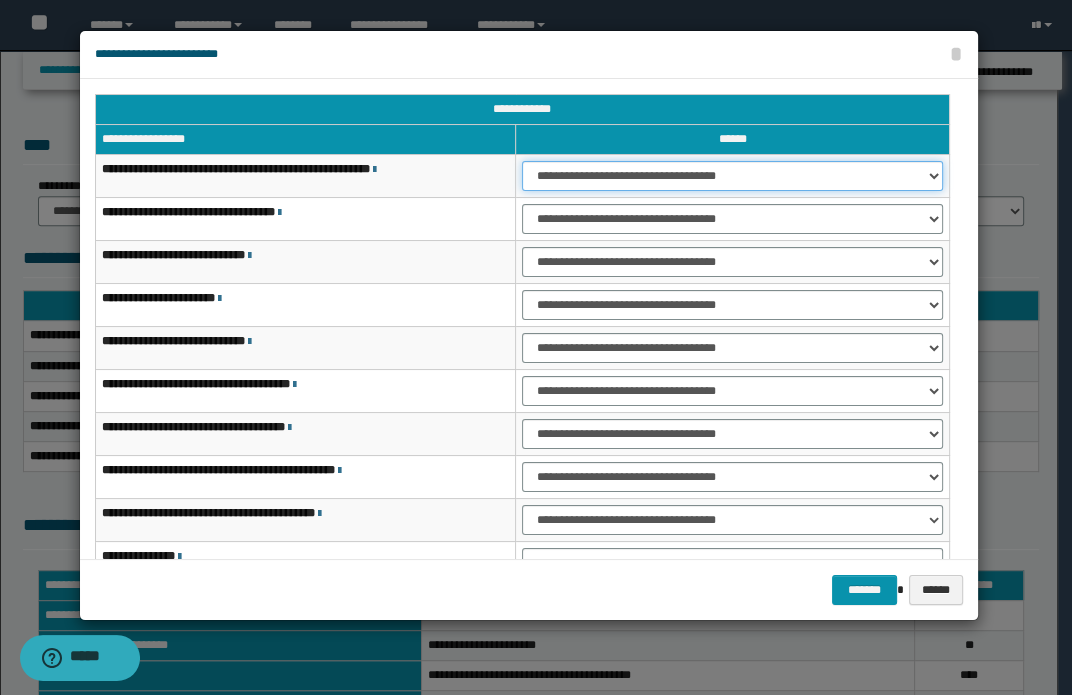 click on "**********" at bounding box center (732, 176) 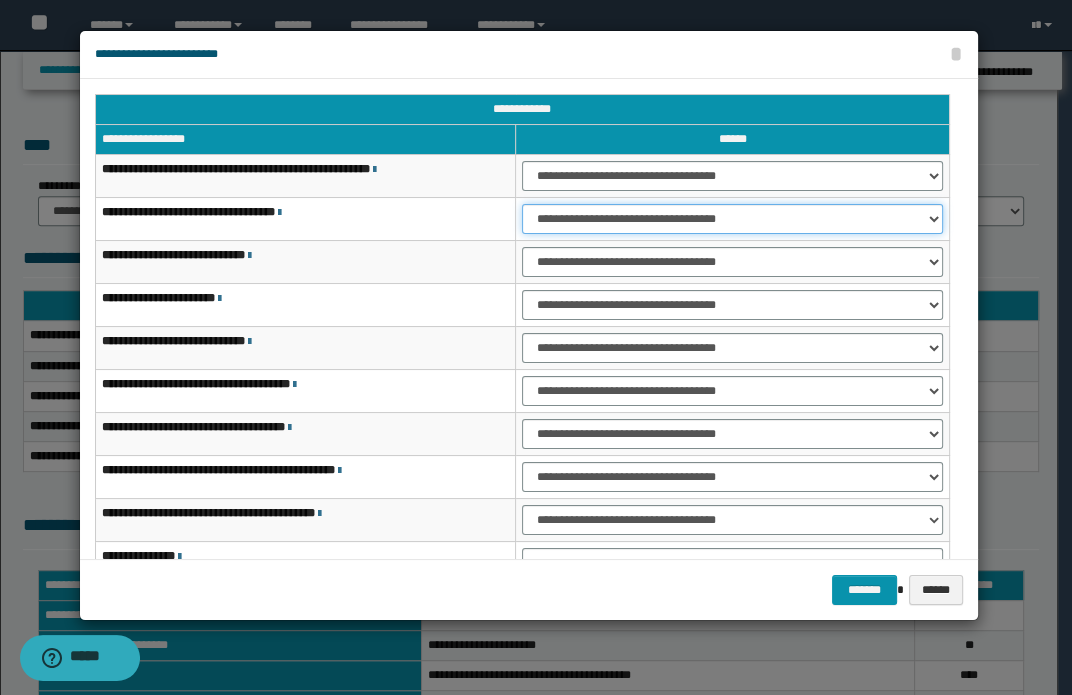 click on "**********" at bounding box center [732, 219] 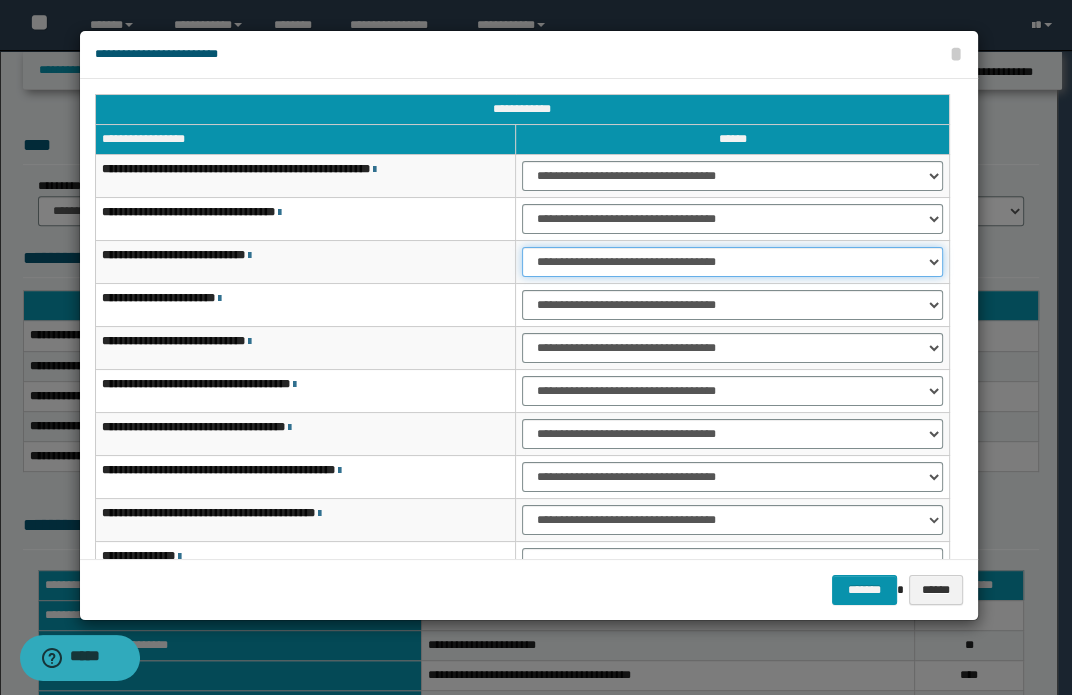 click on "**********" at bounding box center (732, 262) 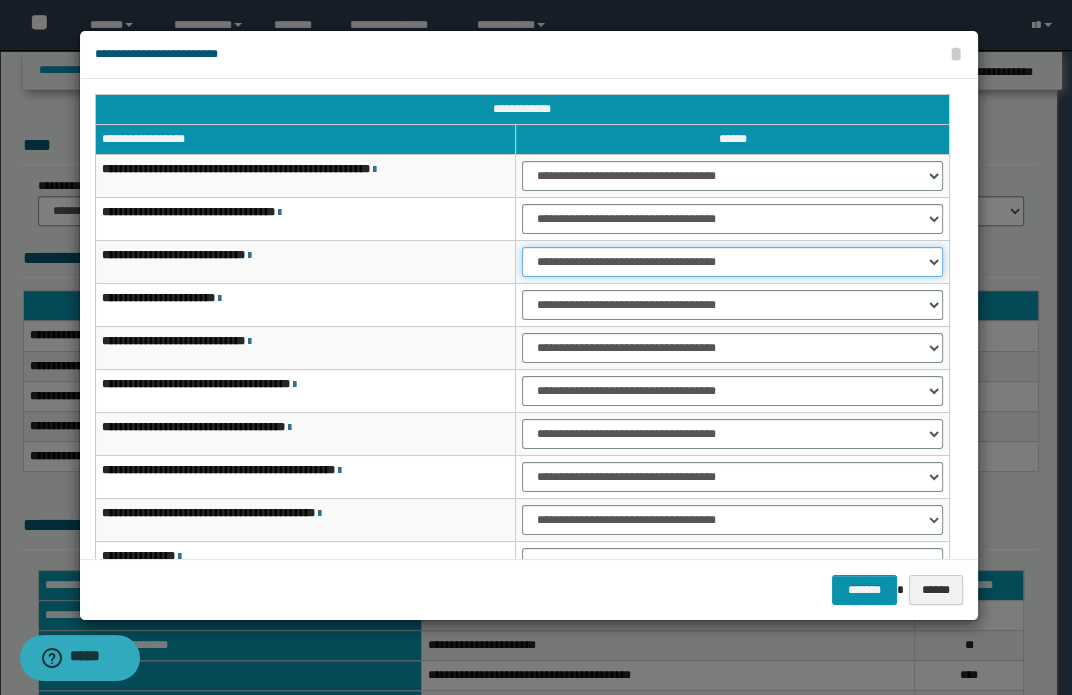 select on "***" 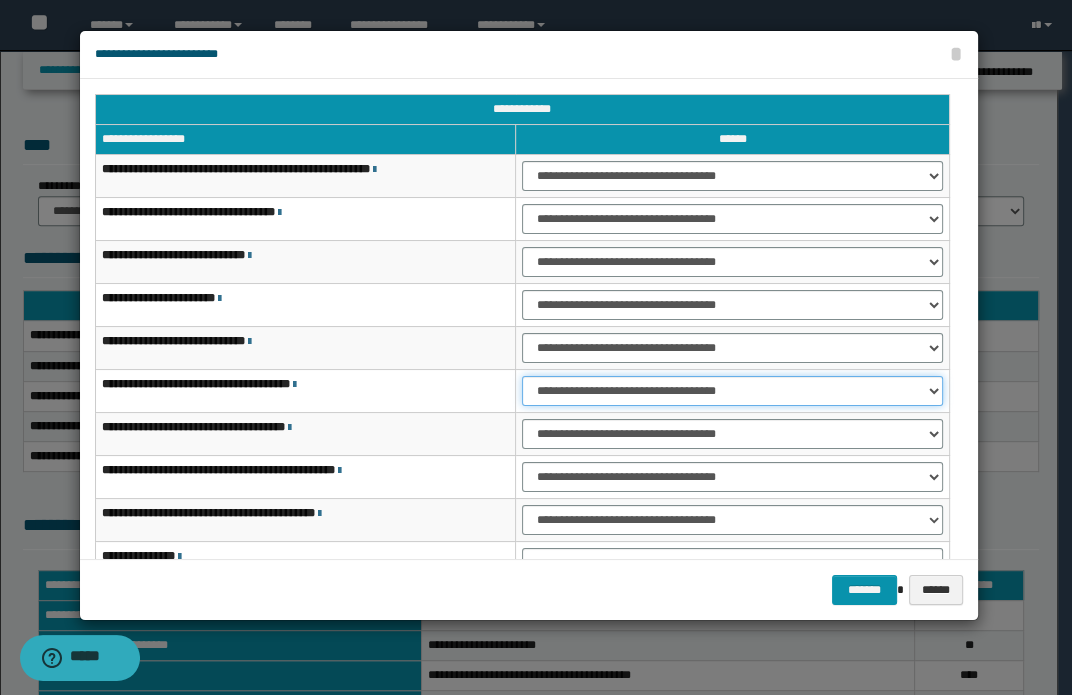 click on "**********" at bounding box center [732, 391] 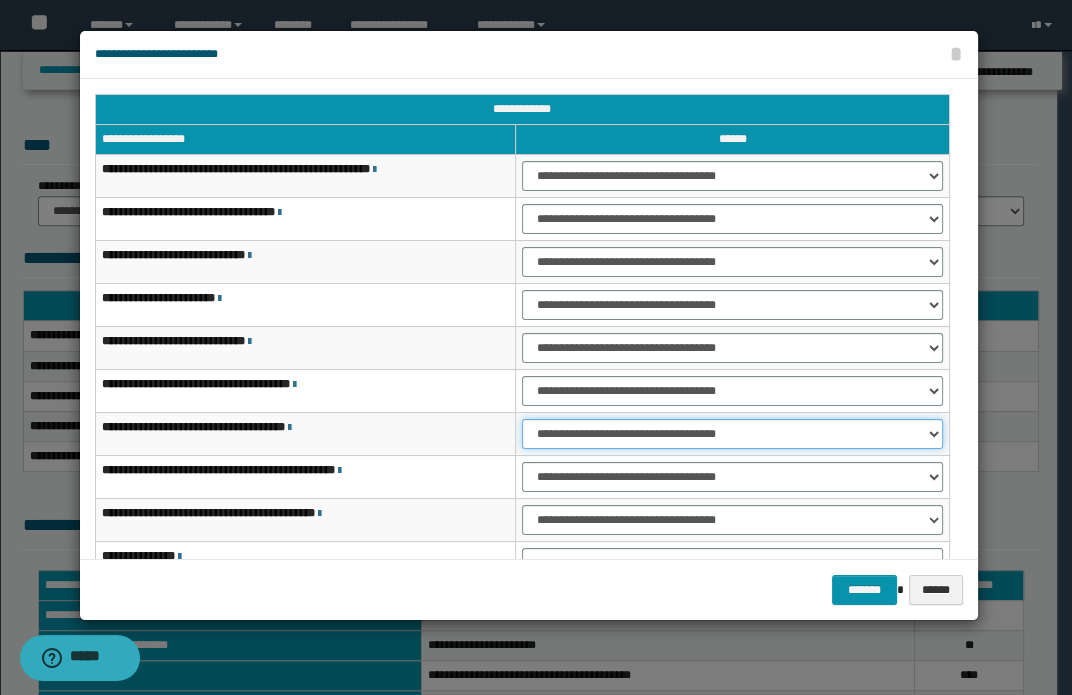 drag, startPoint x: 603, startPoint y: 430, endPoint x: 610, endPoint y: 440, distance: 12.206555 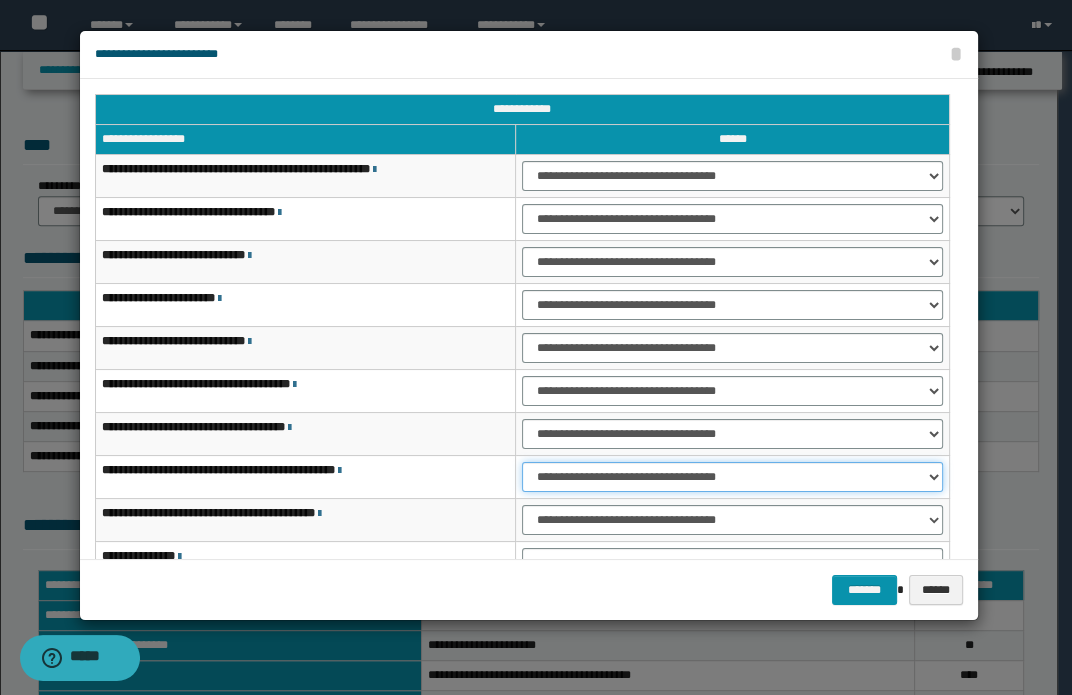 click on "**********" at bounding box center (732, 477) 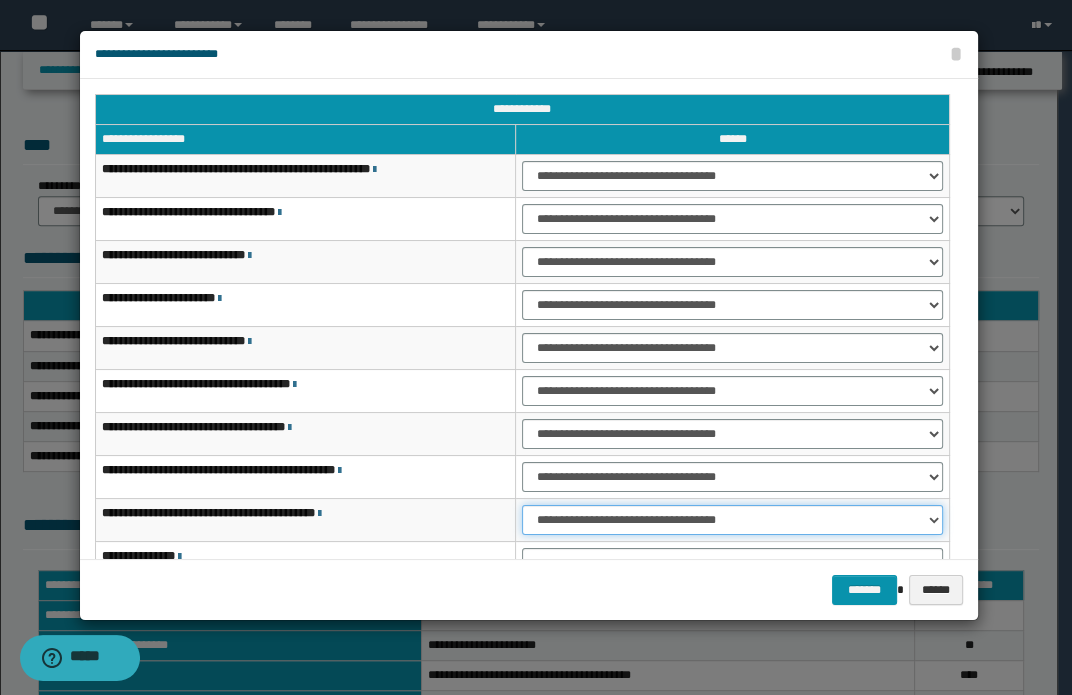 drag, startPoint x: 591, startPoint y: 521, endPoint x: 600, endPoint y: 530, distance: 12.727922 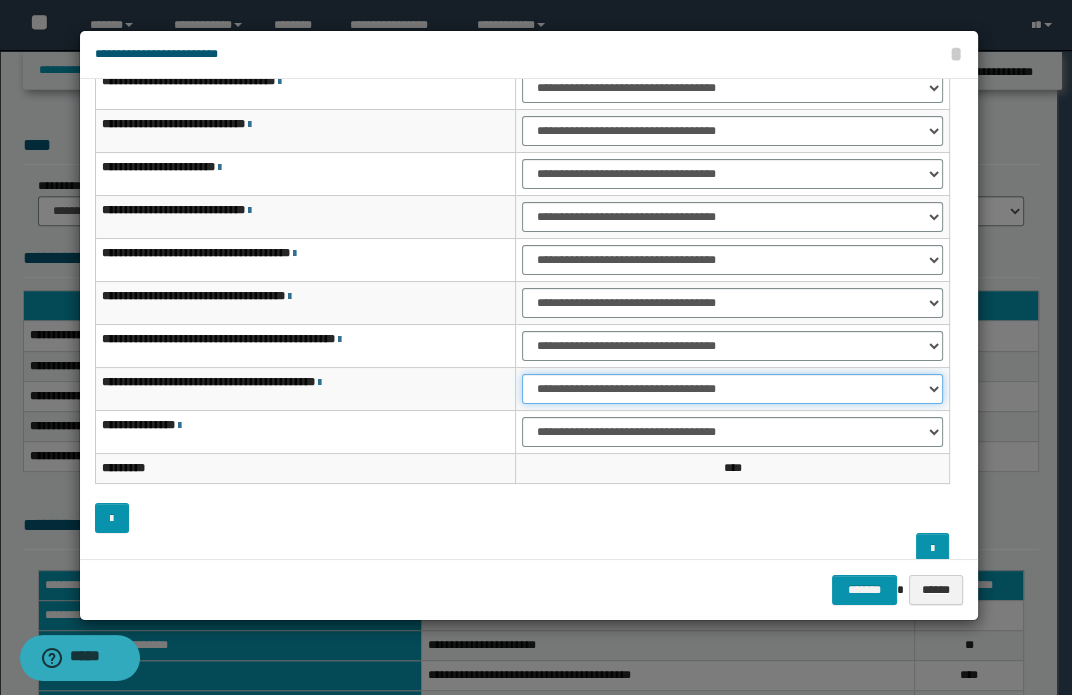 scroll, scrollTop: 149, scrollLeft: 0, axis: vertical 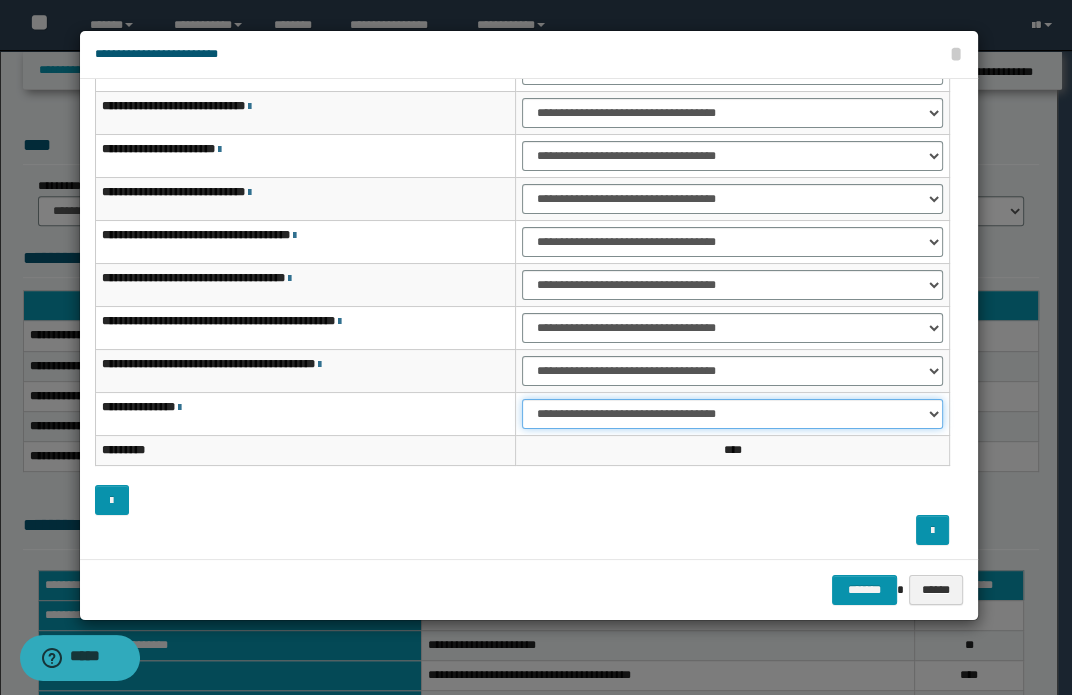 click on "**********" at bounding box center [732, 414] 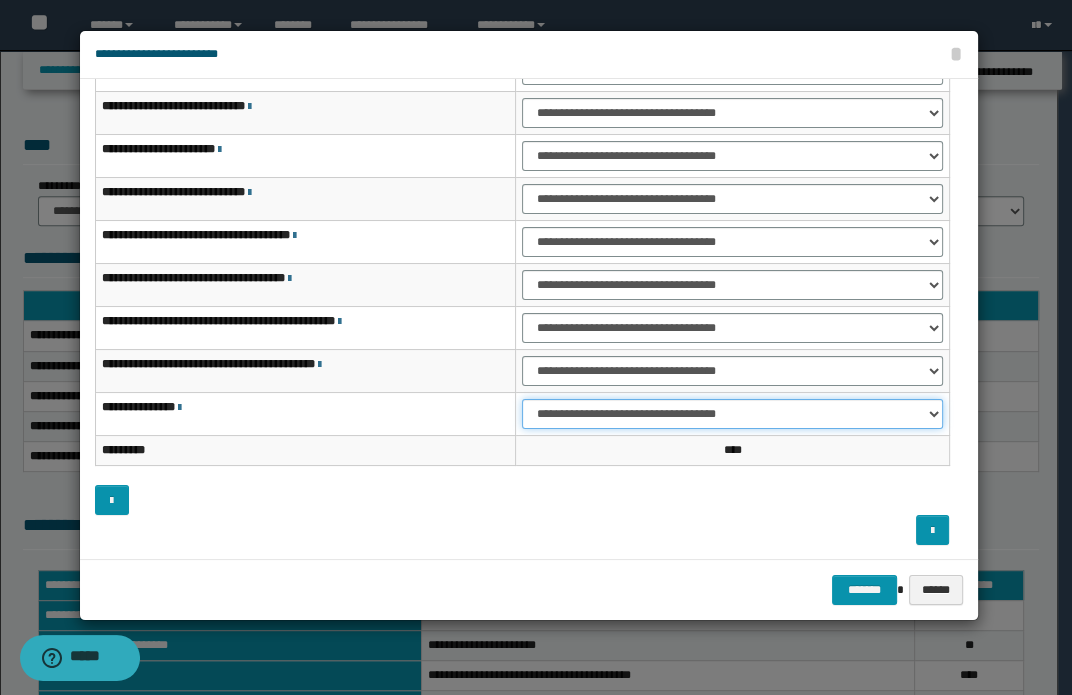 select on "***" 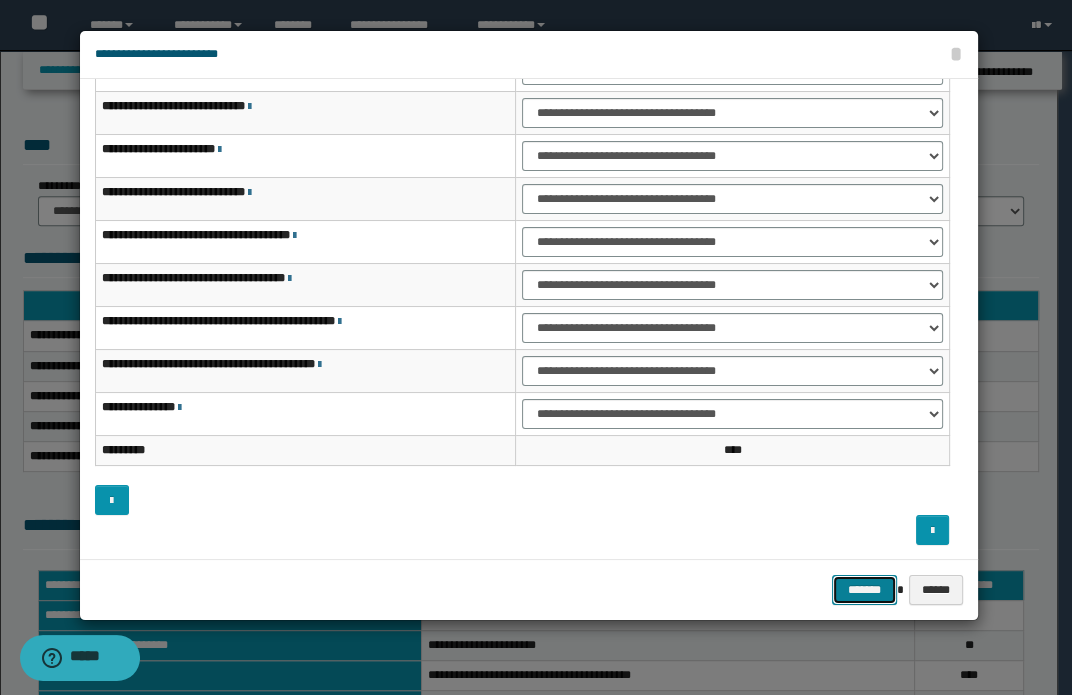 click on "*******" at bounding box center (864, 590) 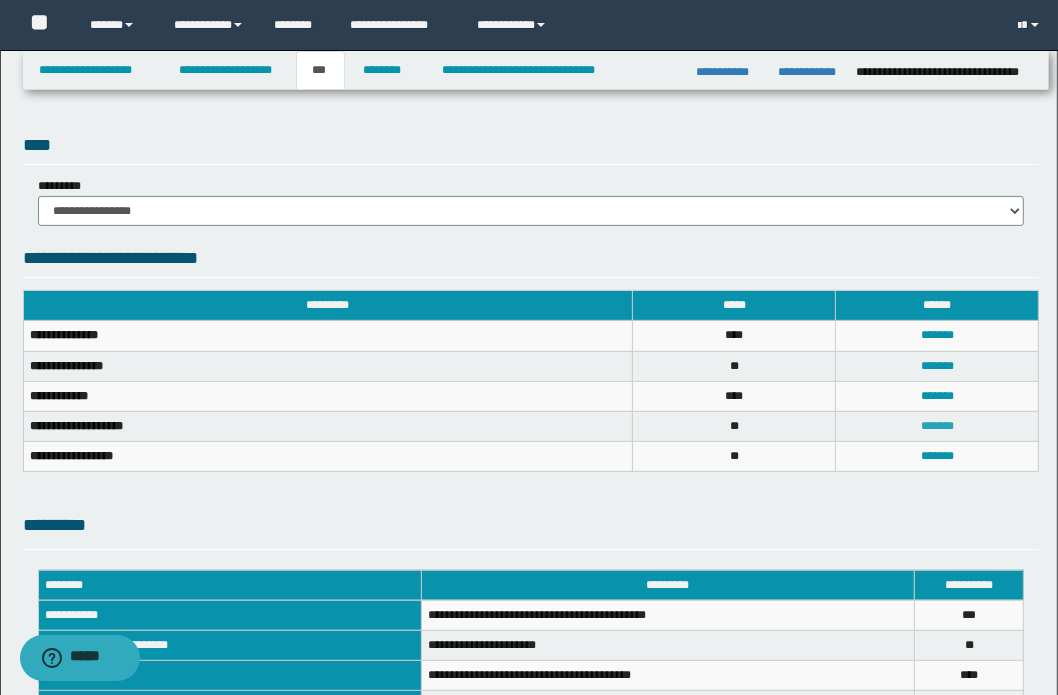 click on "*******" at bounding box center (937, 426) 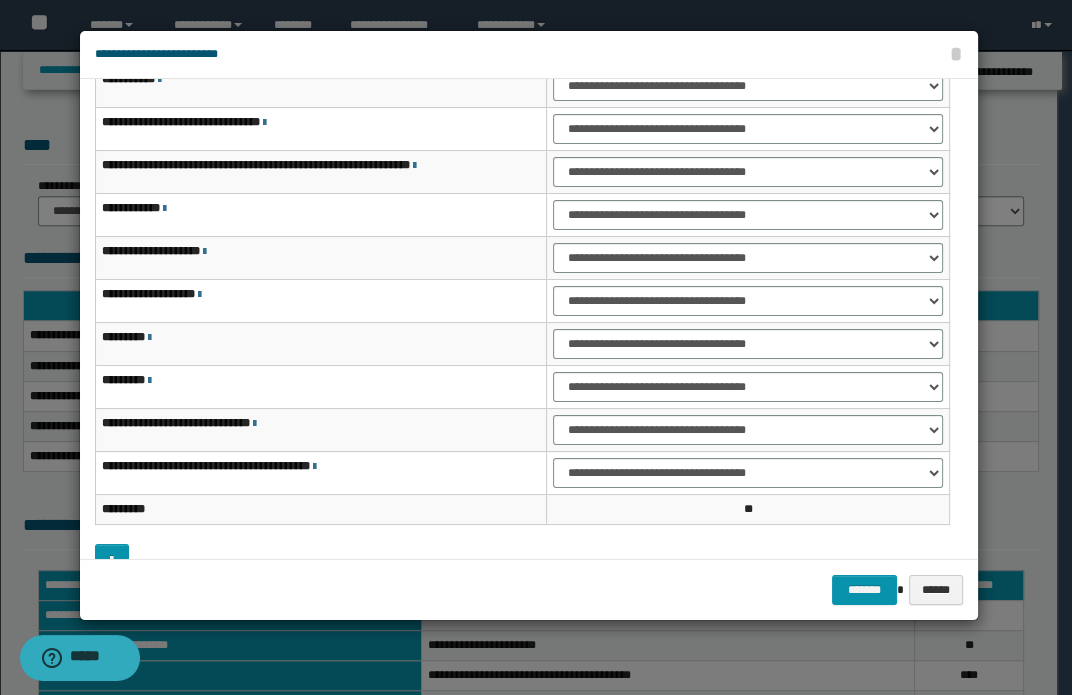 scroll, scrollTop: 58, scrollLeft: 0, axis: vertical 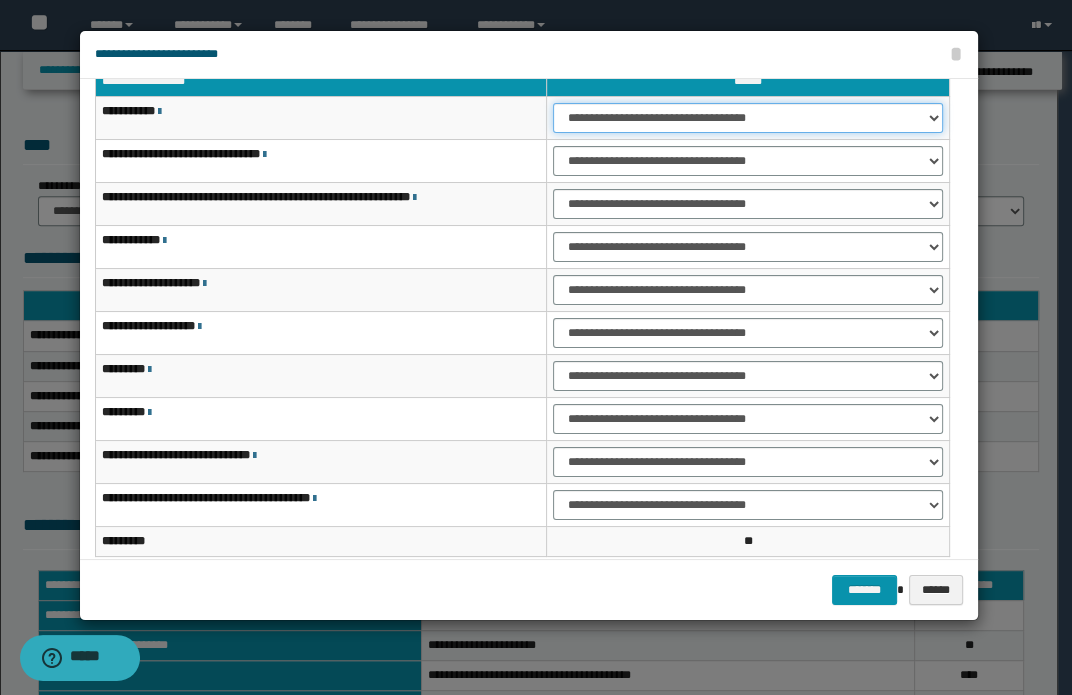 click on "**********" at bounding box center (747, 118) 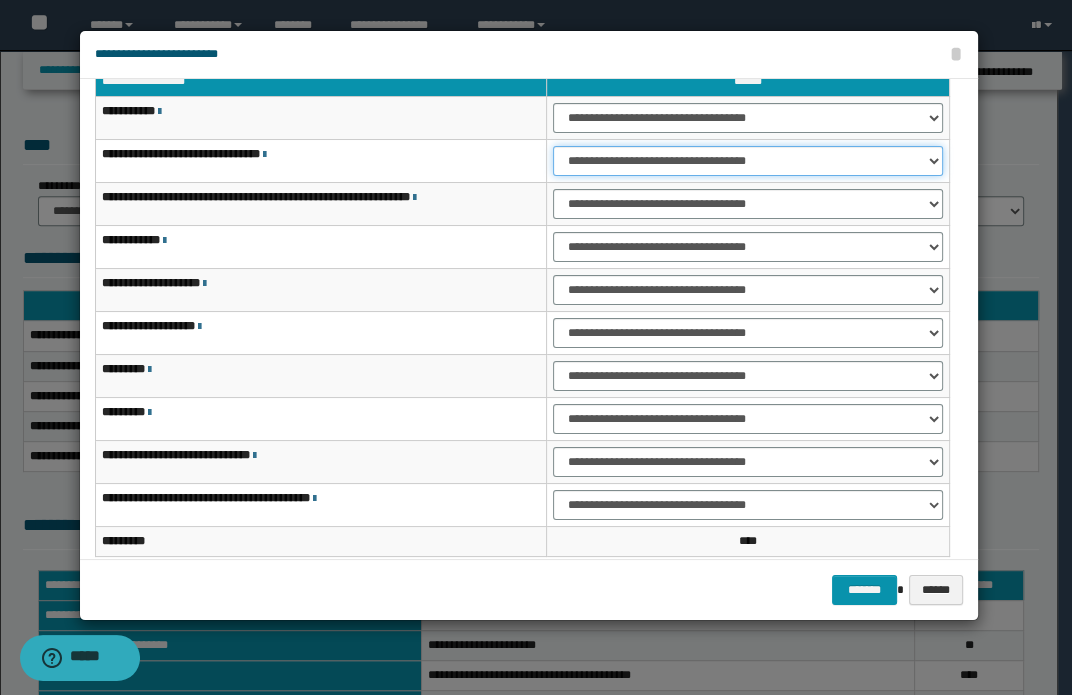 click on "**********" at bounding box center [747, 161] 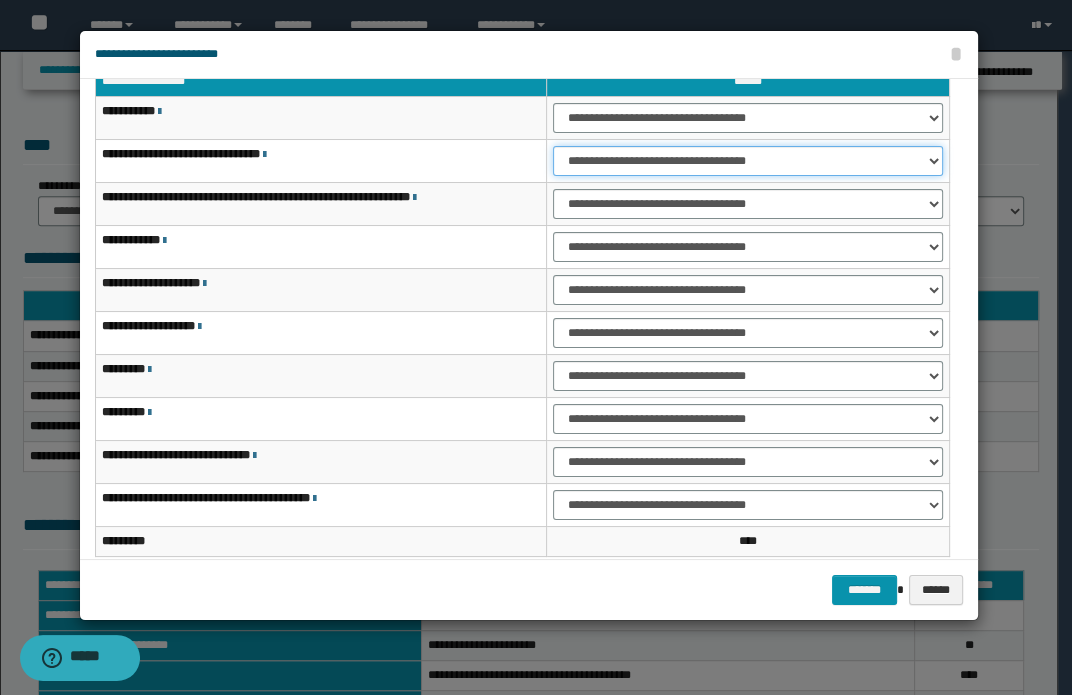 select on "***" 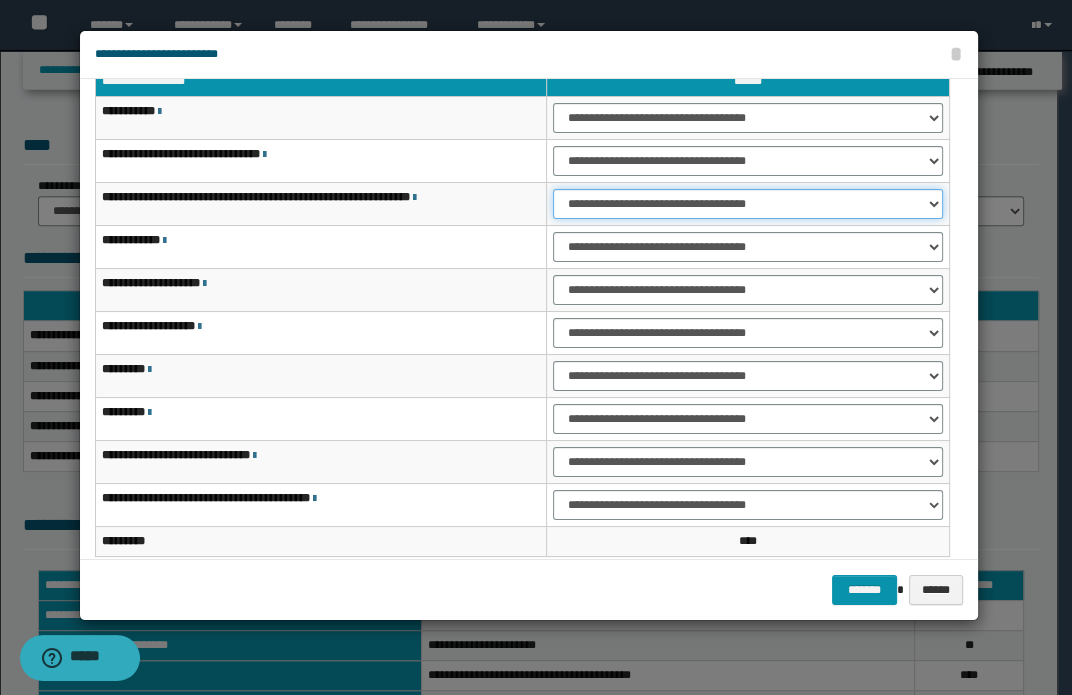 click on "**********" at bounding box center [747, 204] 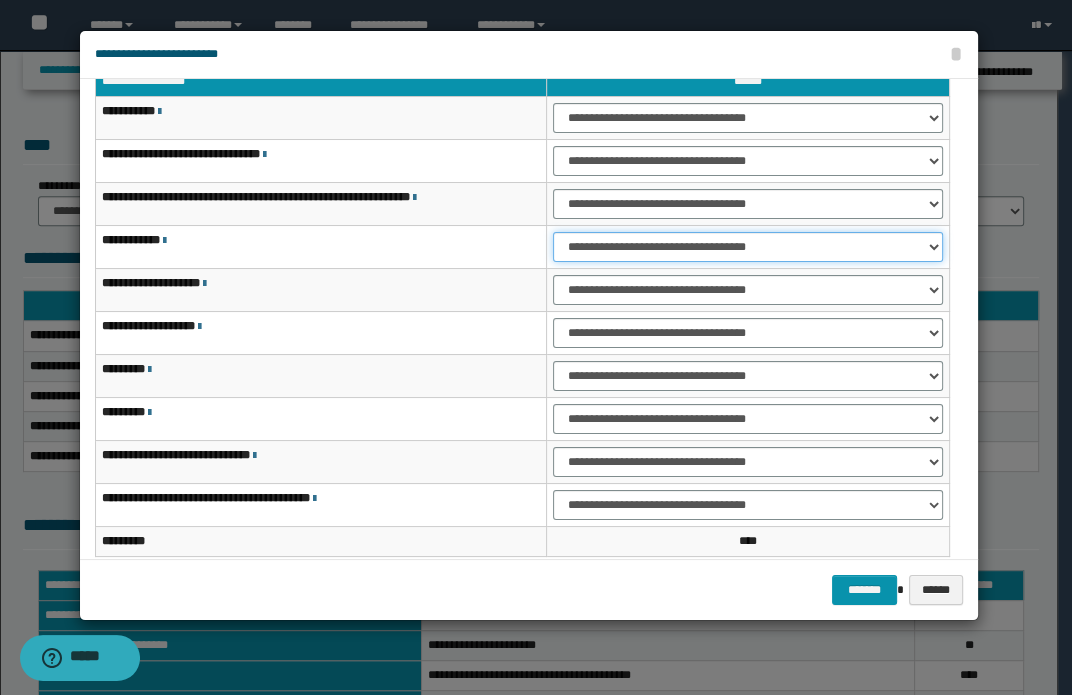 click on "**********" at bounding box center (747, 247) 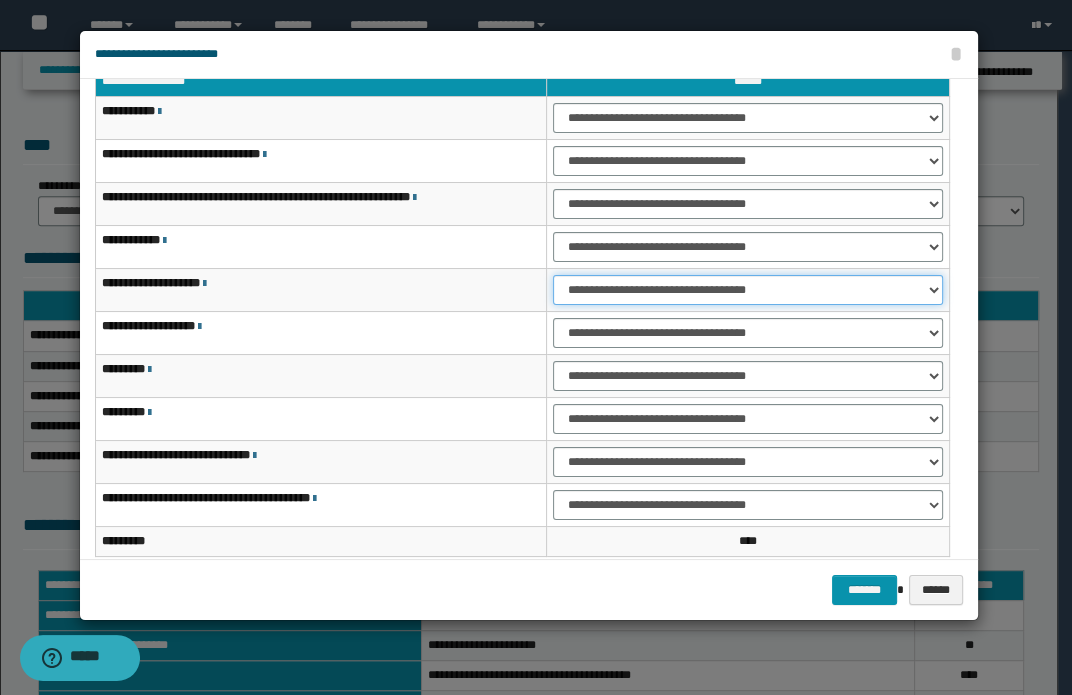 click on "**********" at bounding box center [747, 290] 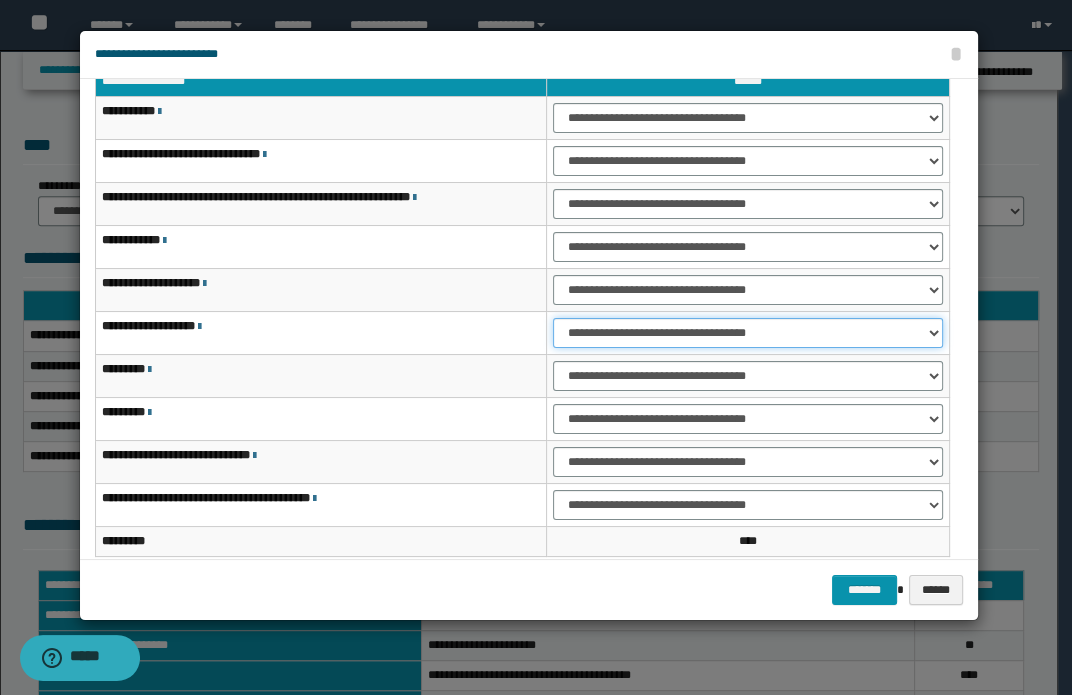 click on "**********" at bounding box center (747, 333) 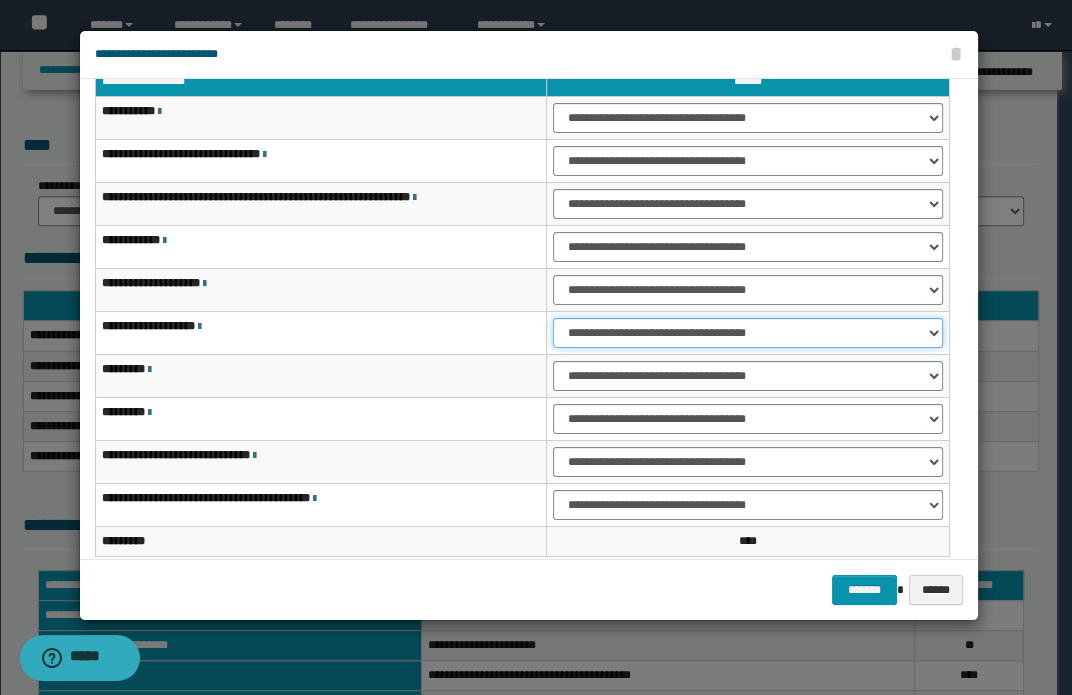 scroll, scrollTop: 149, scrollLeft: 0, axis: vertical 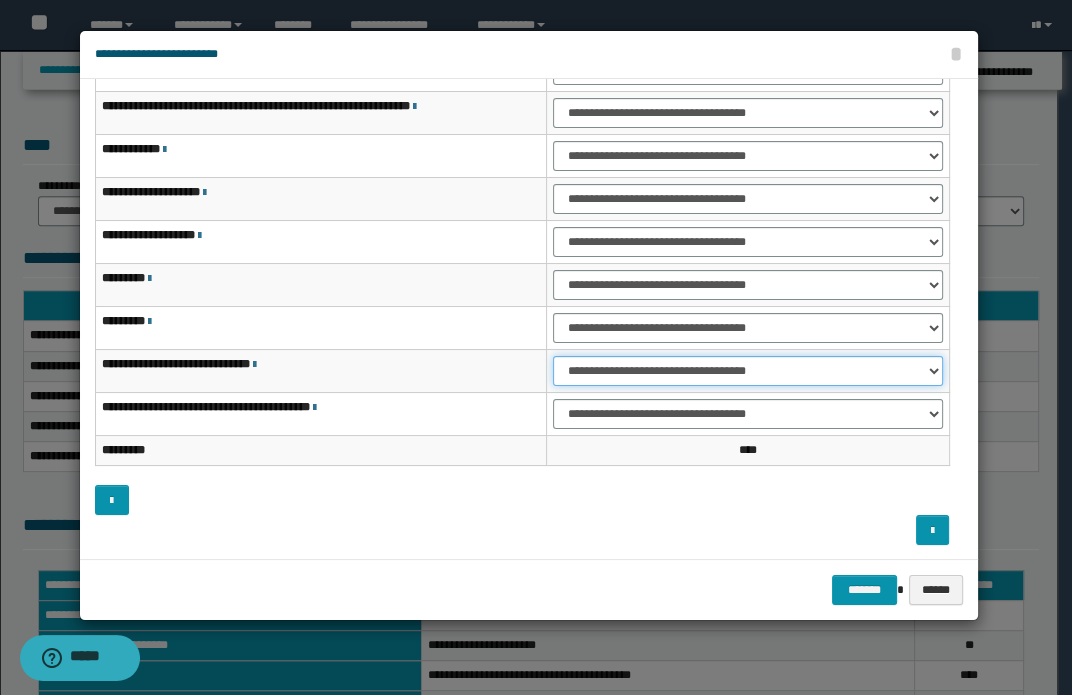 click on "**********" at bounding box center (747, 371) 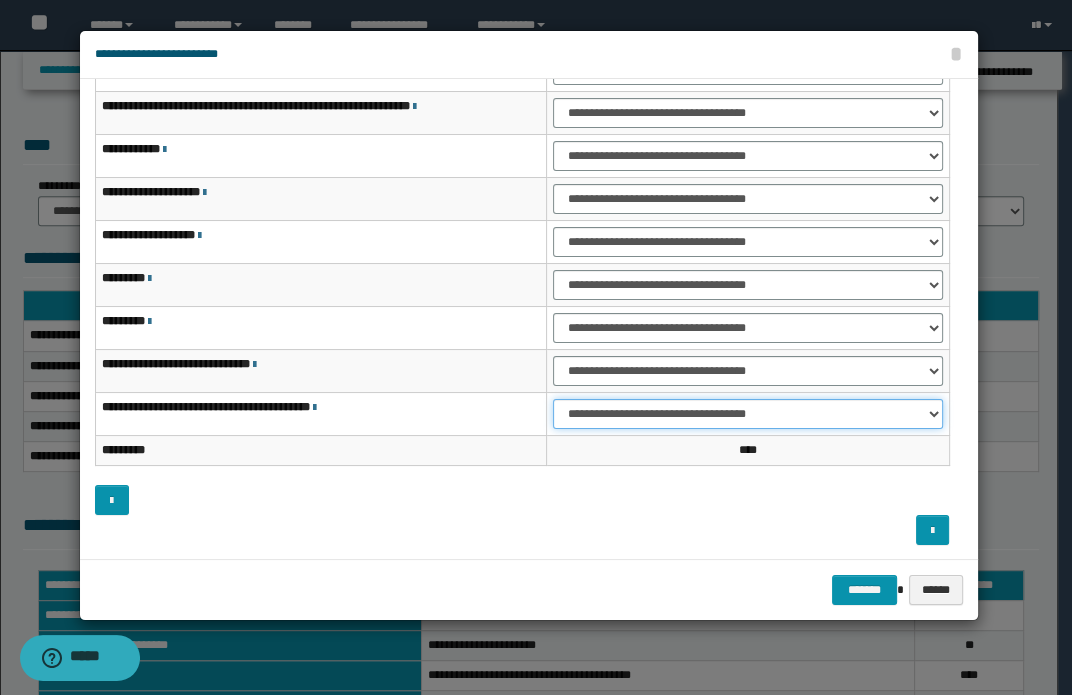 click on "**********" at bounding box center [747, 414] 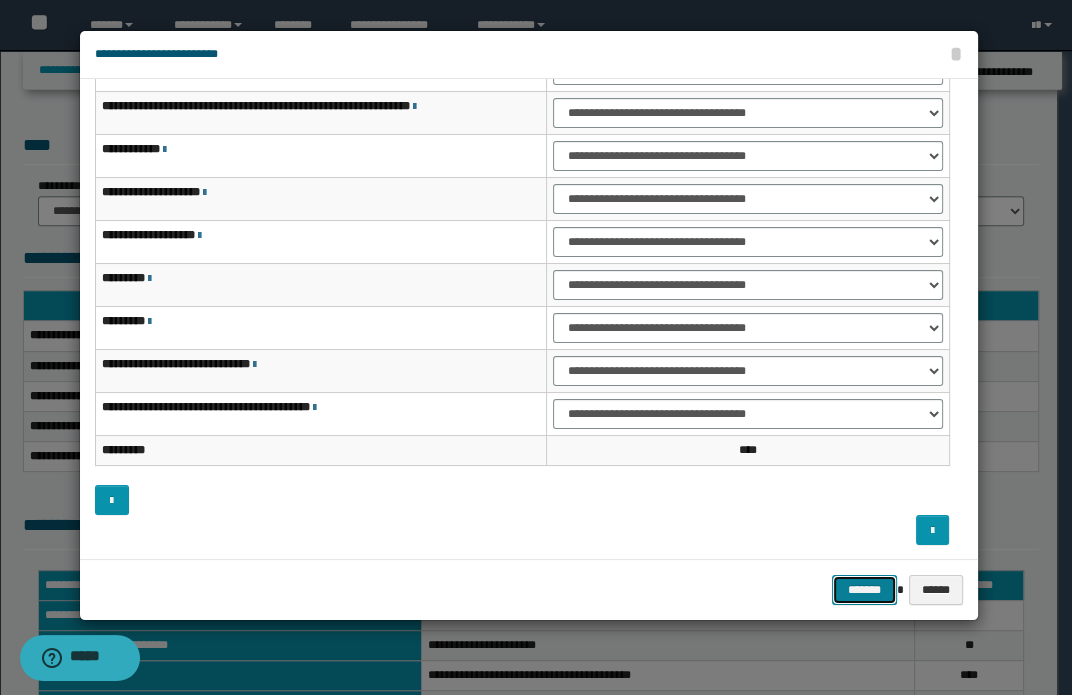 click on "*******" at bounding box center [864, 590] 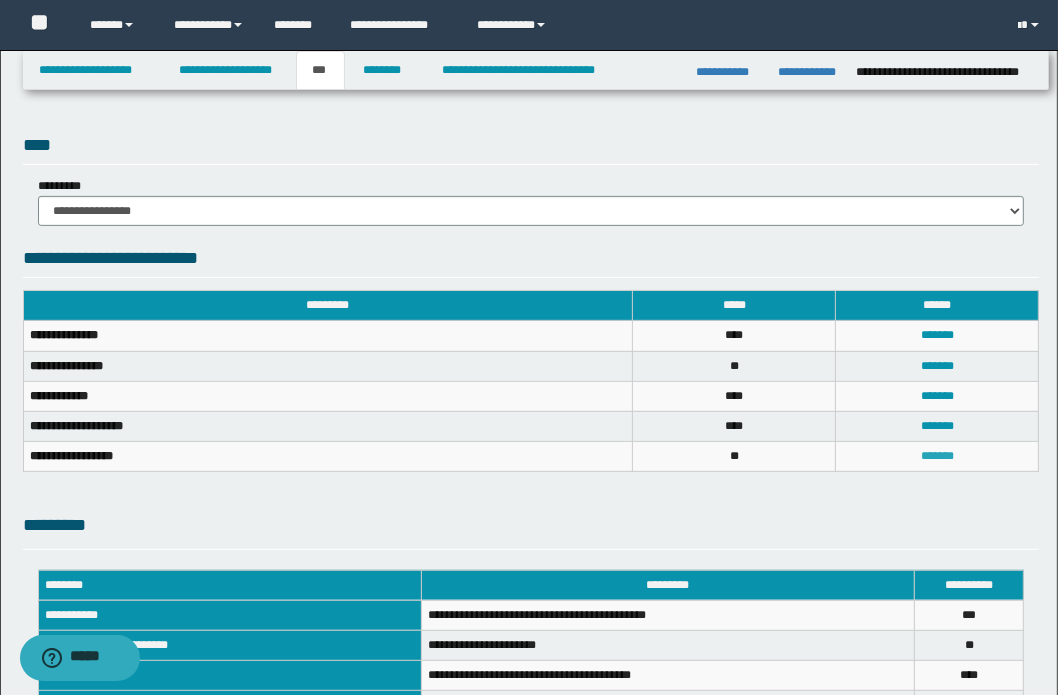 click on "*******" at bounding box center [937, 456] 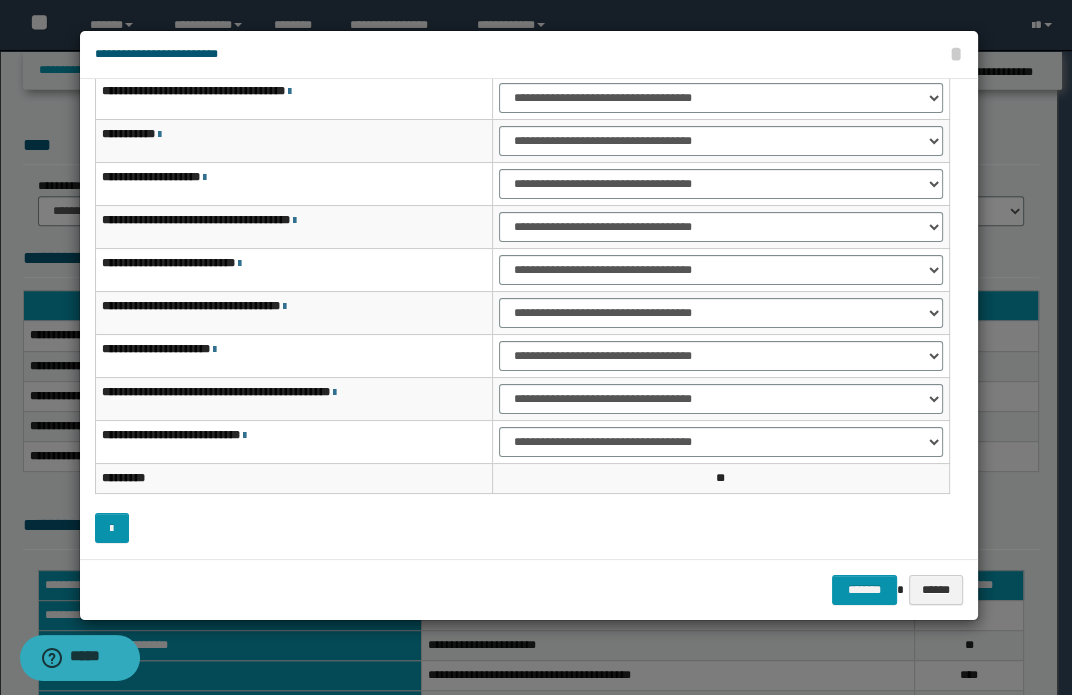 scroll, scrollTop: 120, scrollLeft: 0, axis: vertical 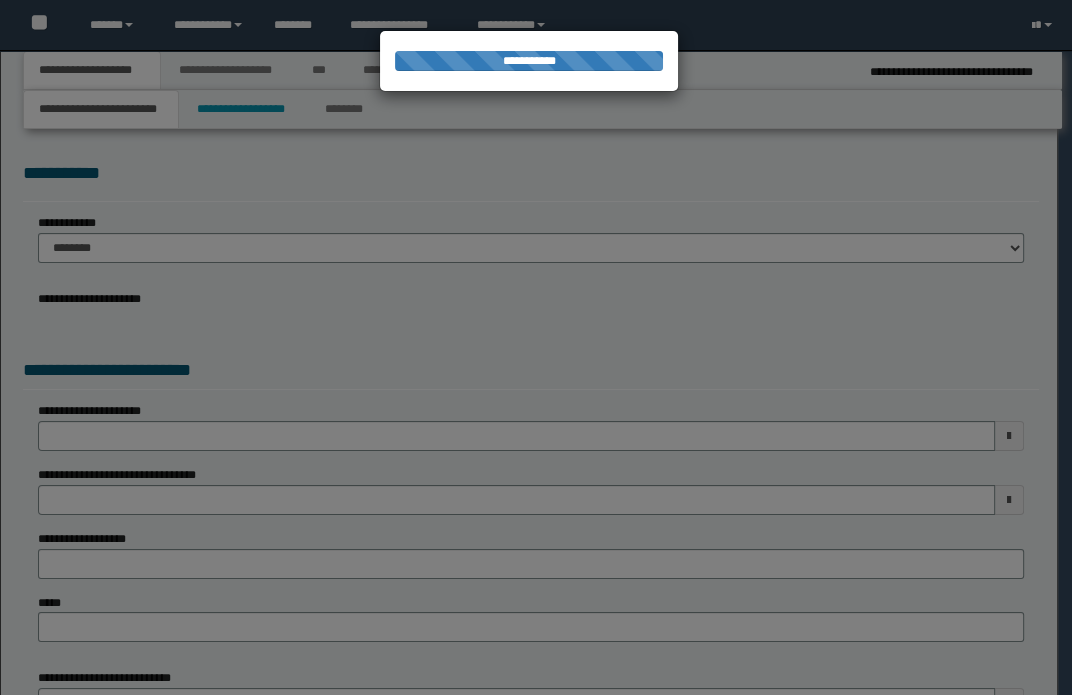 select on "*" 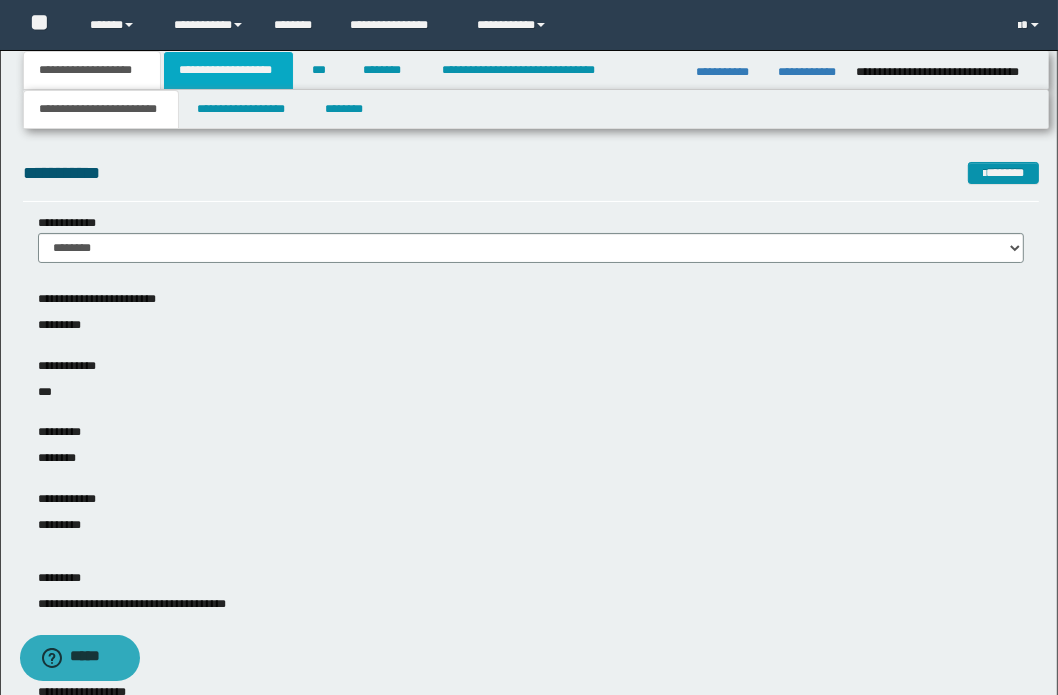 click on "**********" at bounding box center (228, 70) 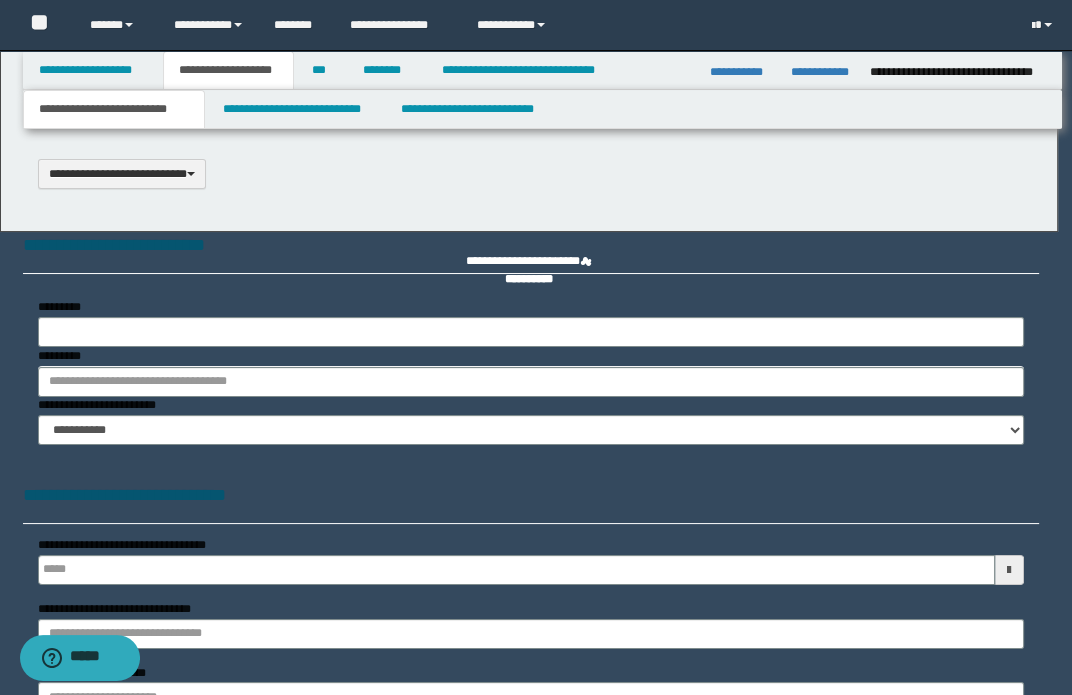 type 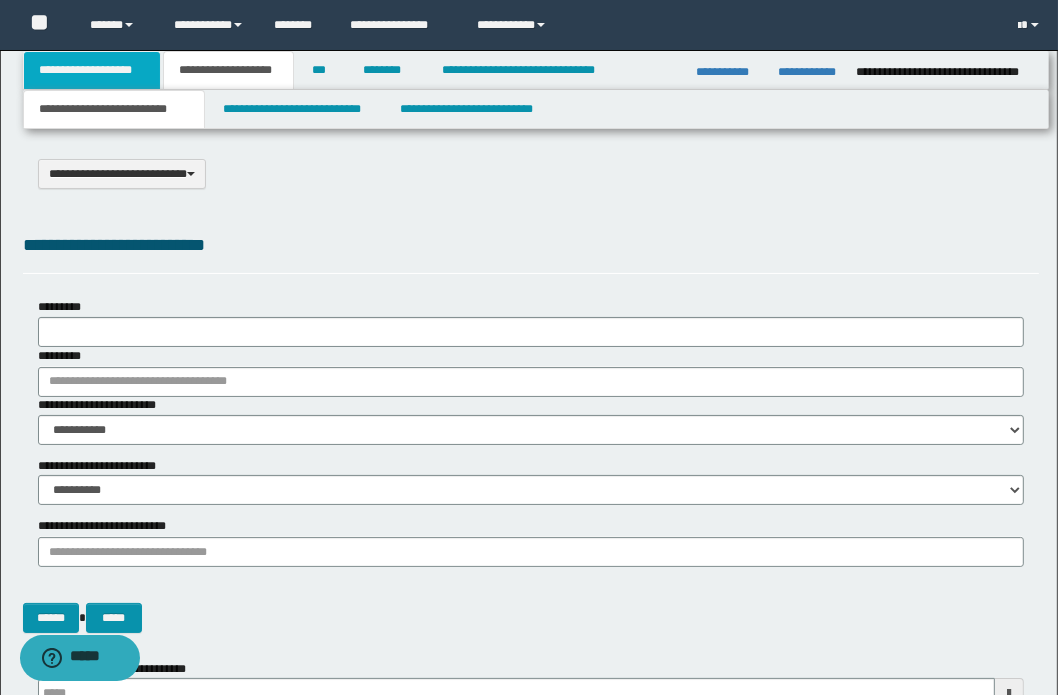 click on "**********" at bounding box center (92, 70) 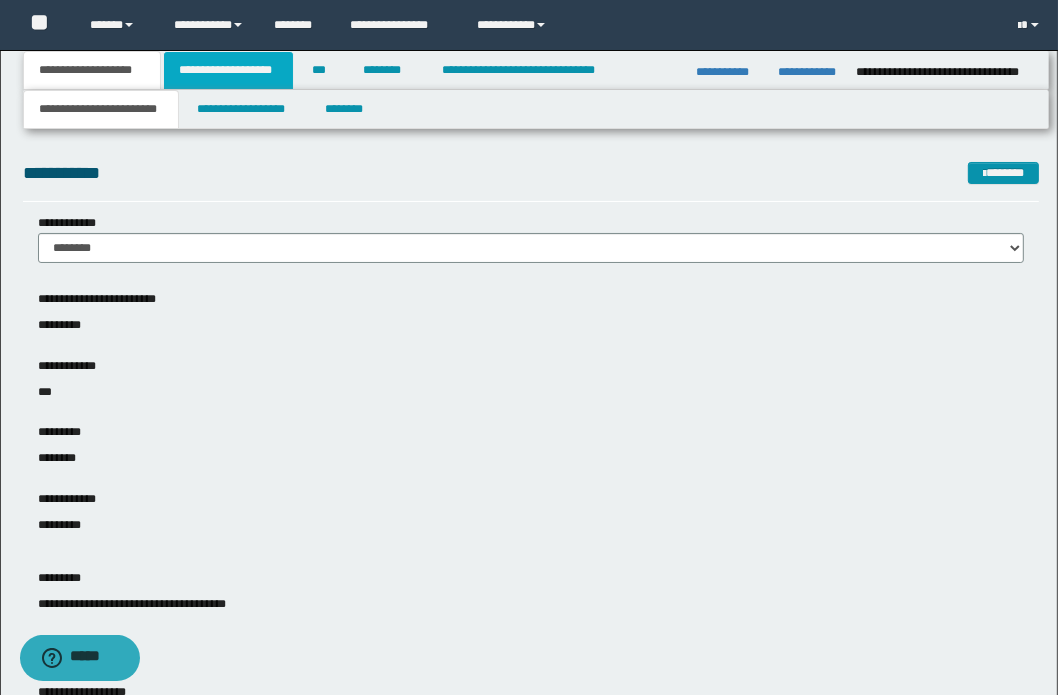 click on "**********" at bounding box center [228, 70] 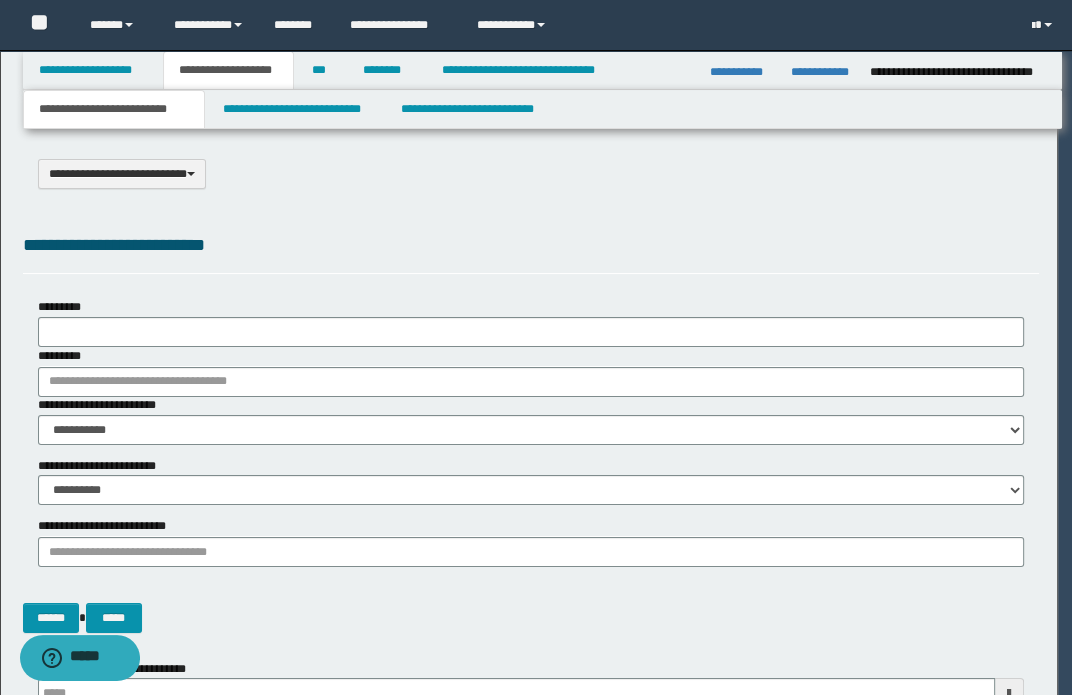 type 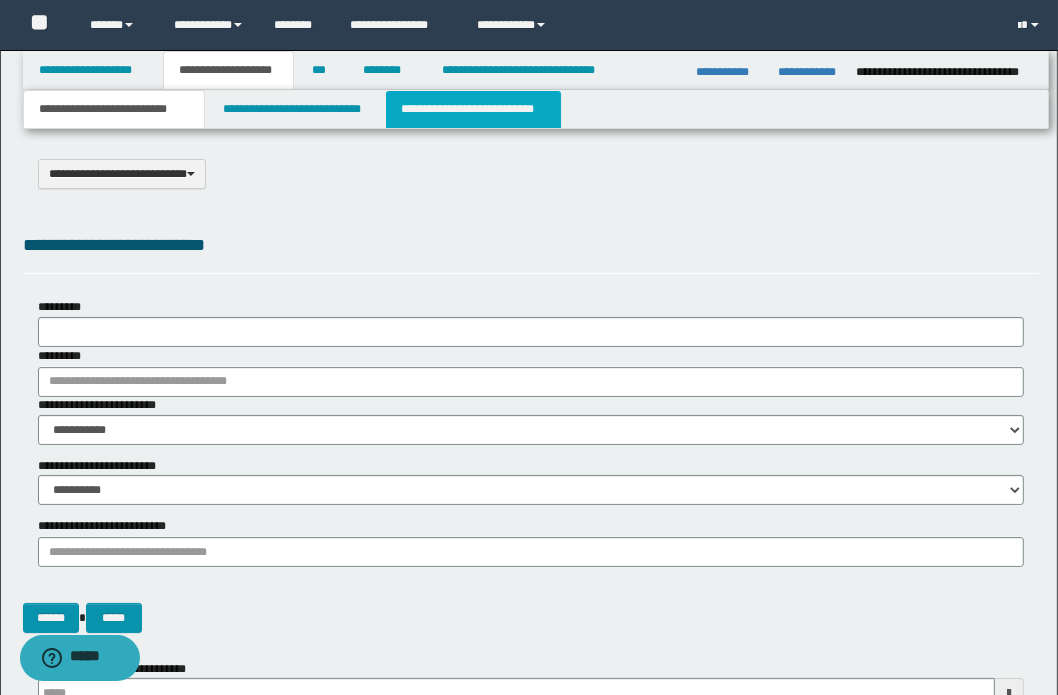 click on "**********" at bounding box center (473, 109) 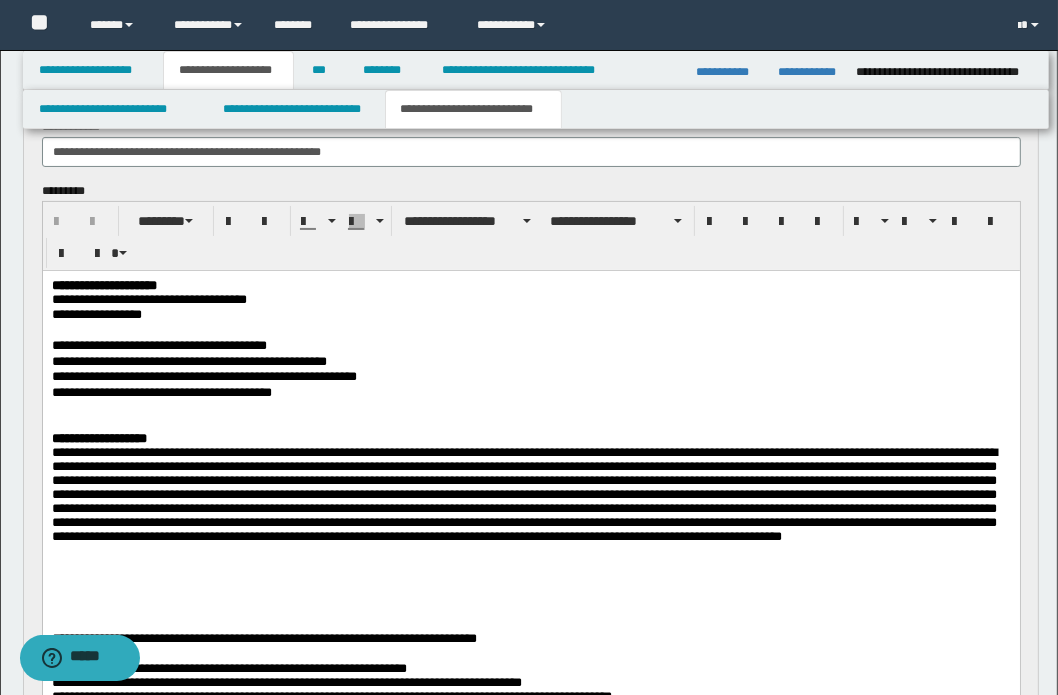 scroll, scrollTop: 181, scrollLeft: 0, axis: vertical 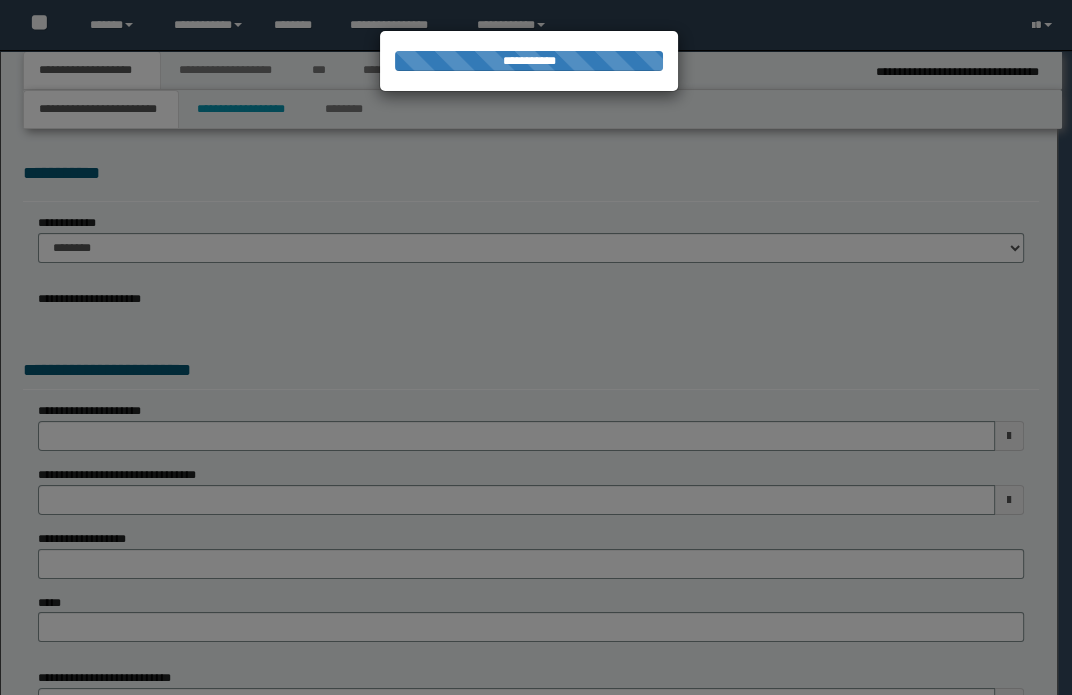 select on "*" 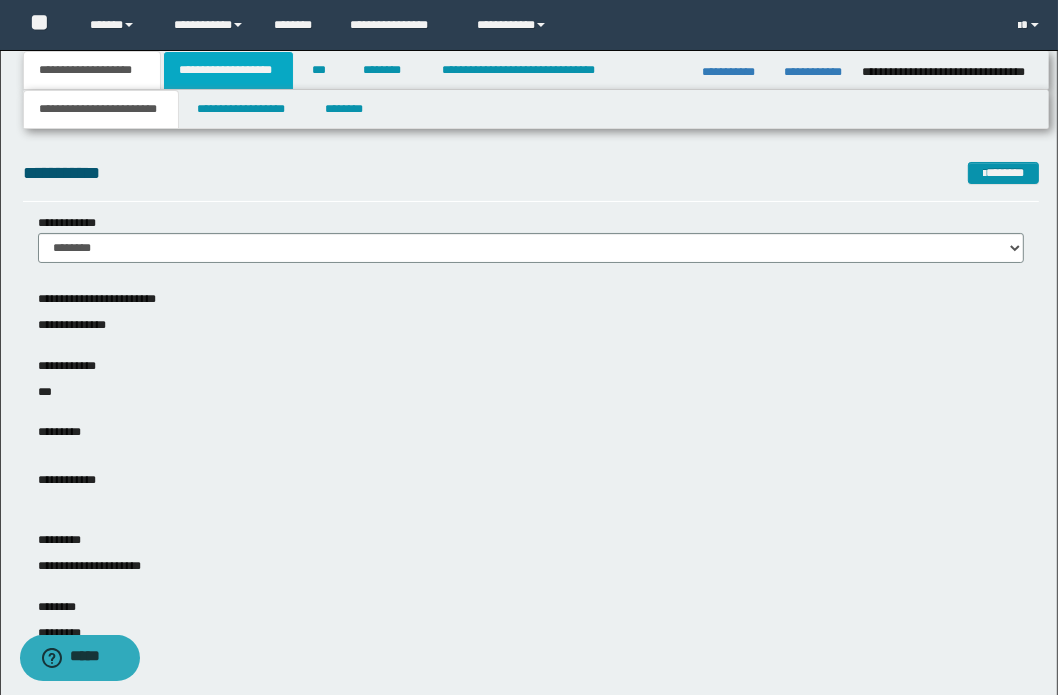 click on "**********" at bounding box center [228, 70] 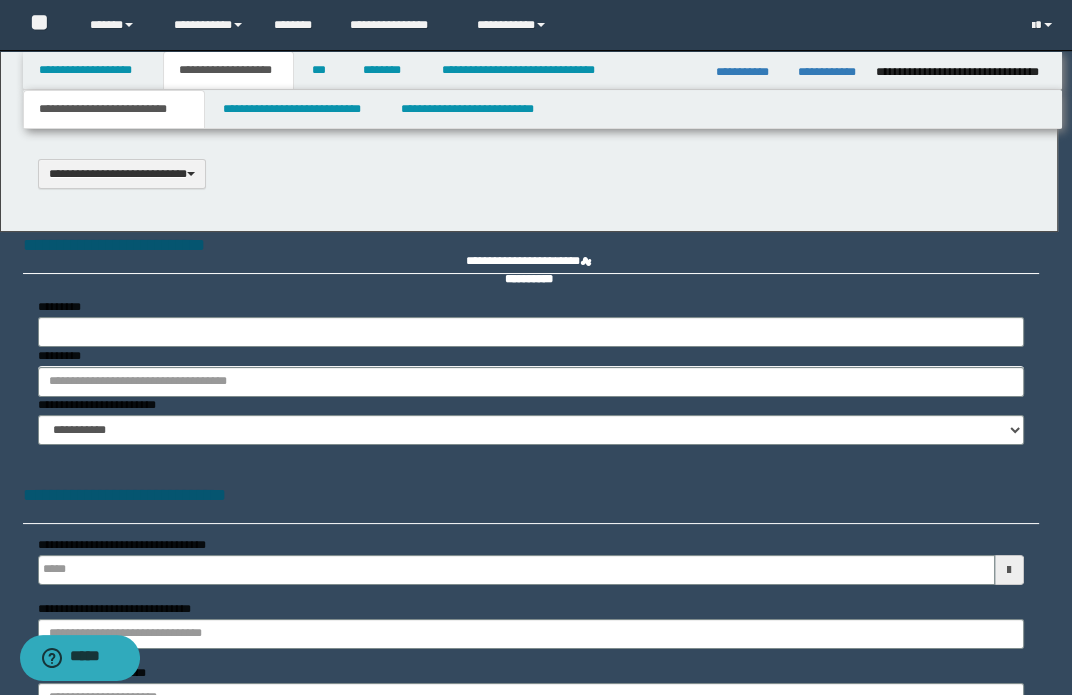 type 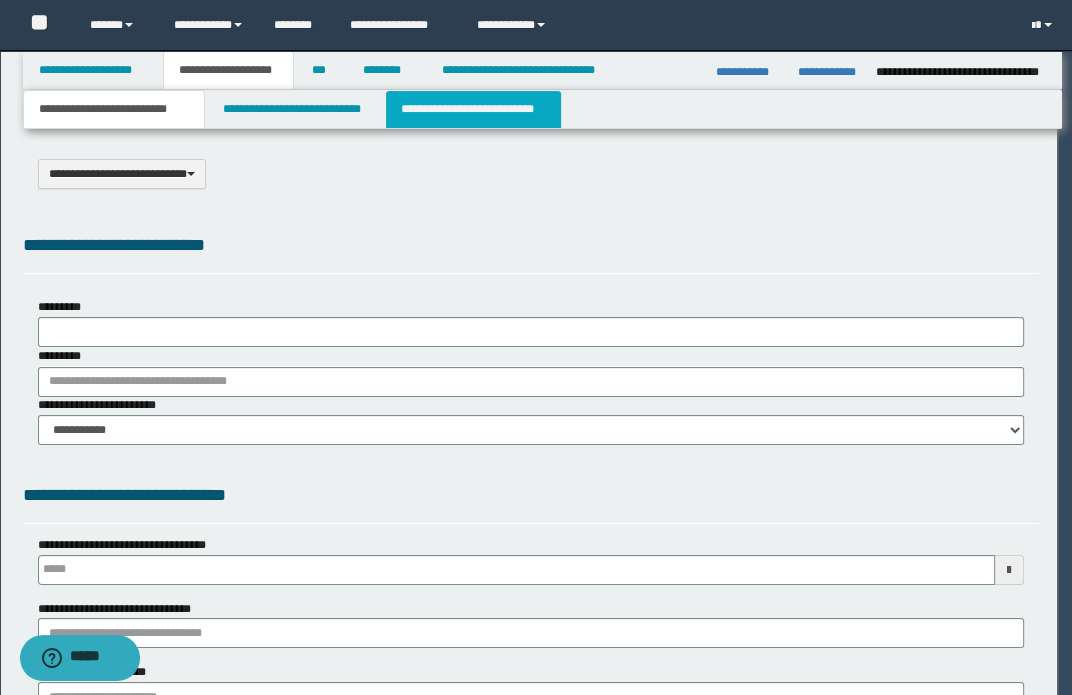 scroll, scrollTop: 0, scrollLeft: 0, axis: both 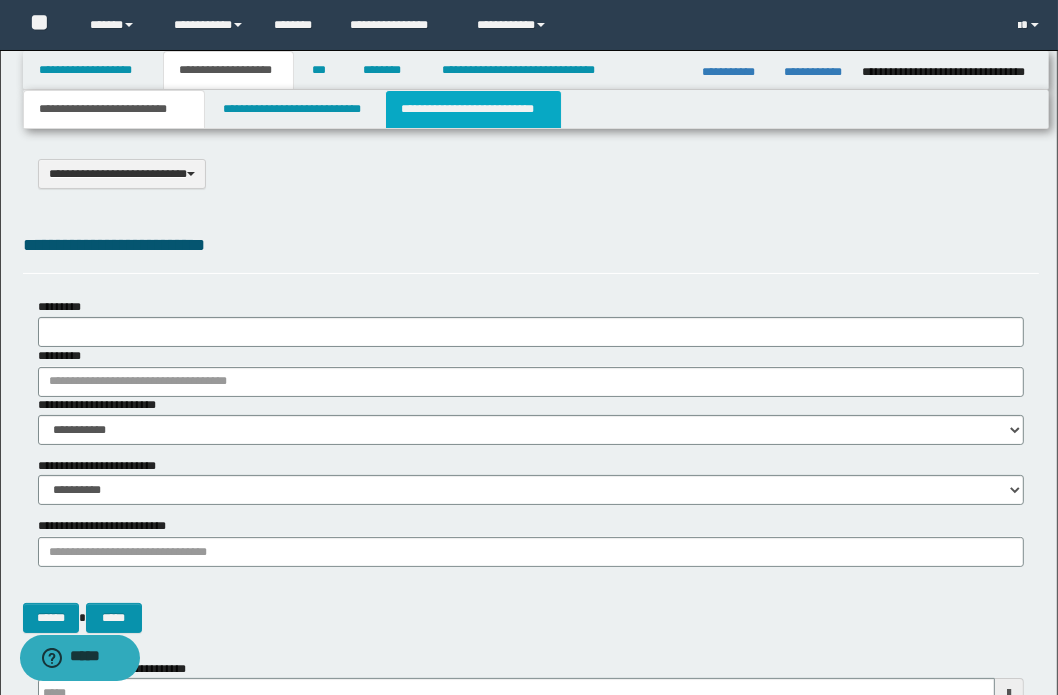 click on "**********" at bounding box center (473, 109) 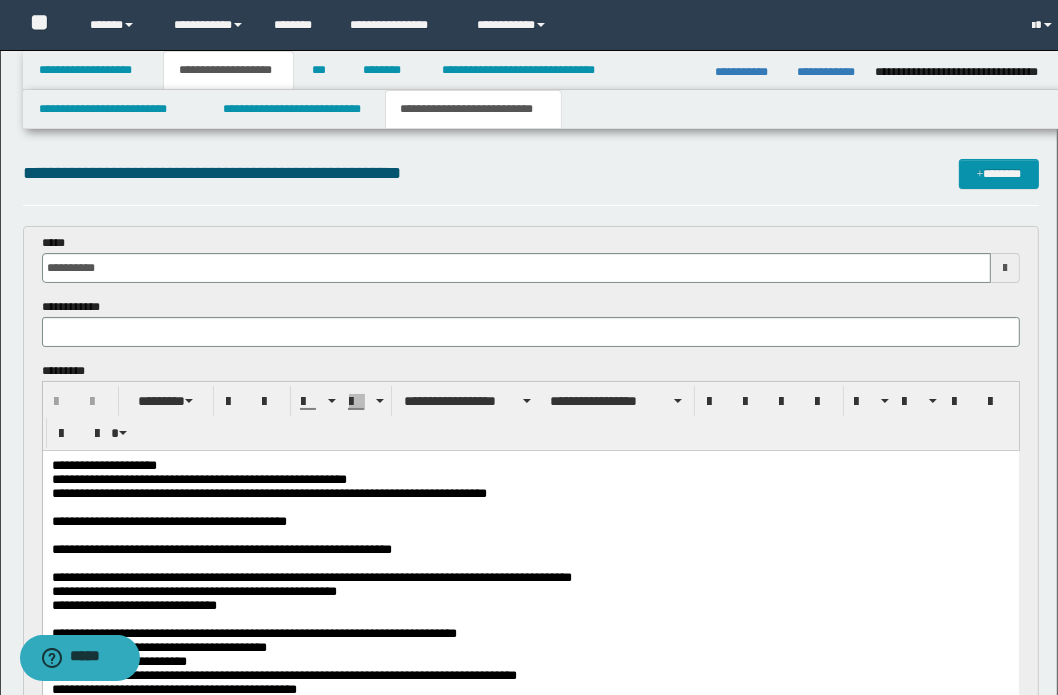 scroll, scrollTop: 0, scrollLeft: 0, axis: both 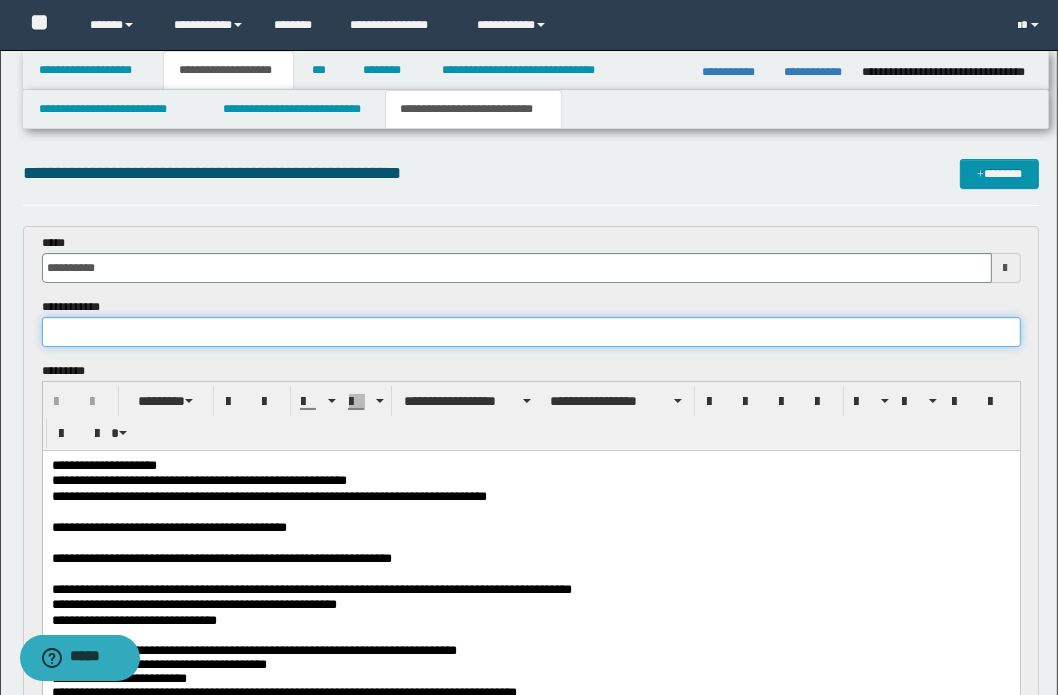 click at bounding box center [531, 332] 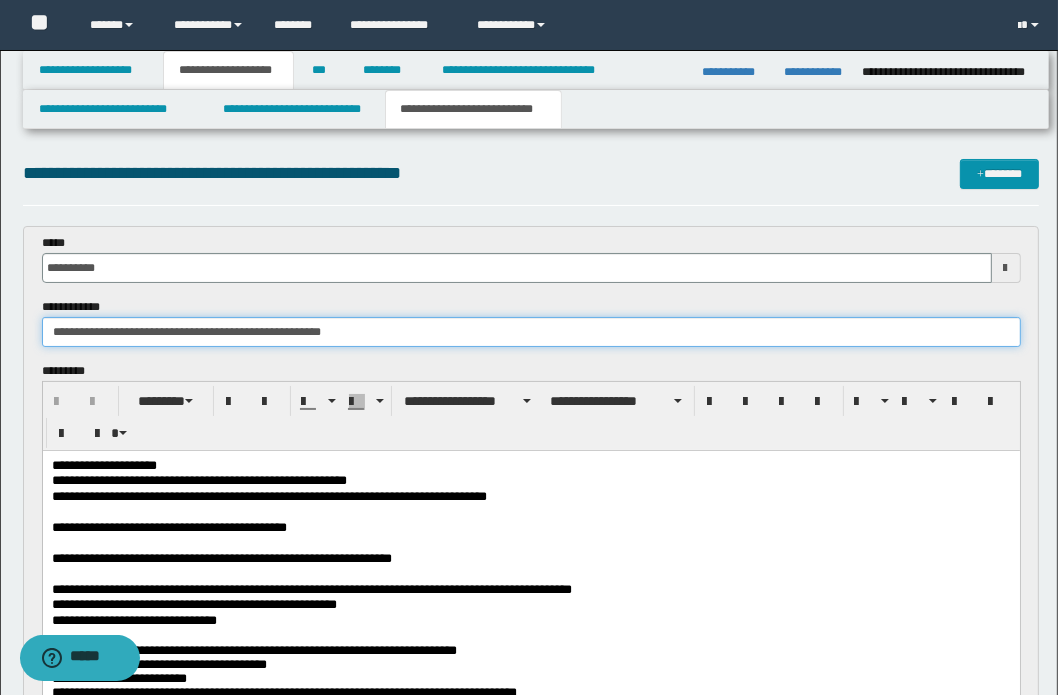 scroll, scrollTop: 90, scrollLeft: 0, axis: vertical 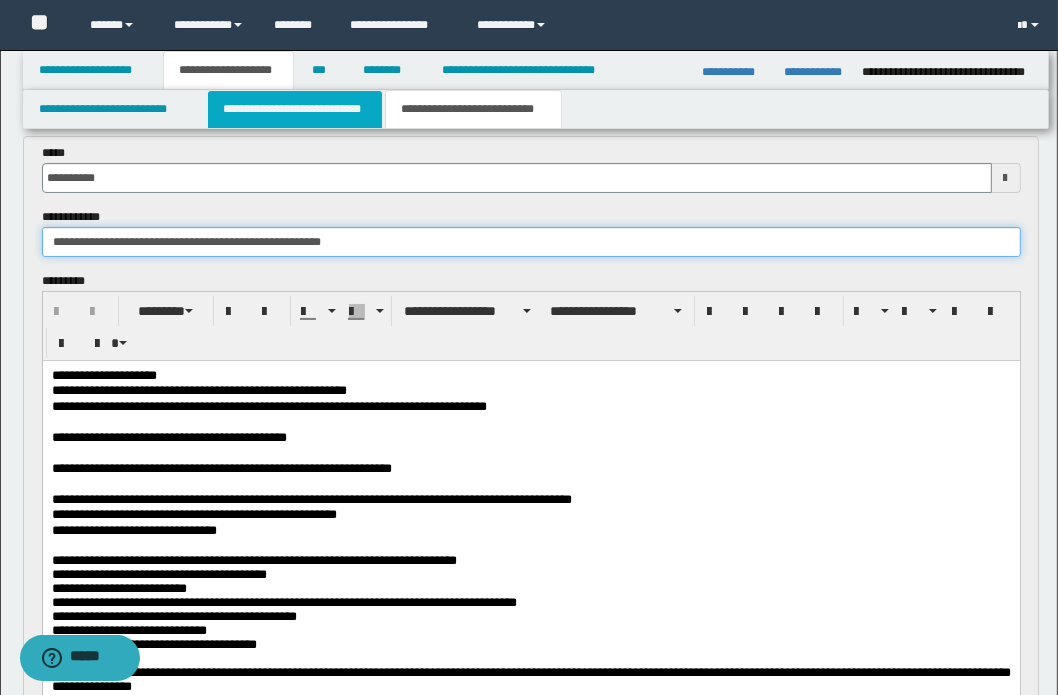 type on "**********" 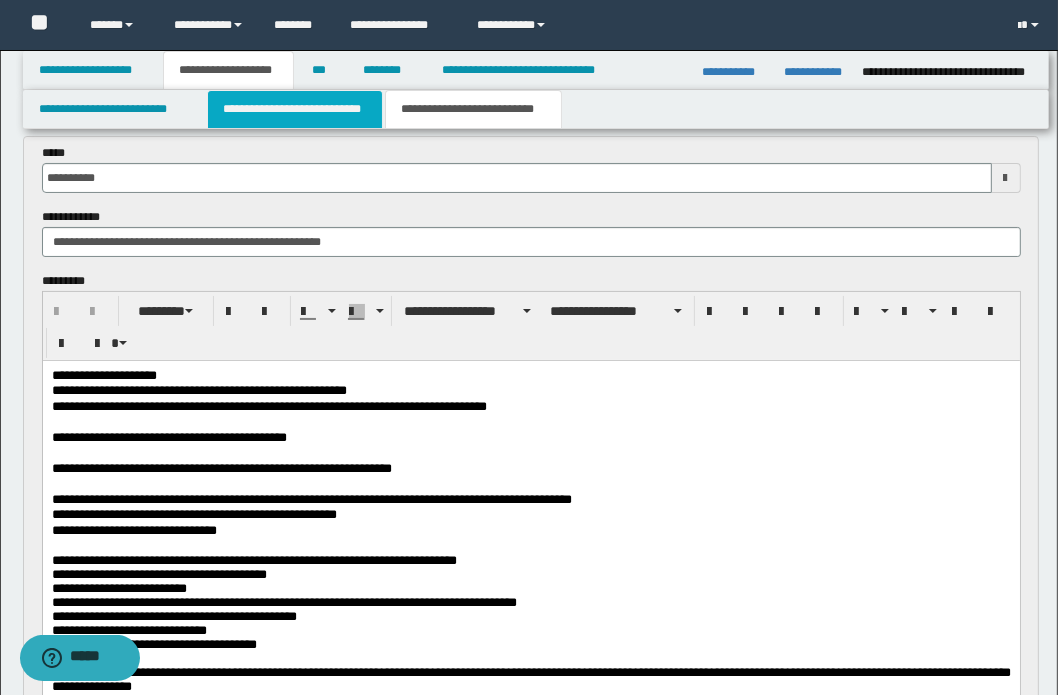 click on "**********" at bounding box center (294, 109) 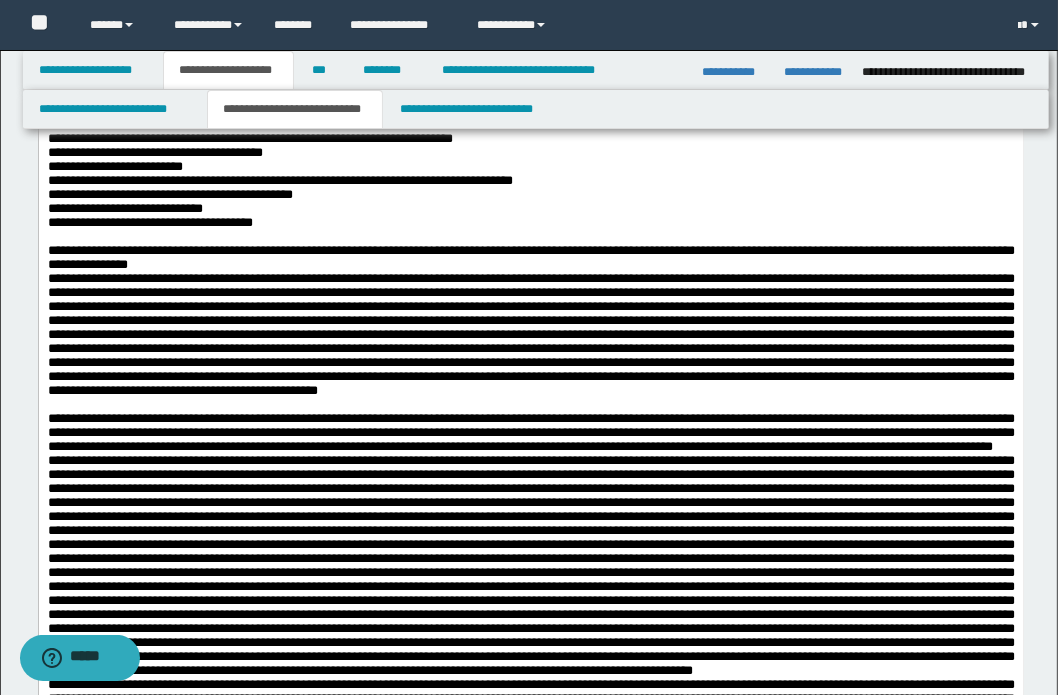 scroll, scrollTop: 272, scrollLeft: 0, axis: vertical 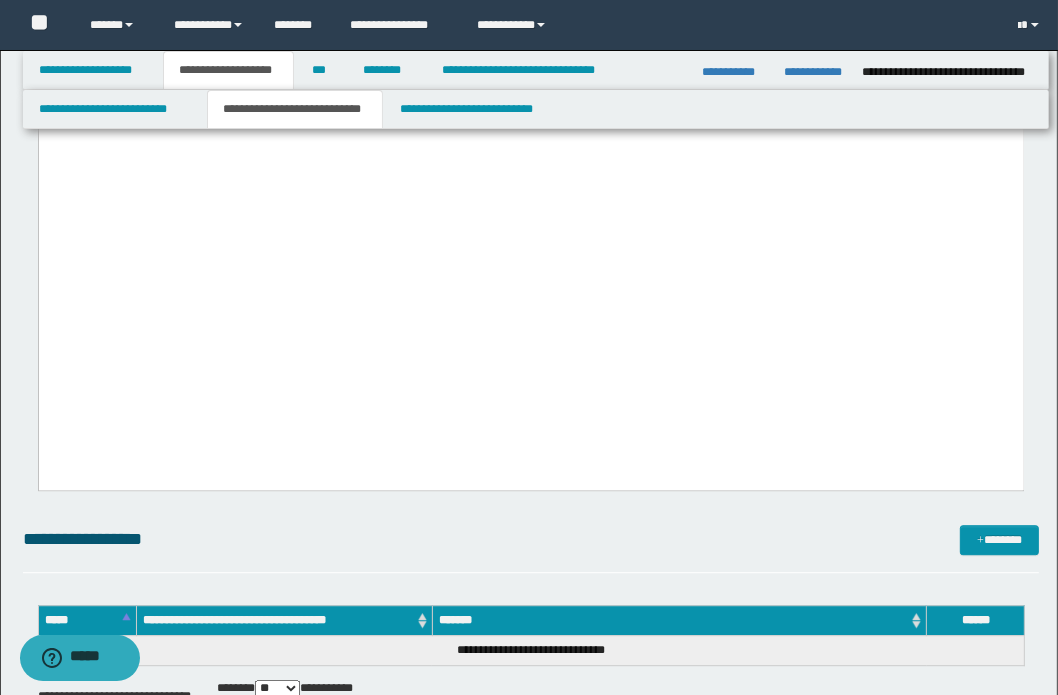 drag, startPoint x: 47, startPoint y: -3517, endPoint x: 939, endPoint y: 482, distance: 4097.2754 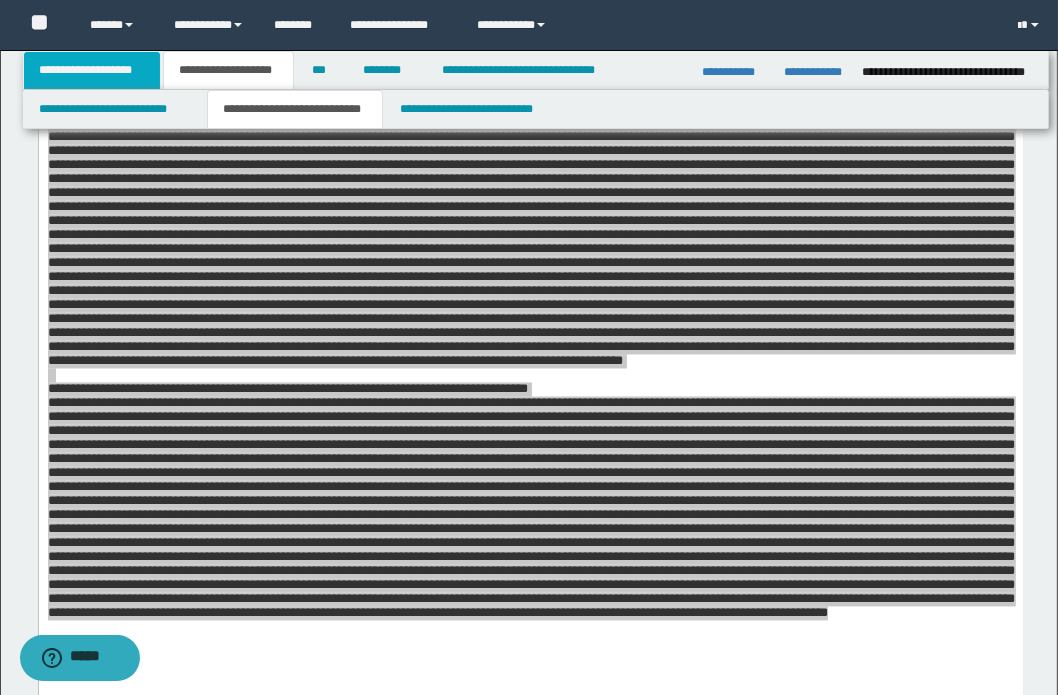 click on "**********" at bounding box center (92, 70) 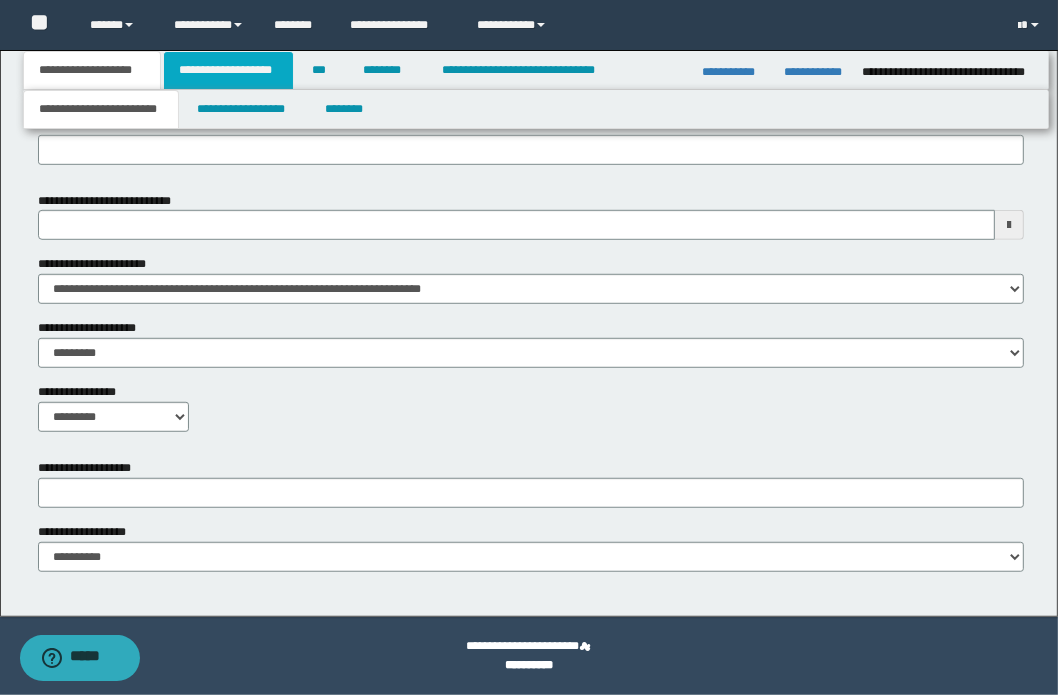 click on "**********" at bounding box center [228, 70] 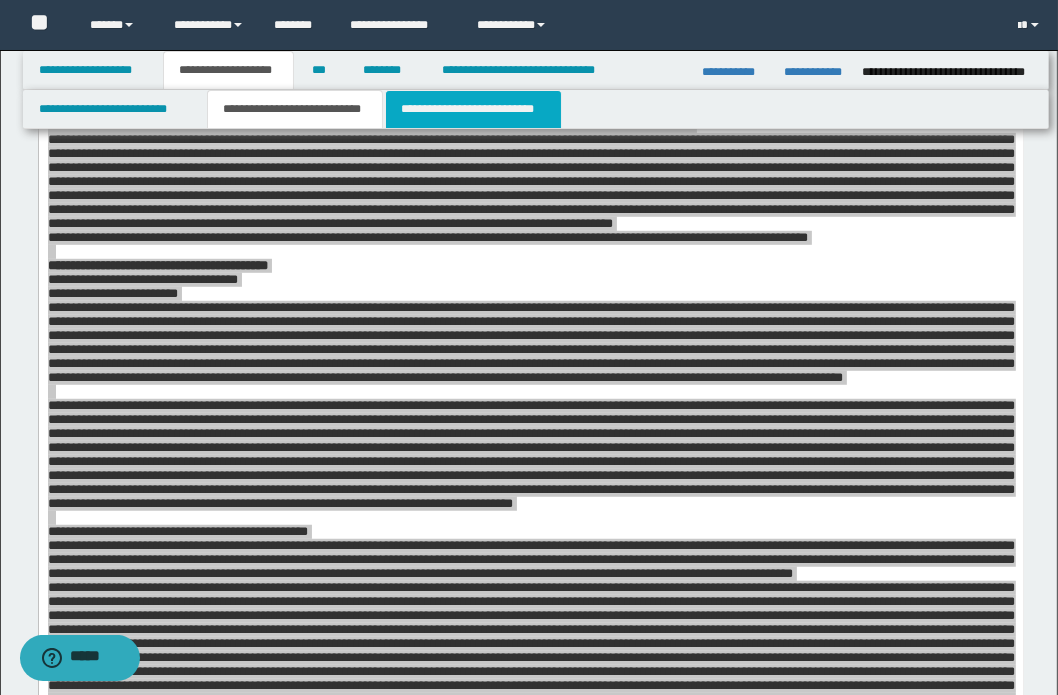 click on "**********" at bounding box center (473, 109) 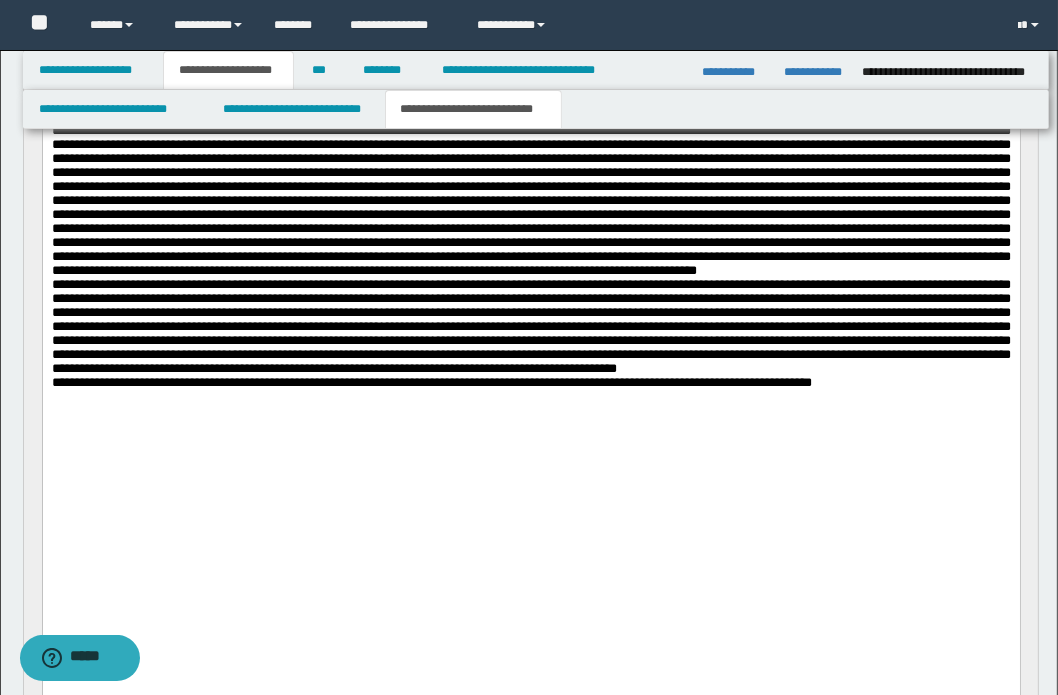 click on "**********" at bounding box center (473, 109) 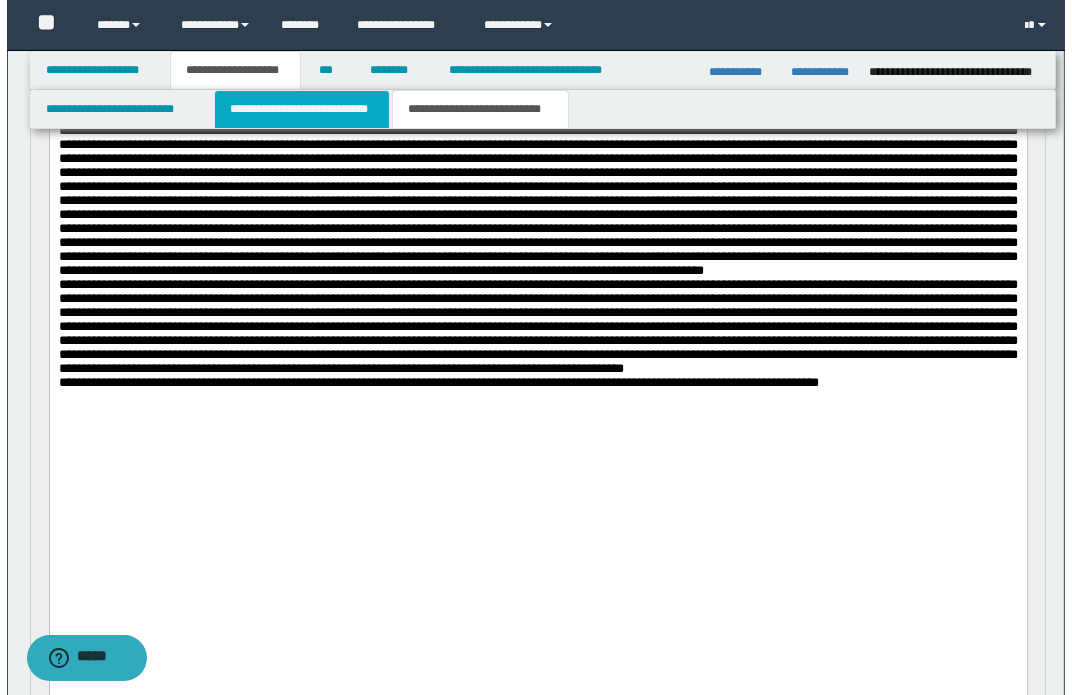 scroll, scrollTop: 821, scrollLeft: 0, axis: vertical 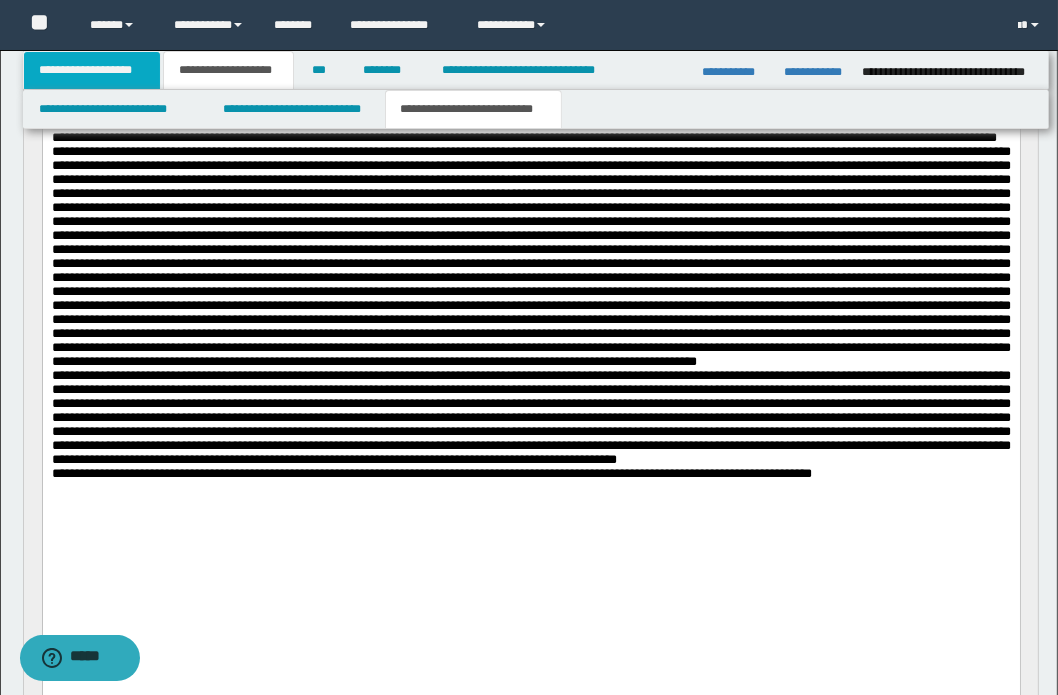 click on "**********" at bounding box center (92, 70) 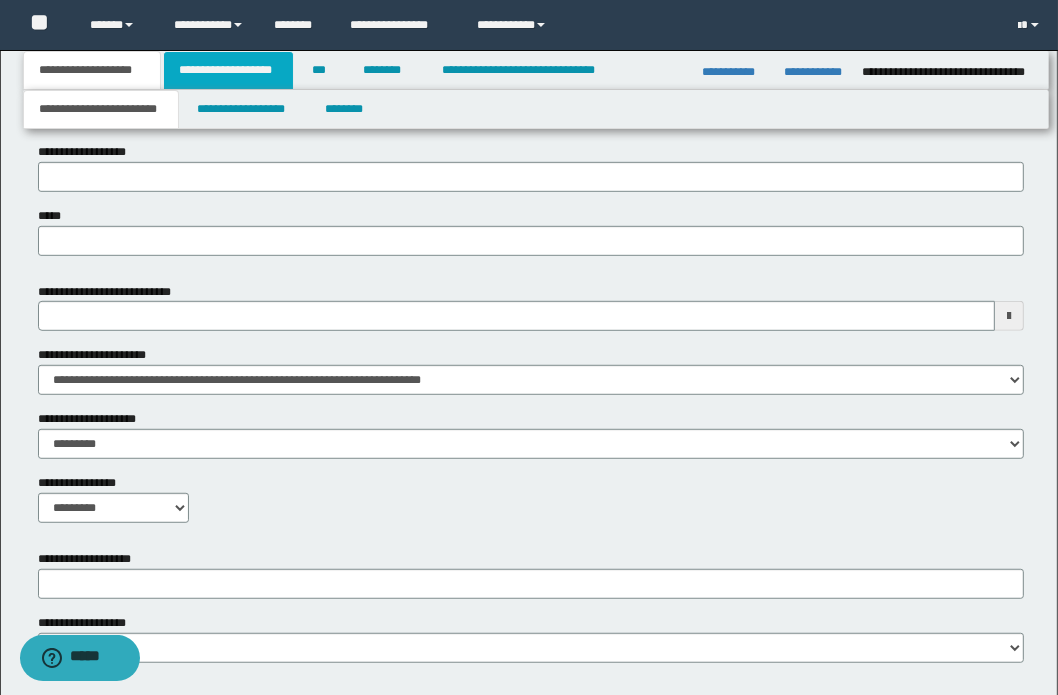 click on "**********" at bounding box center (228, 70) 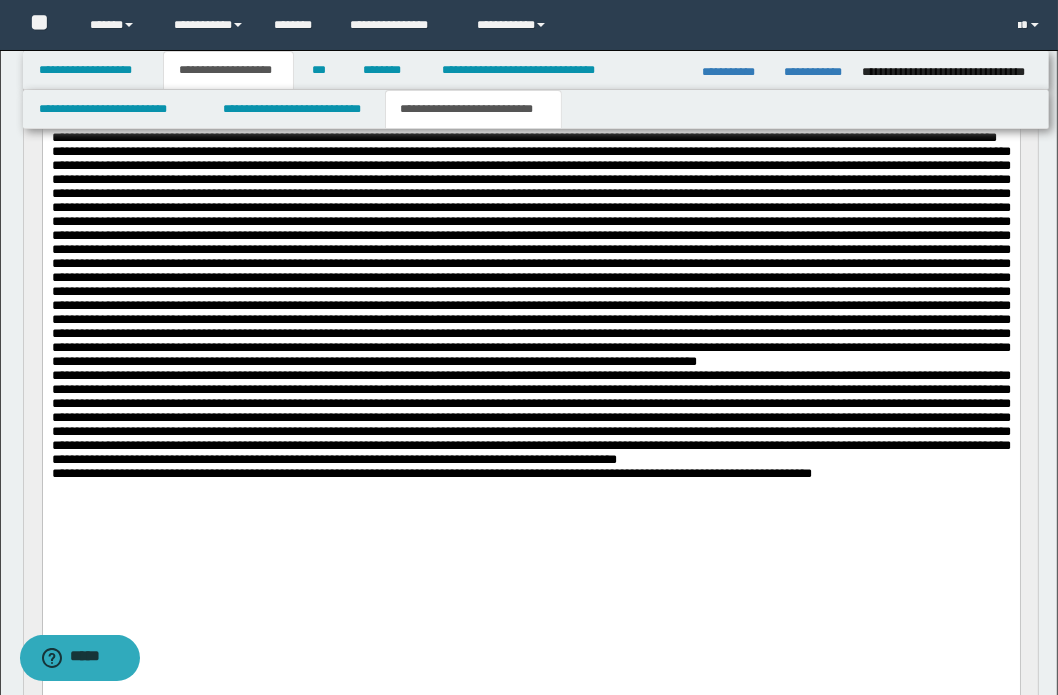 click on "**********" at bounding box center [473, 109] 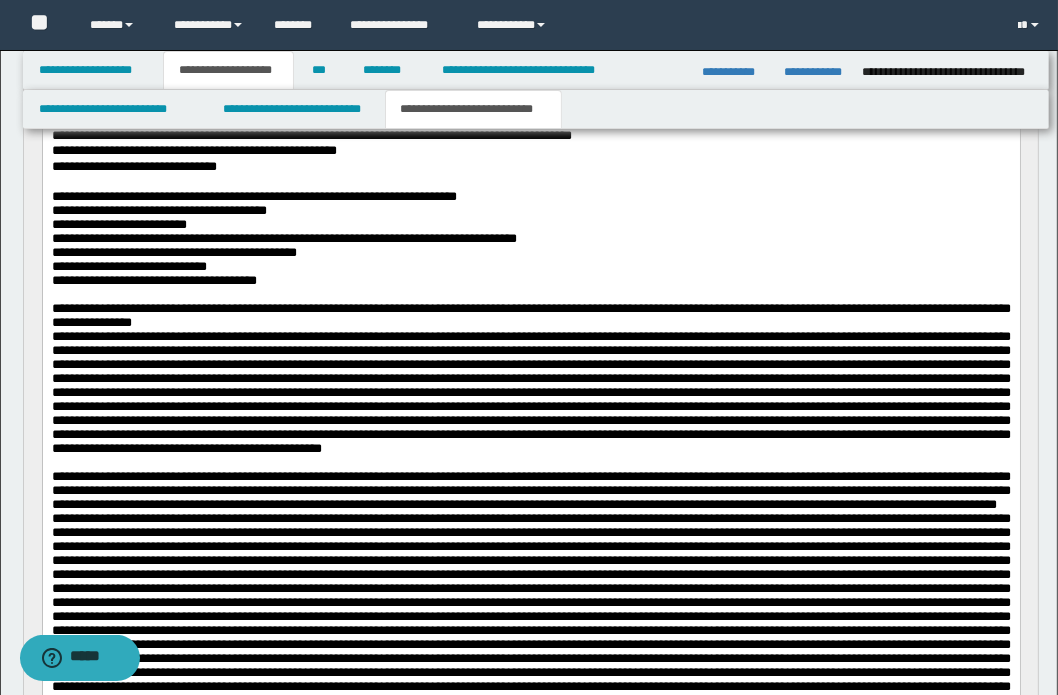 scroll, scrollTop: 272, scrollLeft: 0, axis: vertical 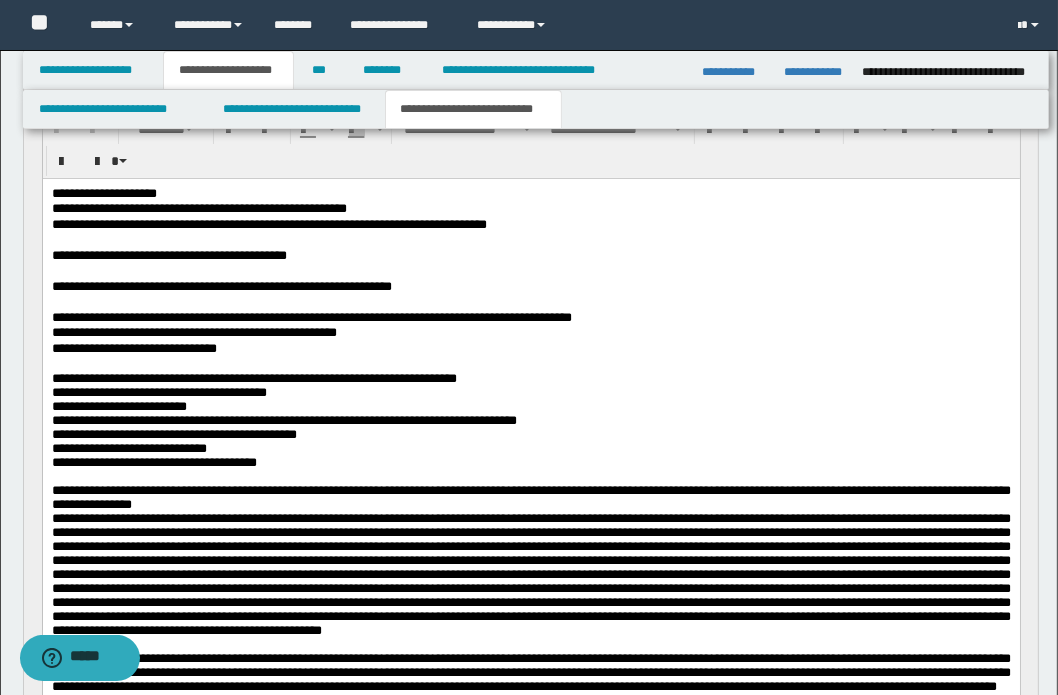 click on "**********" at bounding box center (530, 348) 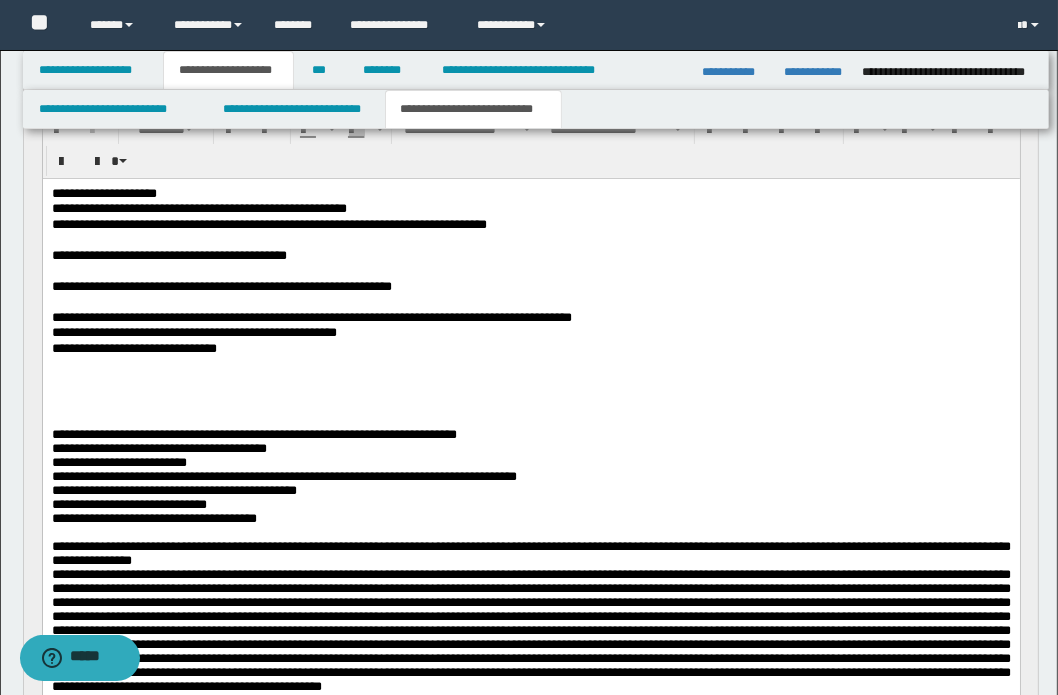 type 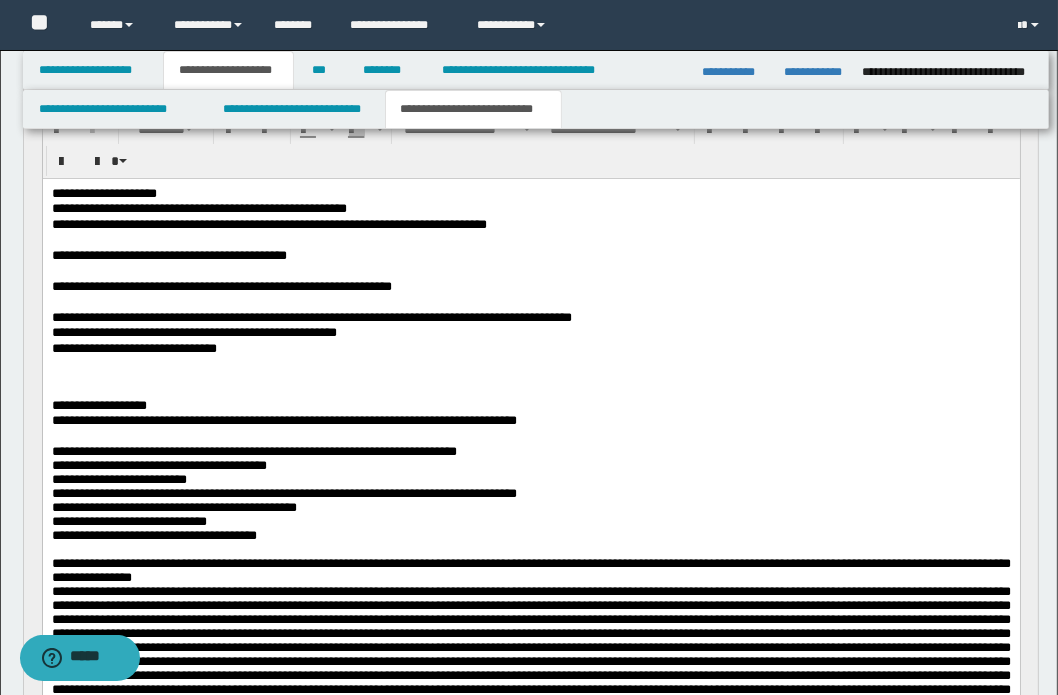 click on "**********" at bounding box center (530, 420) 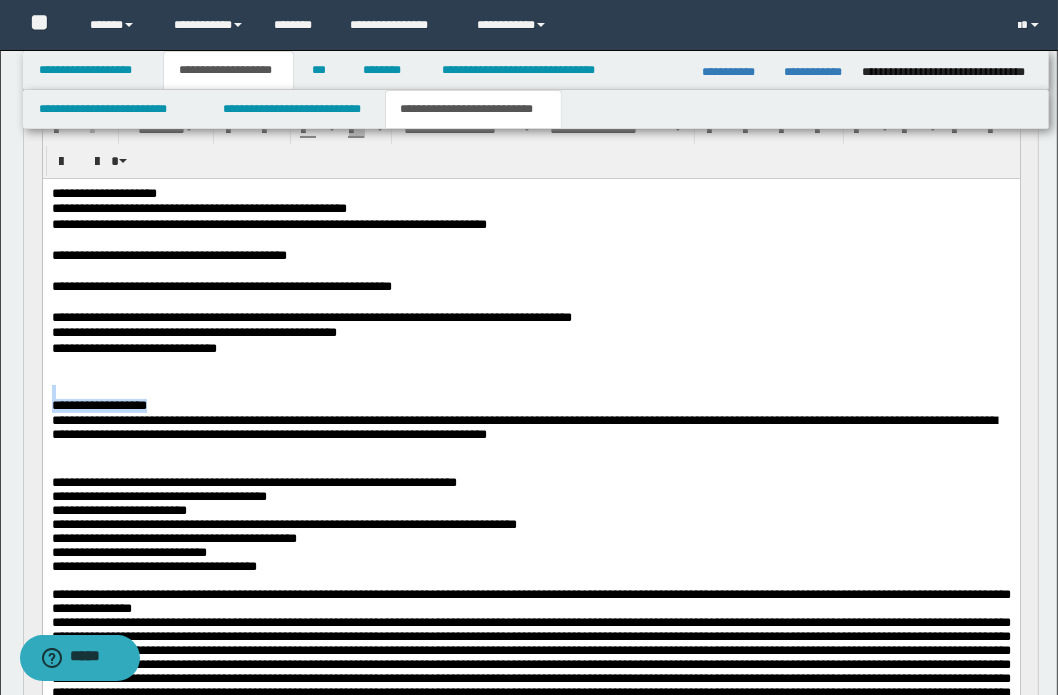drag, startPoint x: 205, startPoint y: 408, endPoint x: -11, endPoint y: 395, distance: 216.39085 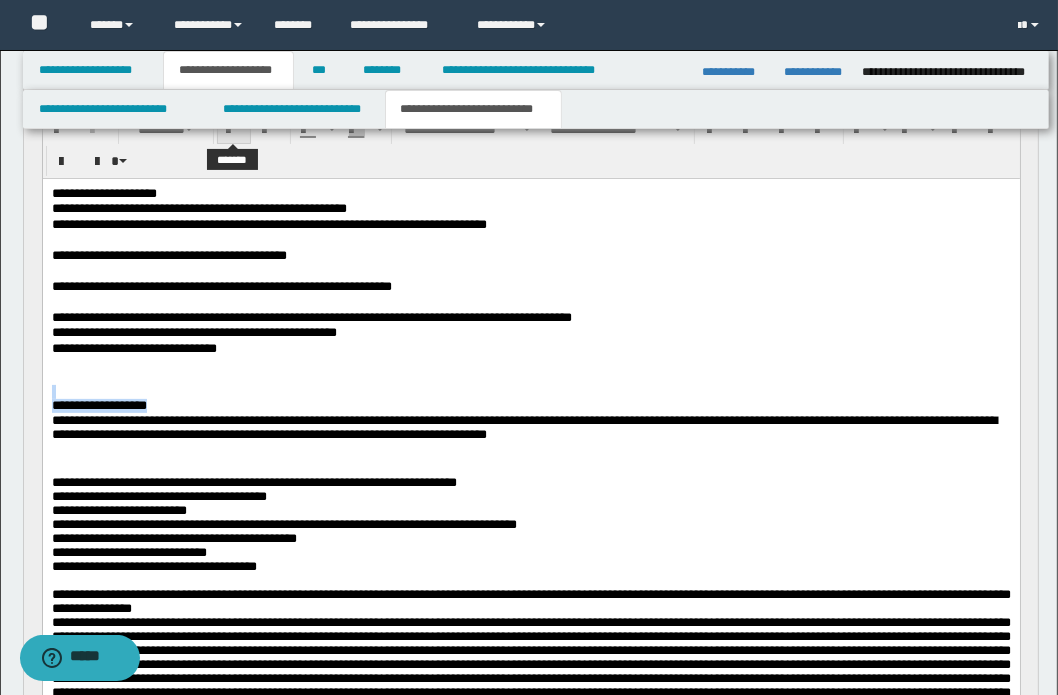 click at bounding box center (234, 130) 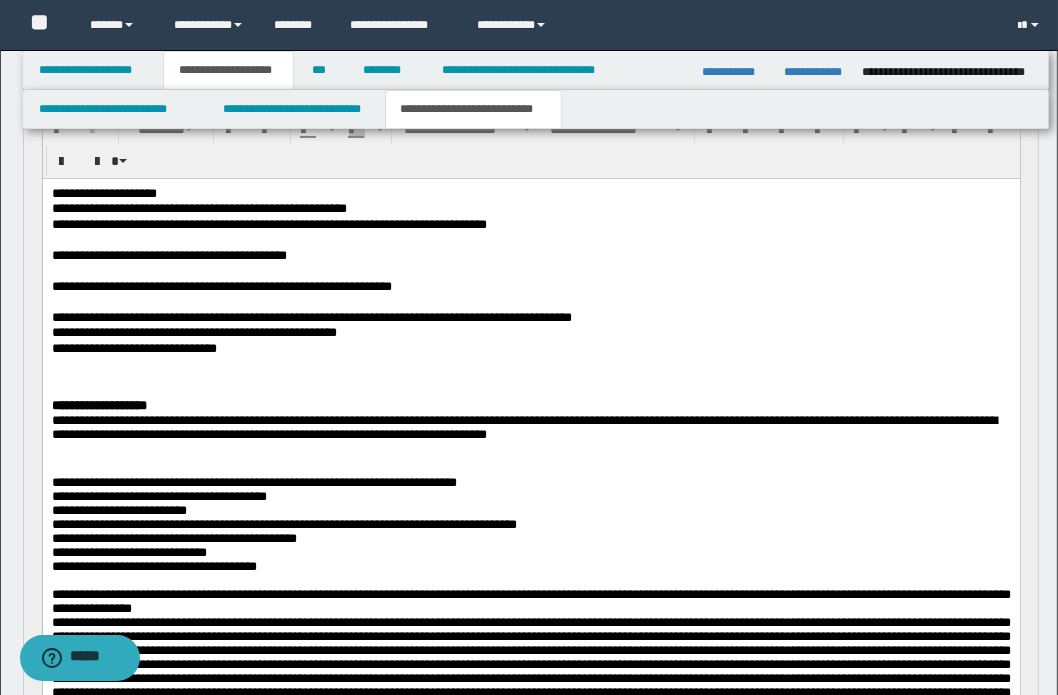click on "**********" at bounding box center [530, 436] 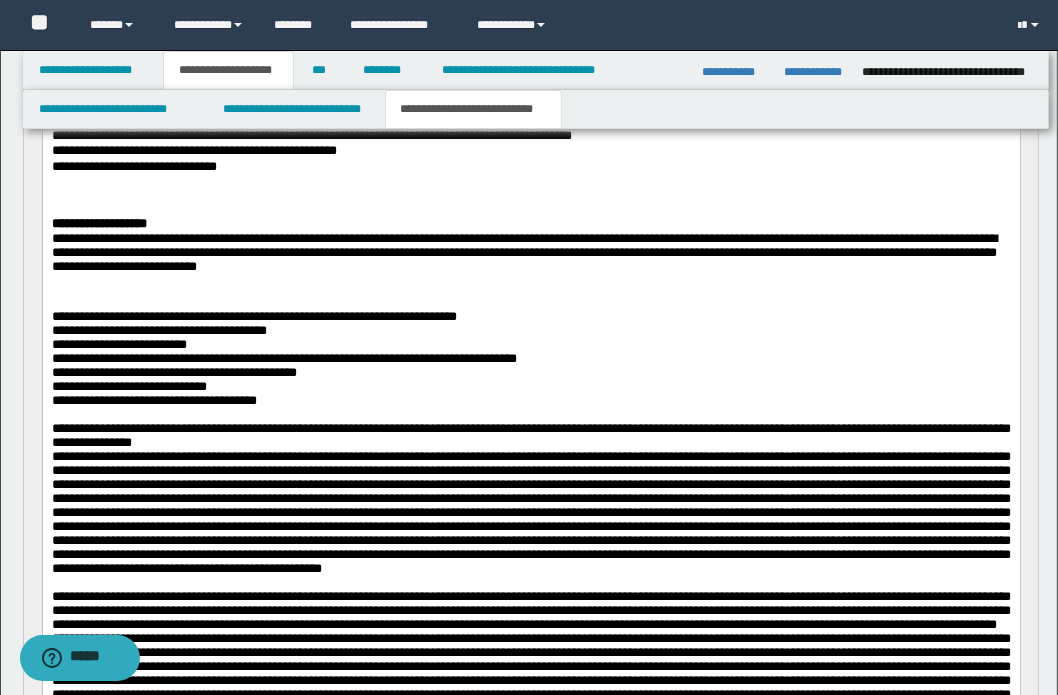 scroll, scrollTop: 636, scrollLeft: 0, axis: vertical 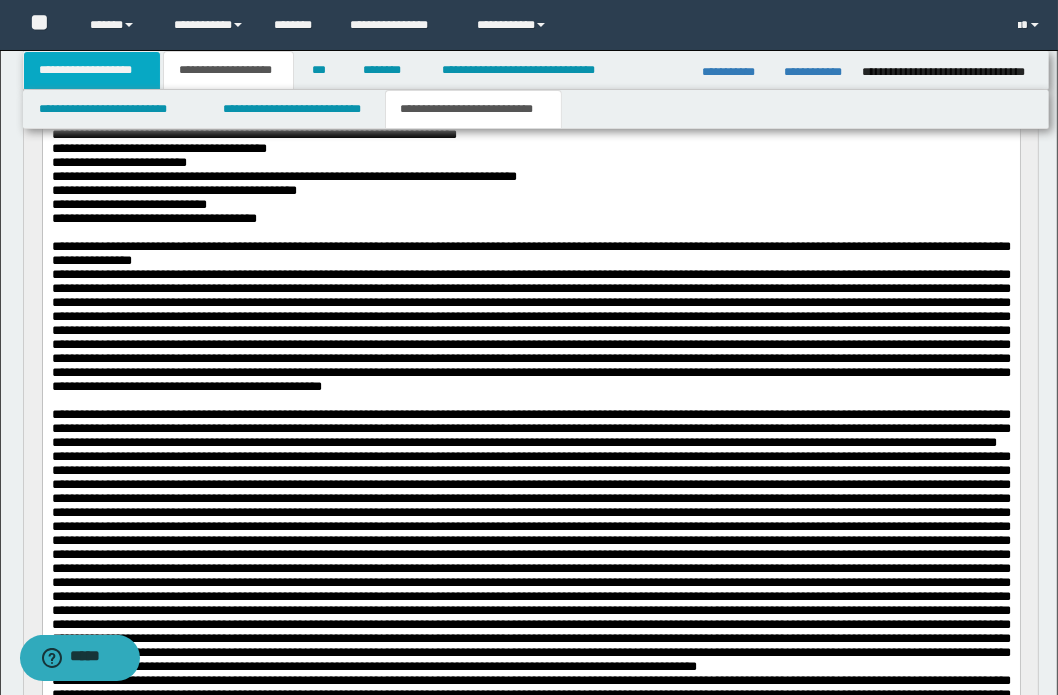 click on "**********" at bounding box center [92, 70] 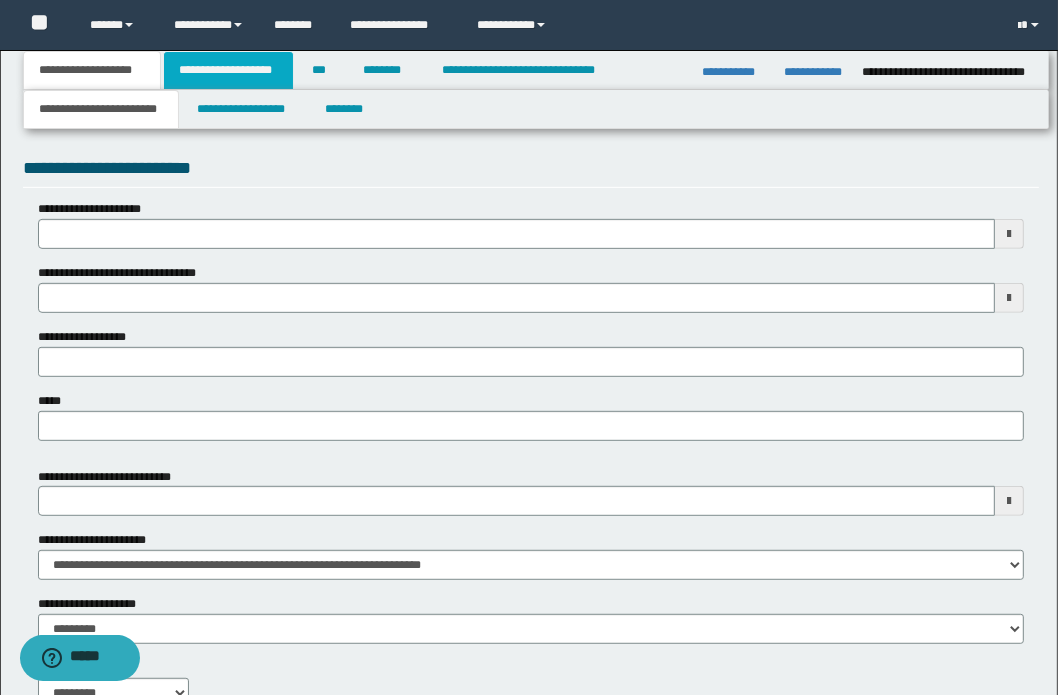 click on "**********" at bounding box center [228, 70] 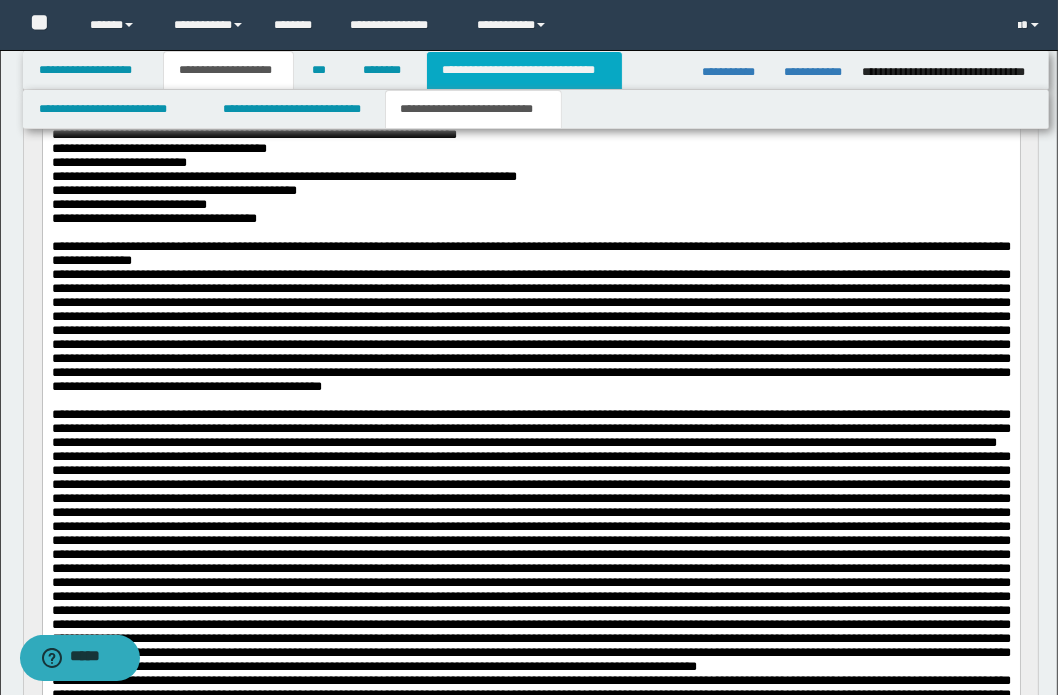 click on "**********" at bounding box center (524, 70) 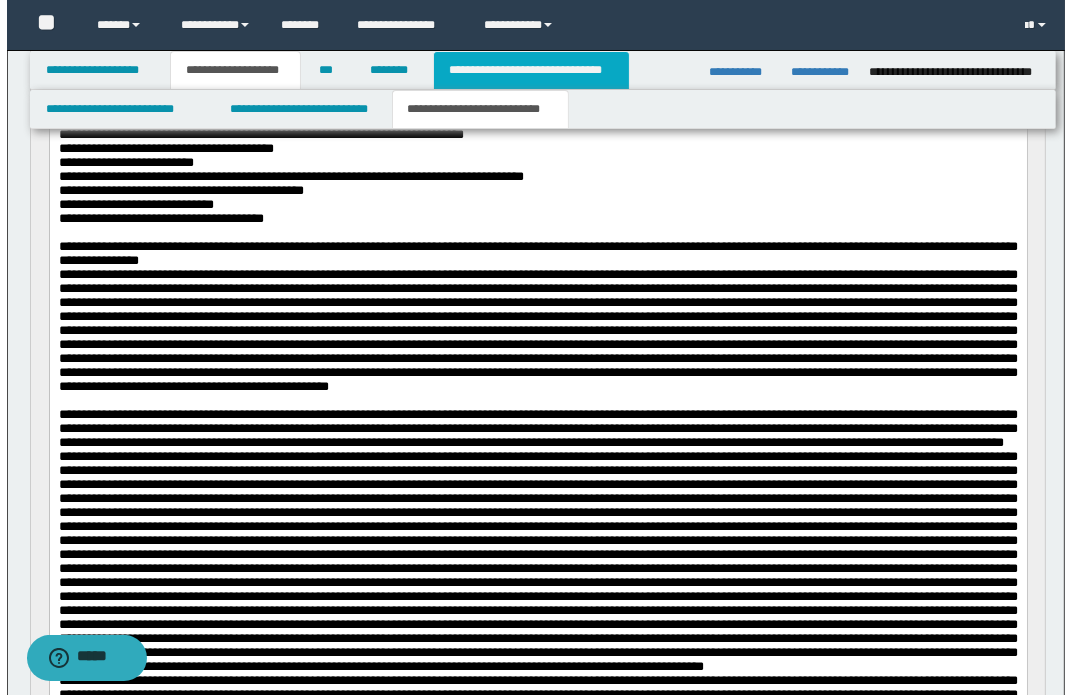 scroll, scrollTop: 0, scrollLeft: 0, axis: both 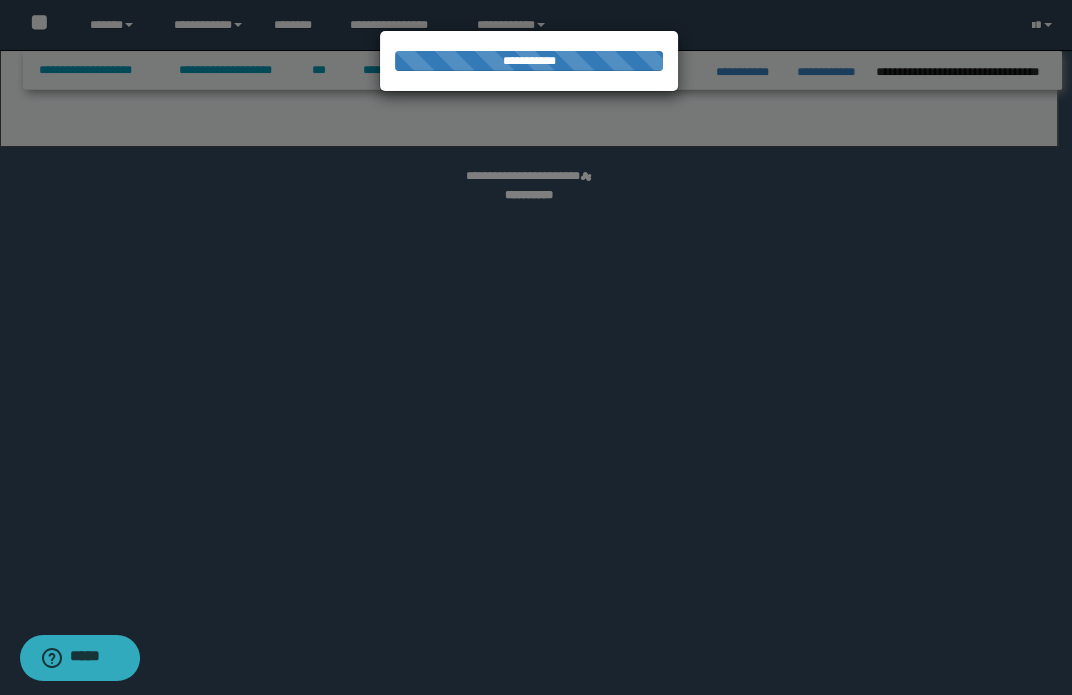 select on "*" 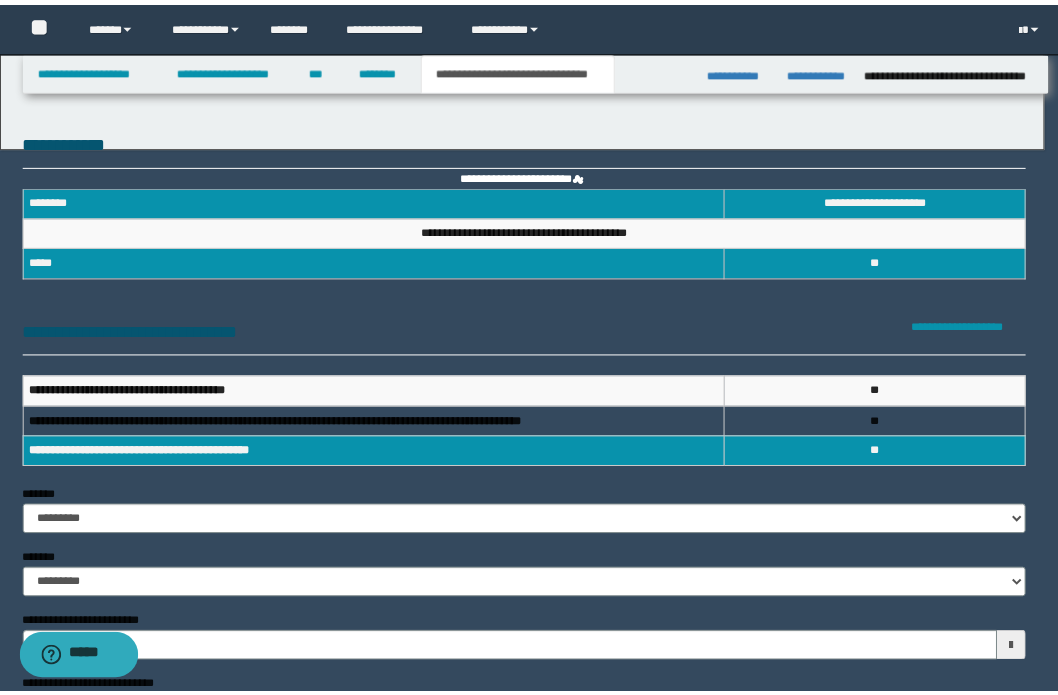 scroll, scrollTop: 0, scrollLeft: 0, axis: both 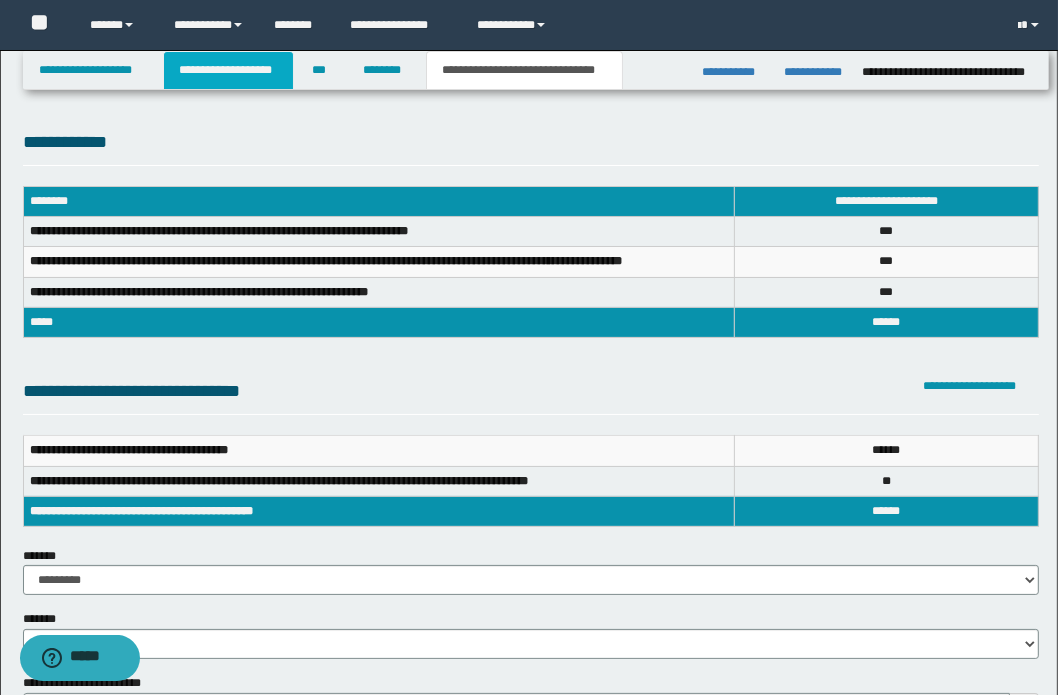 click on "**********" at bounding box center (228, 70) 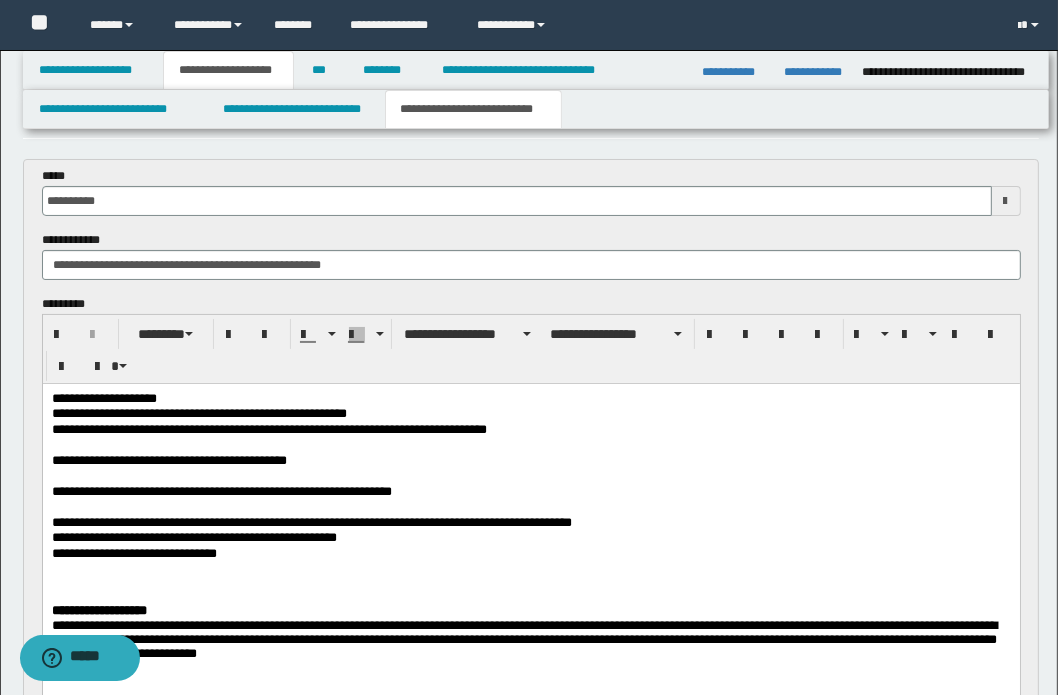 scroll, scrollTop: 181, scrollLeft: 0, axis: vertical 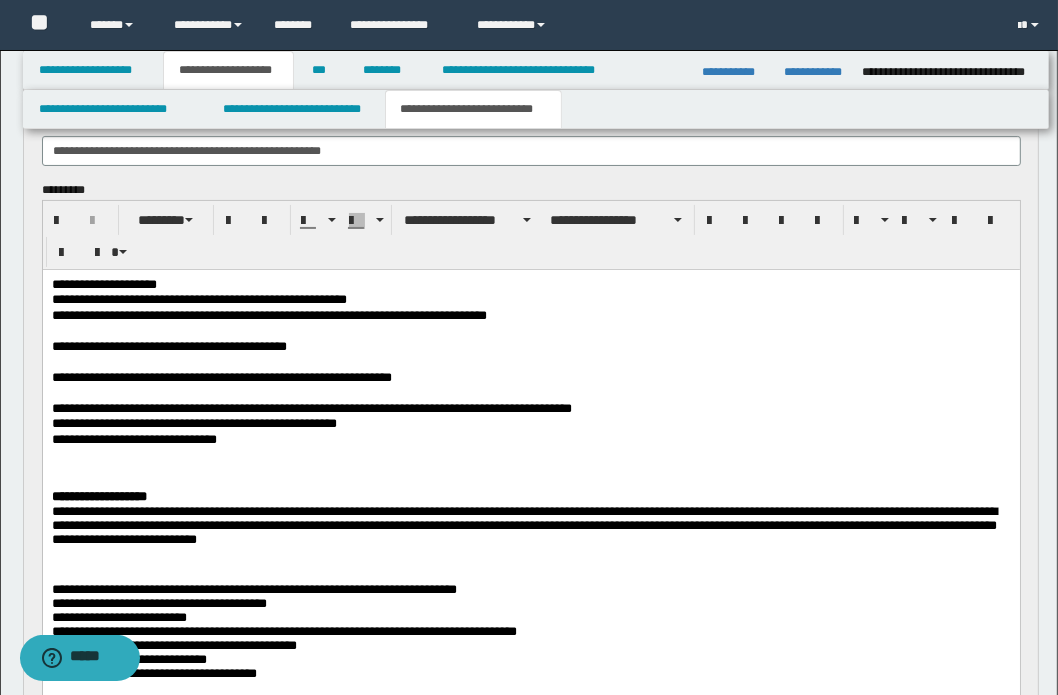 click on "**********" at bounding box center [530, 535] 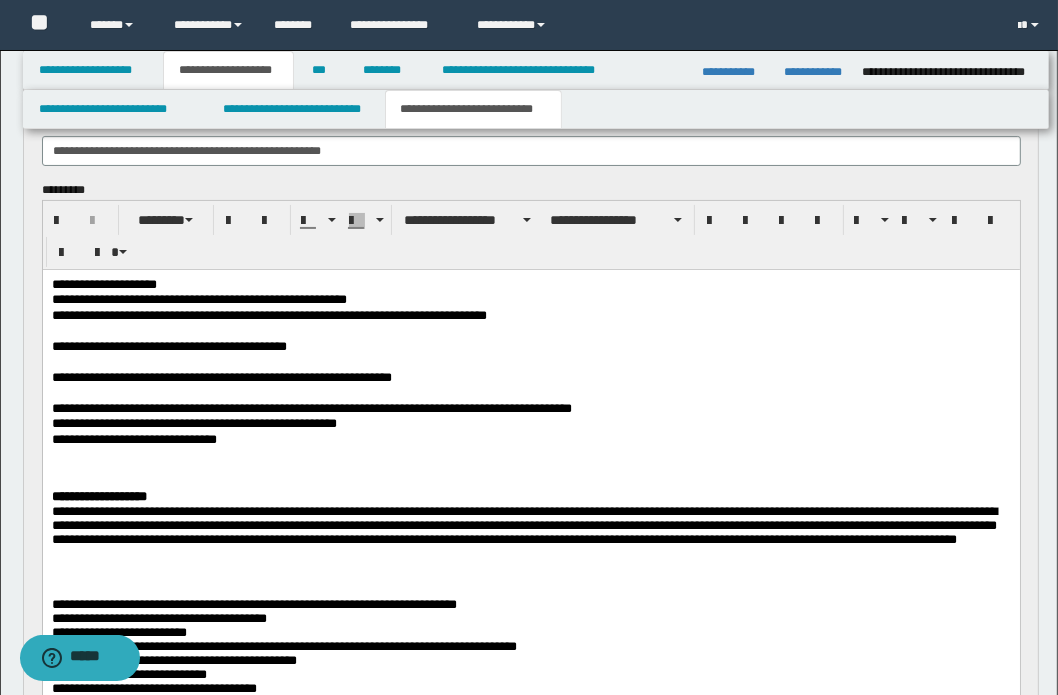 click on "**********" at bounding box center (530, 542) 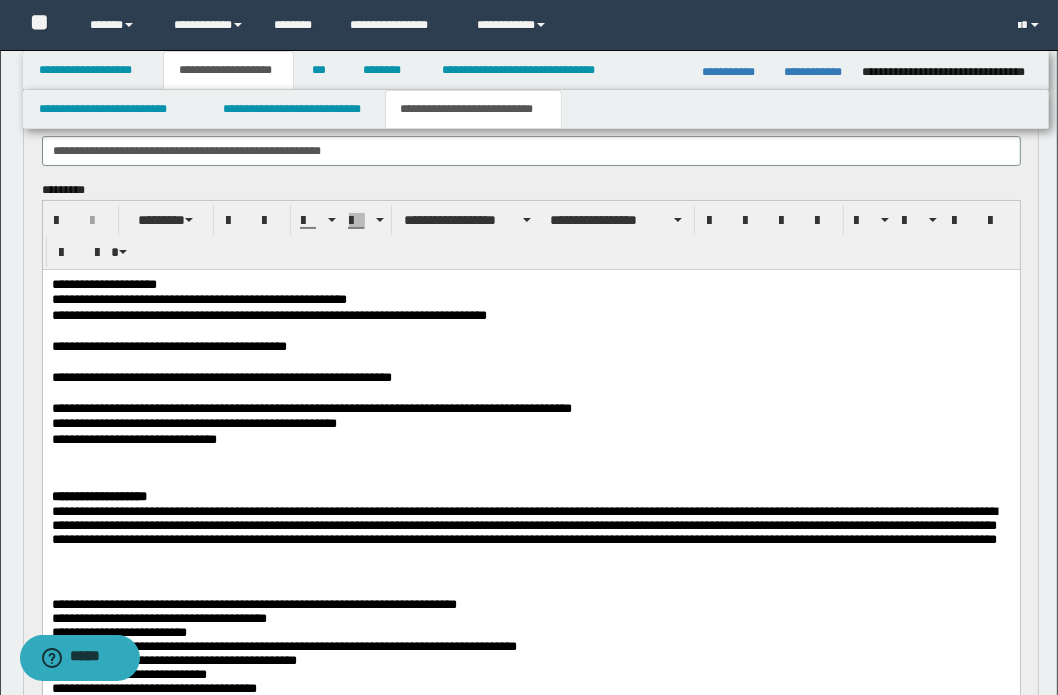 click on "**********" at bounding box center [530, 542] 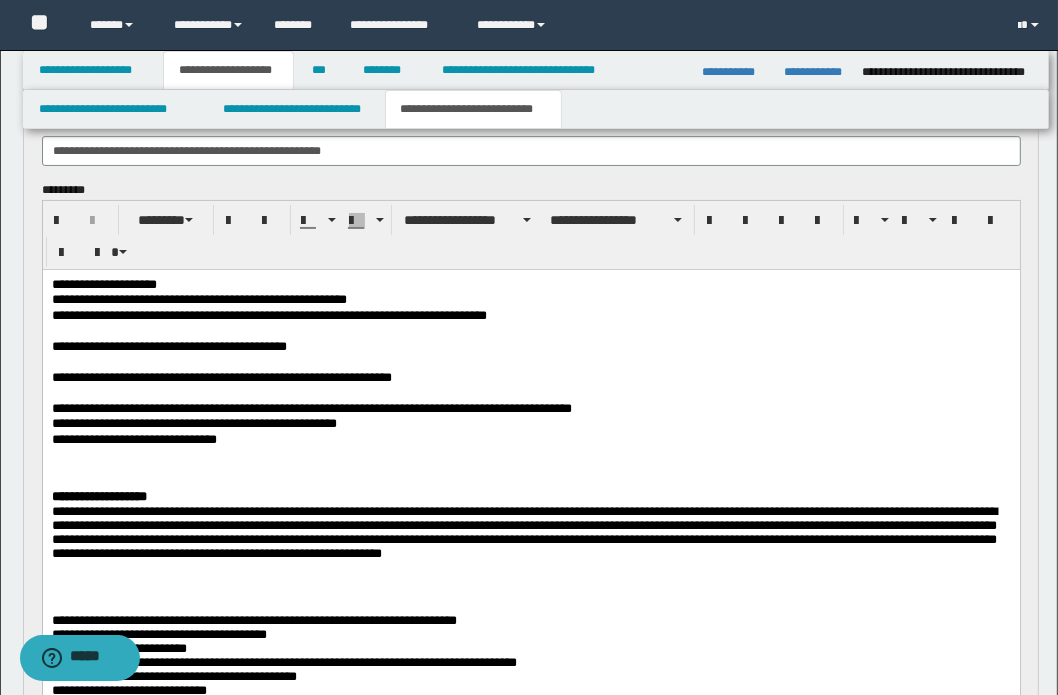 click on "**********" at bounding box center (530, 550) 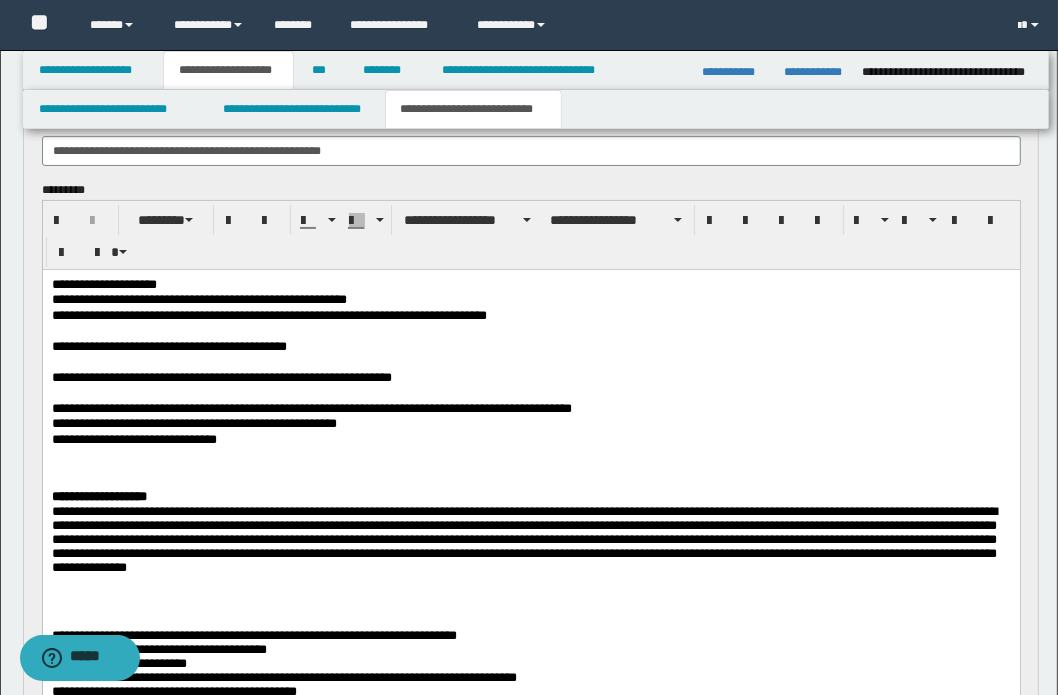 click on "**********" at bounding box center (530, 558) 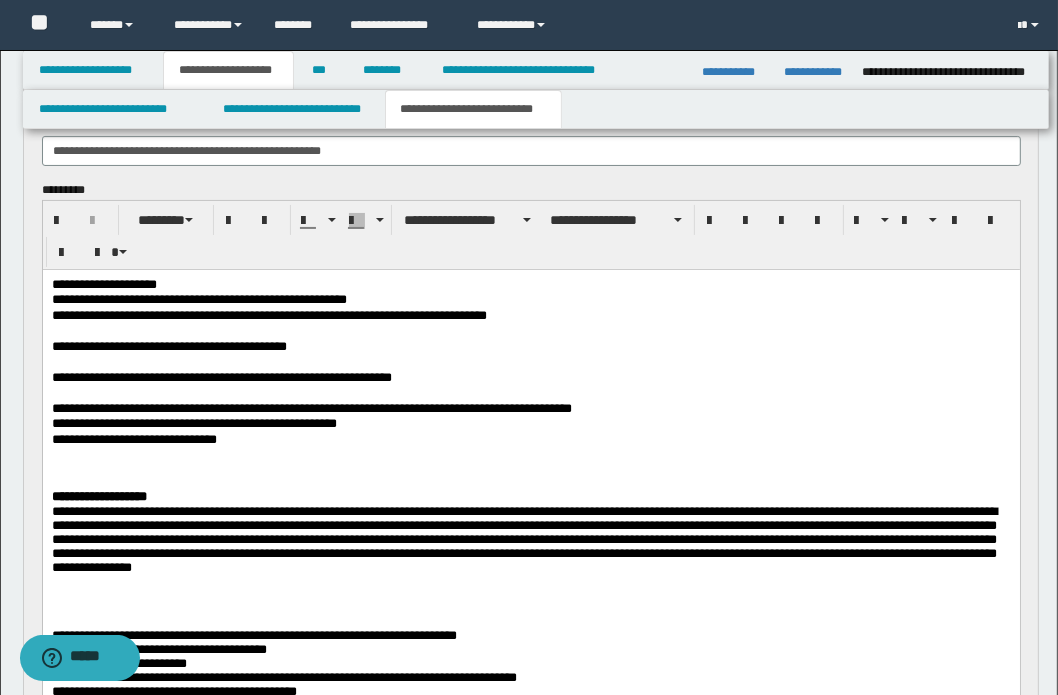 click on "**********" at bounding box center [530, 558] 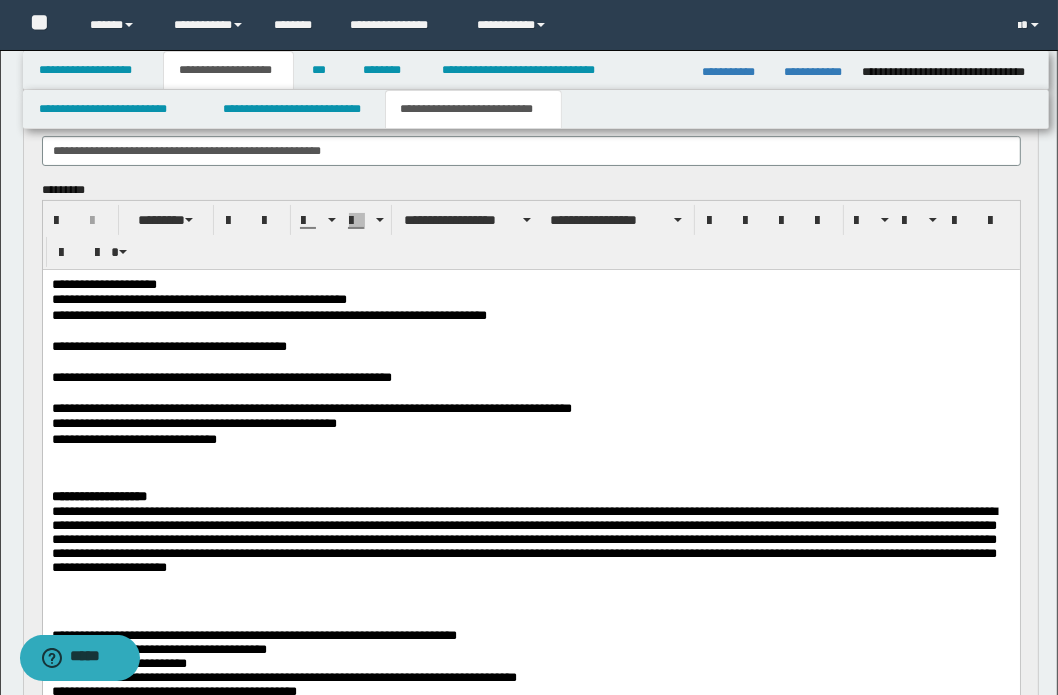 click on "**********" at bounding box center [530, 558] 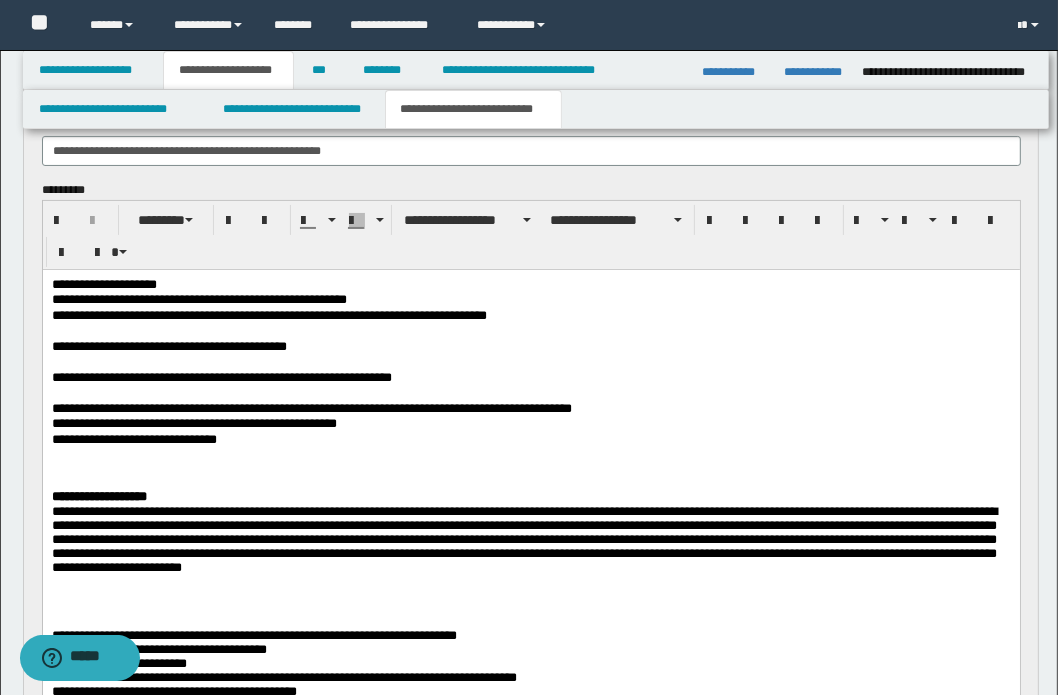 click on "**********" at bounding box center (530, 408) 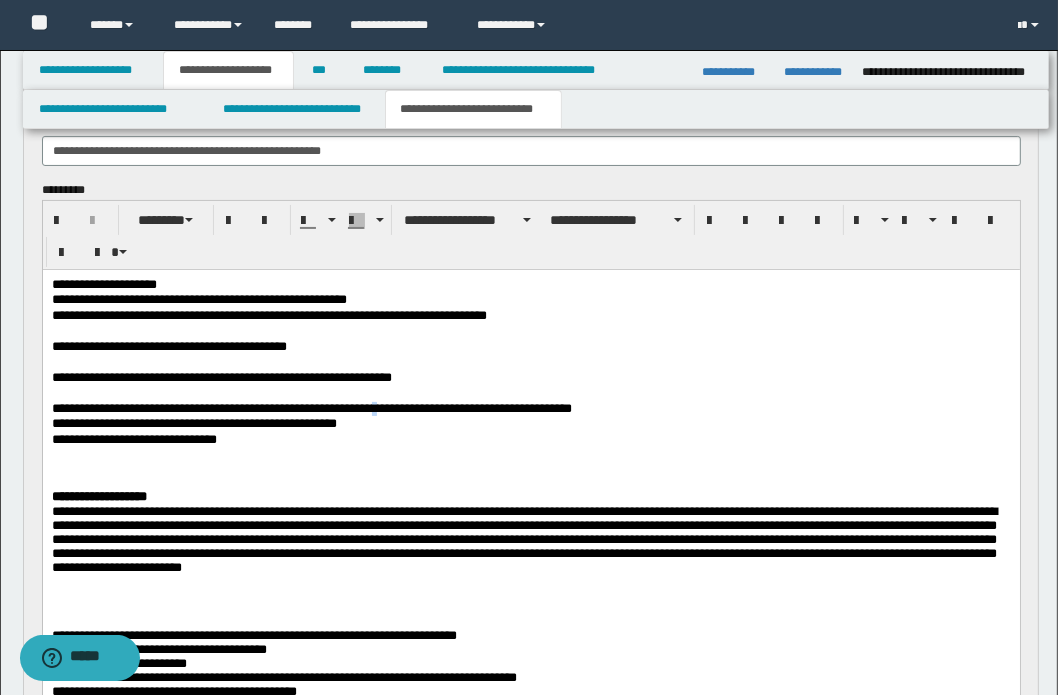 click on "**********" at bounding box center [530, 408] 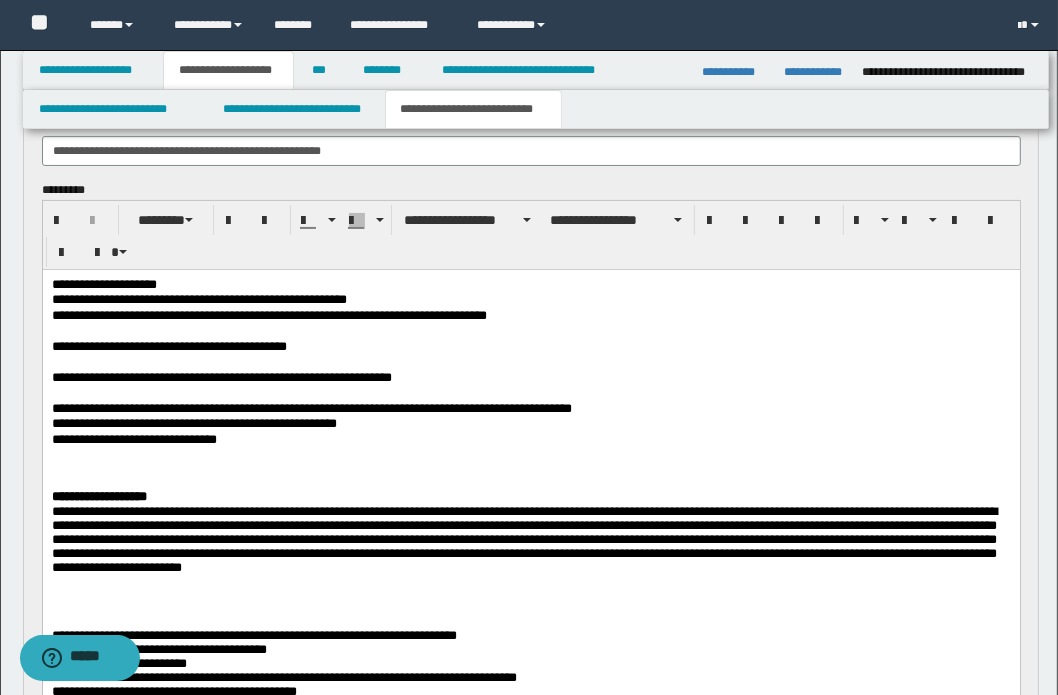 click on "**********" at bounding box center (530, 439) 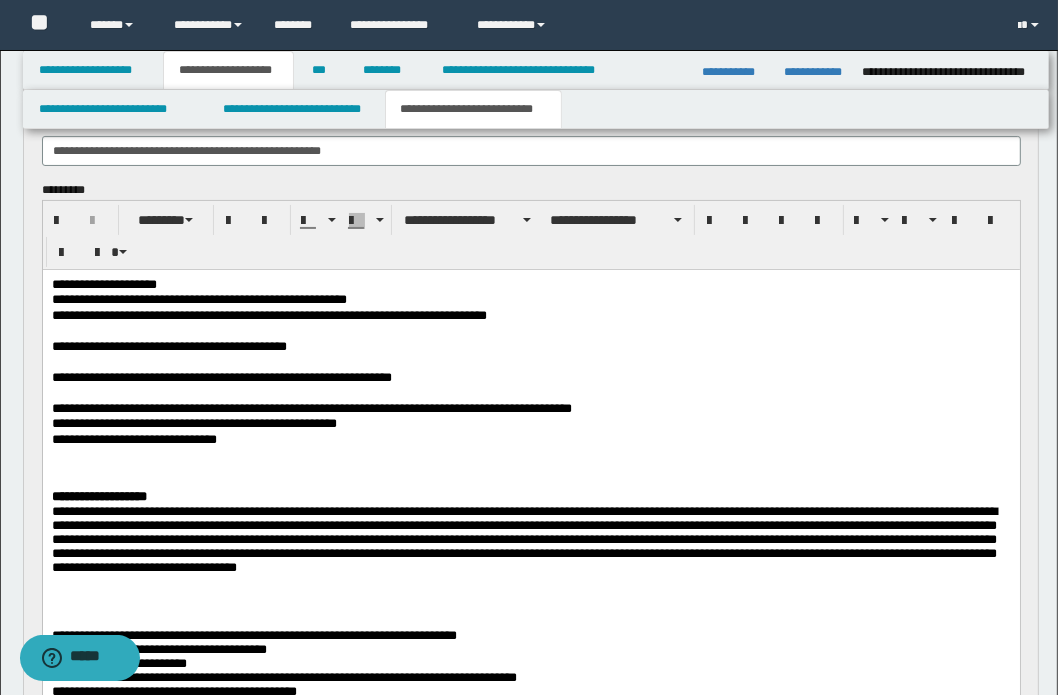 click at bounding box center (530, 620) 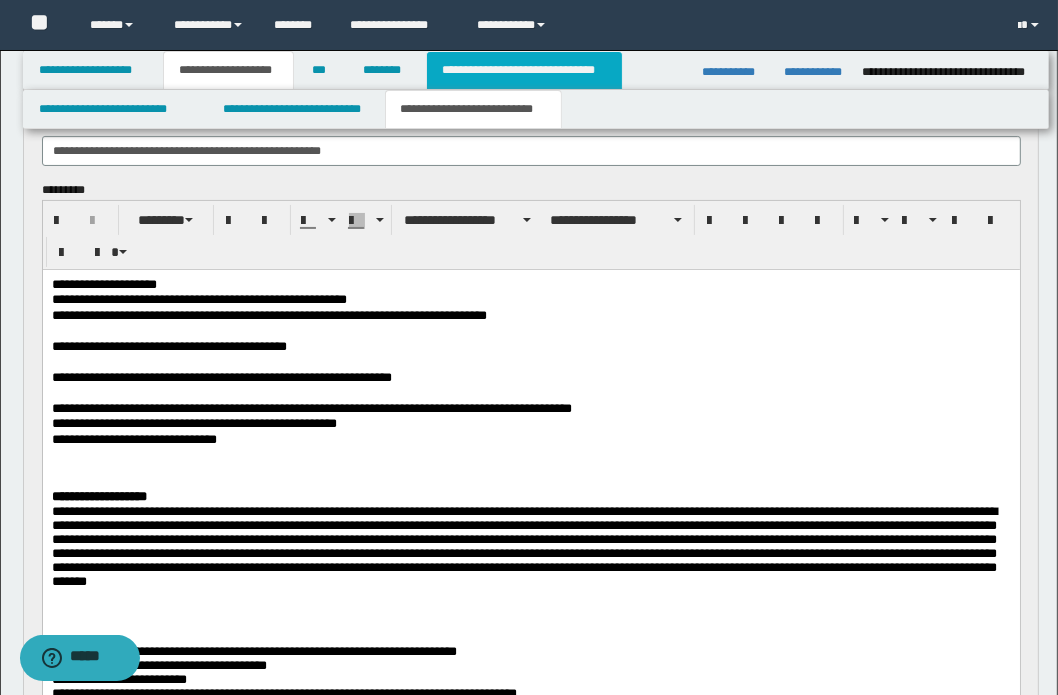 click on "**********" at bounding box center (524, 70) 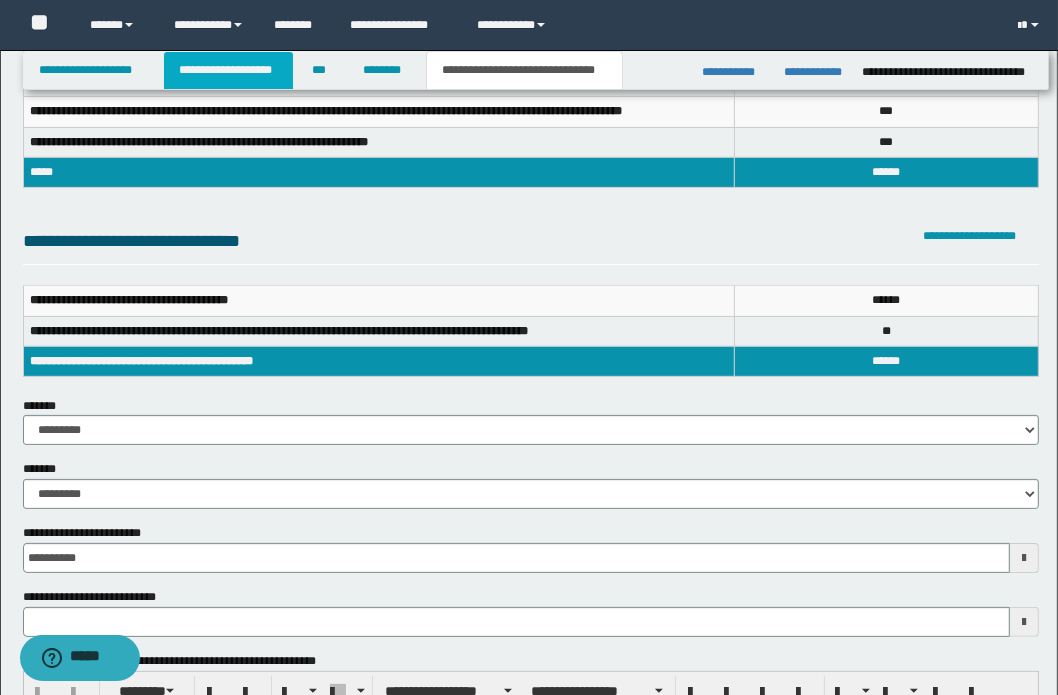 click on "**********" at bounding box center [228, 70] 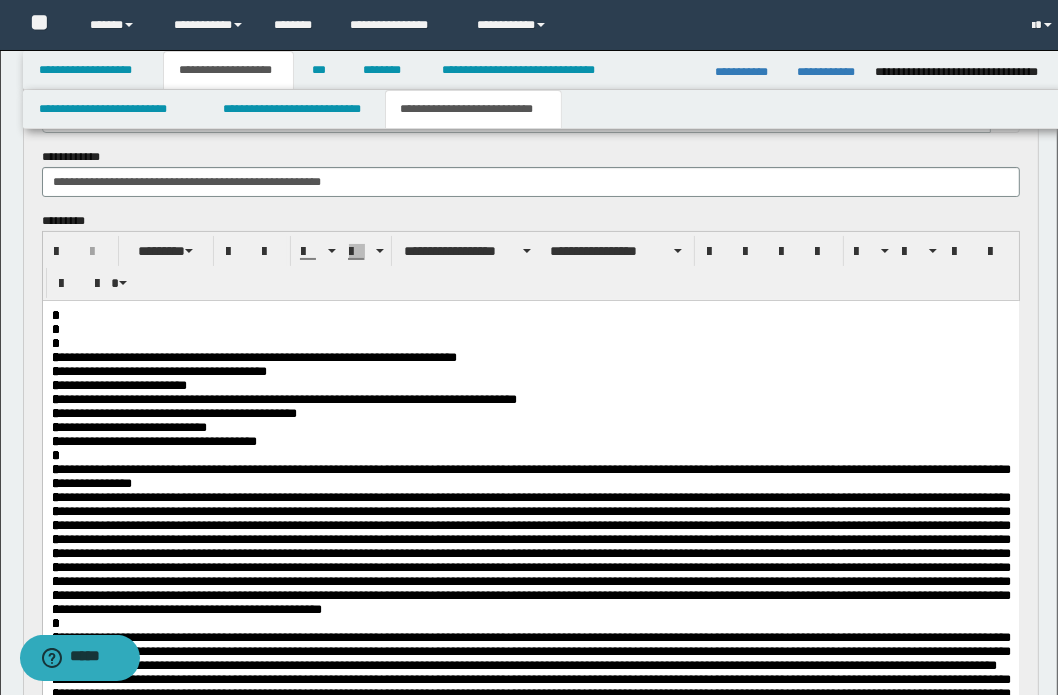 scroll, scrollTop: 181, scrollLeft: 0, axis: vertical 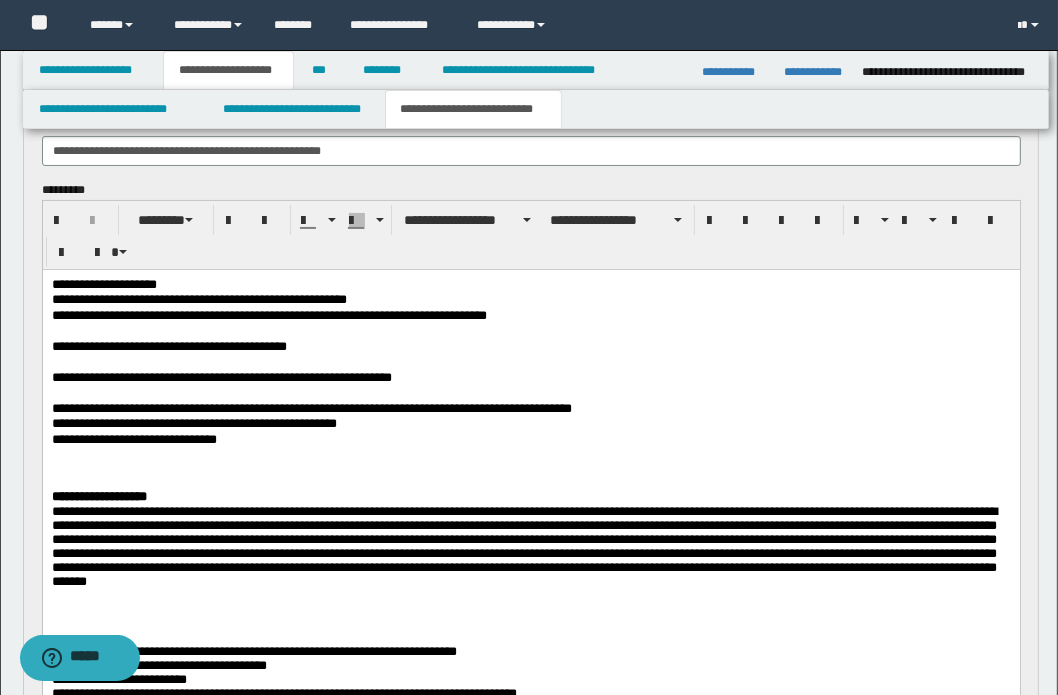 drag, startPoint x: 487, startPoint y: 547, endPoint x: 889, endPoint y: 524, distance: 402.6574 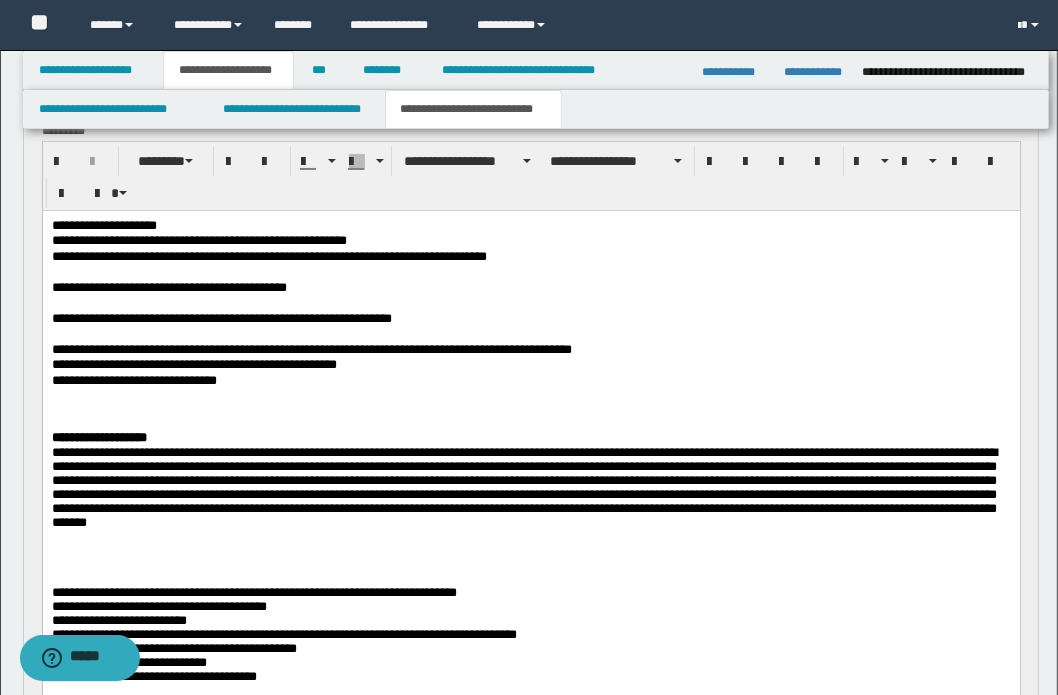scroll, scrollTop: 272, scrollLeft: 0, axis: vertical 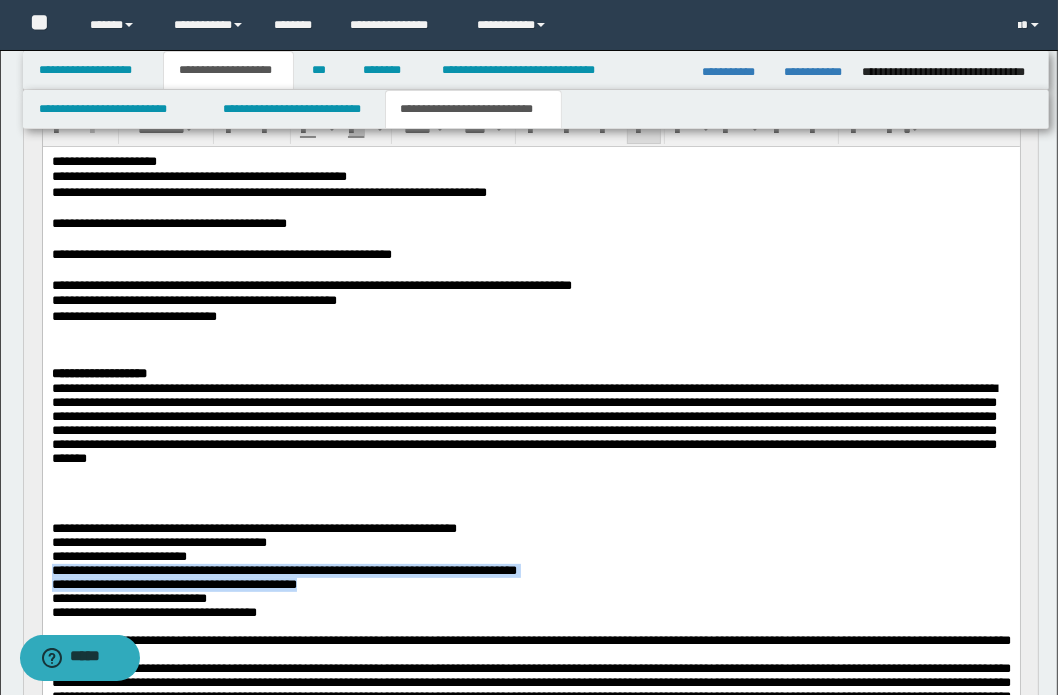 drag, startPoint x: 132, startPoint y: 435, endPoint x: 767, endPoint y: 586, distance: 652.70667 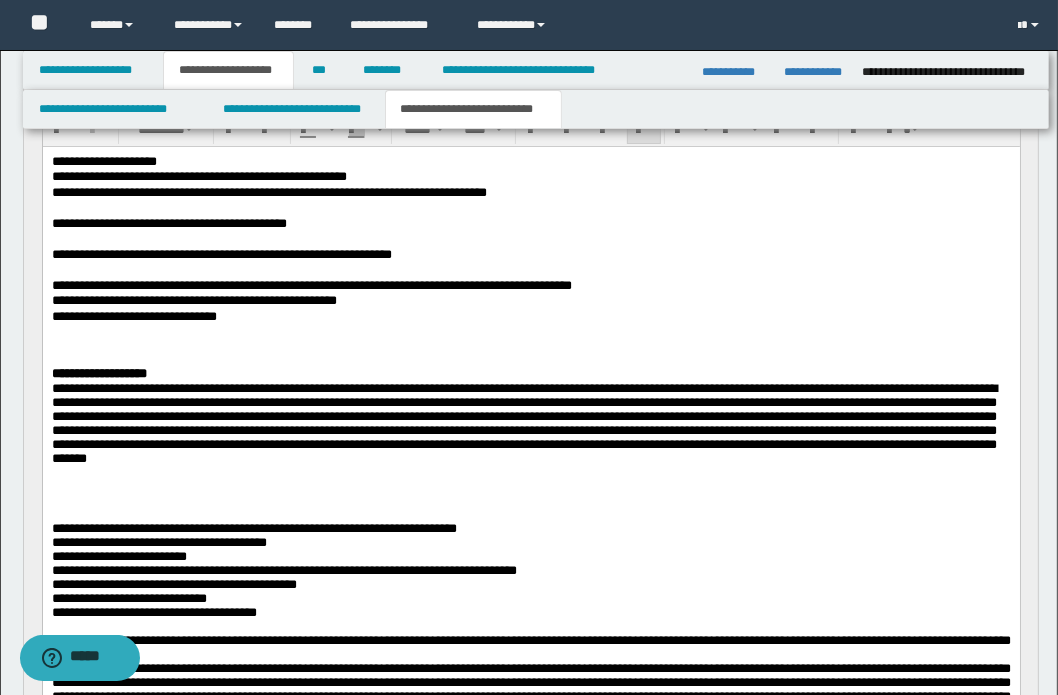 drag, startPoint x: 542, startPoint y: 441, endPoint x: 692, endPoint y: 602, distance: 220.04773 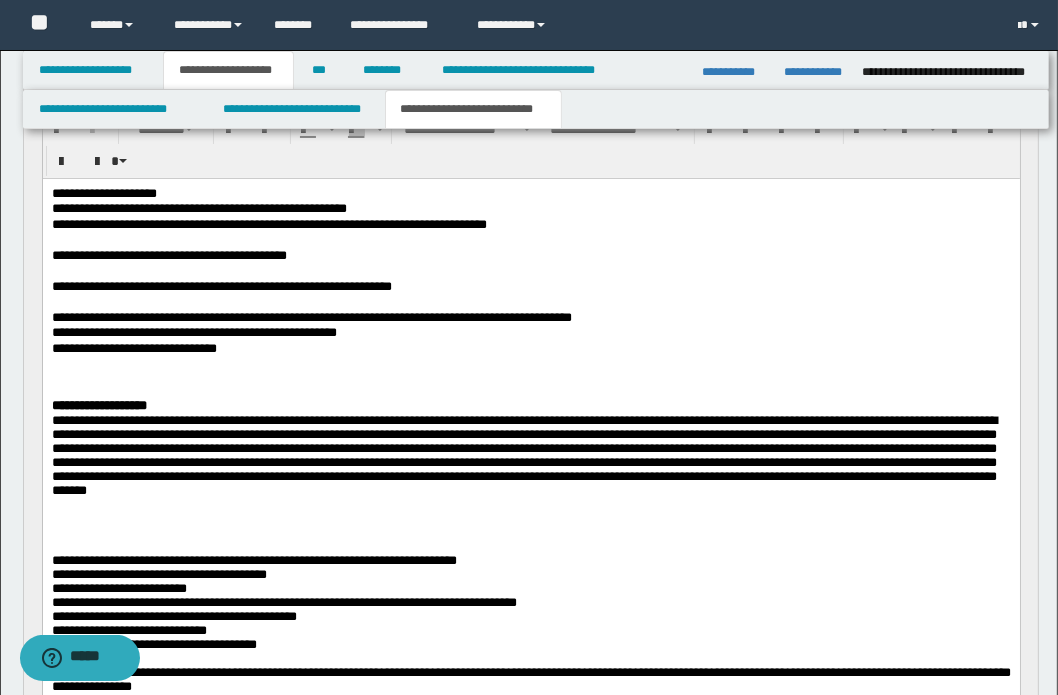 drag, startPoint x: 560, startPoint y: 529, endPoint x: 795, endPoint y: 529, distance: 235 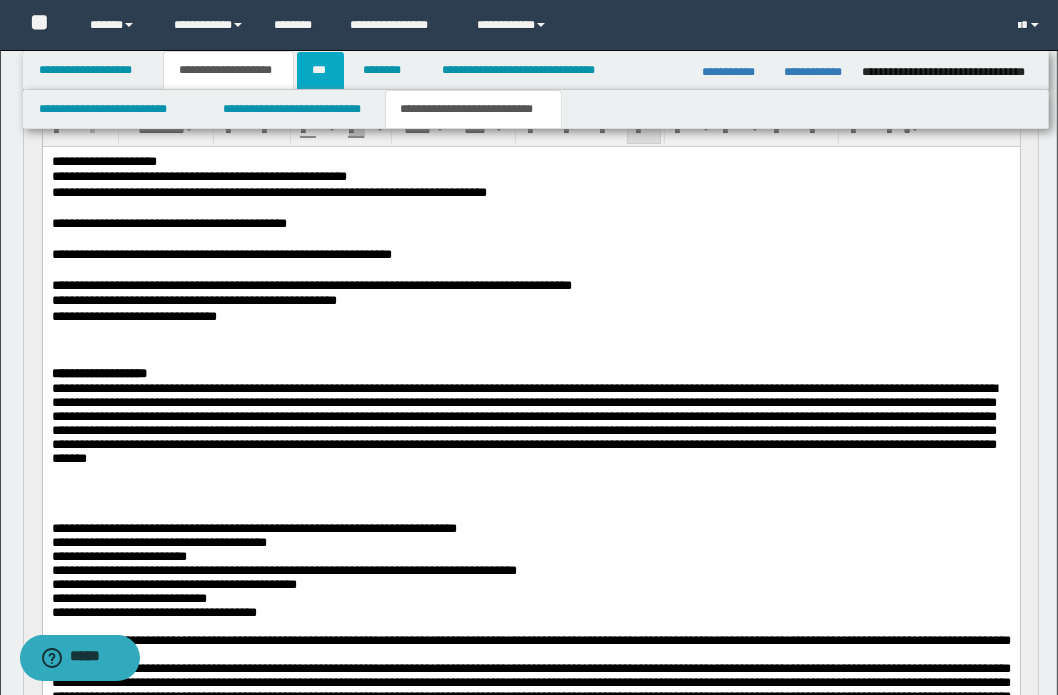 click on "***" at bounding box center [320, 70] 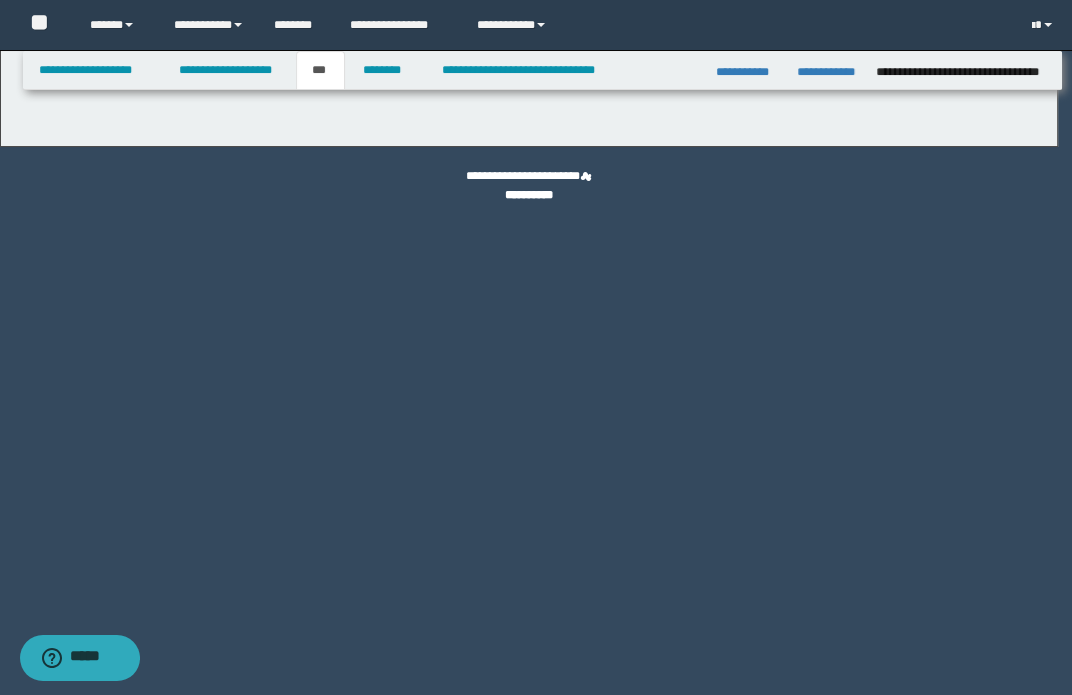 select on "***" 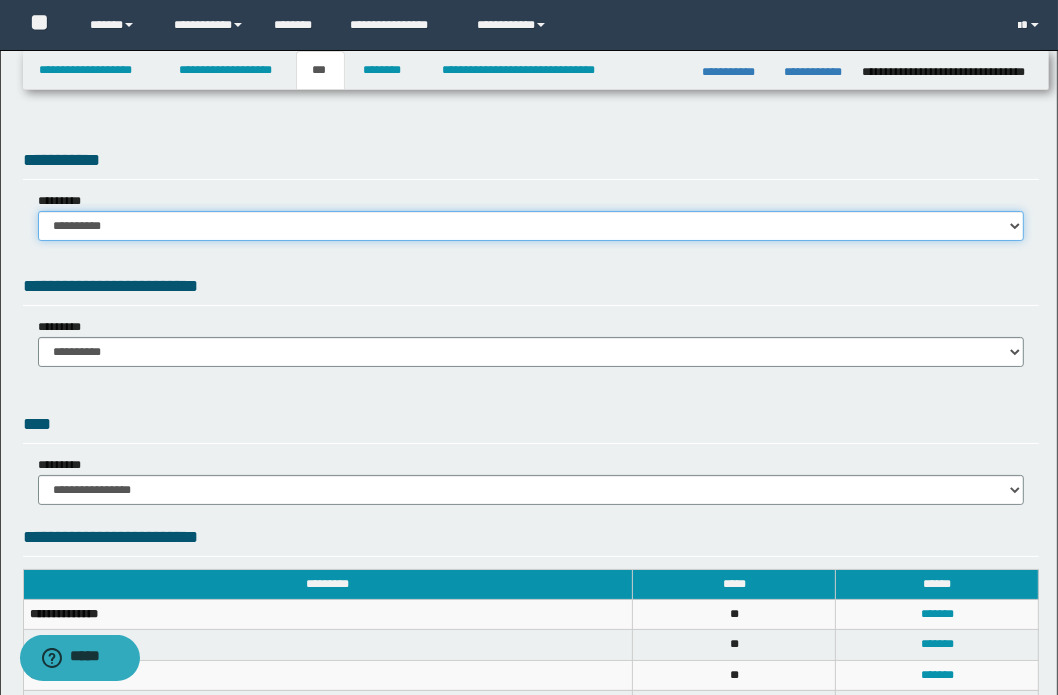 click on "**********" at bounding box center [531, 226] 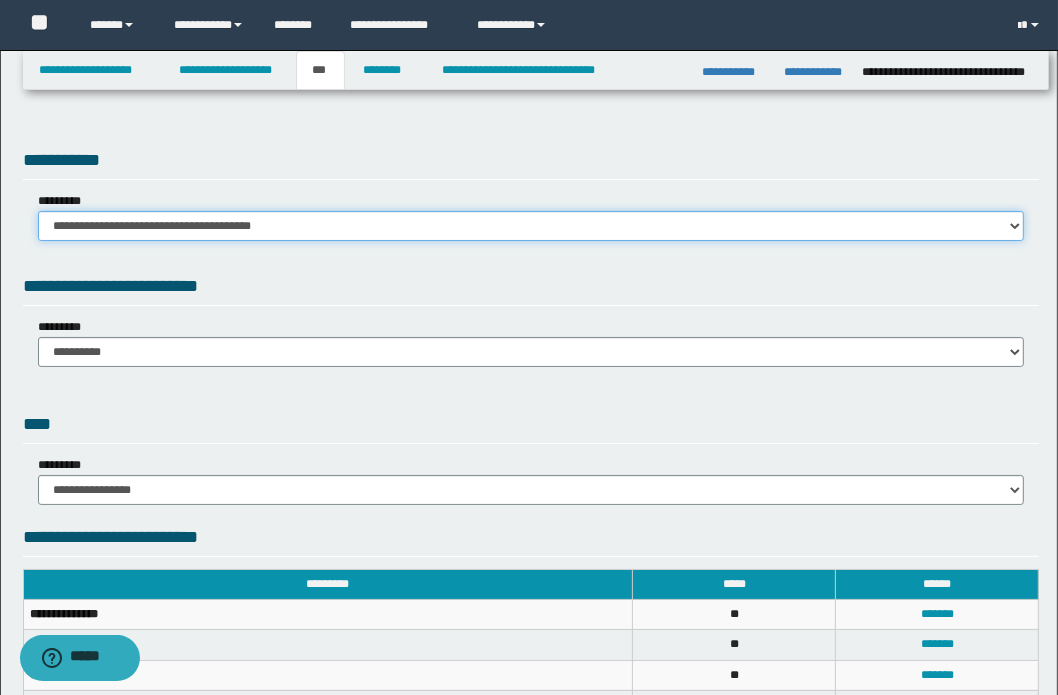 click on "**********" at bounding box center [531, 226] 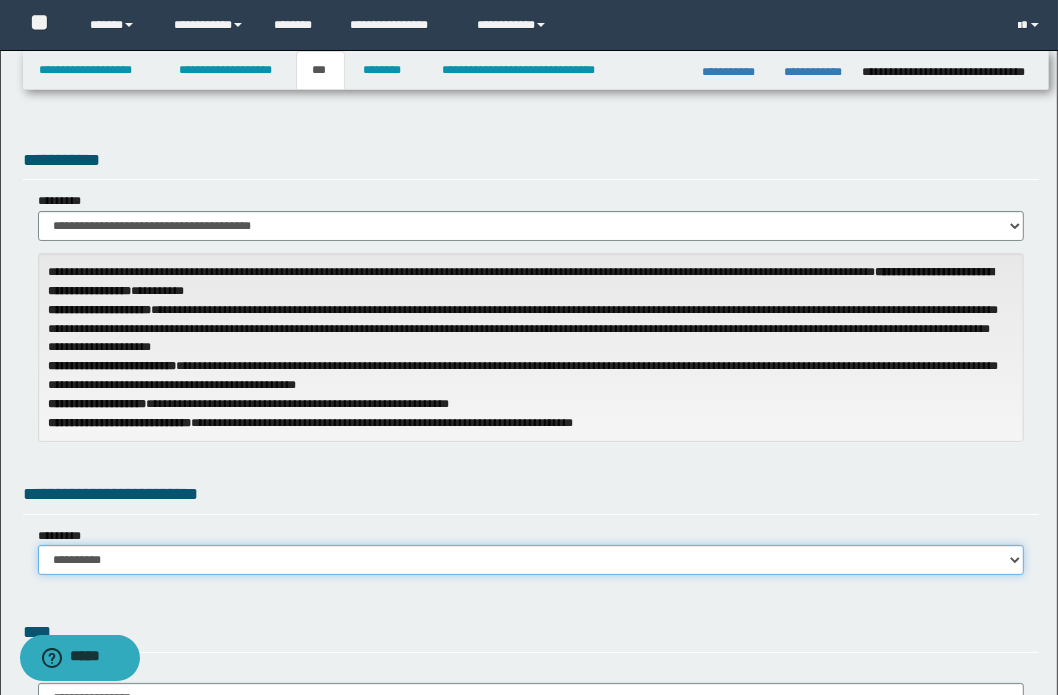 click on "**********" at bounding box center [531, 560] 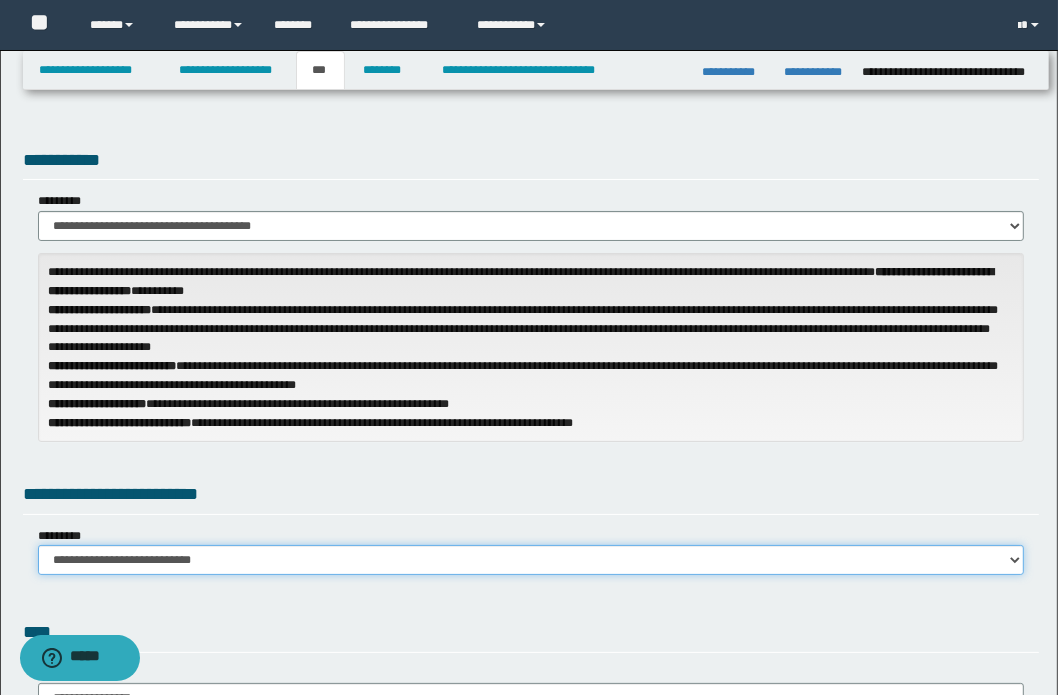 click on "**********" at bounding box center [531, 560] 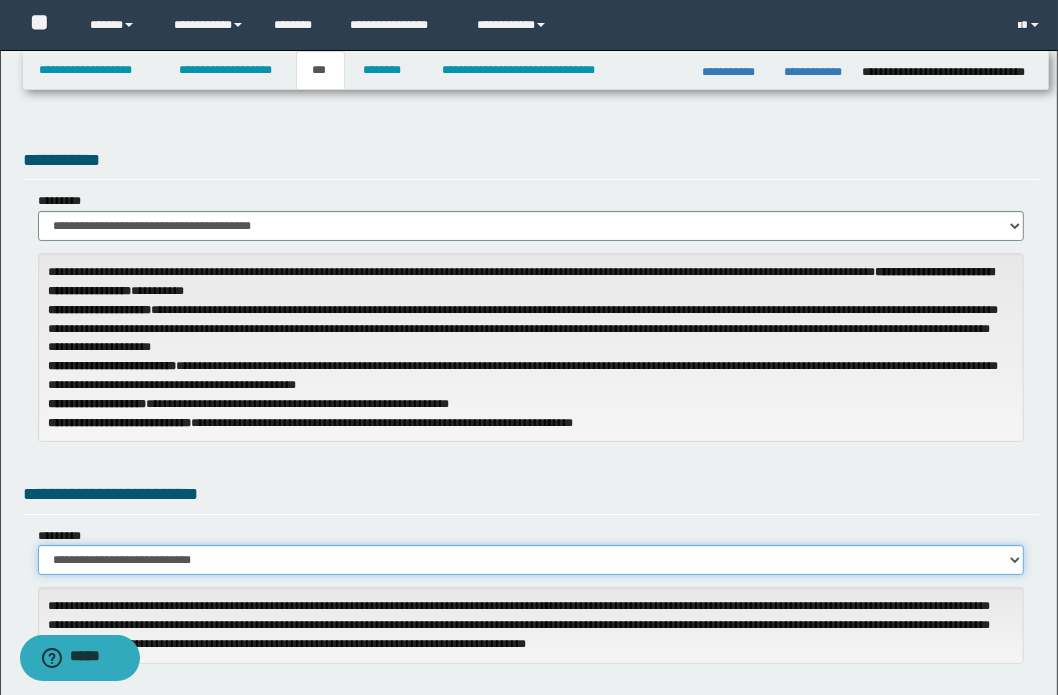 scroll, scrollTop: 181, scrollLeft: 0, axis: vertical 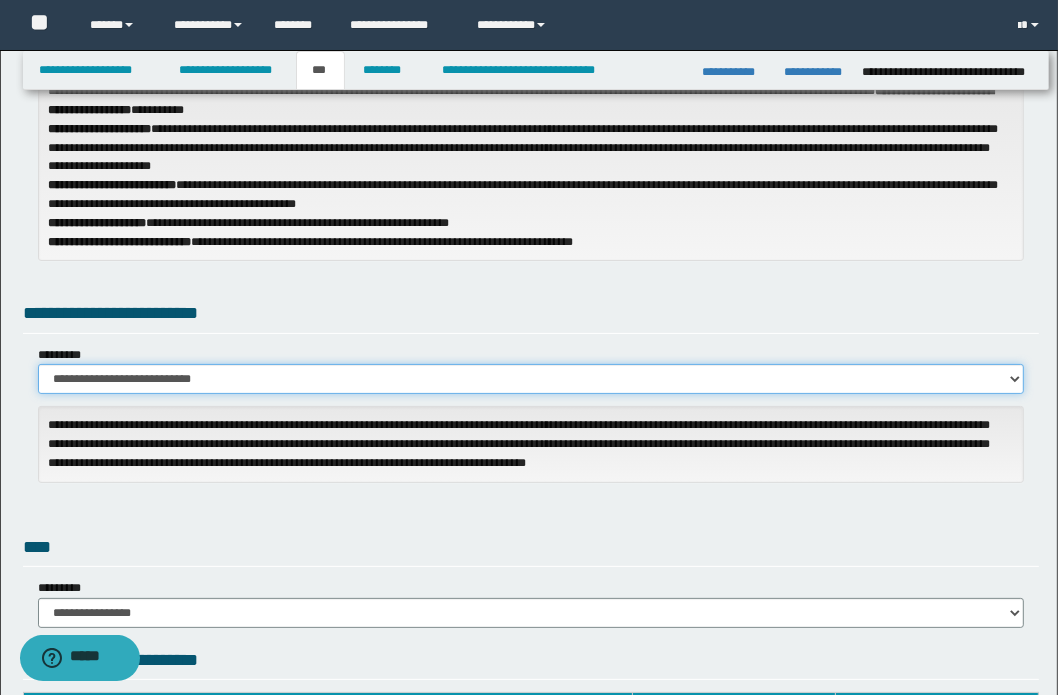 click on "**********" at bounding box center [531, 379] 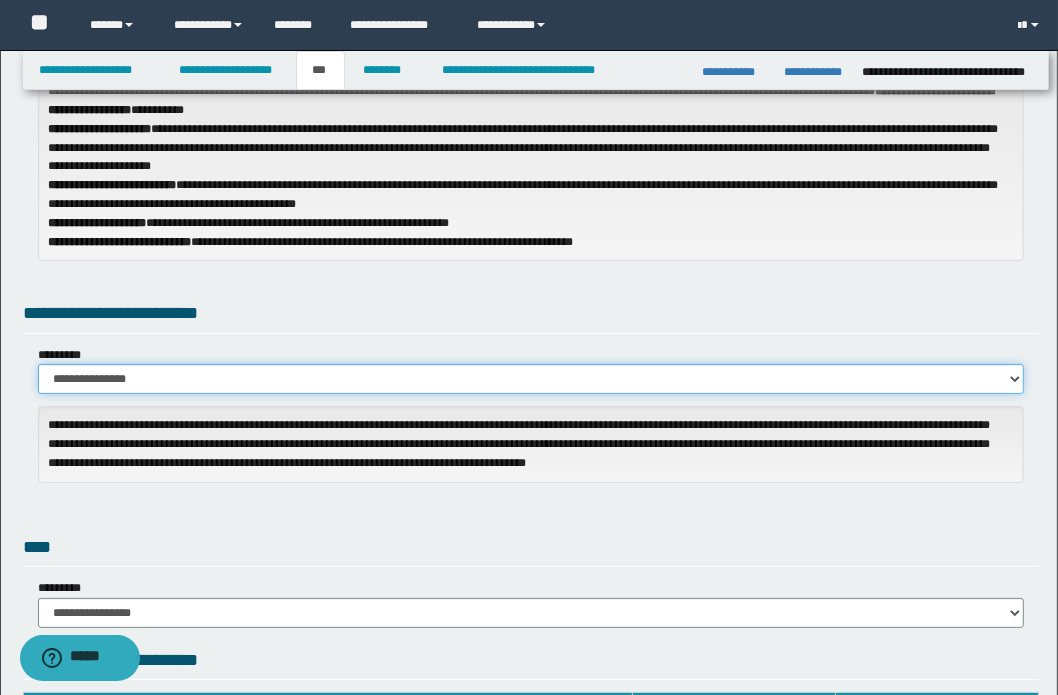 click on "**********" at bounding box center [531, 379] 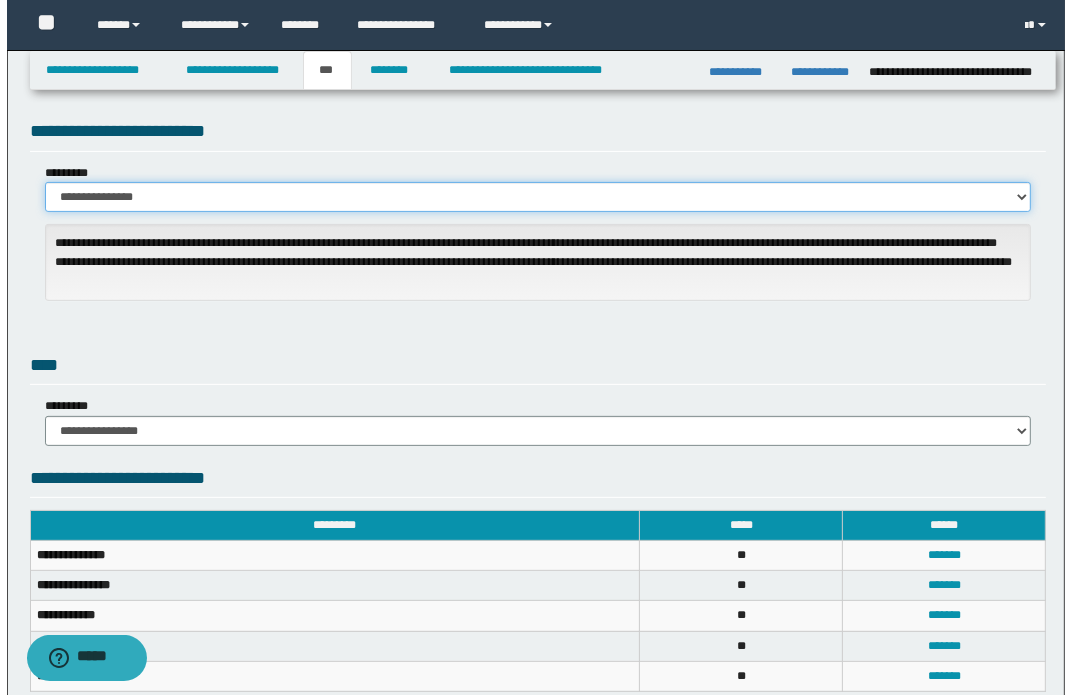 scroll, scrollTop: 545, scrollLeft: 0, axis: vertical 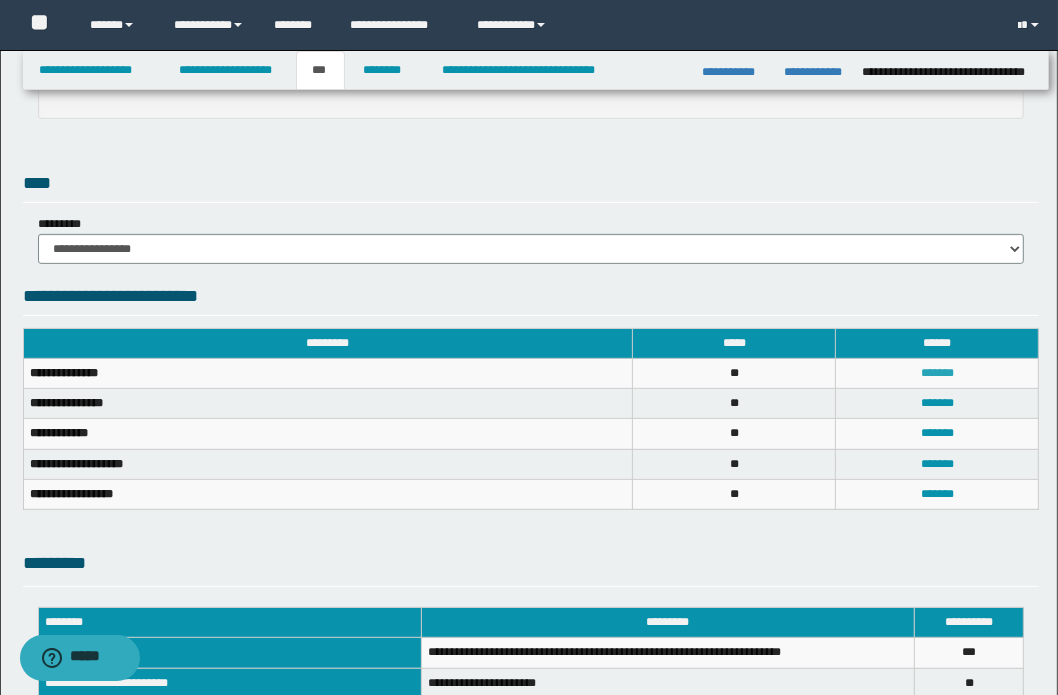 click on "*******" at bounding box center (937, 373) 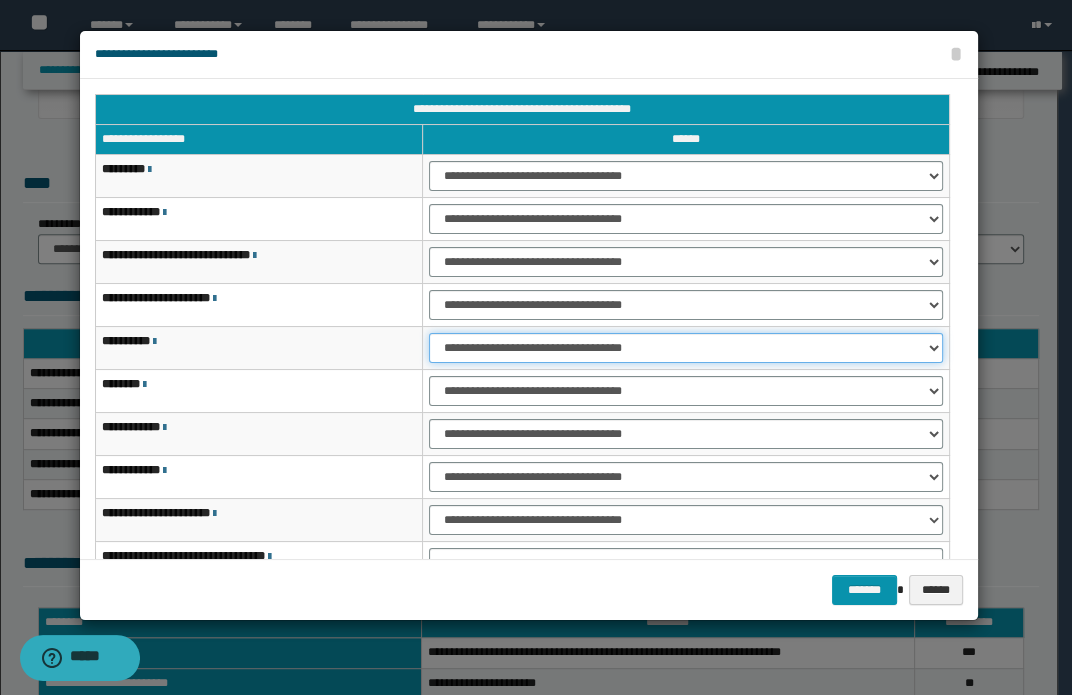 click on "**********" at bounding box center (685, 348) 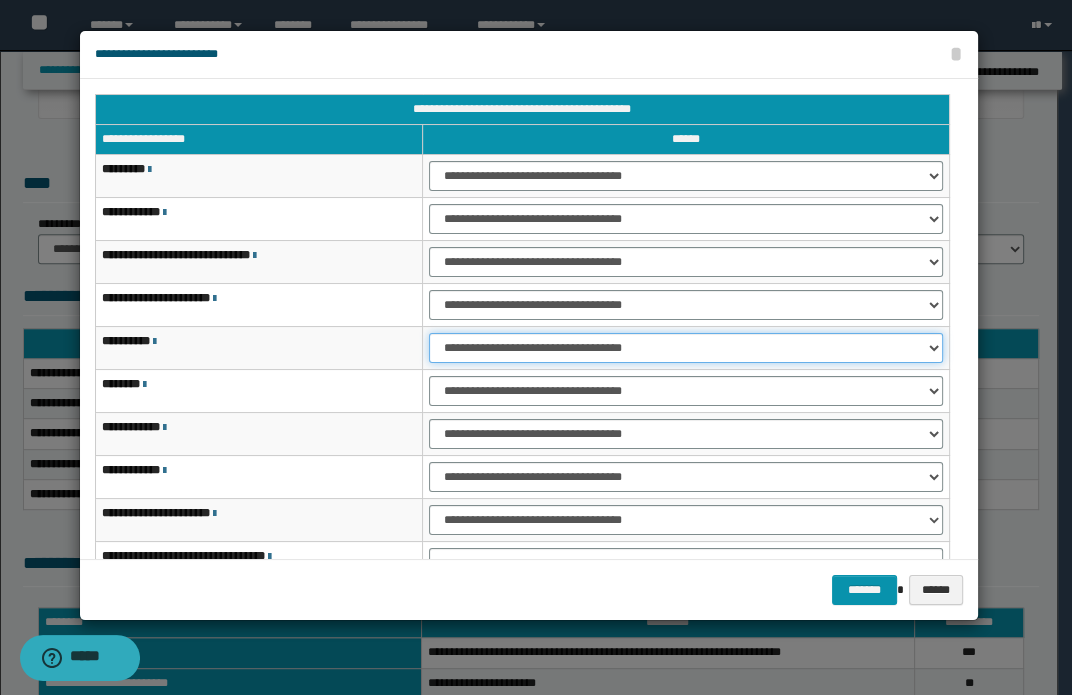 select on "***" 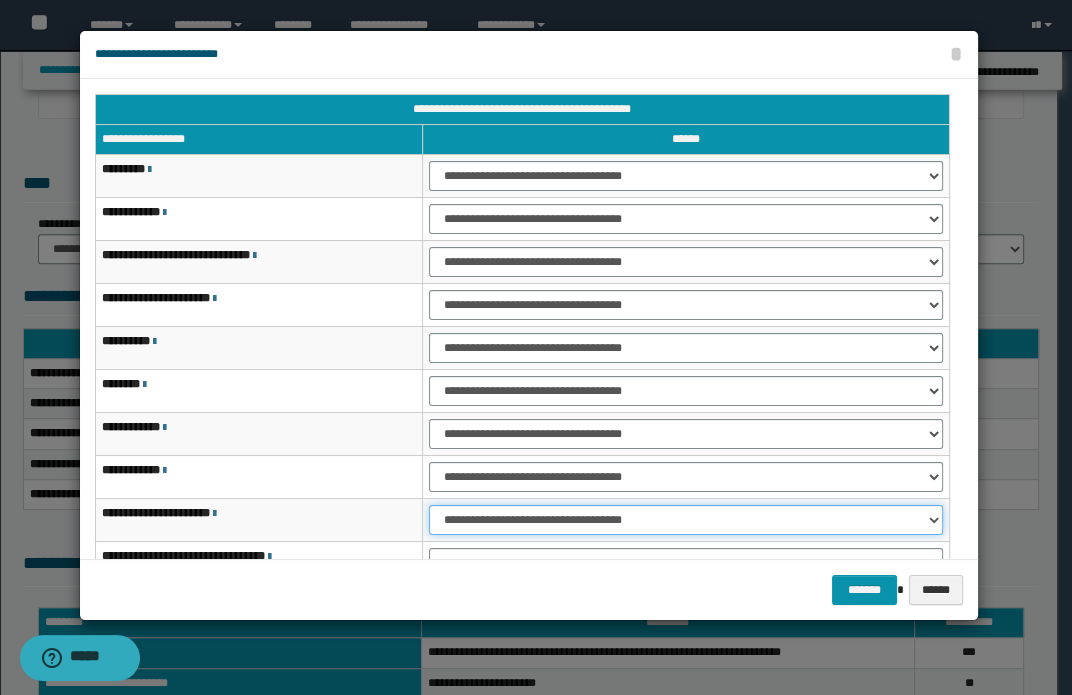 click on "**********" at bounding box center (685, 520) 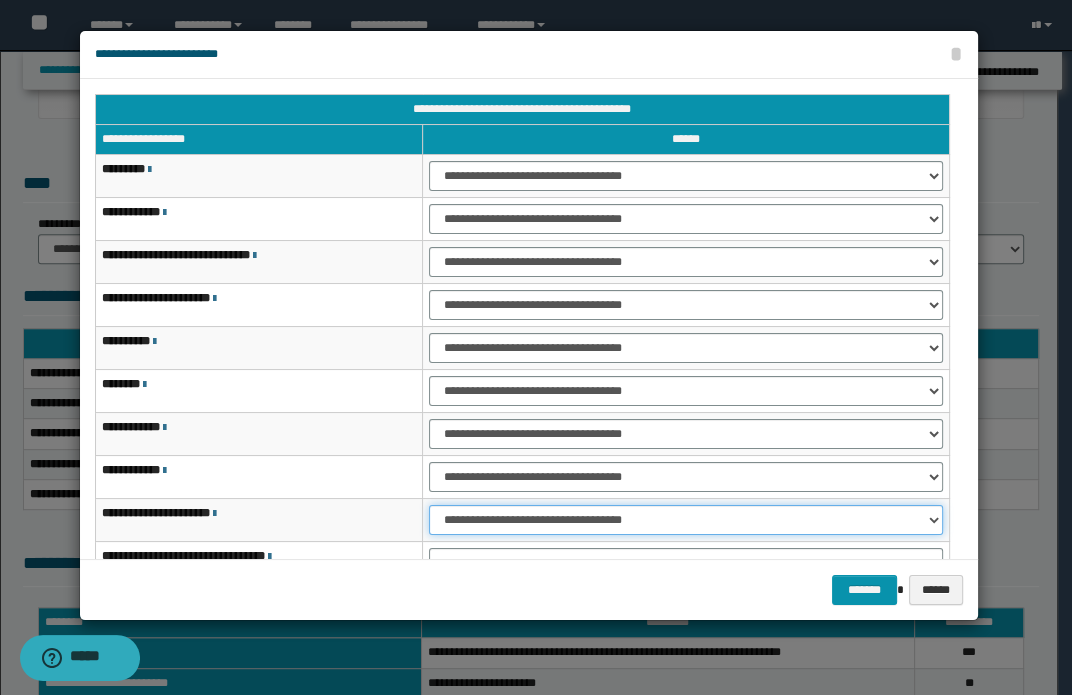 select on "***" 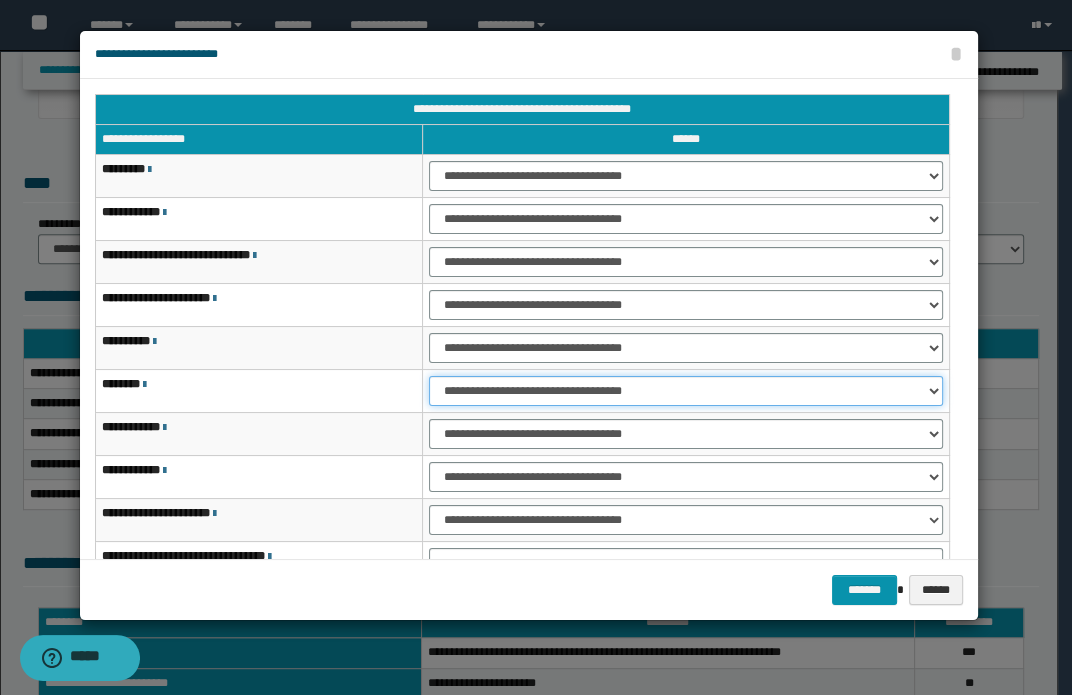 click on "**********" at bounding box center [685, 391] 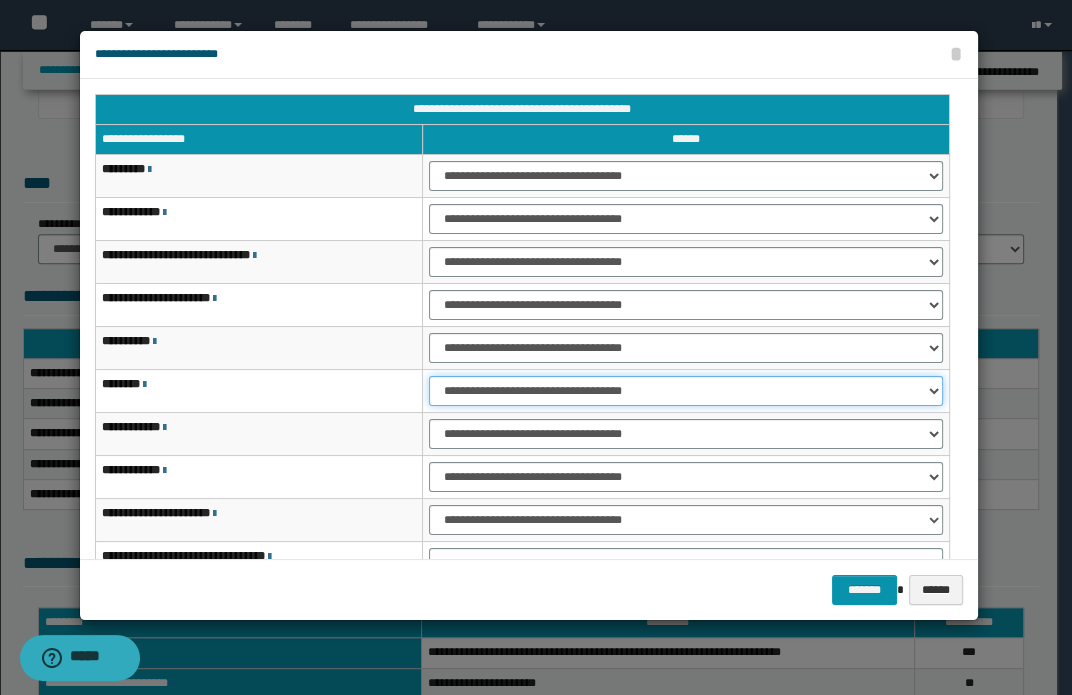 select on "***" 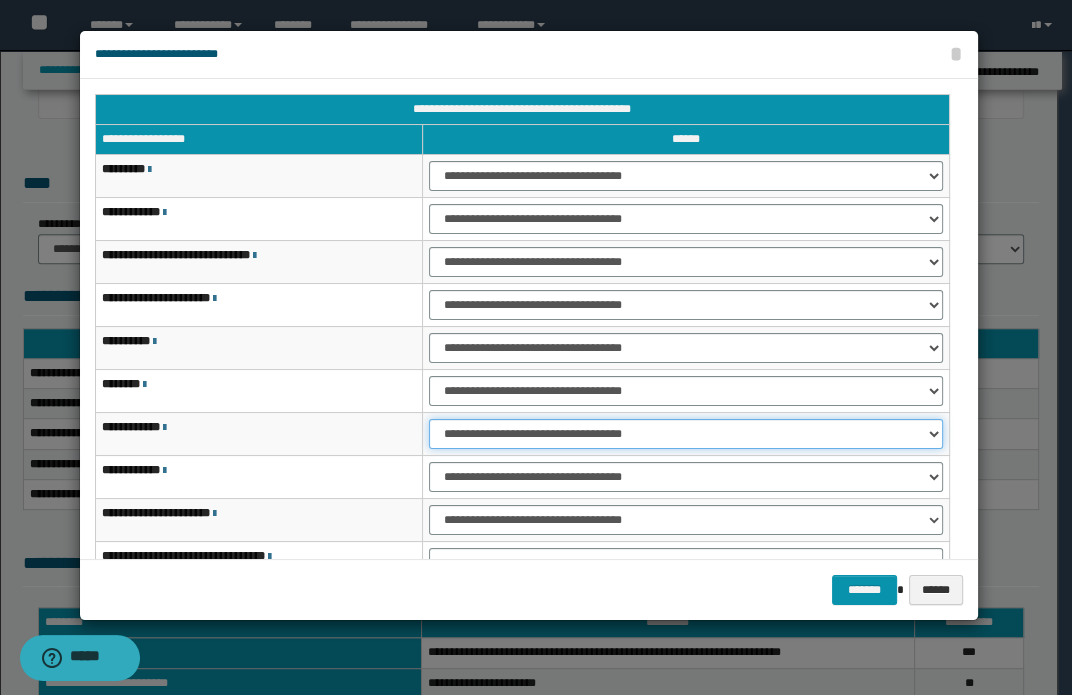 click on "**********" at bounding box center [685, 434] 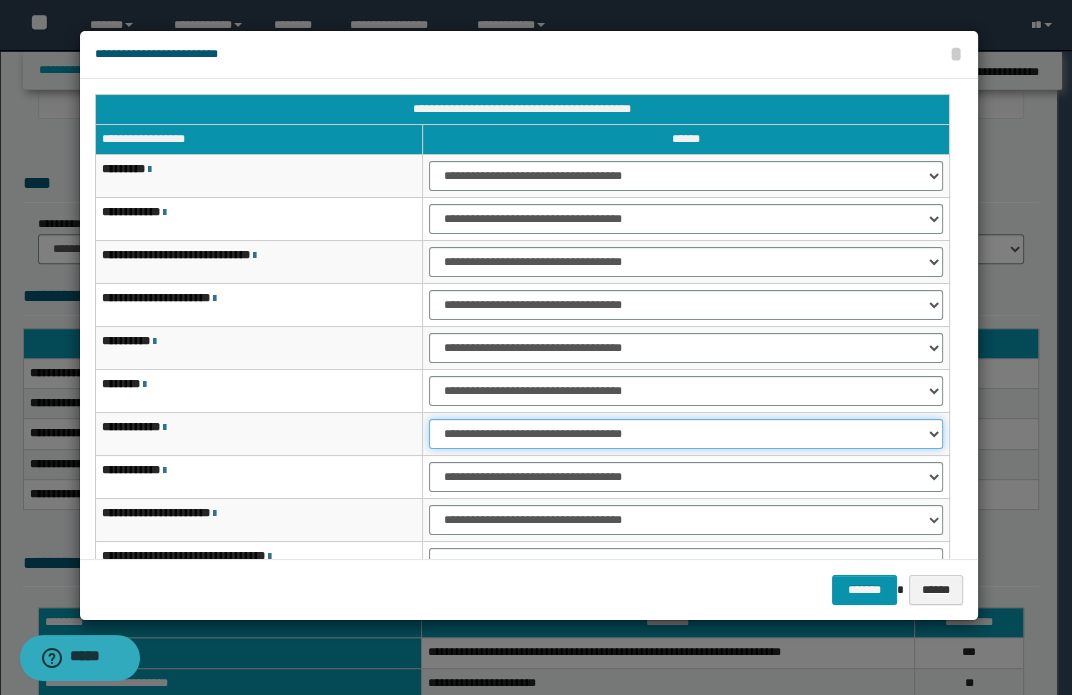 select on "***" 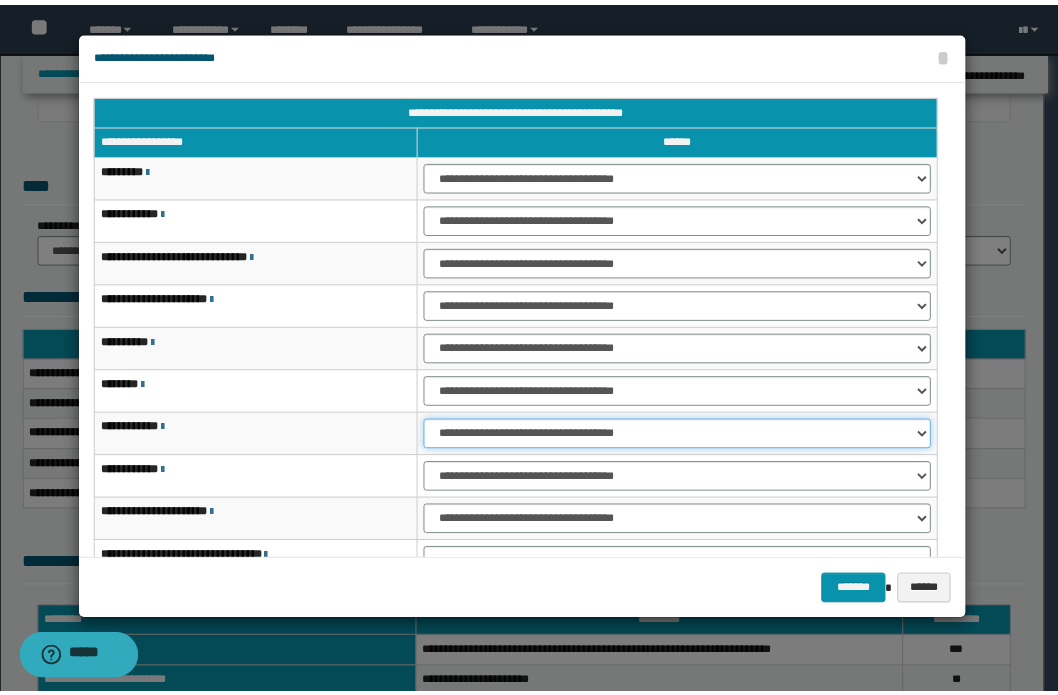 scroll, scrollTop: 120, scrollLeft: 0, axis: vertical 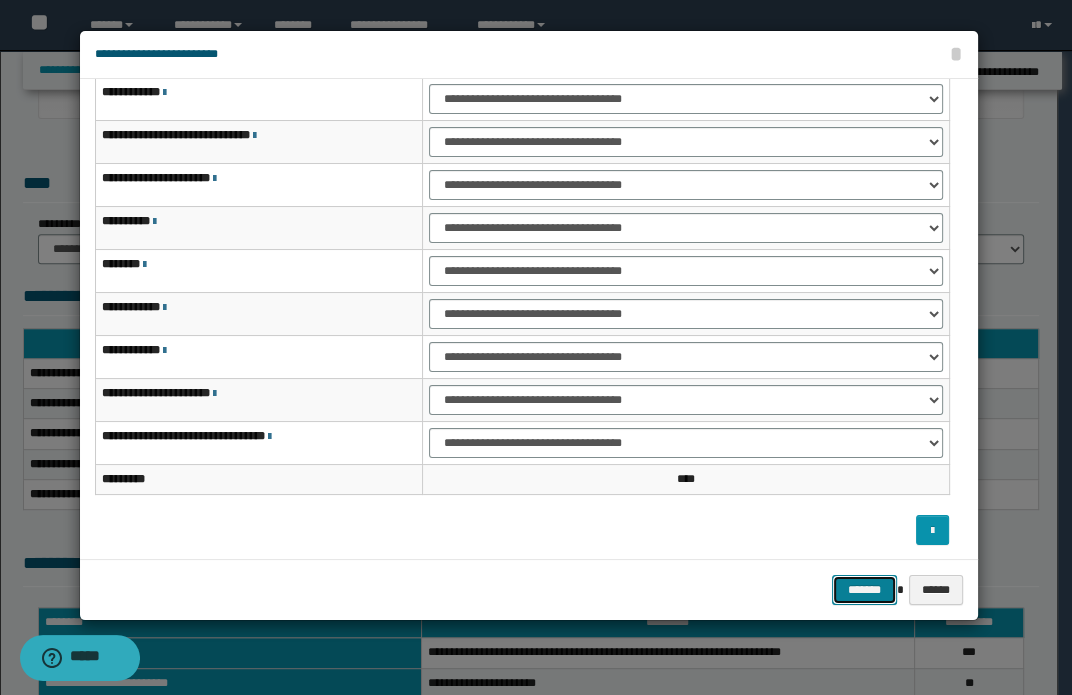 click on "*******" at bounding box center [864, 590] 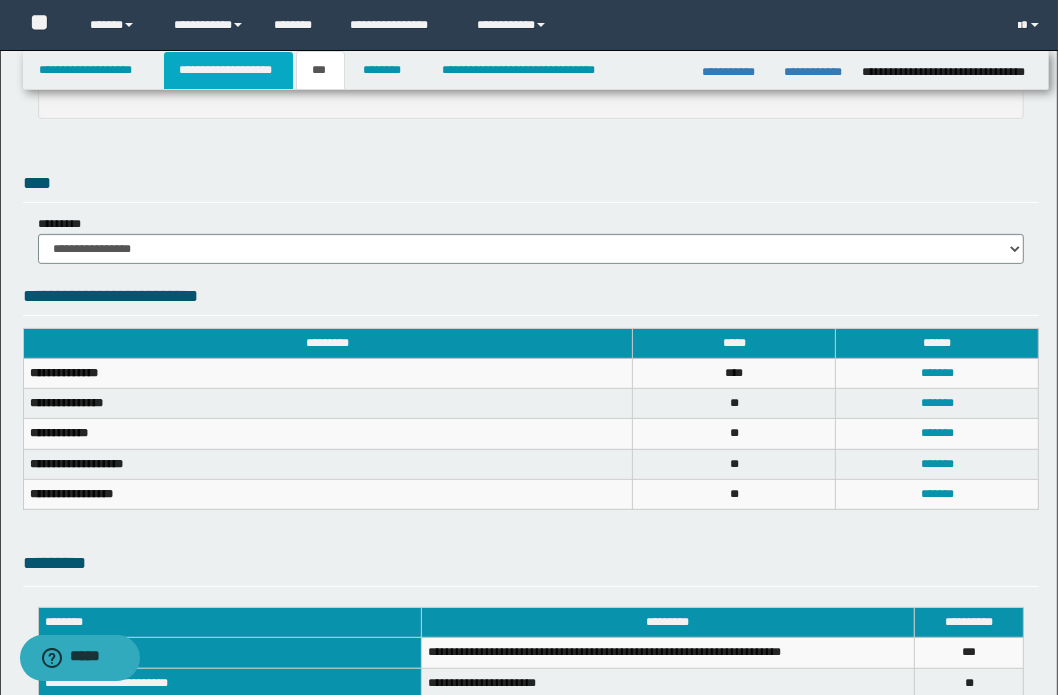 click on "**********" at bounding box center (228, 70) 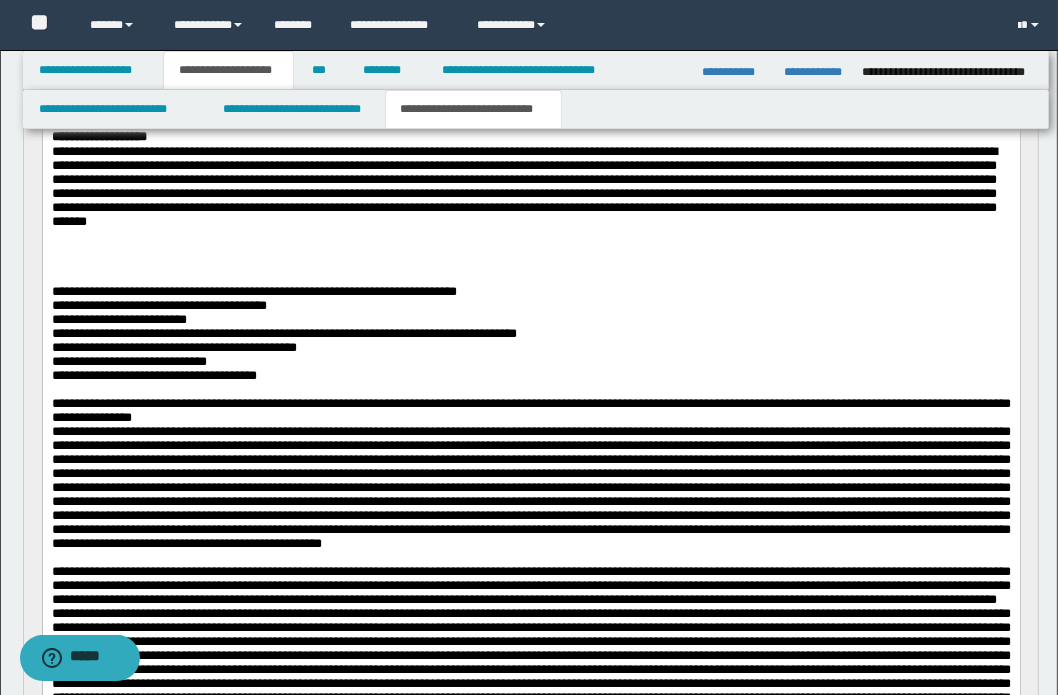 scroll, scrollTop: 394, scrollLeft: 0, axis: vertical 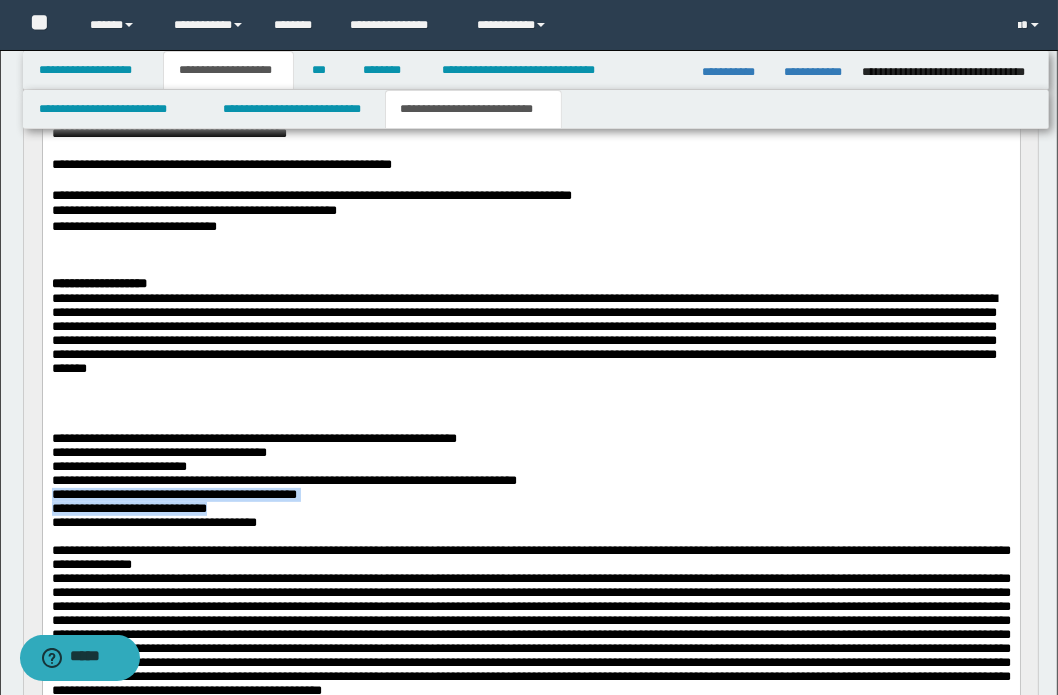 drag, startPoint x: 566, startPoint y: 331, endPoint x: 728, endPoint y: 514, distance: 244.40335 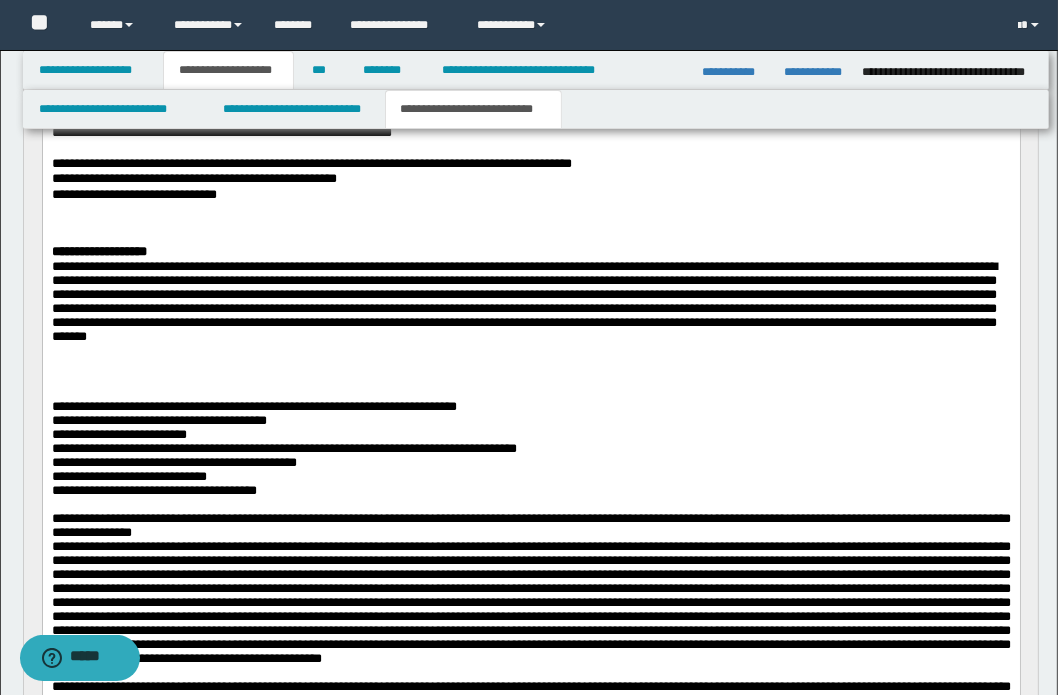 click on "**********" at bounding box center [530, 434] 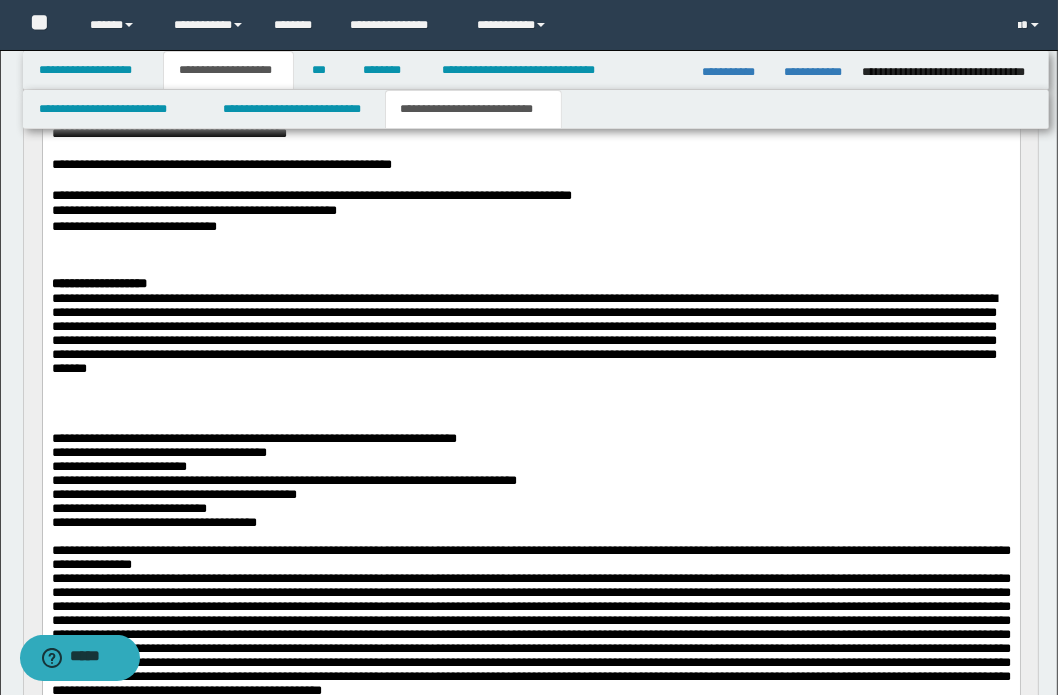click on "**********" at bounding box center (530, 353) 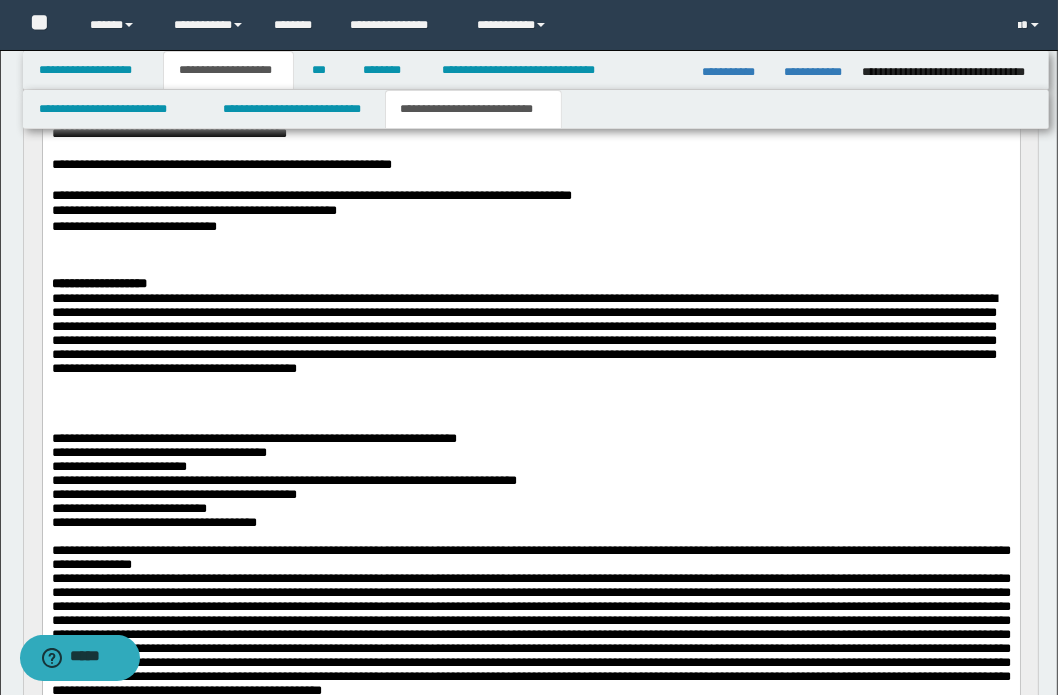 click on "**********" at bounding box center [530, 353] 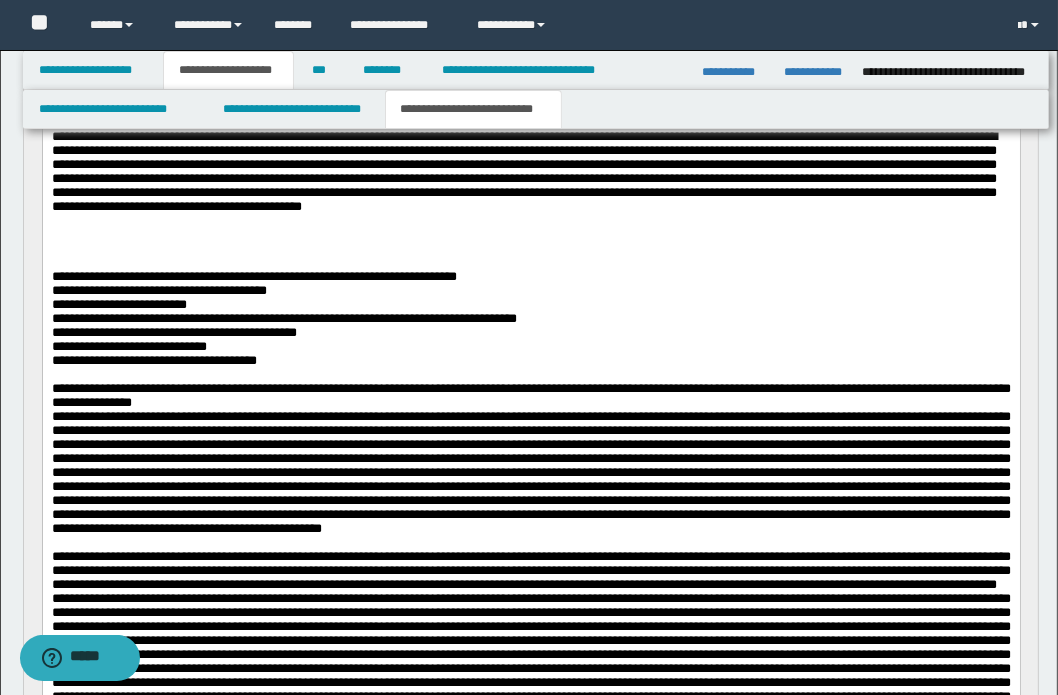 scroll, scrollTop: 485, scrollLeft: 0, axis: vertical 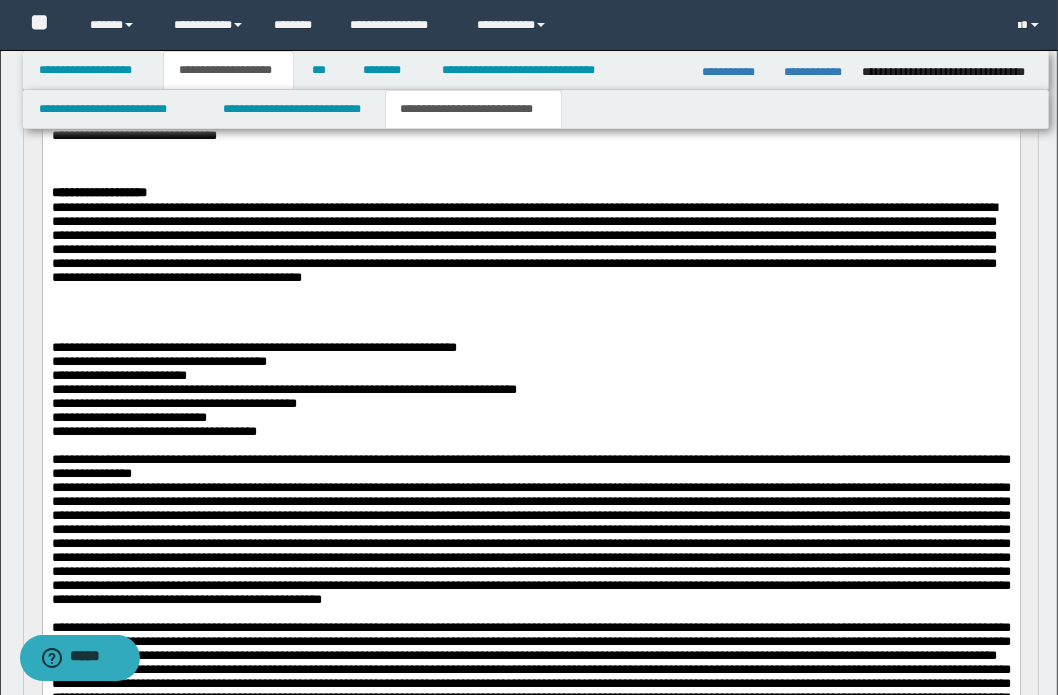 click on "**********" at bounding box center [530, 263] 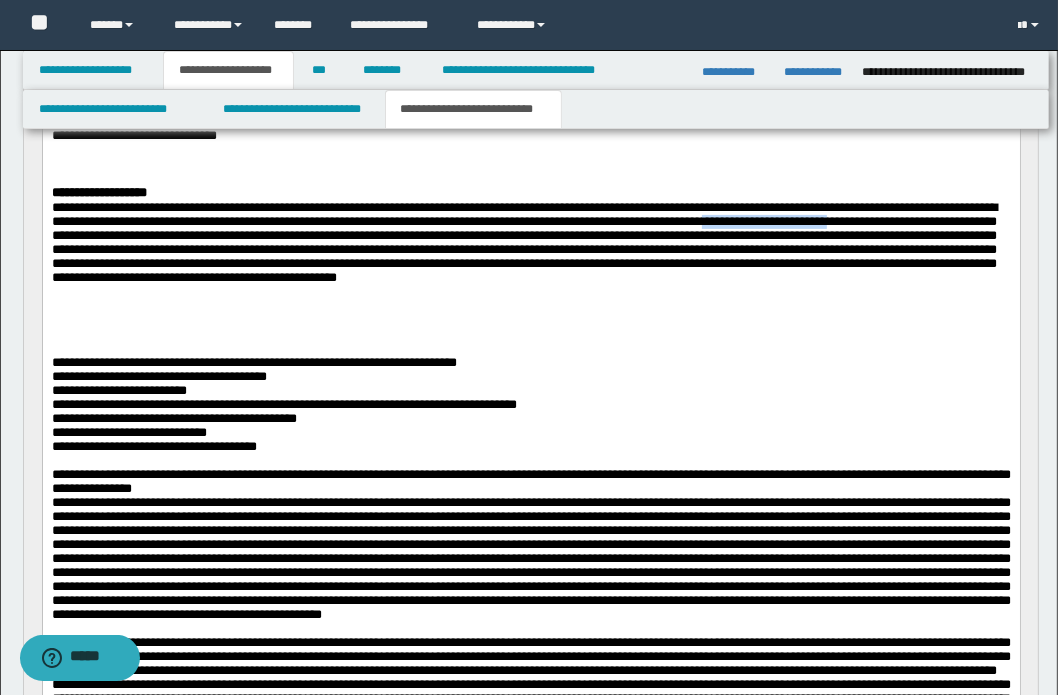 drag, startPoint x: 617, startPoint y: 241, endPoint x: 789, endPoint y: 243, distance: 172.01163 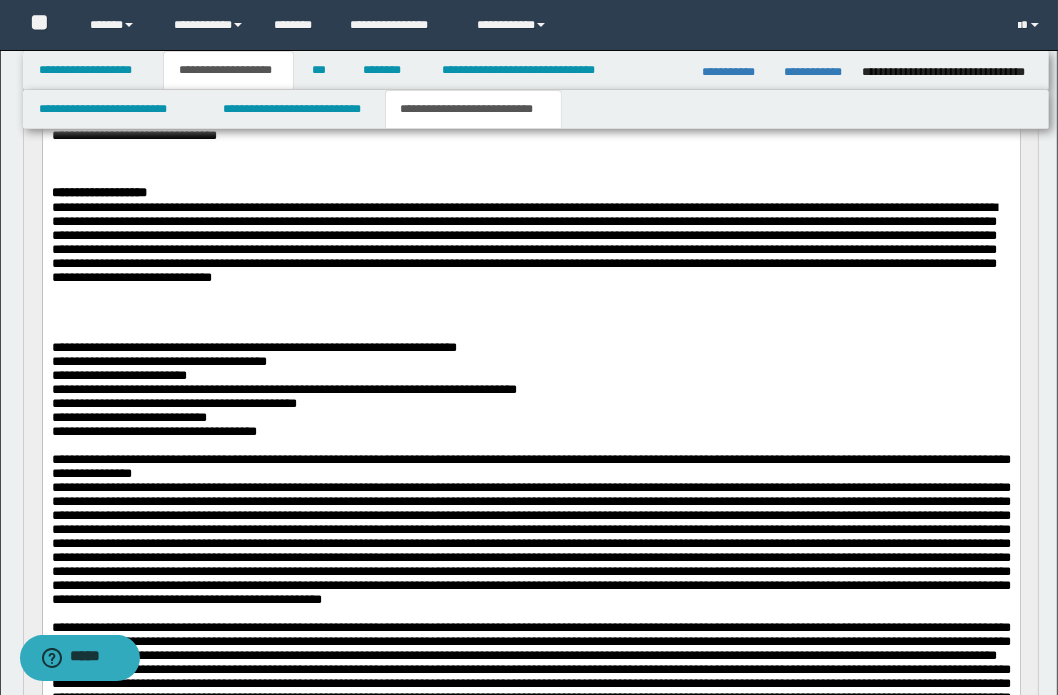 click on "**********" at bounding box center [530, 263] 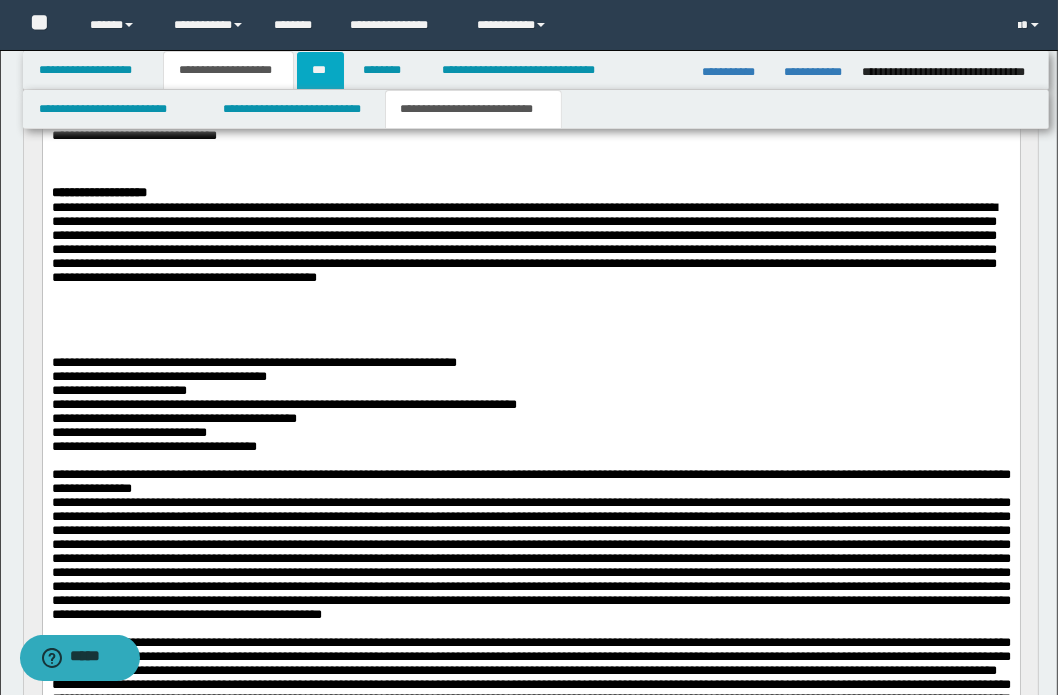 click on "***" at bounding box center [320, 70] 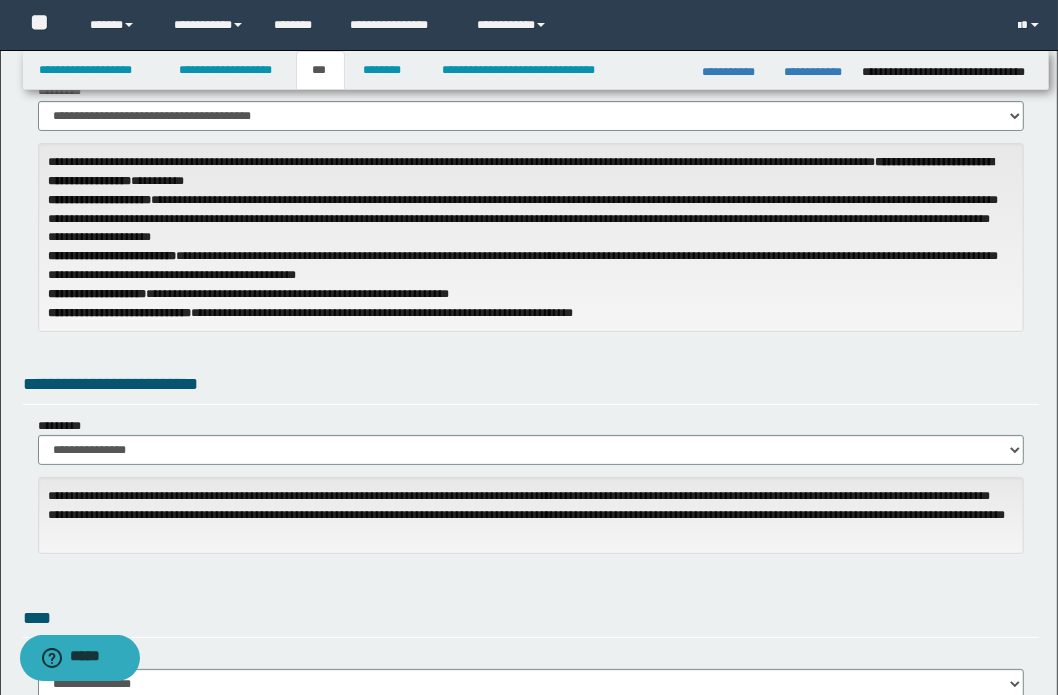 scroll, scrollTop: 0, scrollLeft: 0, axis: both 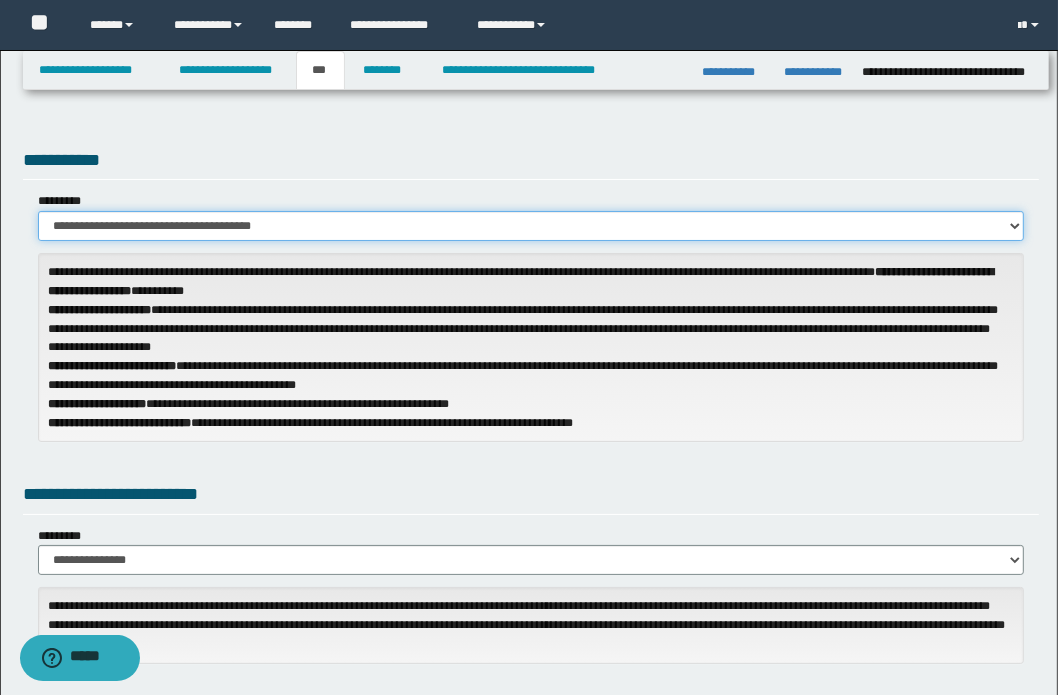 click on "**********" at bounding box center [531, 226] 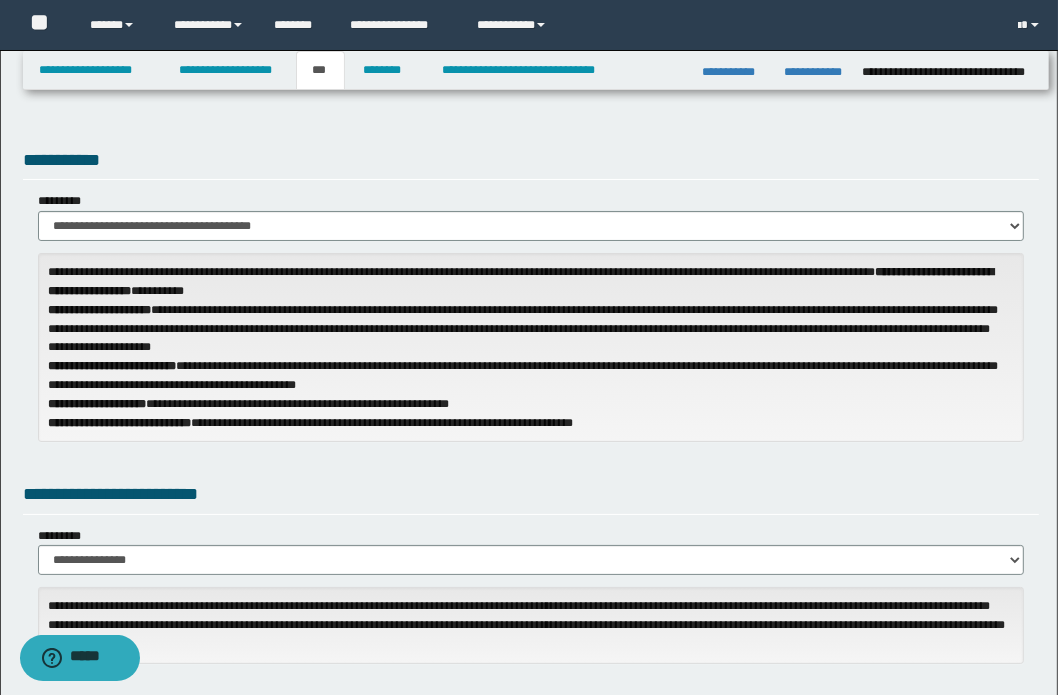 click on "**********" at bounding box center [531, 497] 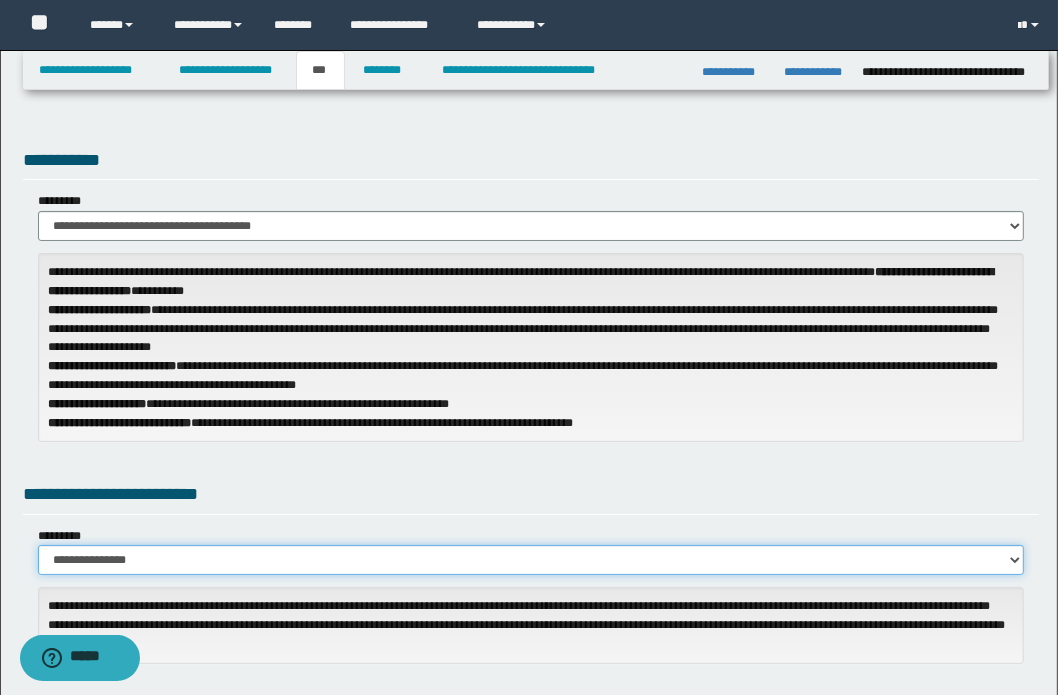 click on "**********" at bounding box center [531, 560] 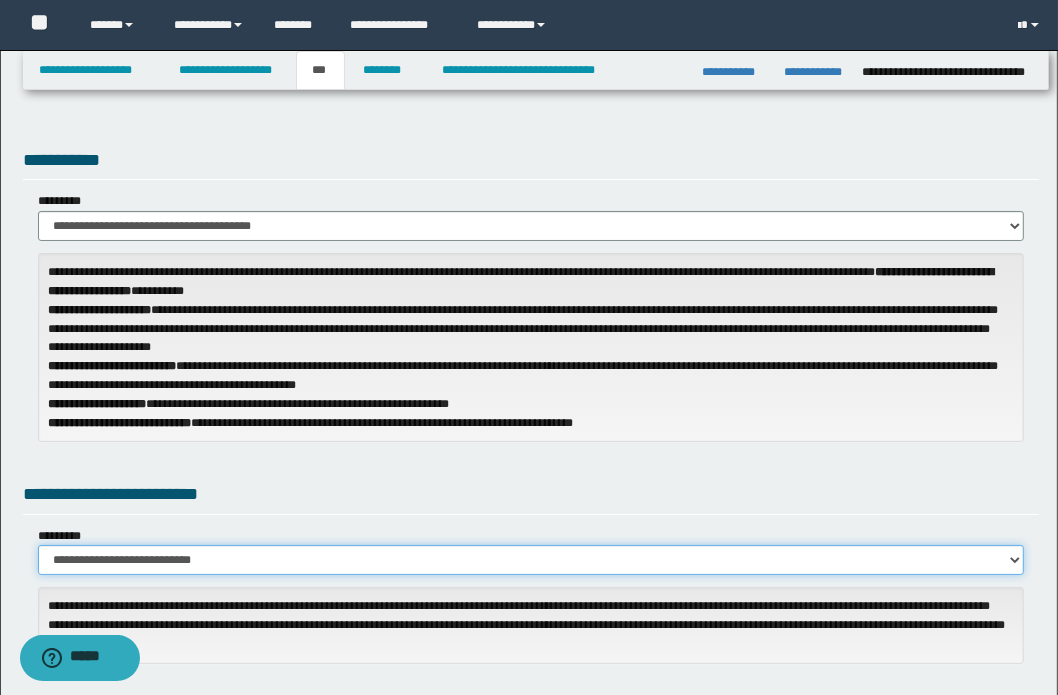 click on "**********" at bounding box center (531, 560) 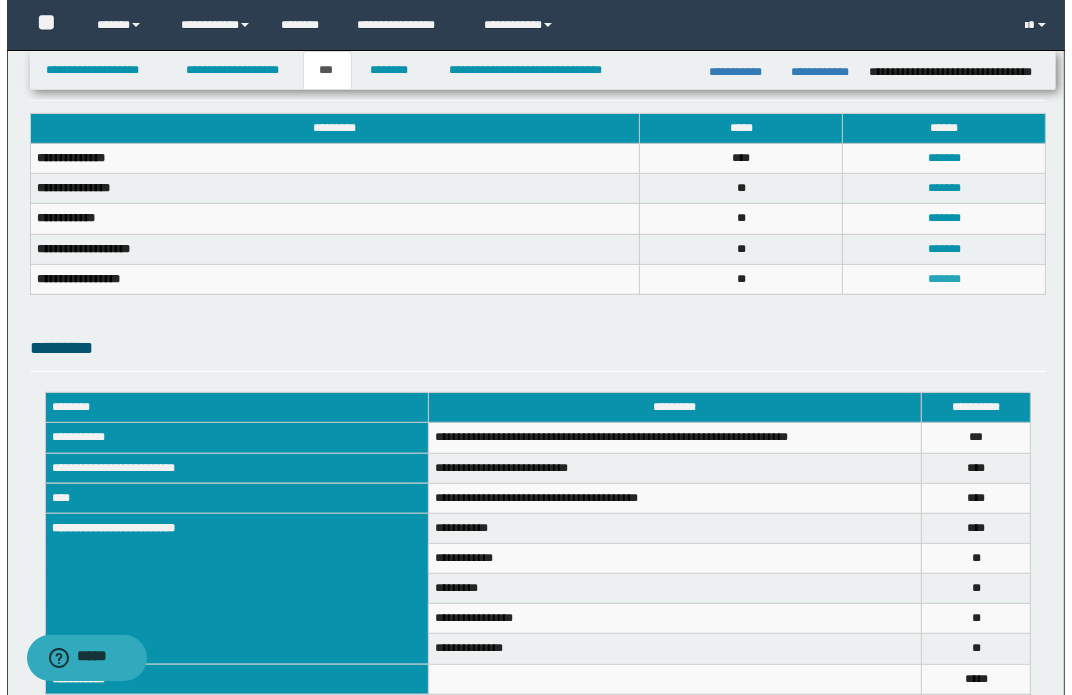 scroll, scrollTop: 727, scrollLeft: 0, axis: vertical 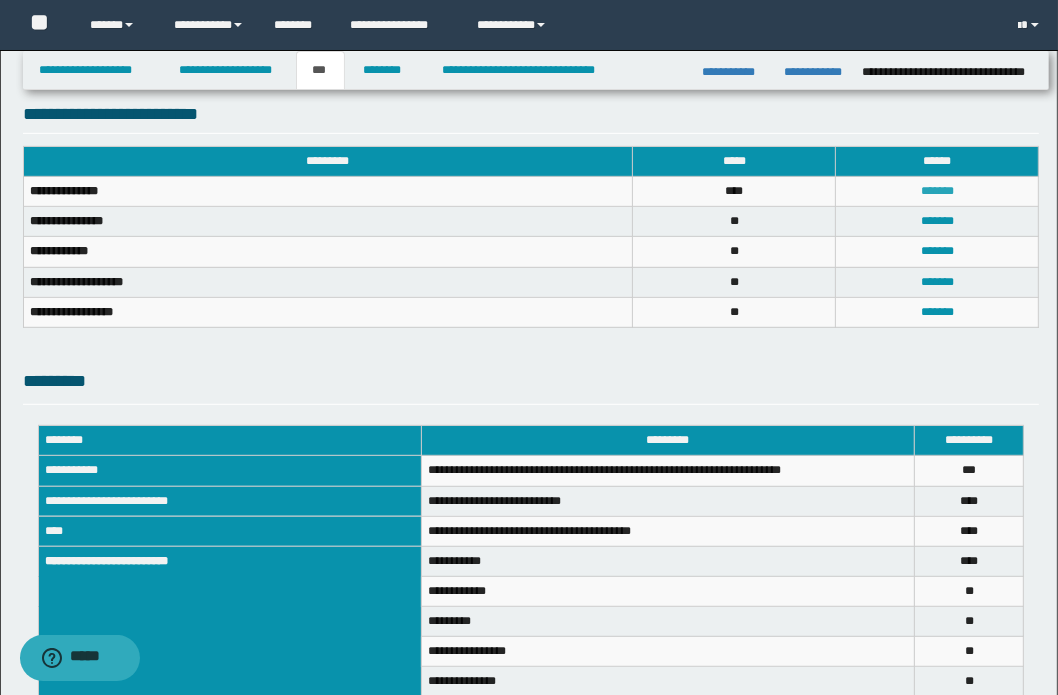 click on "*******" at bounding box center [937, 191] 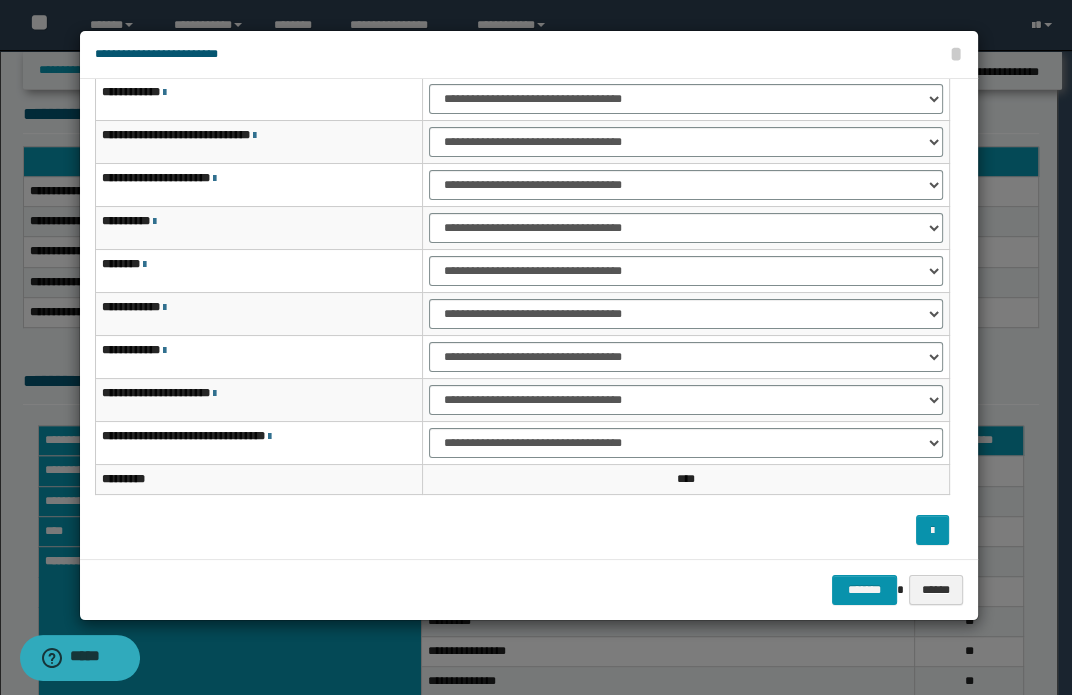 scroll, scrollTop: 0, scrollLeft: 0, axis: both 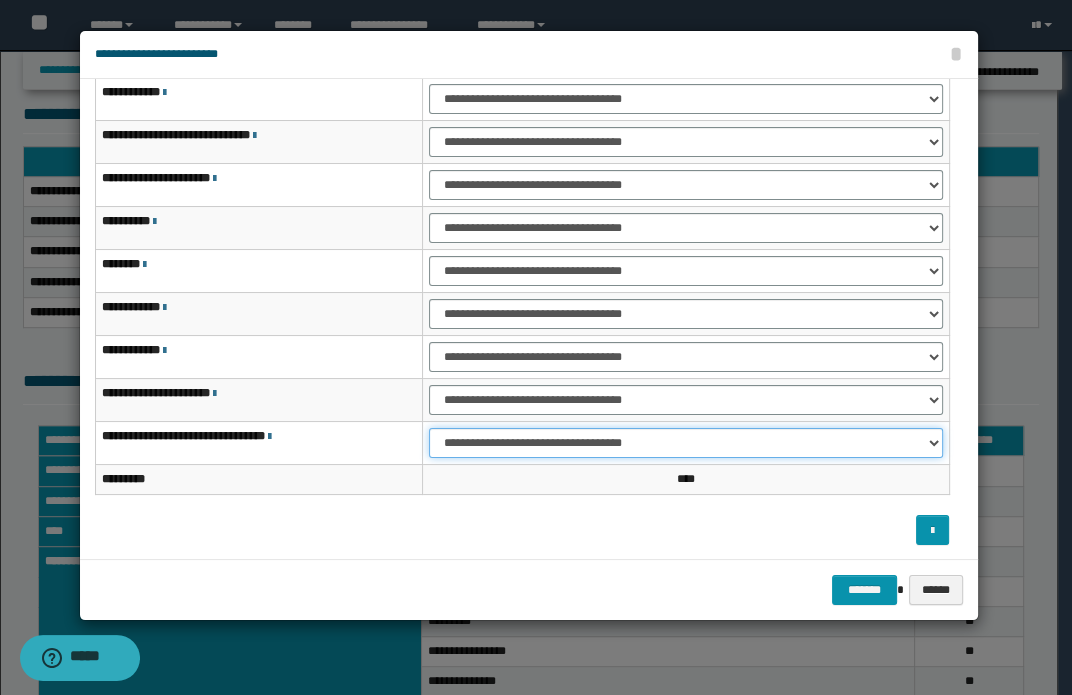 click on "**********" at bounding box center [685, 443] 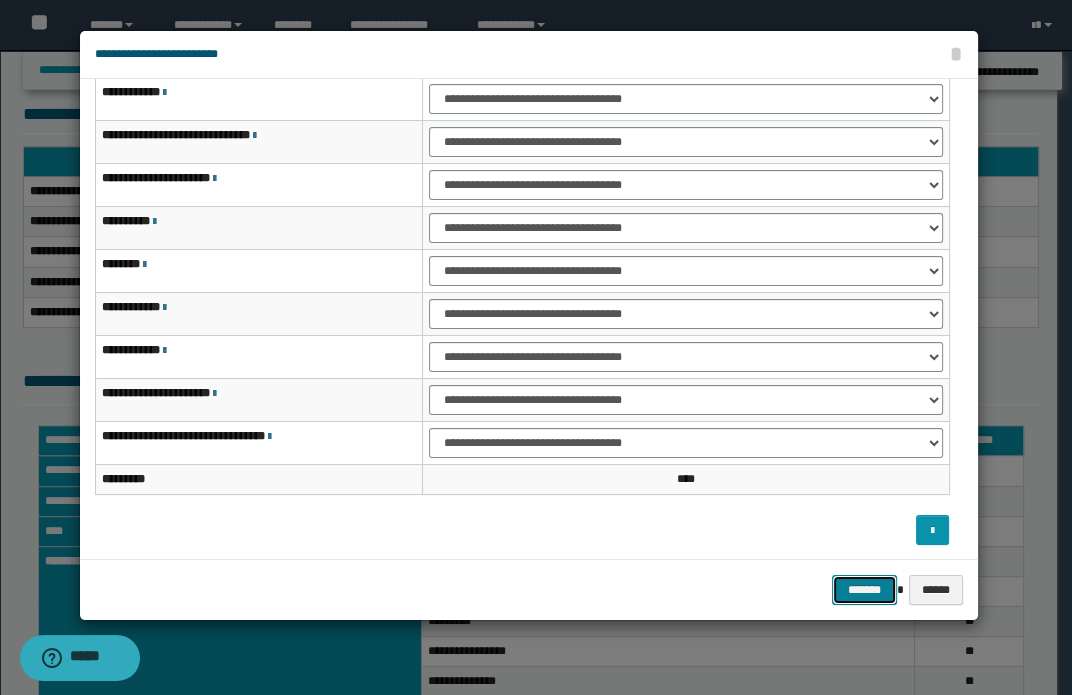 click on "*******" at bounding box center [864, 590] 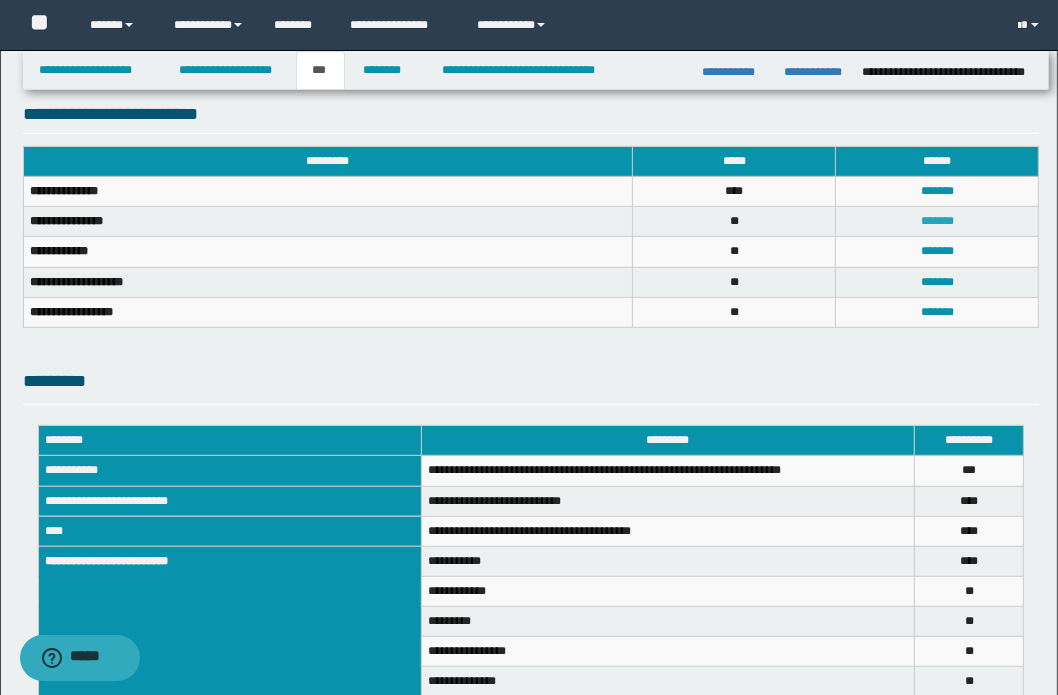 click on "*******" at bounding box center (937, 221) 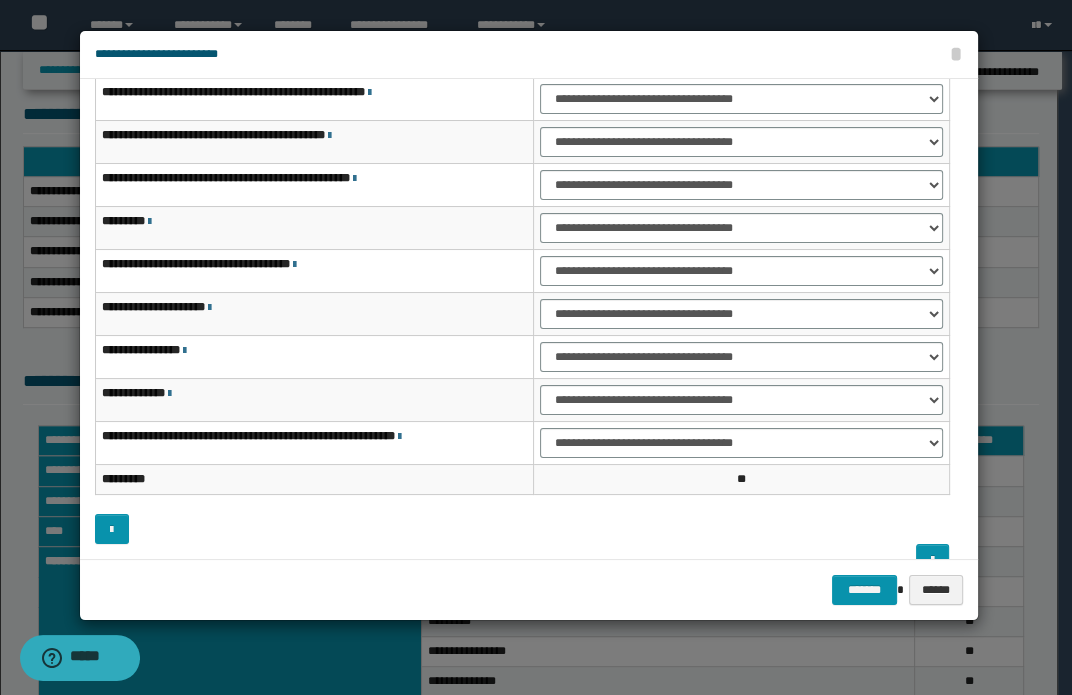 scroll, scrollTop: 0, scrollLeft: 0, axis: both 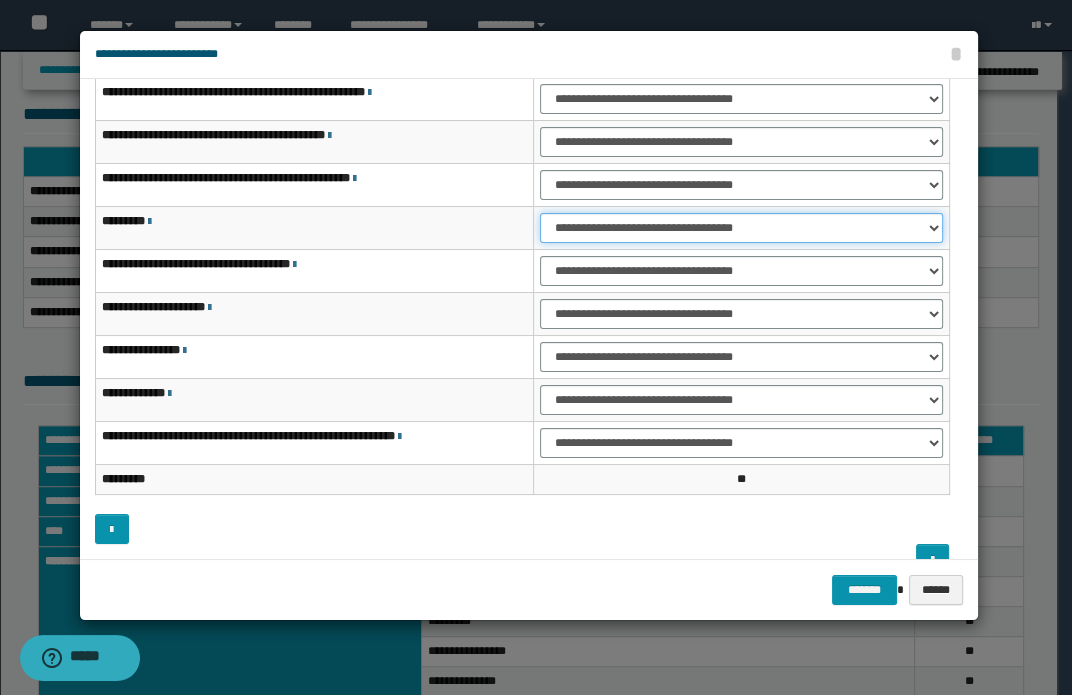 click on "**********" at bounding box center (741, 228) 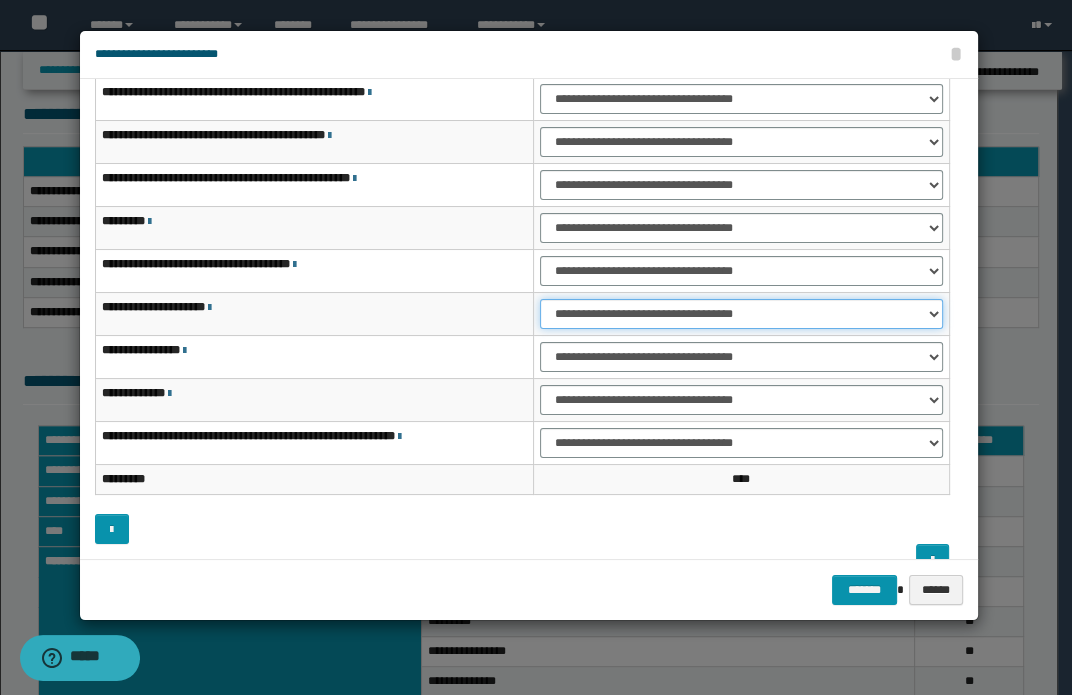 click on "**********" at bounding box center [741, 314] 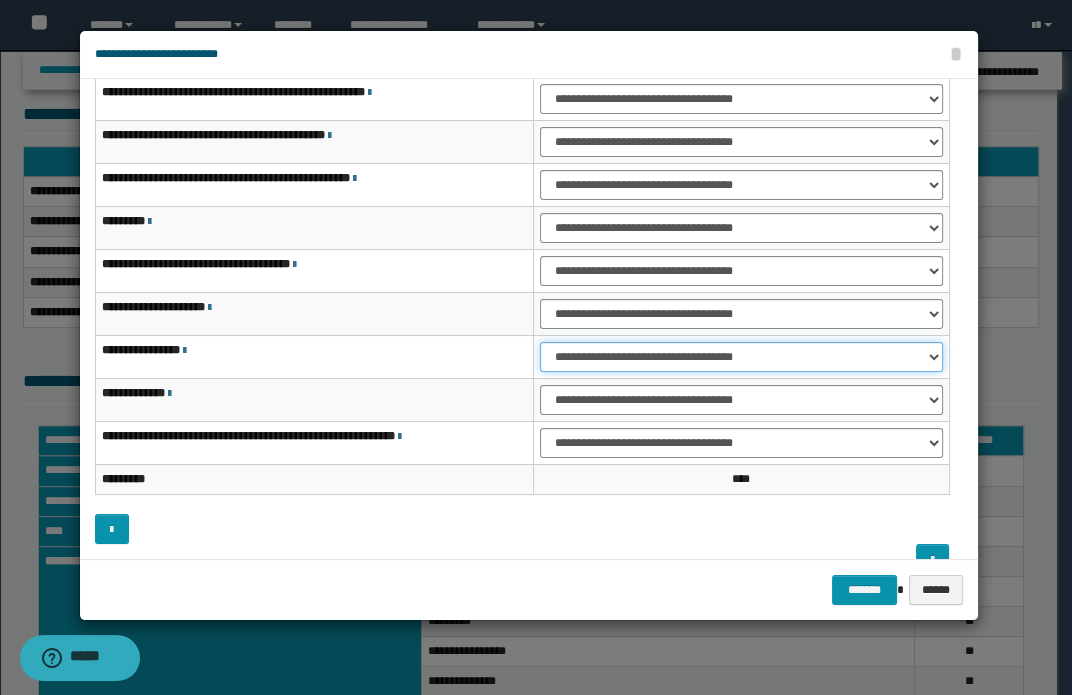 drag, startPoint x: 652, startPoint y: 355, endPoint x: 653, endPoint y: 368, distance: 13.038404 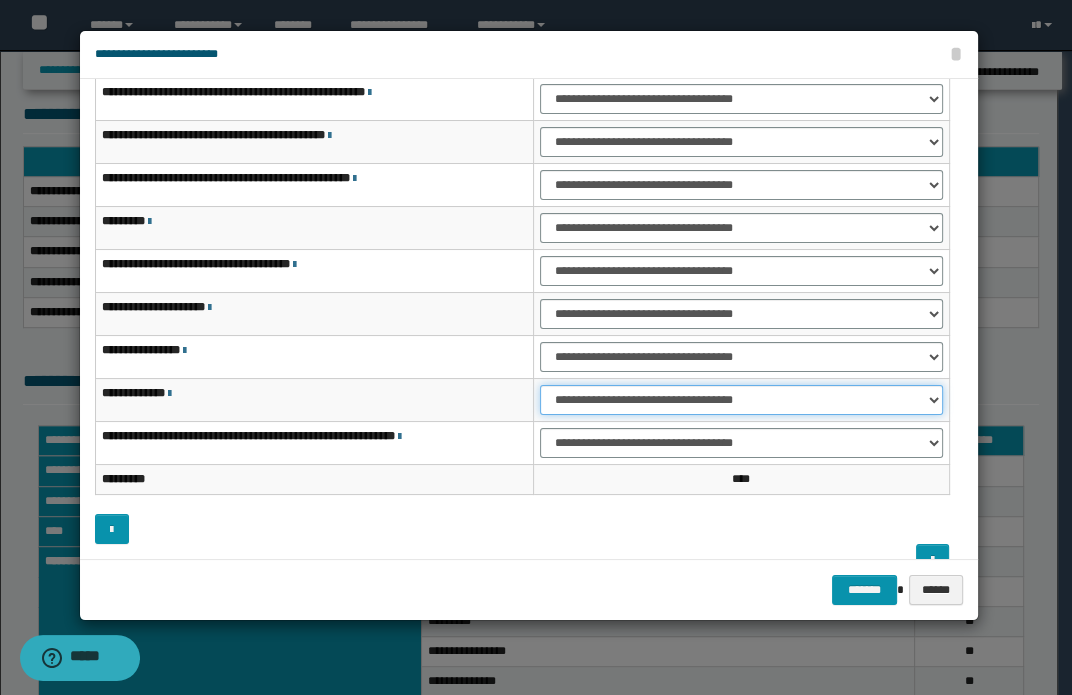 click on "**********" at bounding box center (741, 400) 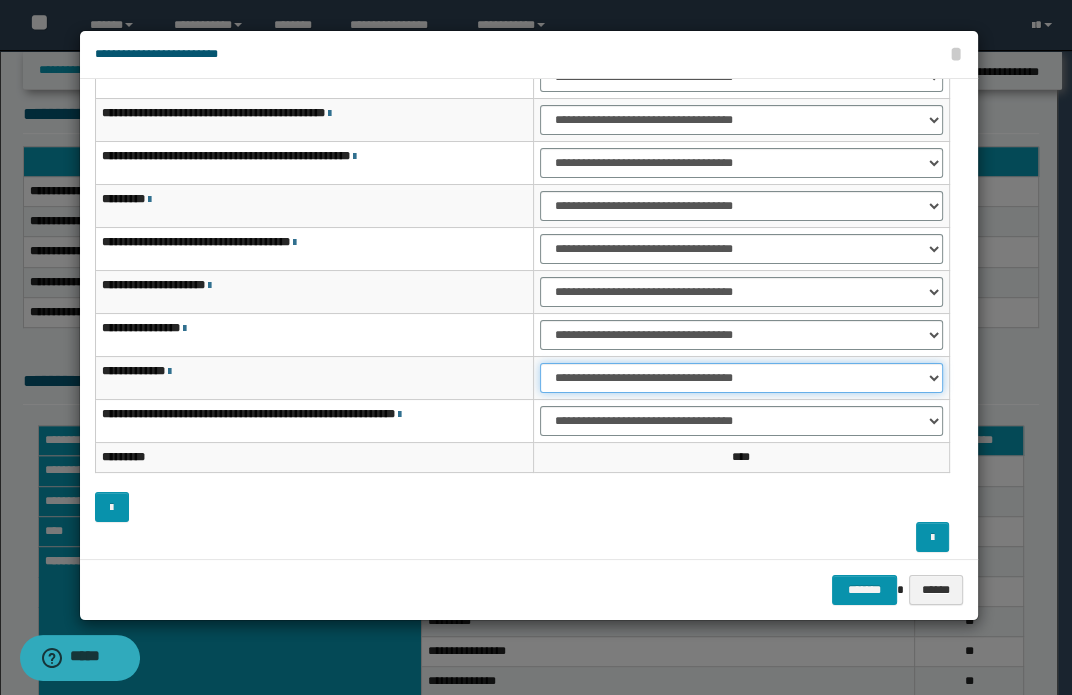 scroll, scrollTop: 149, scrollLeft: 0, axis: vertical 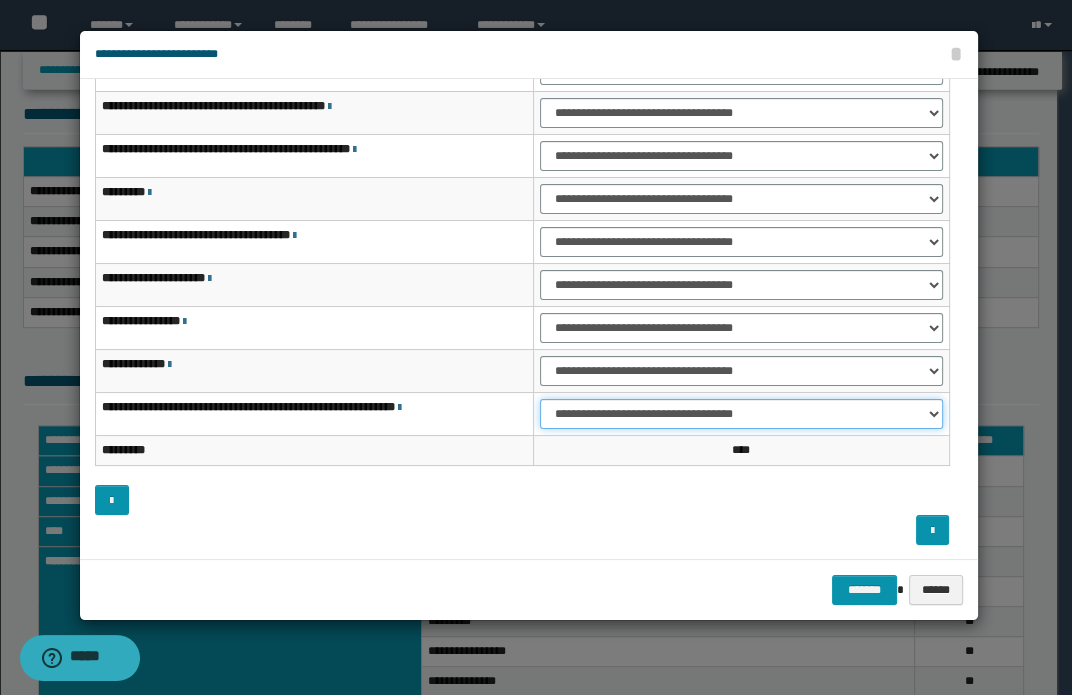drag, startPoint x: 624, startPoint y: 403, endPoint x: 649, endPoint y: 410, distance: 25.96151 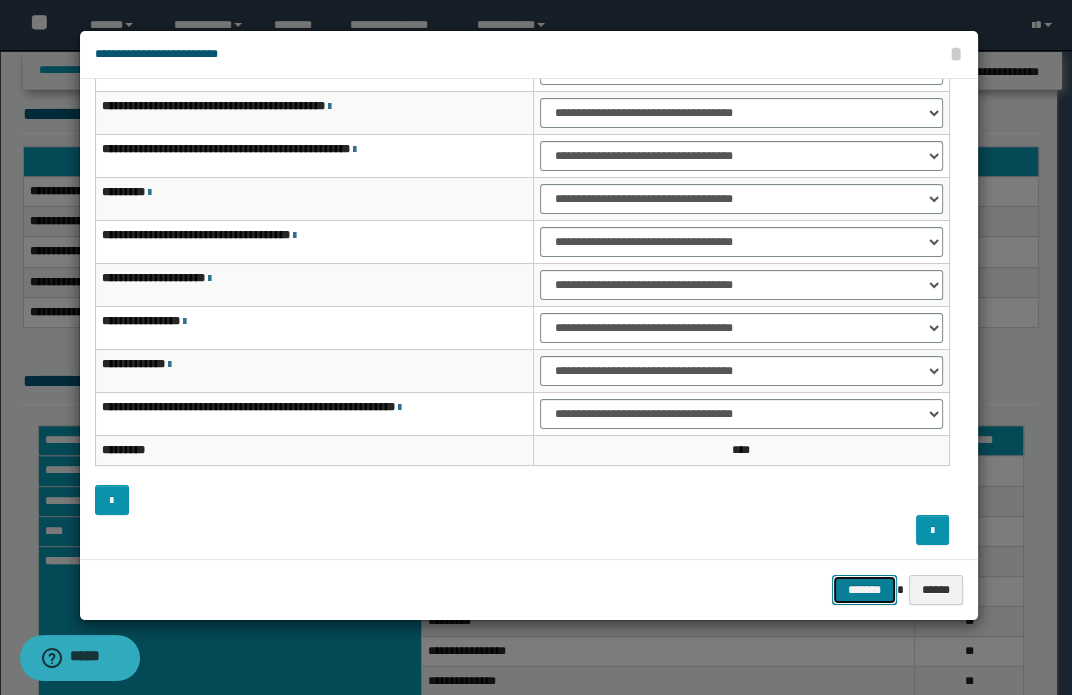 click on "*******" at bounding box center [864, 590] 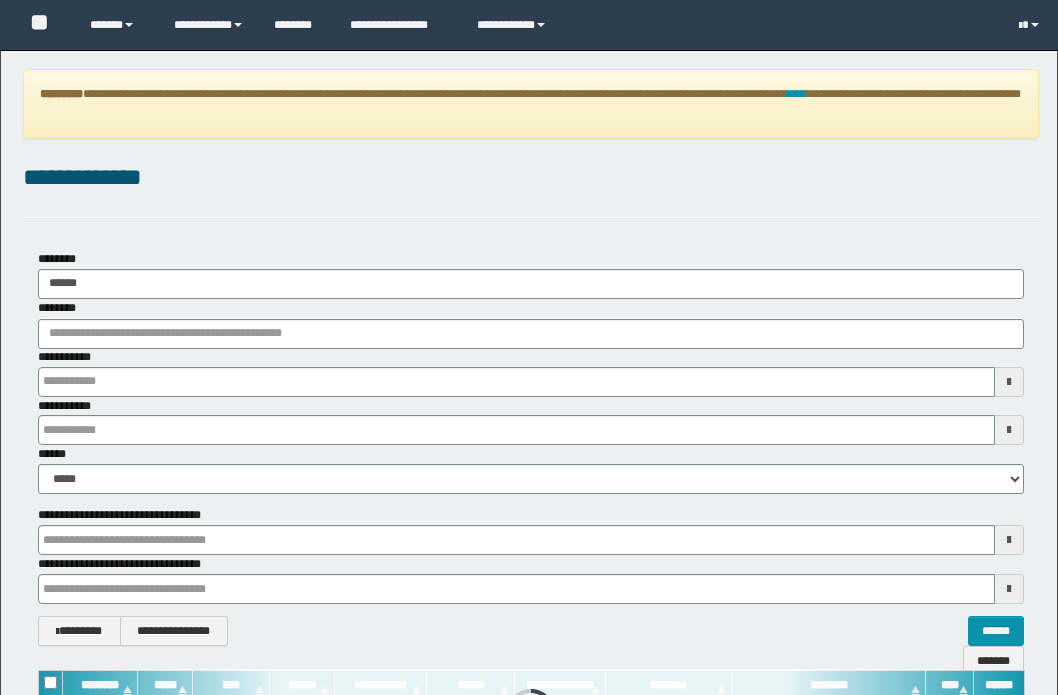 scroll, scrollTop: 0, scrollLeft: 0, axis: both 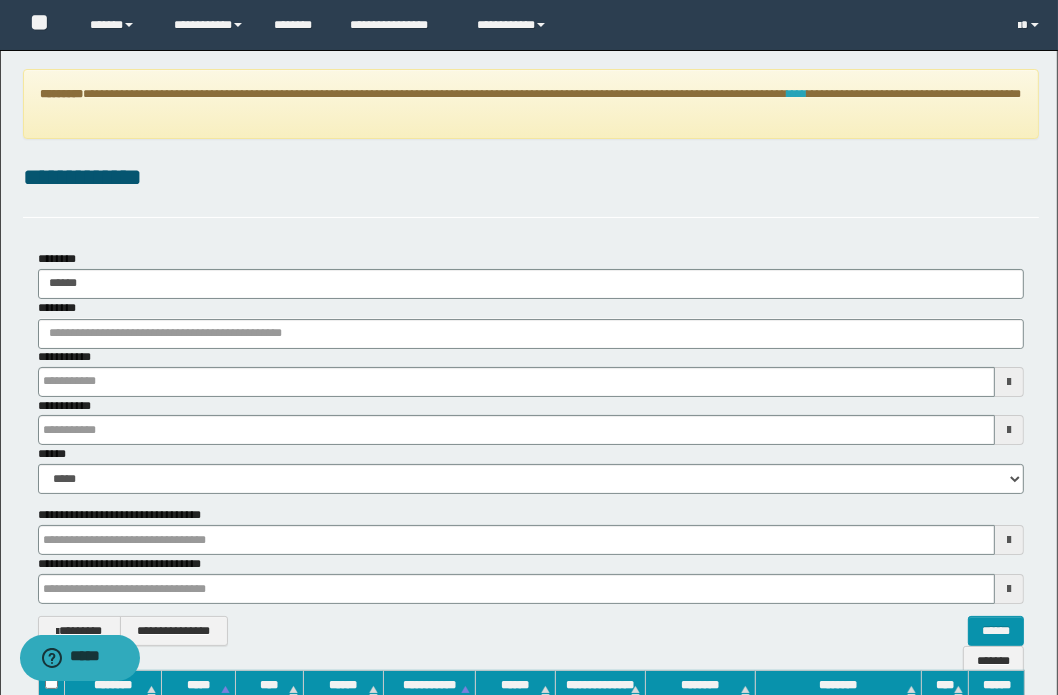 click on "****" at bounding box center (797, 94) 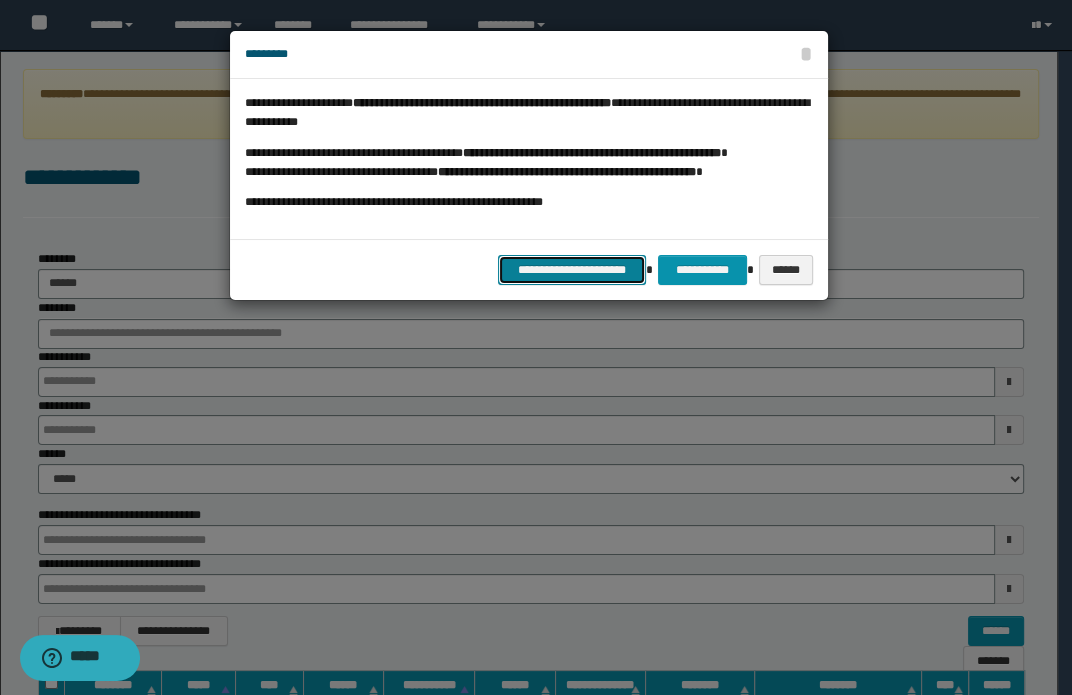 click on "**********" at bounding box center (572, 270) 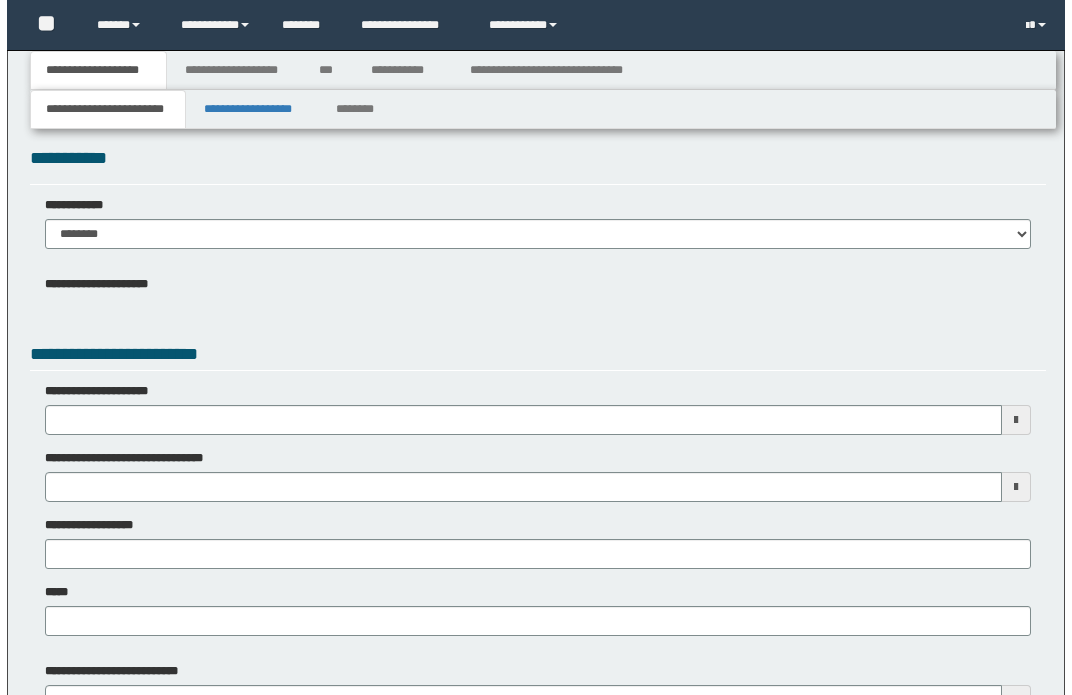 scroll, scrollTop: 0, scrollLeft: 0, axis: both 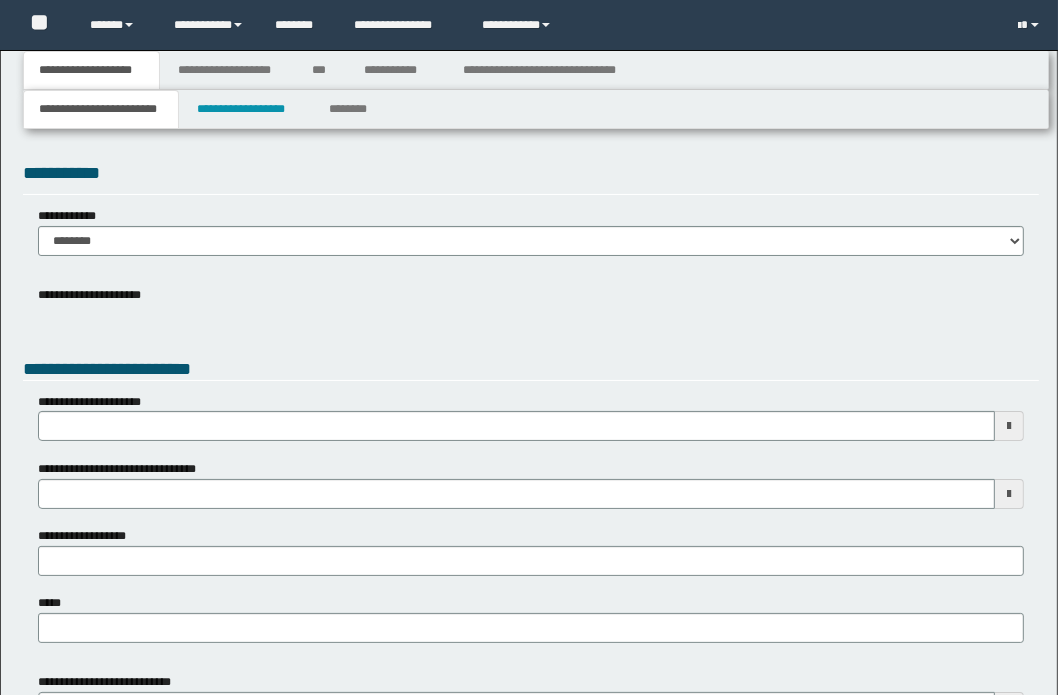 type 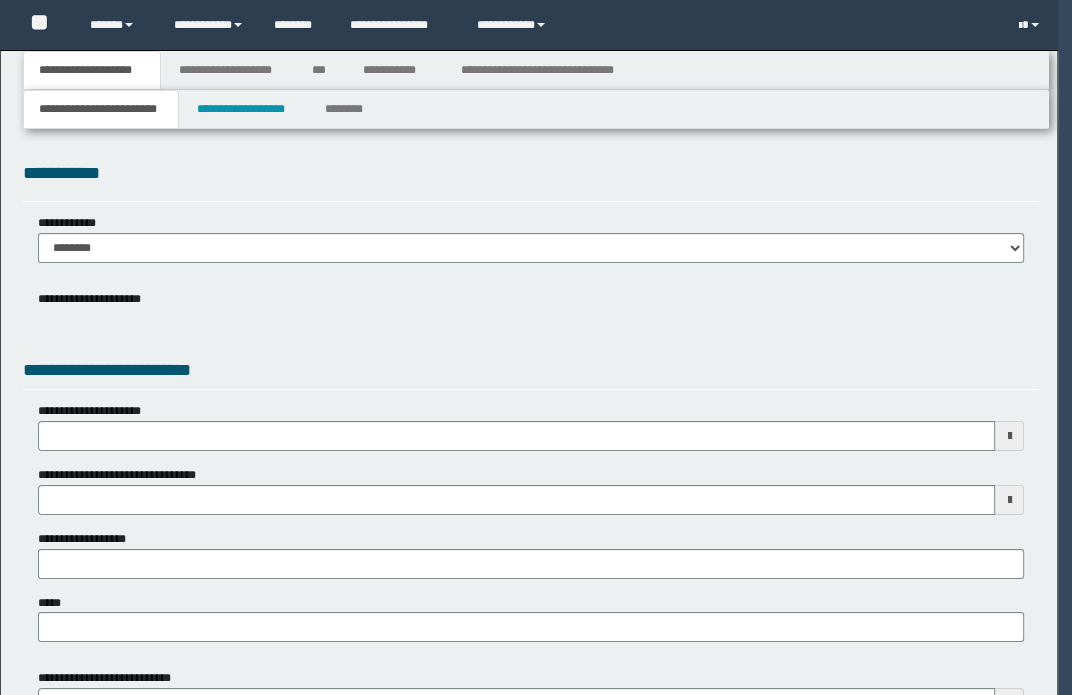 scroll, scrollTop: 0, scrollLeft: 0, axis: both 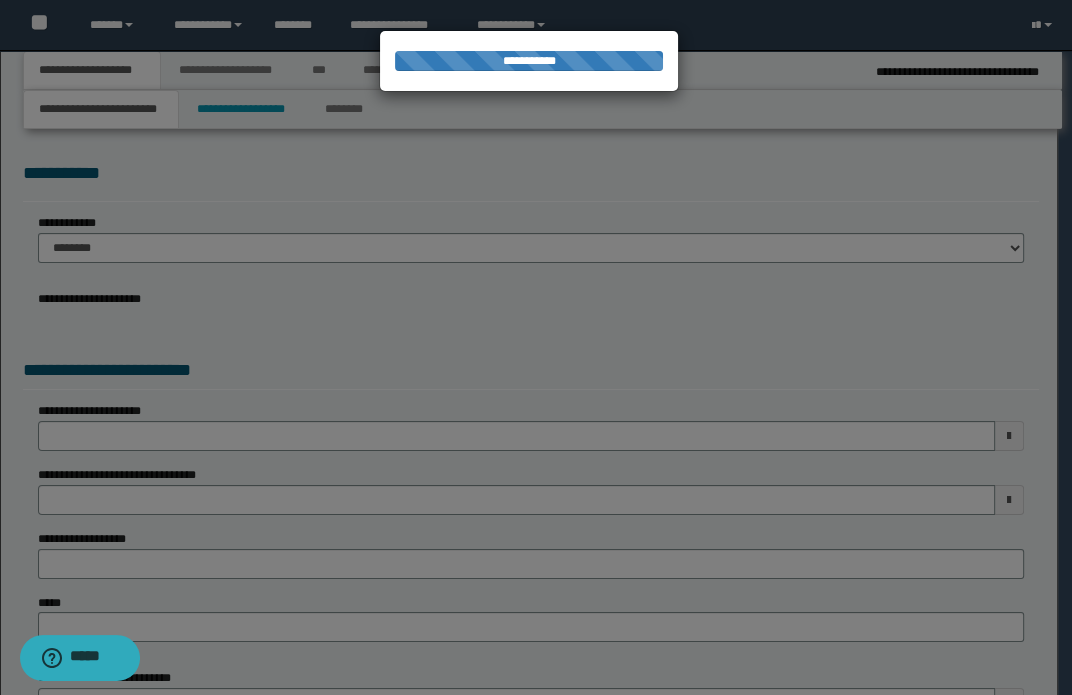 type on "**********" 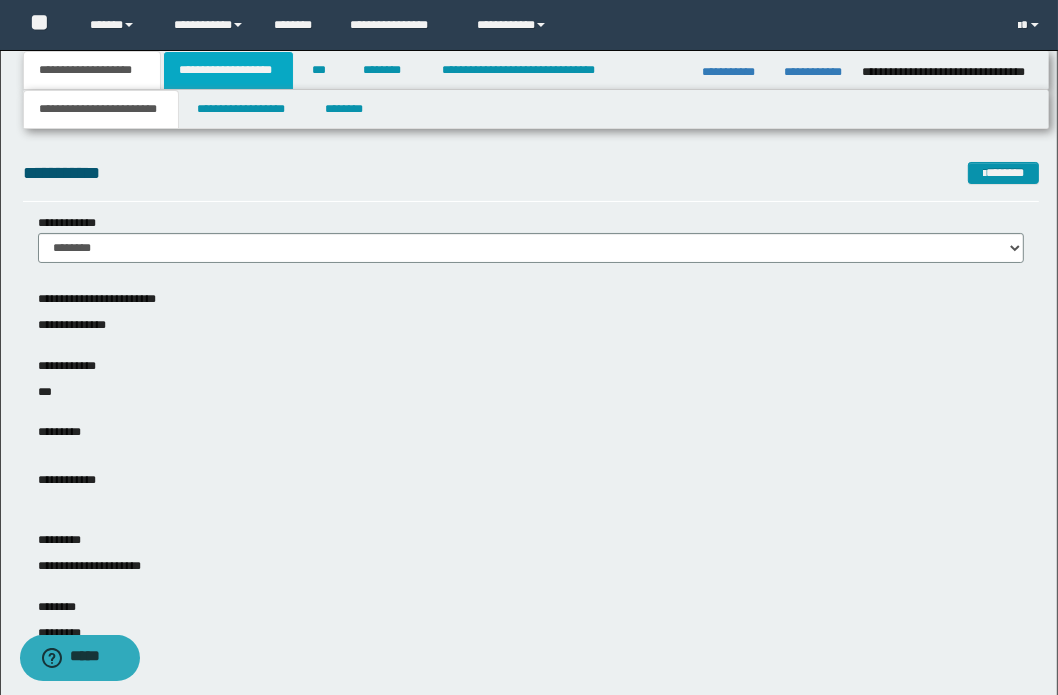 click on "**********" at bounding box center (228, 70) 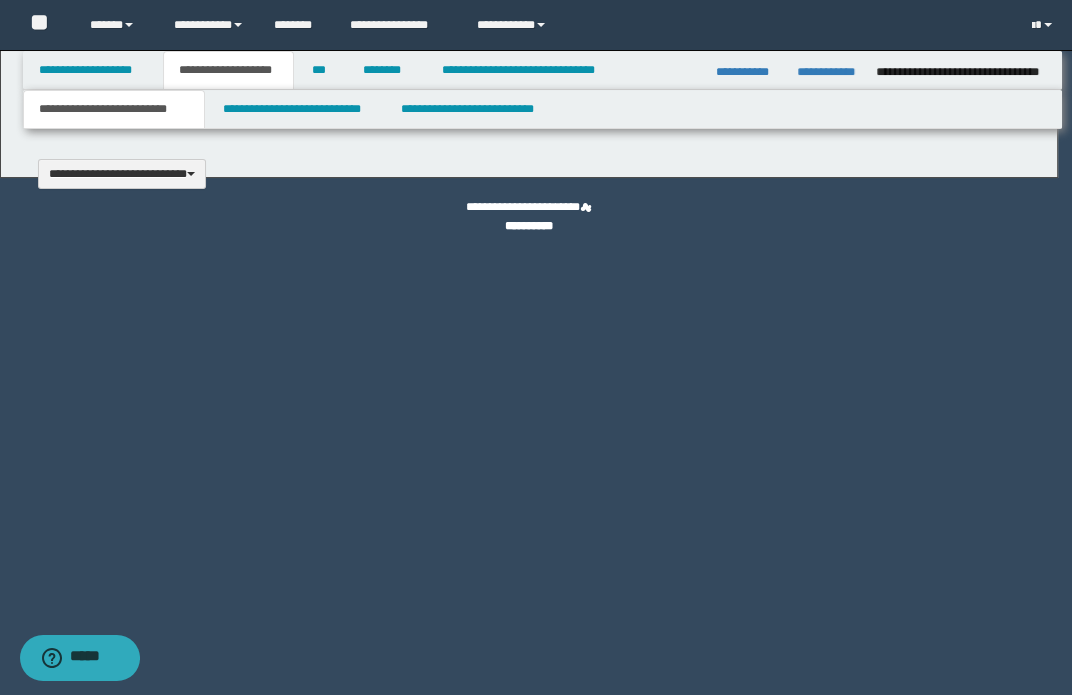 type 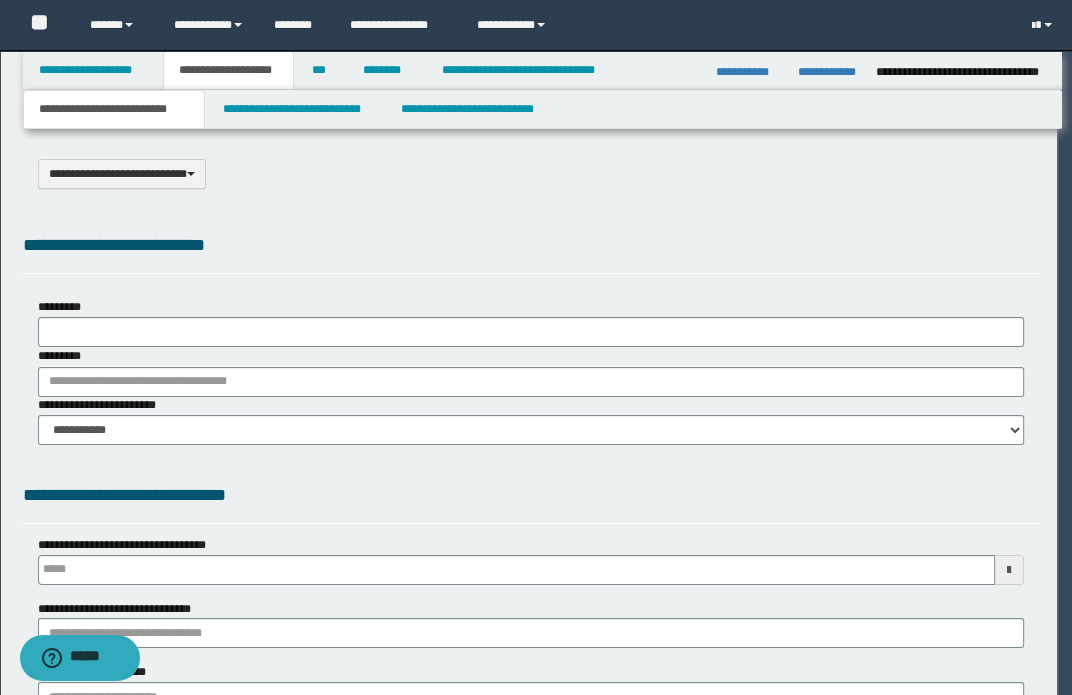 select on "*" 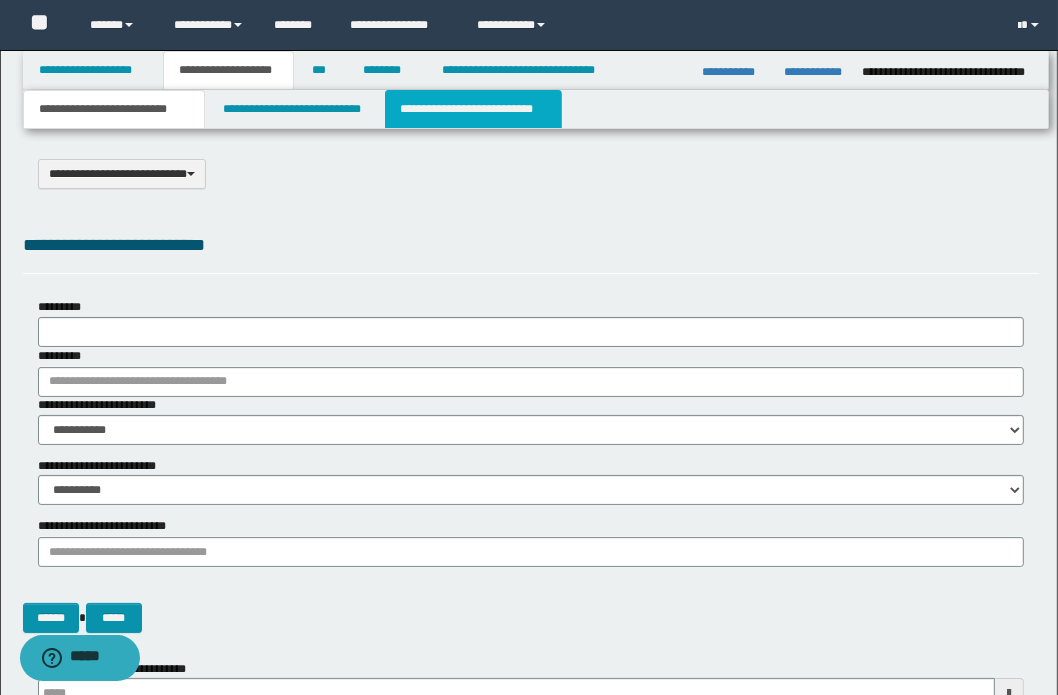 click on "**********" at bounding box center (473, 109) 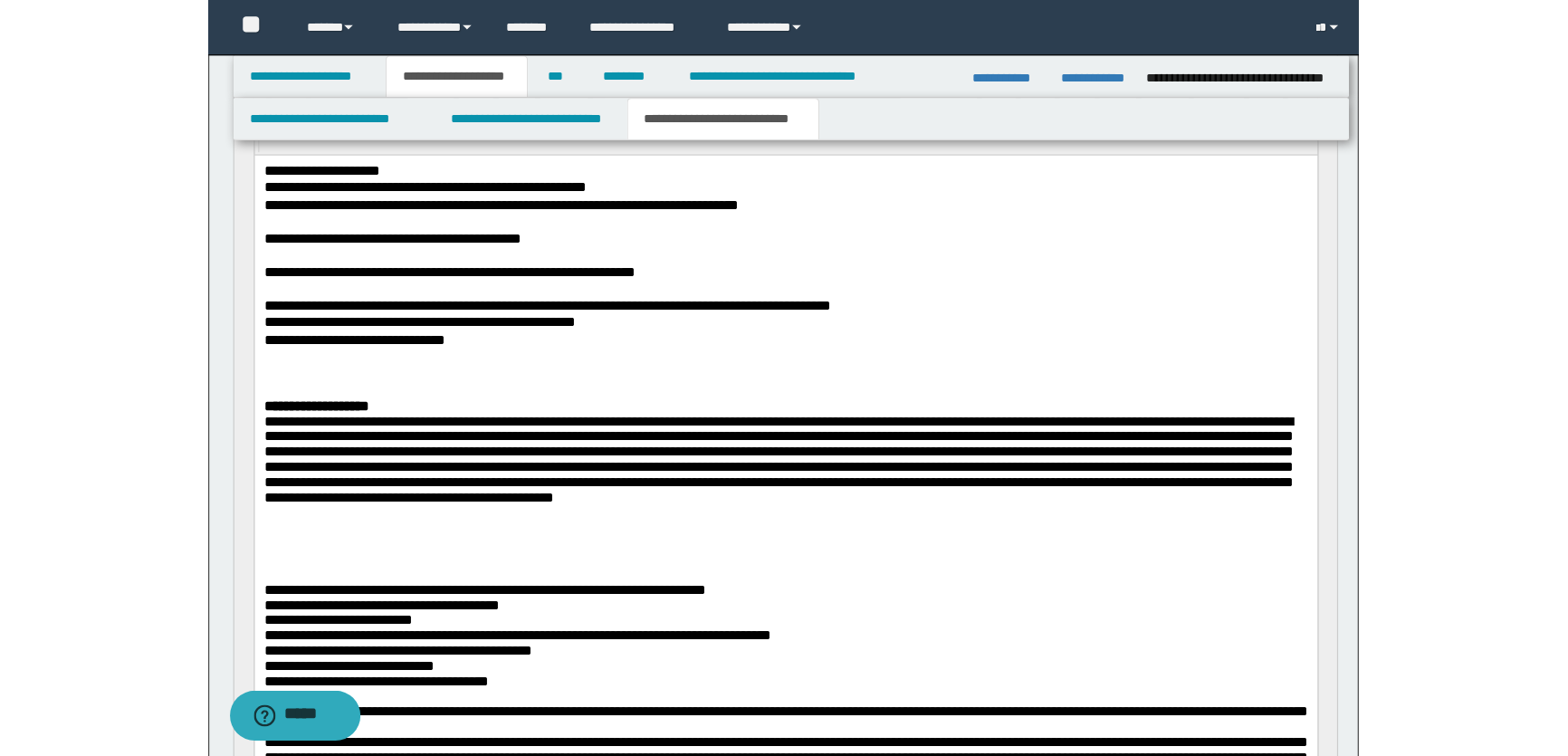 scroll, scrollTop: 411, scrollLeft: 0, axis: vertical 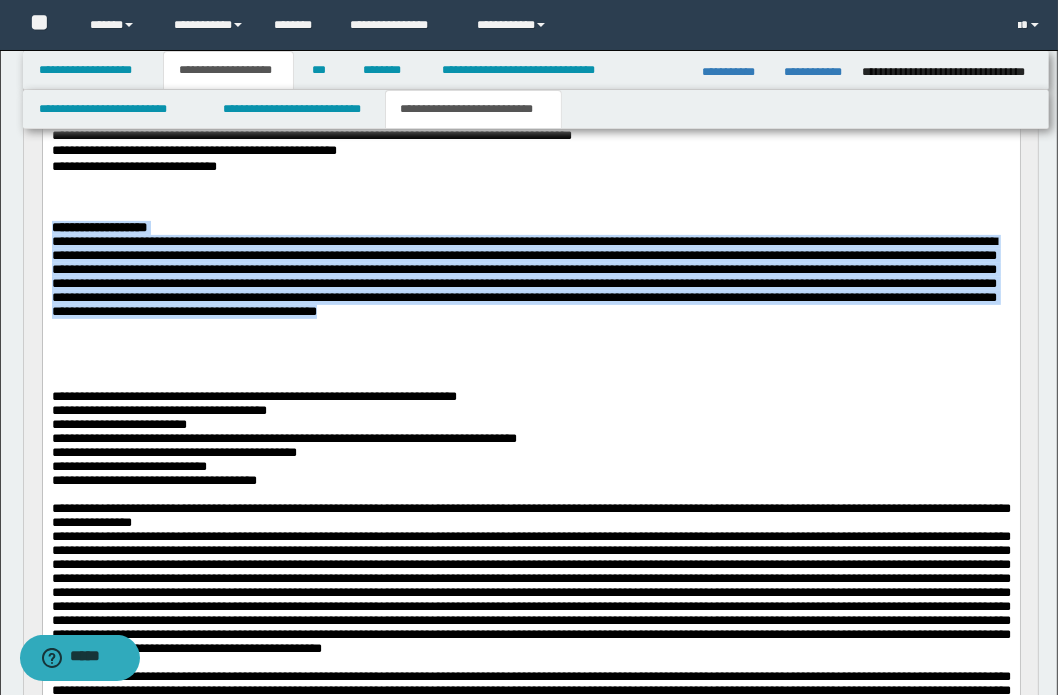 drag, startPoint x: 310, startPoint y: 365, endPoint x: 77, endPoint y: 227, distance: 270.80066 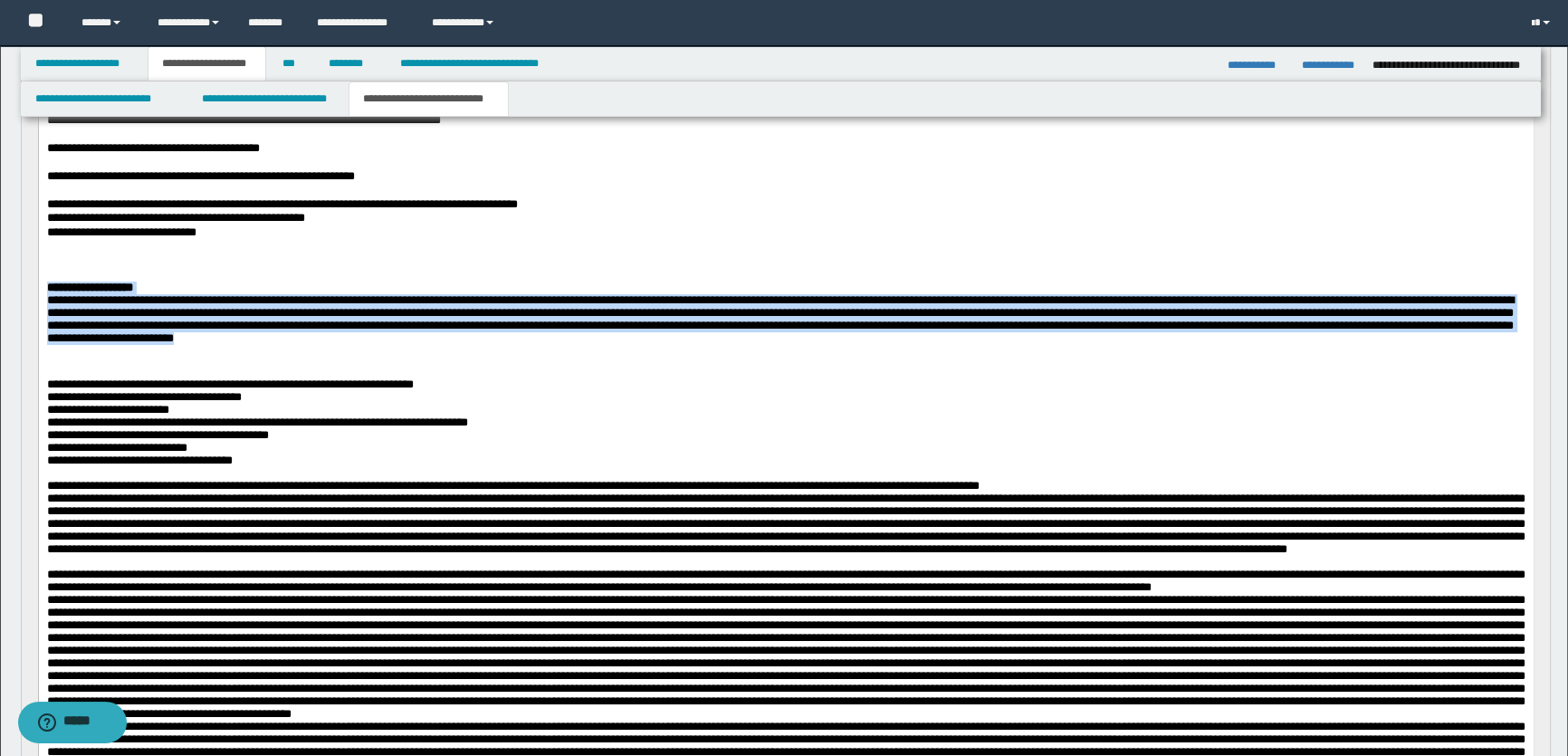 scroll, scrollTop: 81, scrollLeft: 0, axis: vertical 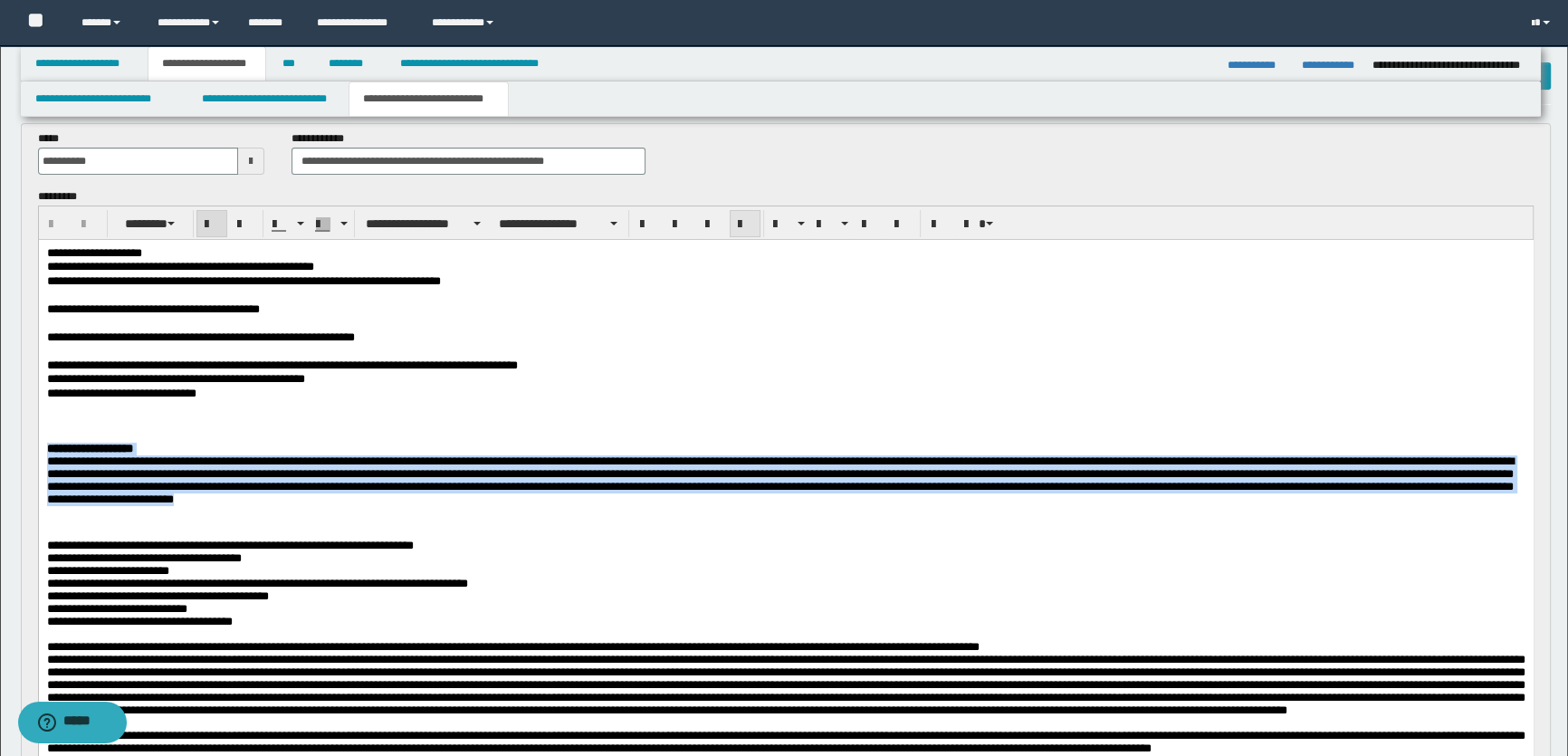 click at bounding box center (745, 225) 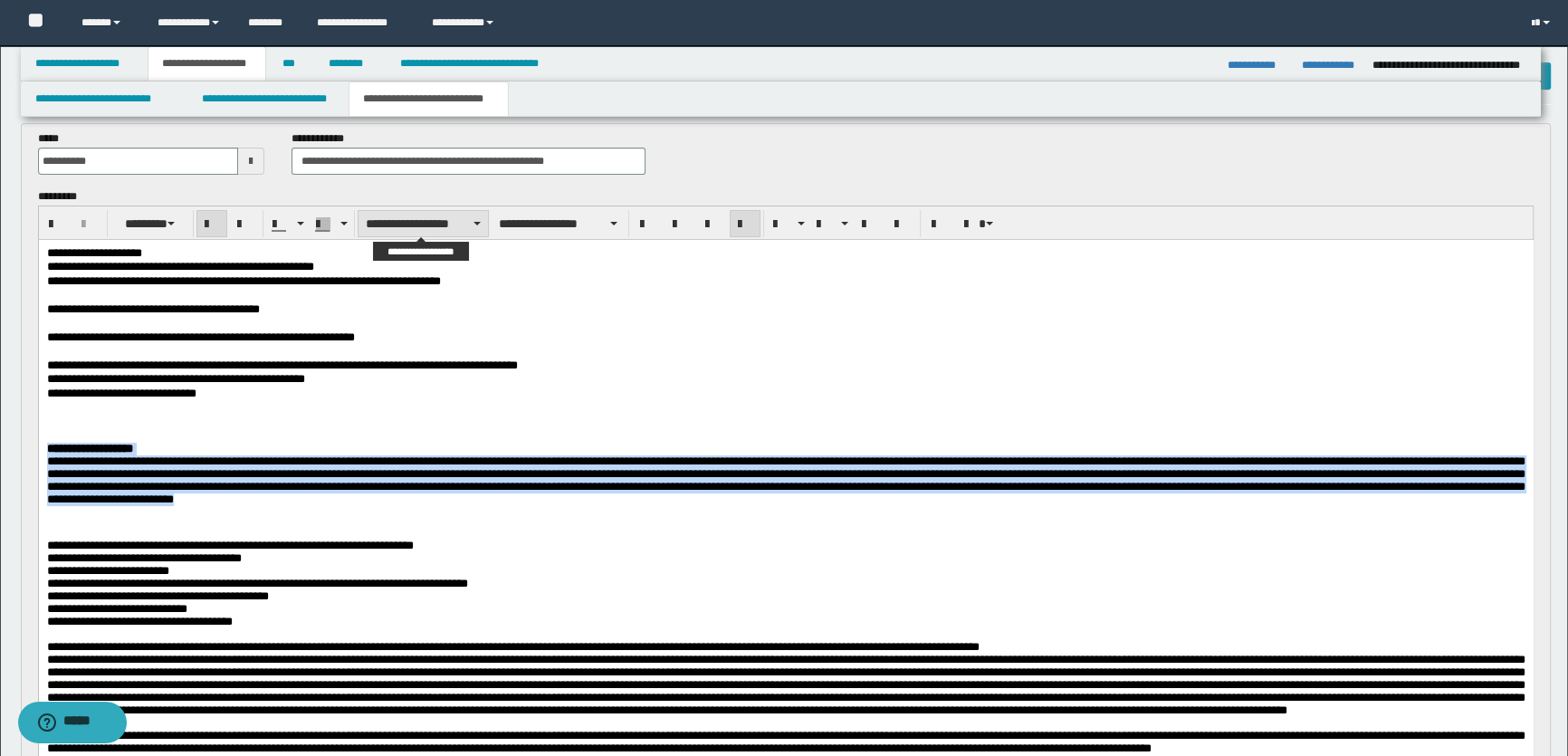click on "**********" at bounding box center (423, 224) 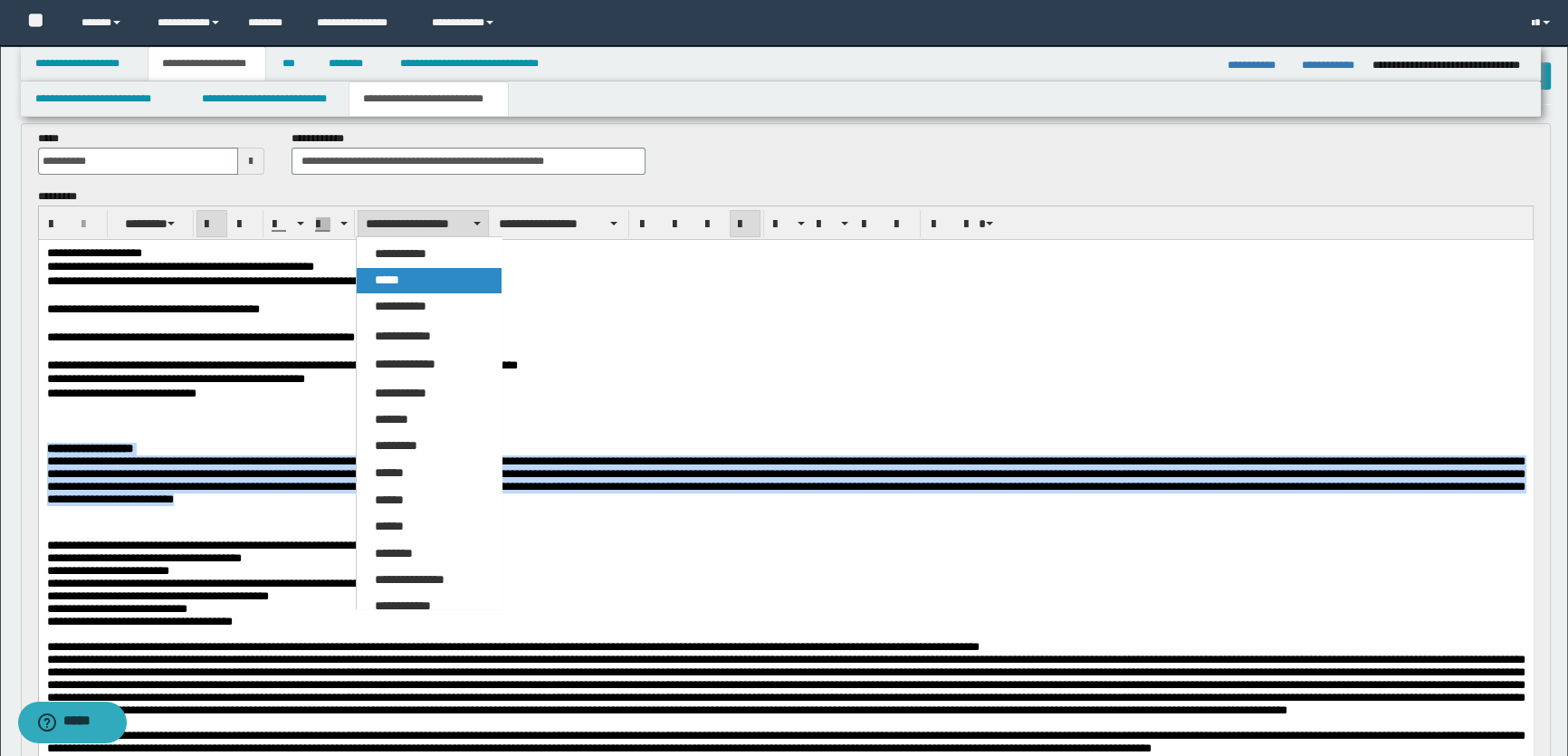click on "*****" at bounding box center (429, 281) 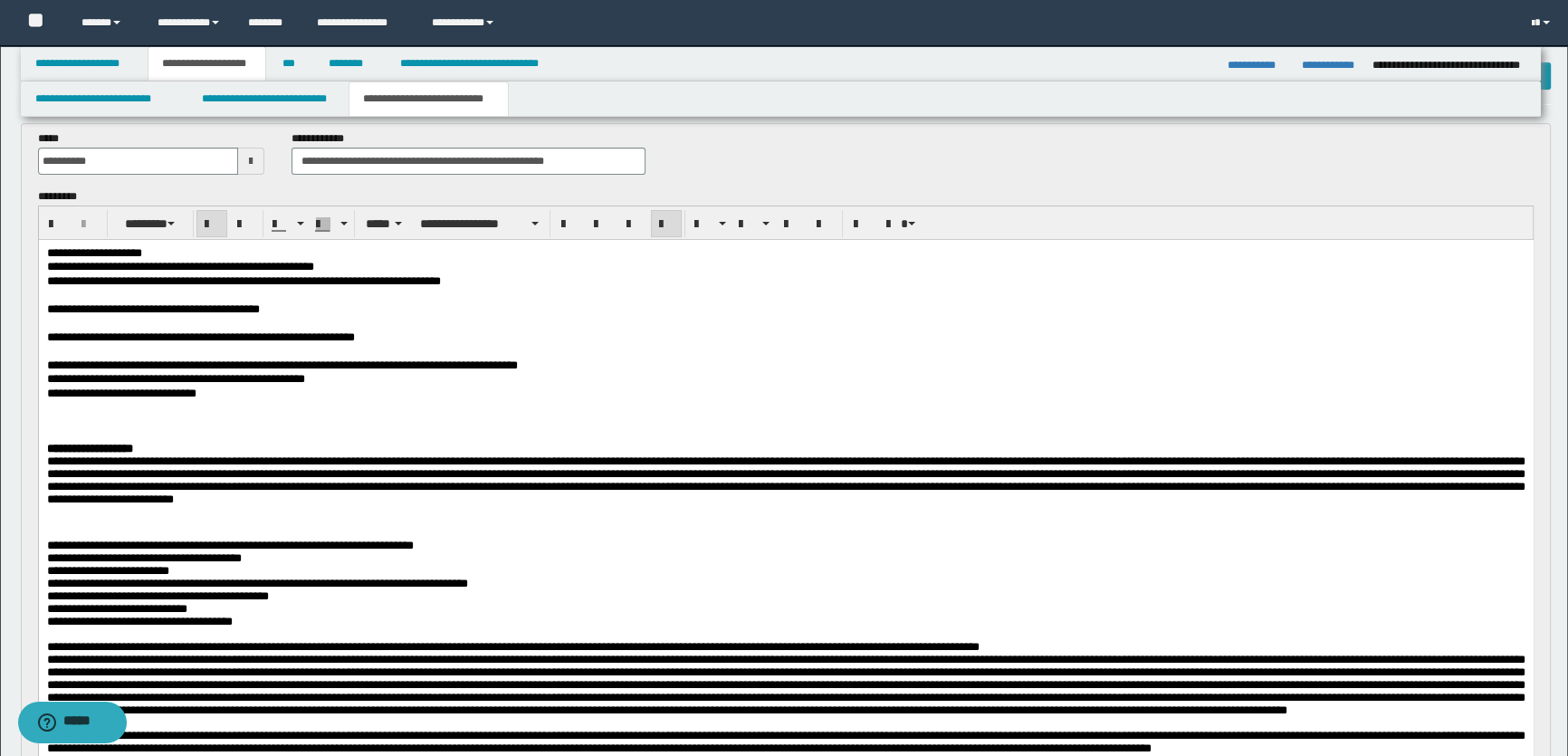 click on "**********" at bounding box center (785, 379) 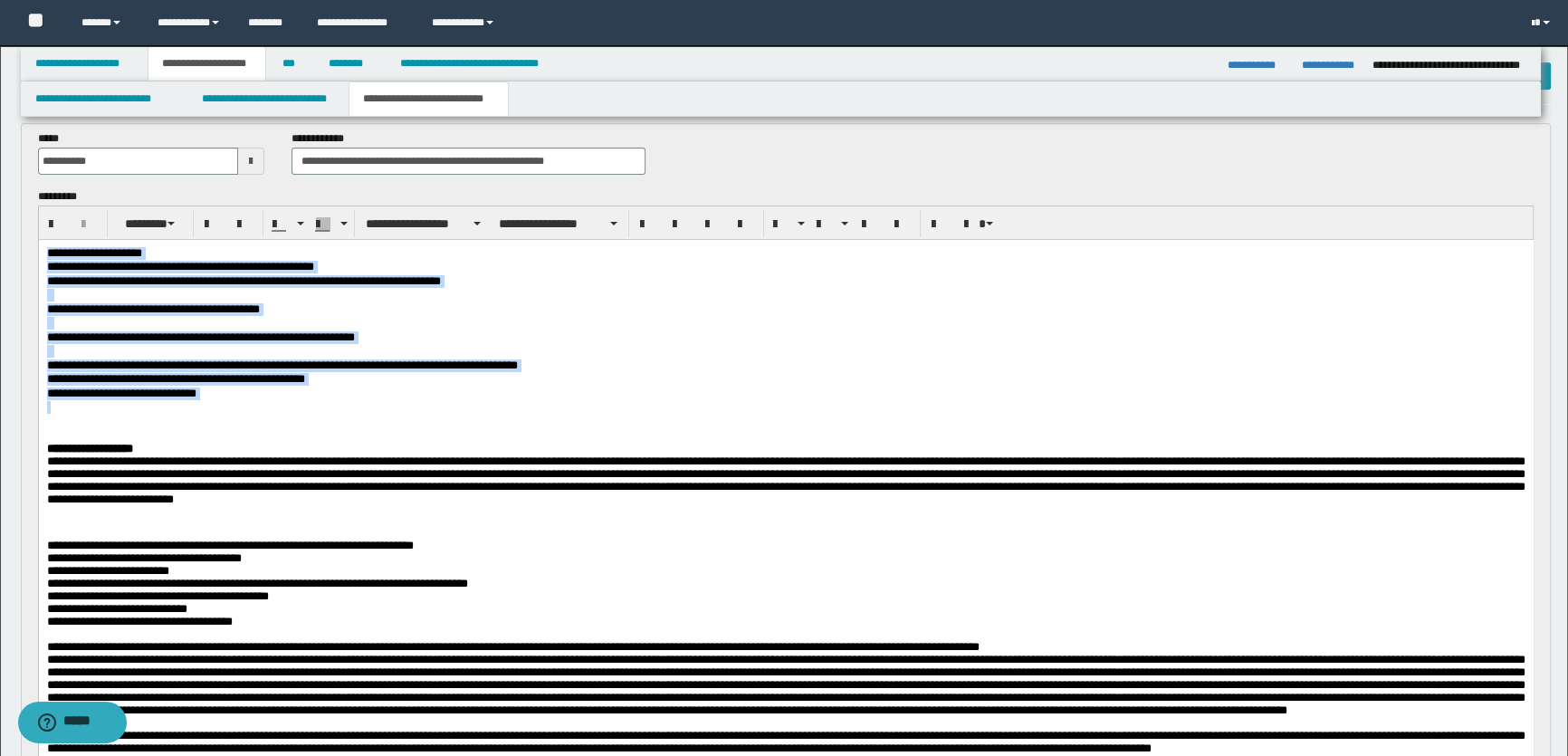 drag, startPoint x: 370, startPoint y: 410, endPoint x: 5, endPoint y: 248, distance: 399.3357 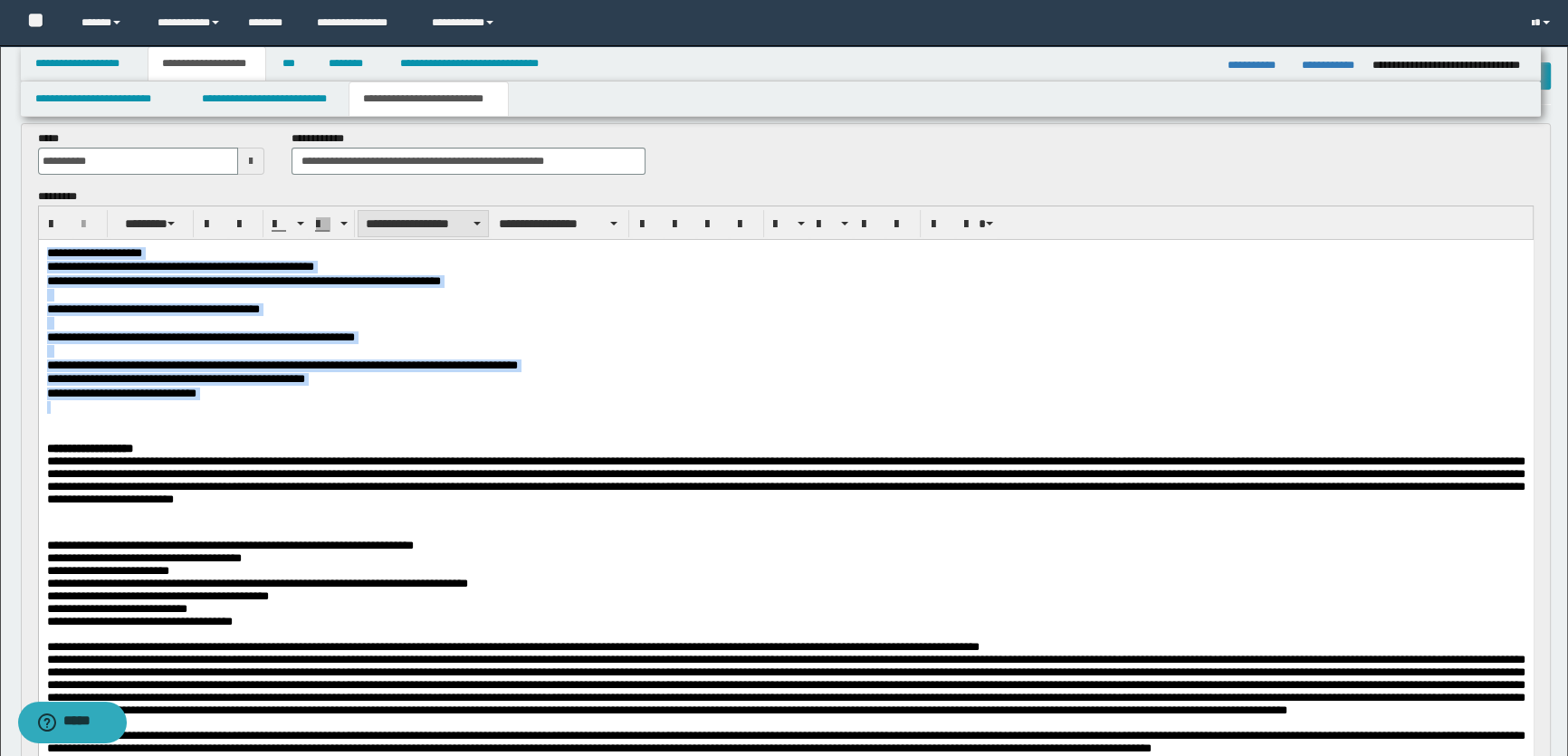 click on "**********" at bounding box center [423, 224] 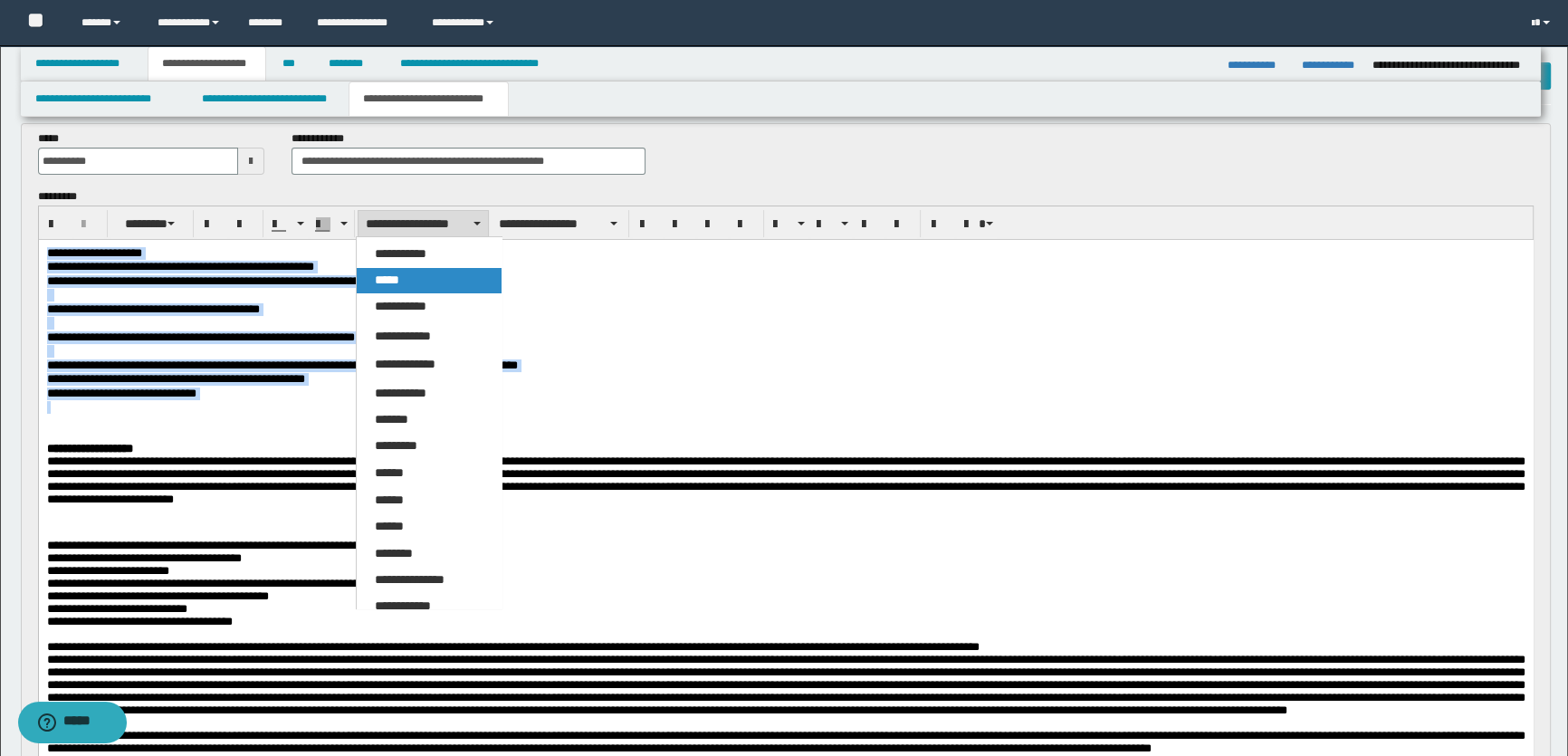 click on "*****" at bounding box center (387, 280) 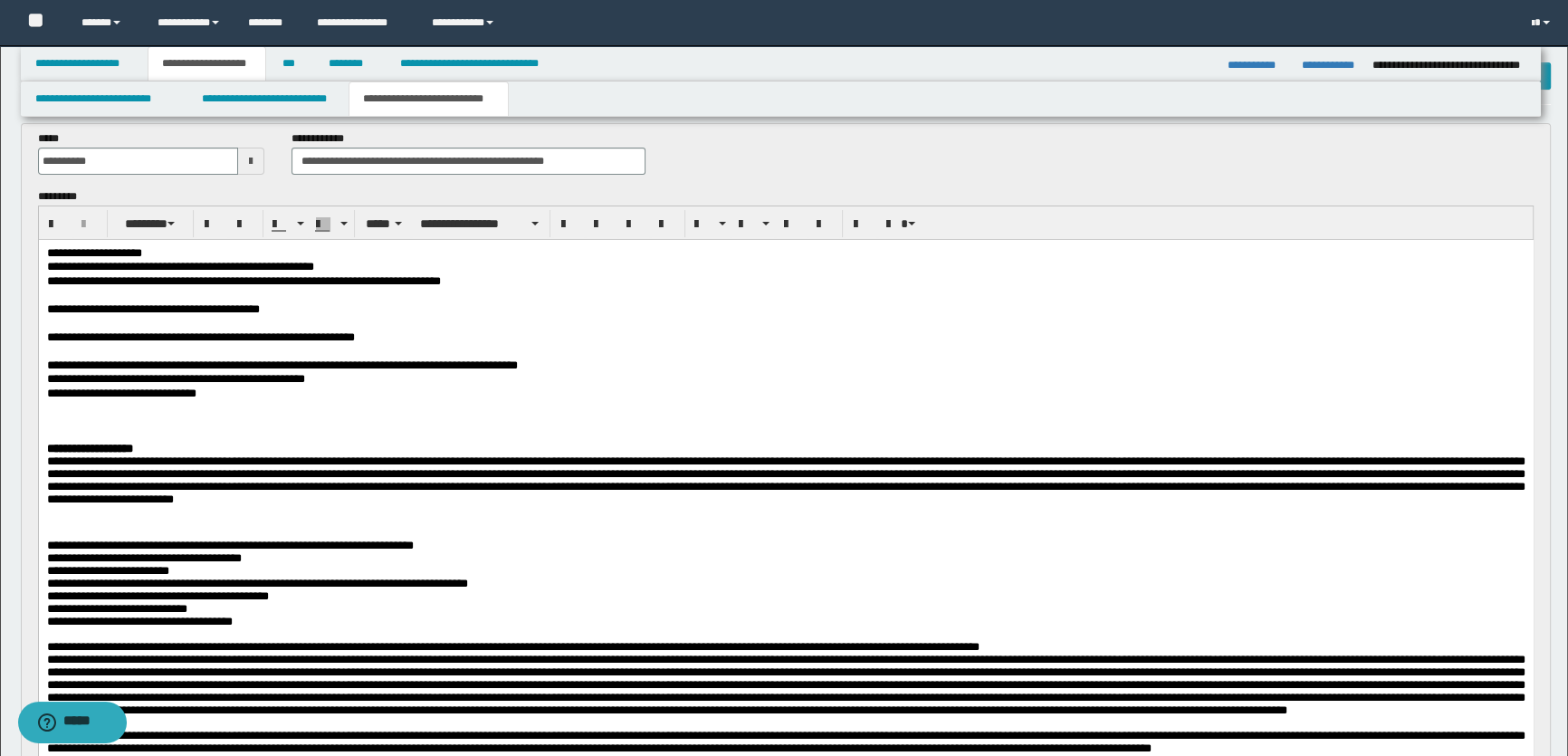 click on "**********" at bounding box center [785, 626] 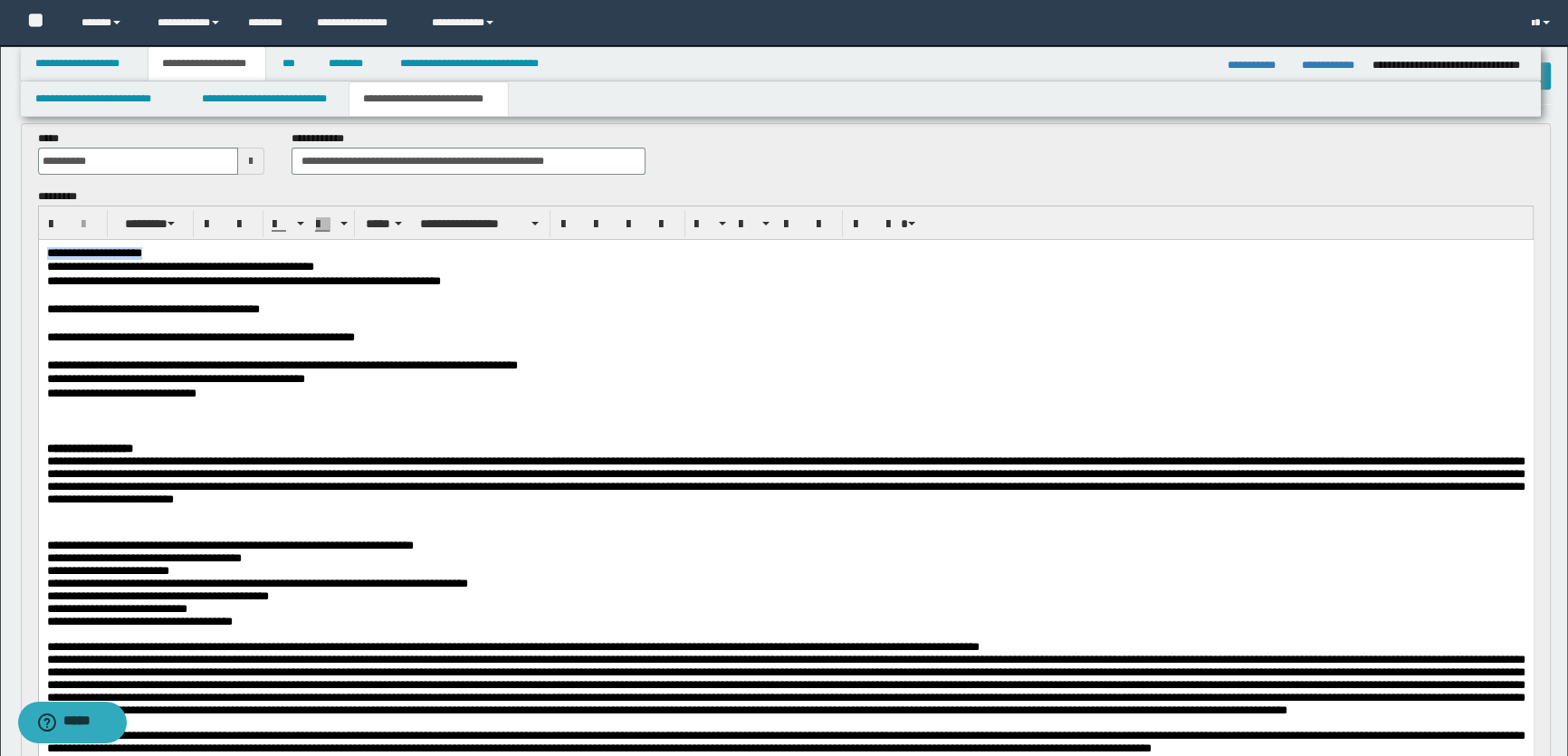 drag, startPoint x: 216, startPoint y: 251, endPoint x: 27, endPoint y: 235, distance: 189.67604 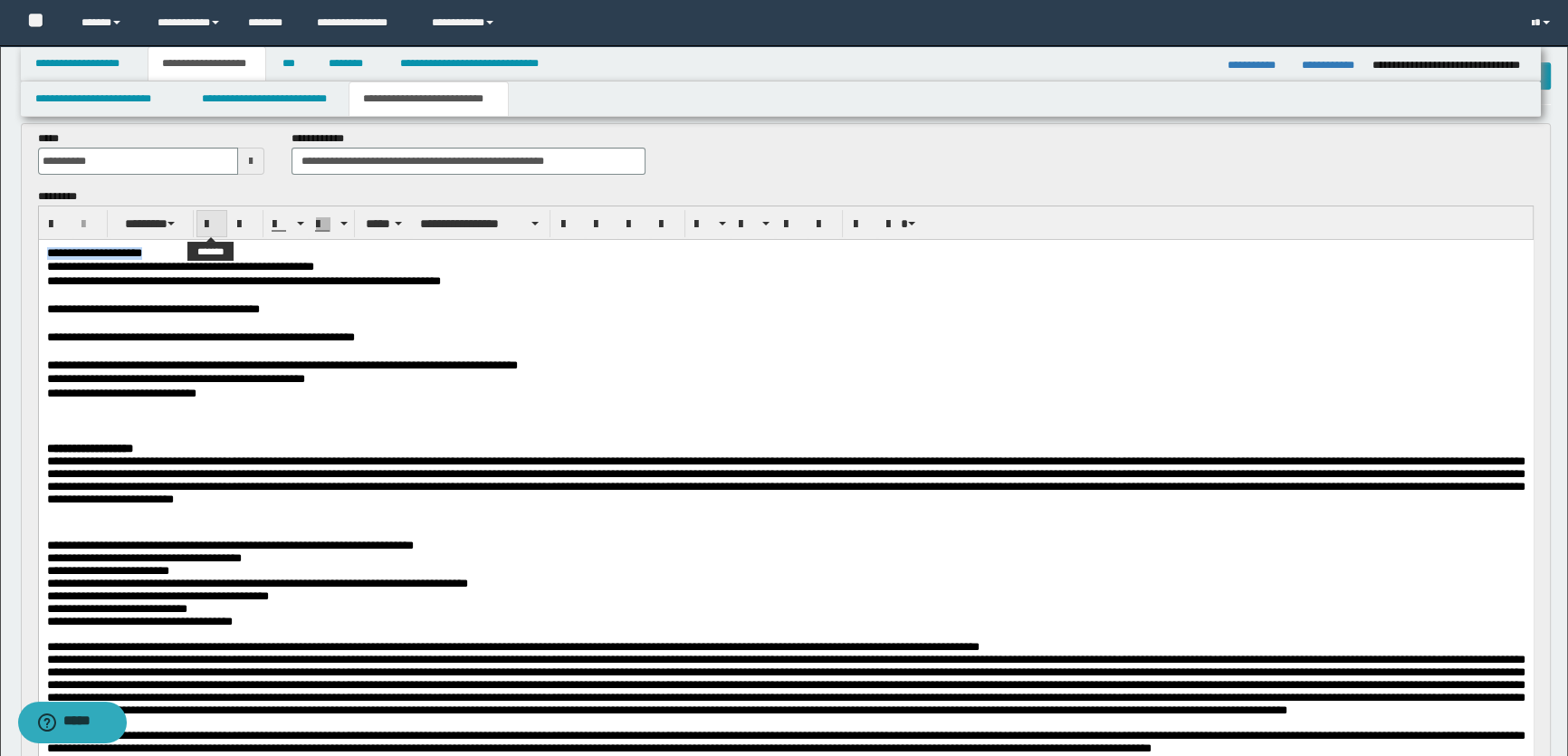 click at bounding box center [212, 225] 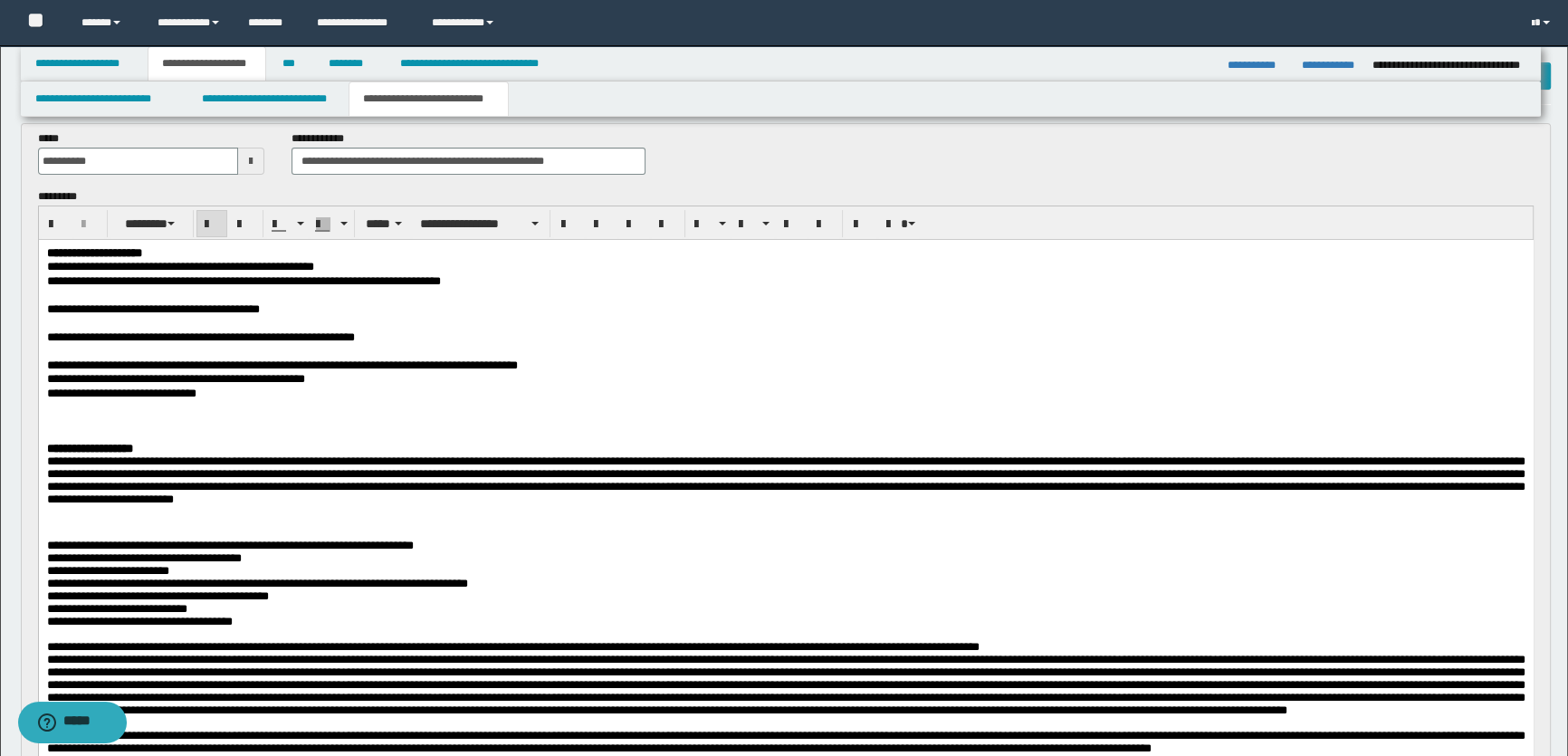 click on "**********" at bounding box center (785, 379) 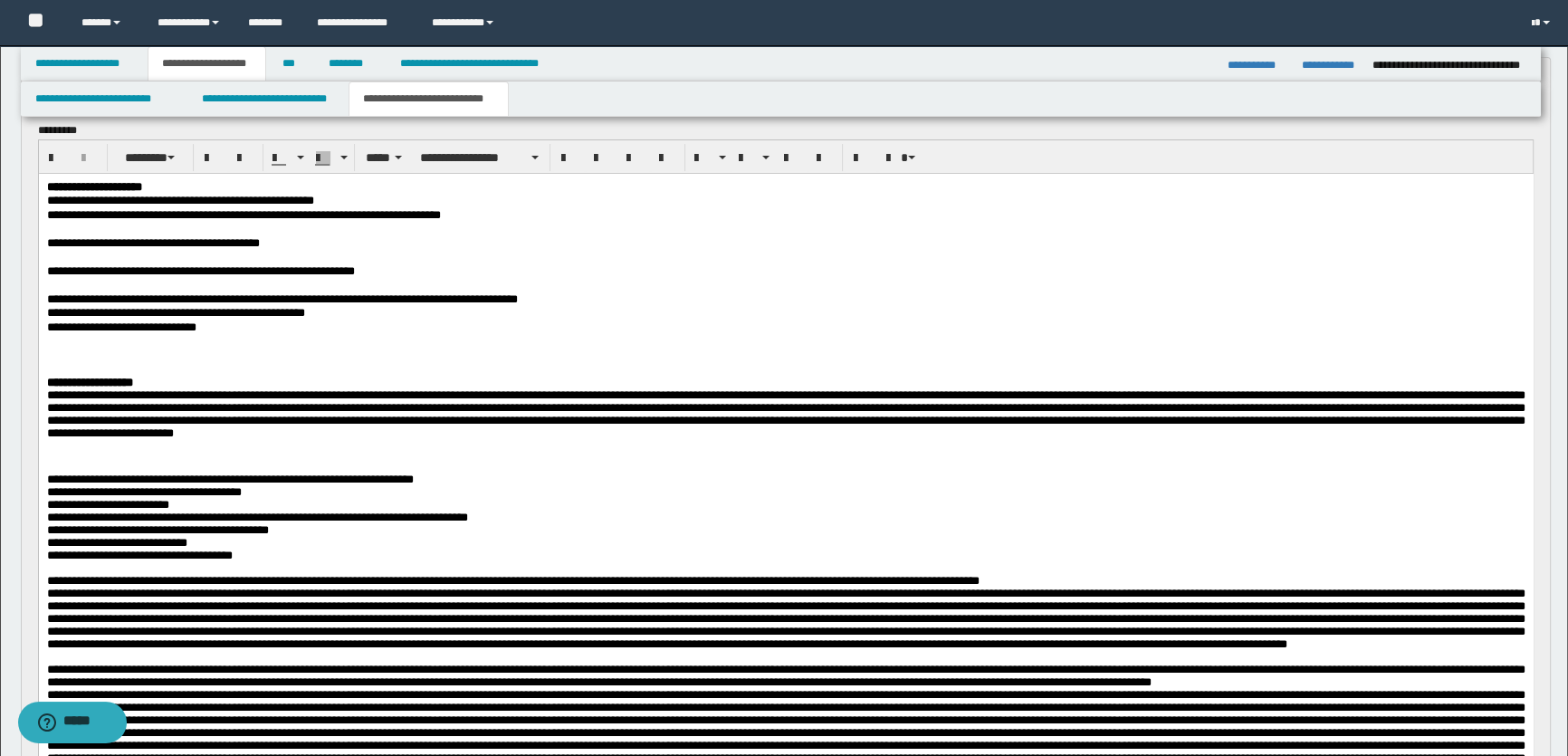 scroll, scrollTop: 246, scrollLeft: 0, axis: vertical 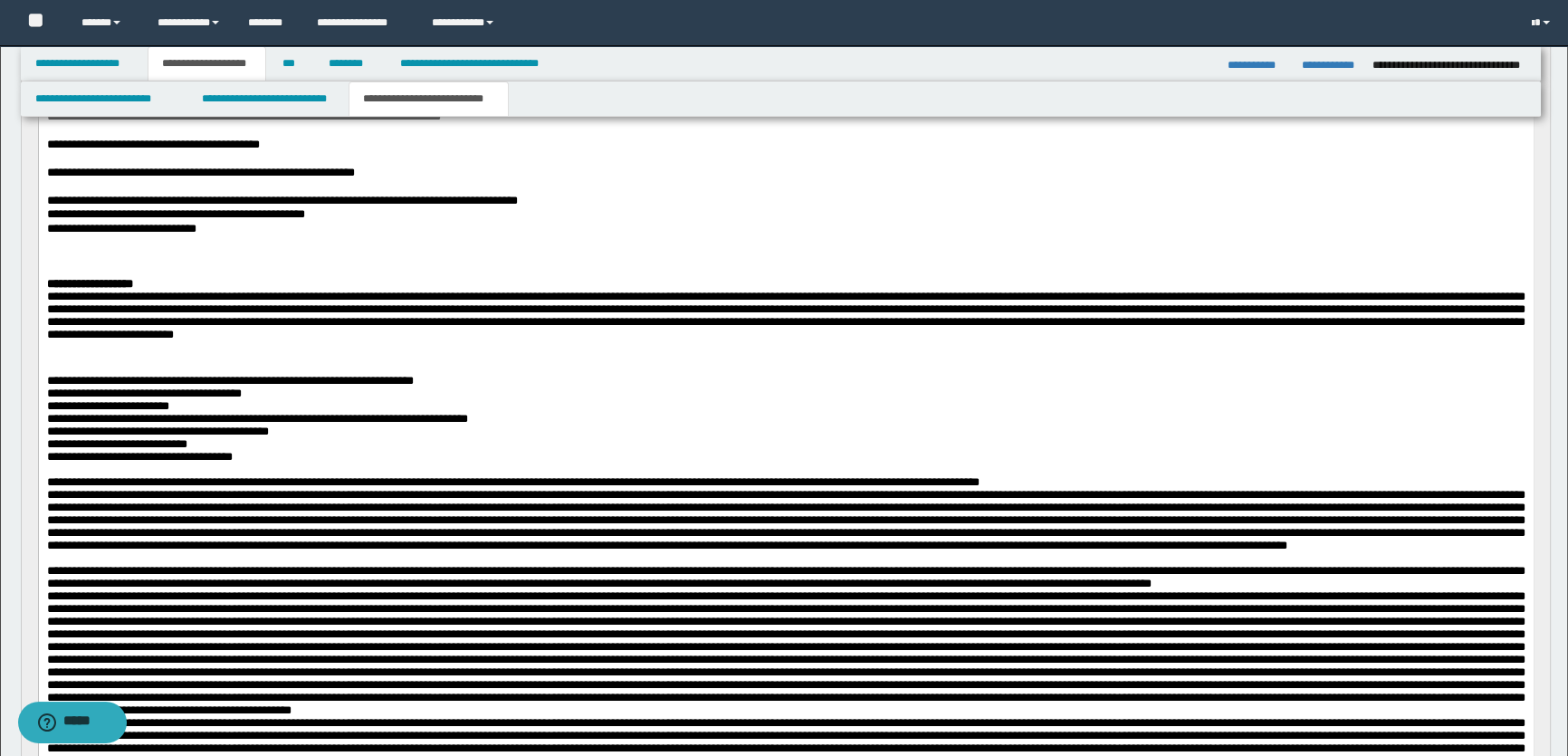 click on "**********" at bounding box center (785, 315) 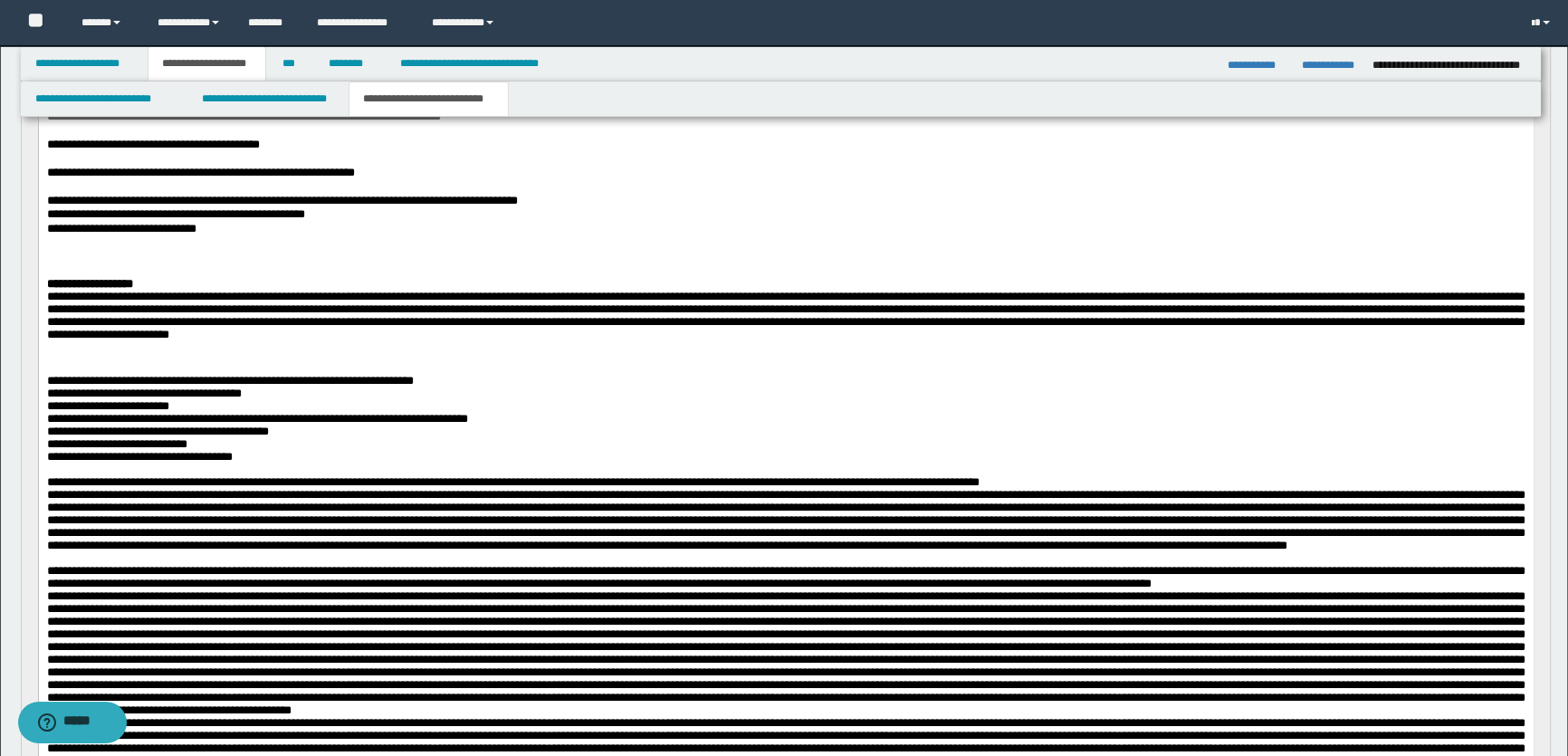 click on "**********" at bounding box center (785, 315) 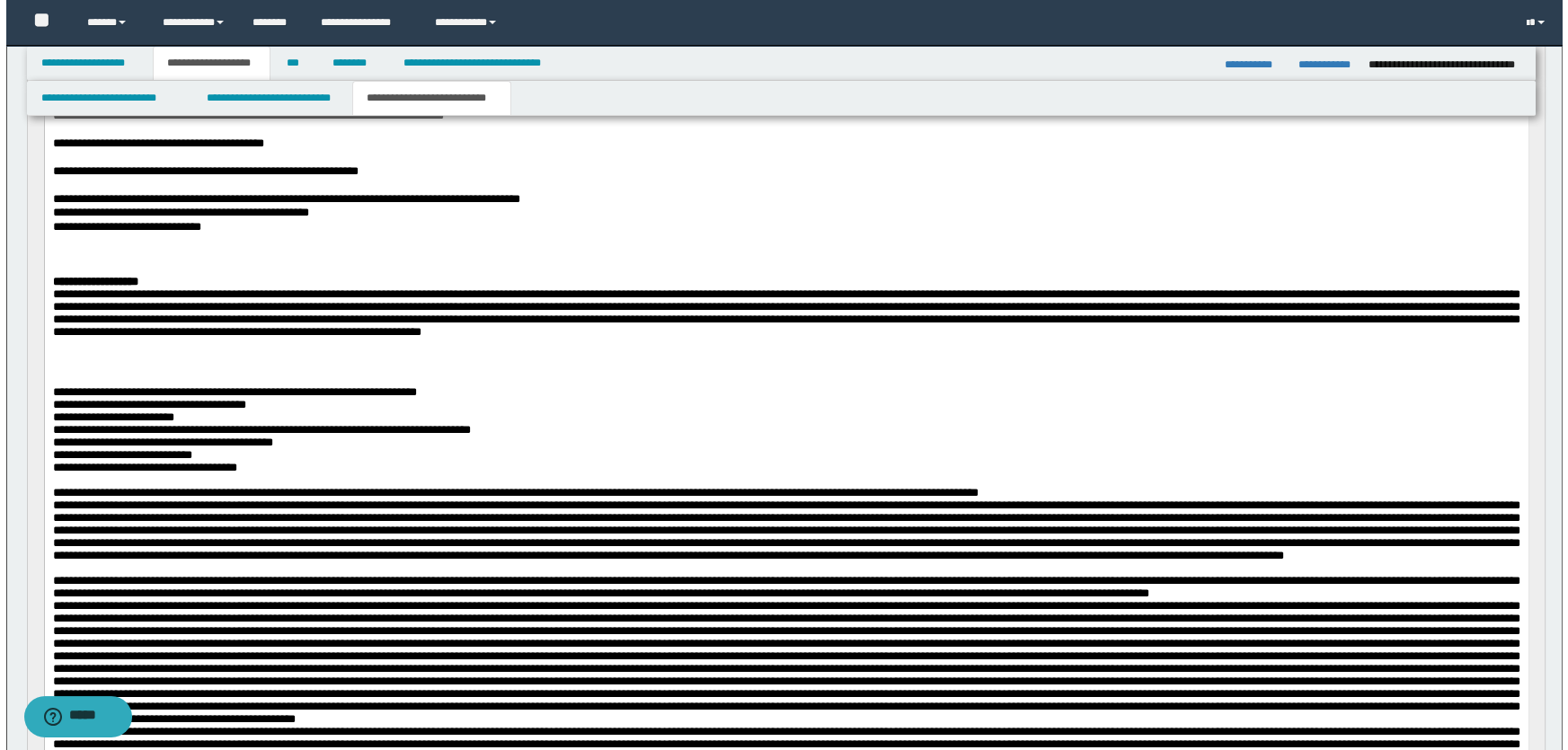 scroll, scrollTop: 0, scrollLeft: 0, axis: both 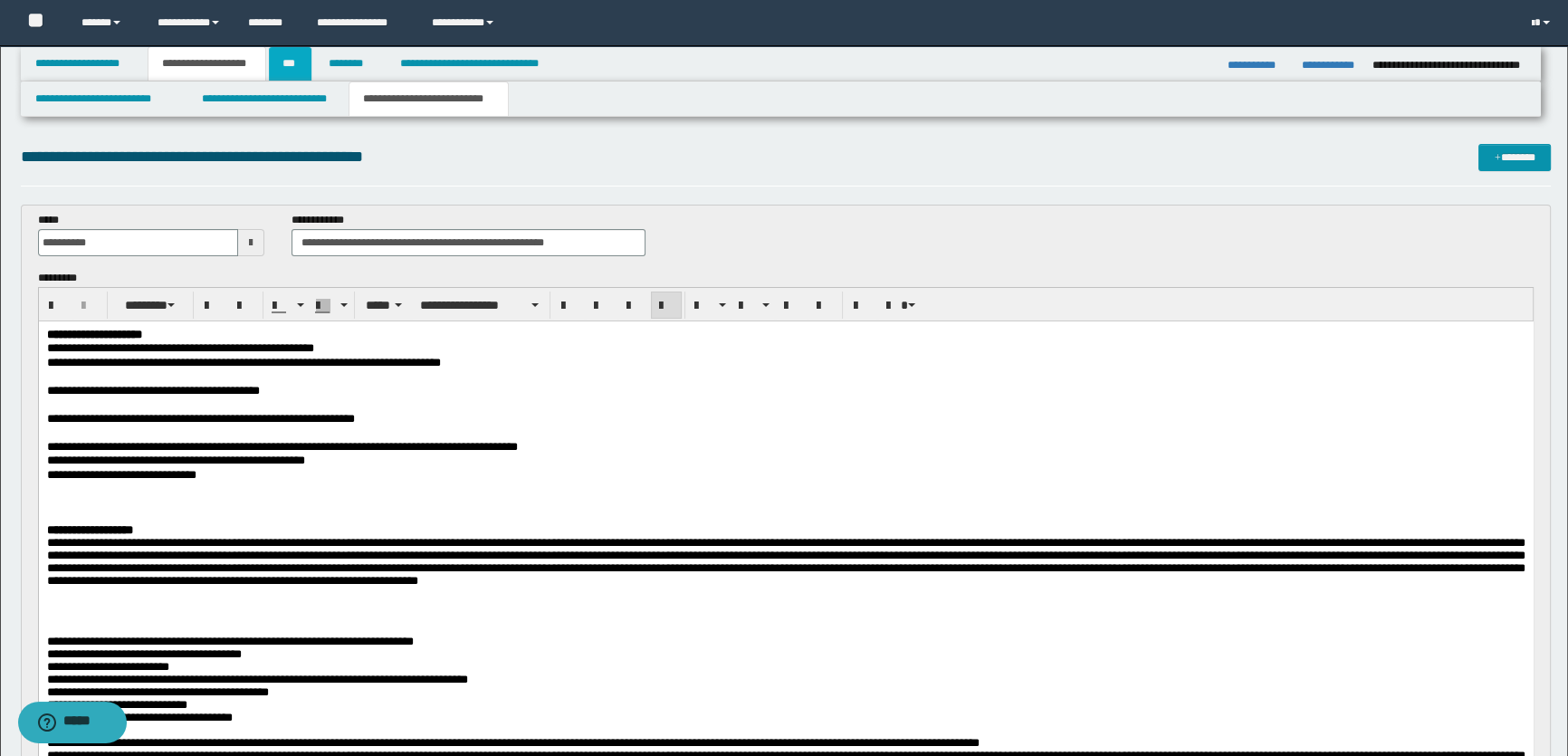 click on "***" at bounding box center (290, 63) 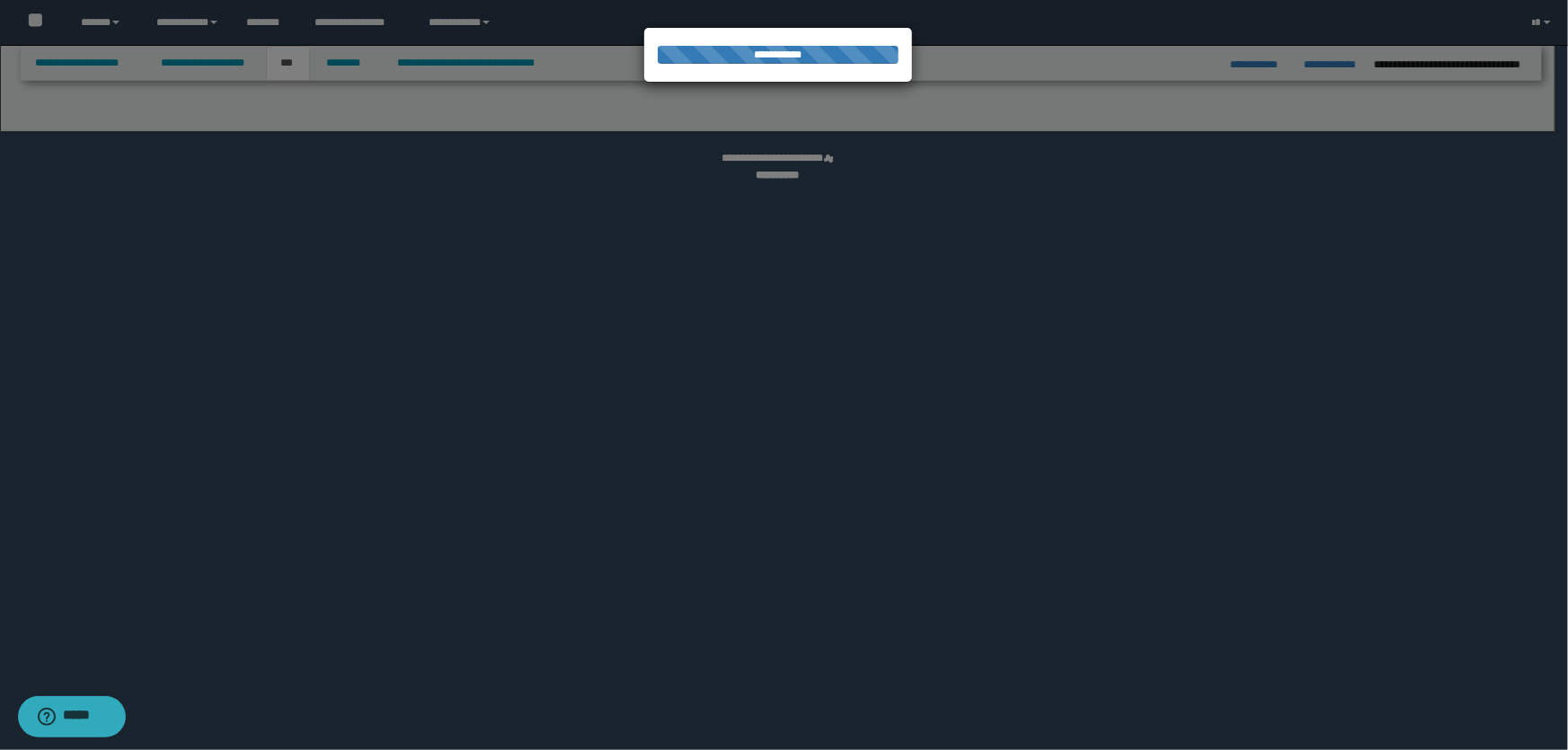select on "**" 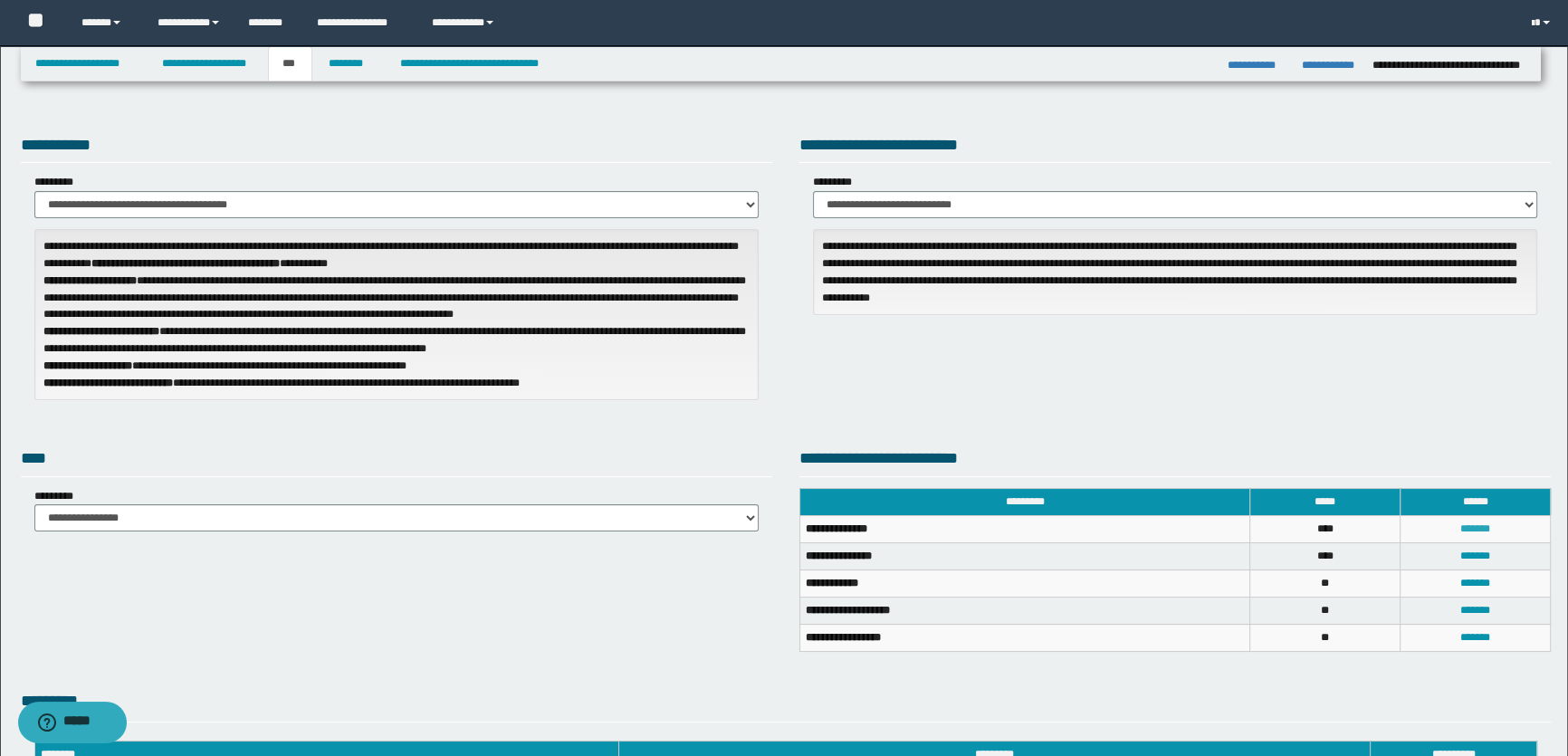 click on "*******" at bounding box center [1475, 529] 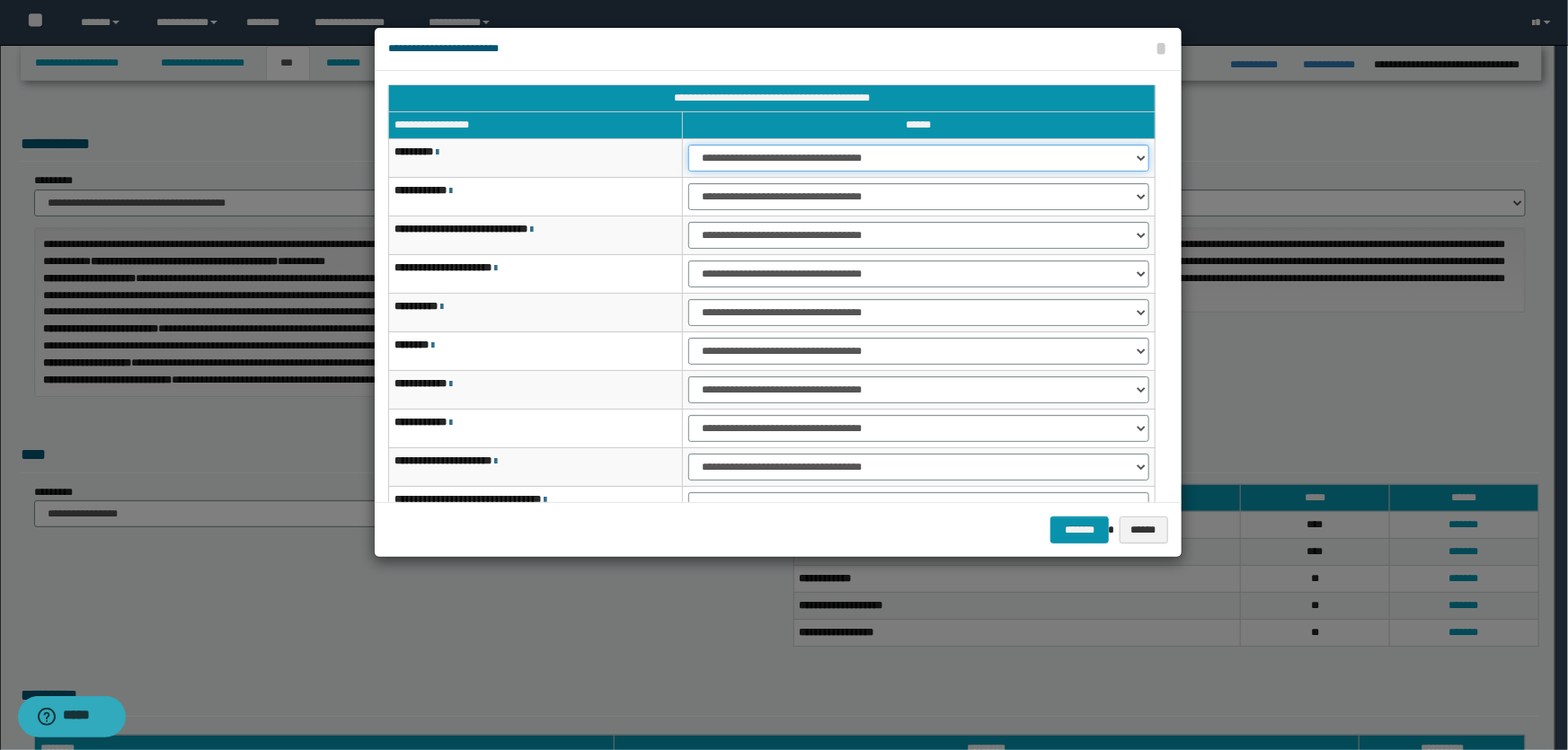 click on "**********" at bounding box center [918, 158] 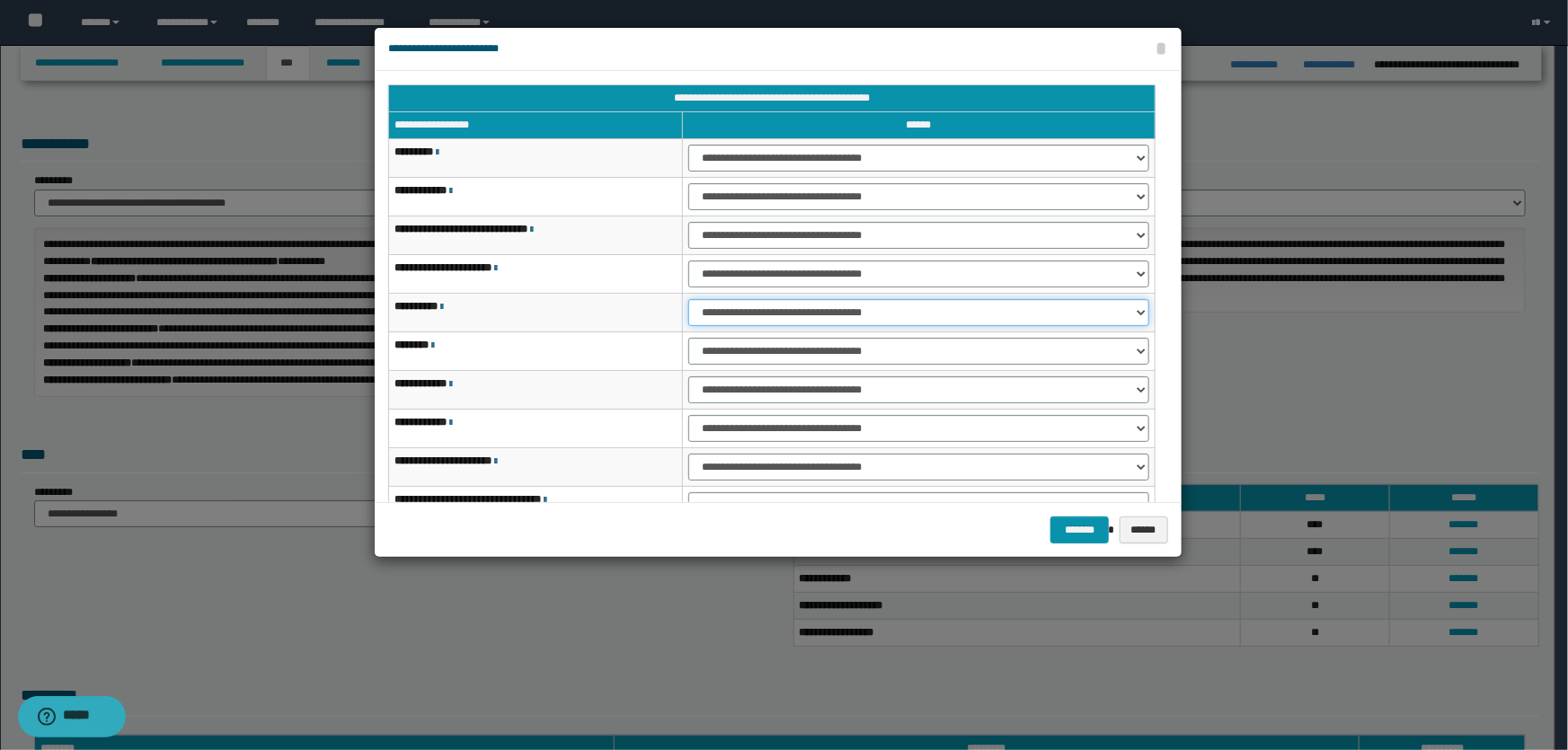 click on "**********" at bounding box center [918, 313] 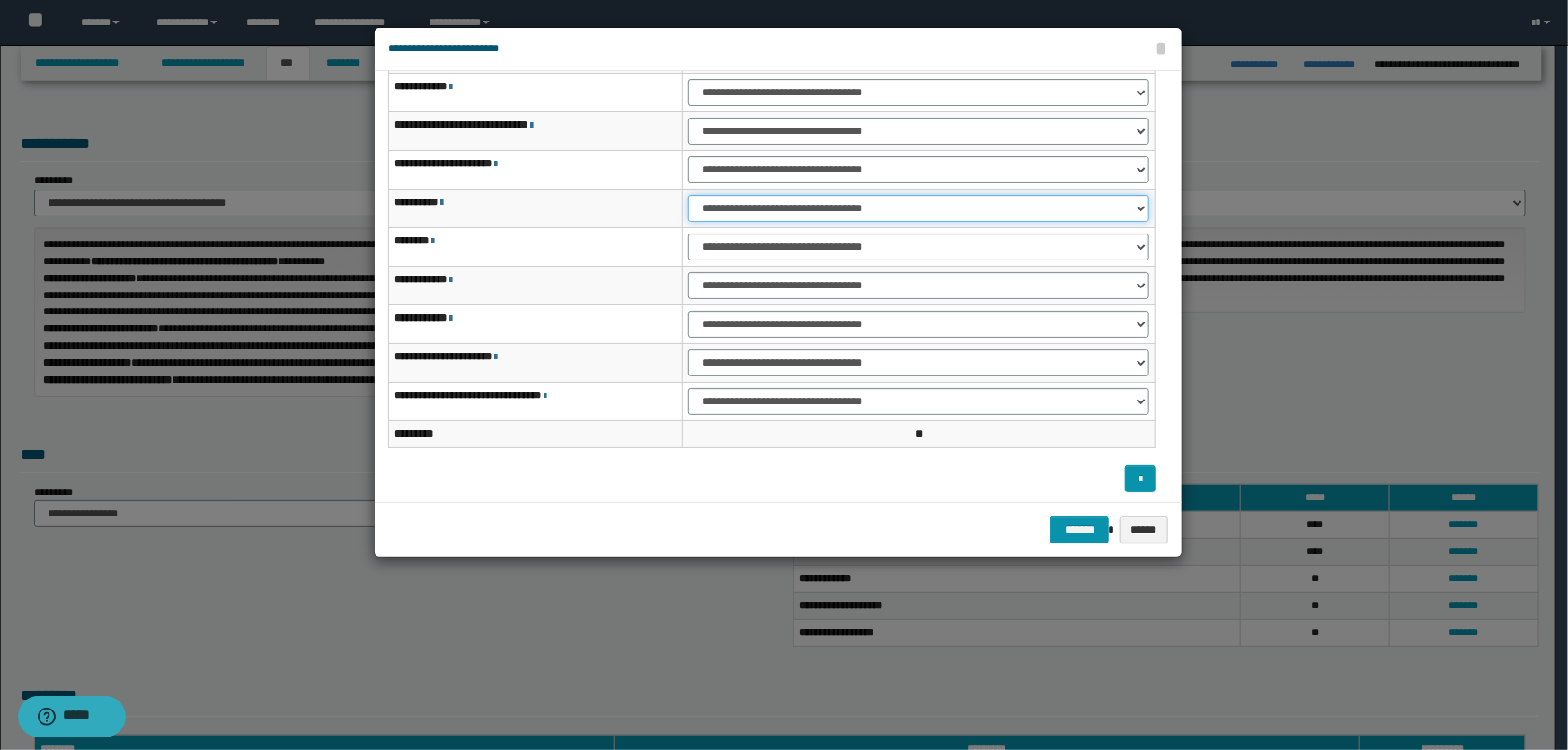 scroll, scrollTop: 108, scrollLeft: 0, axis: vertical 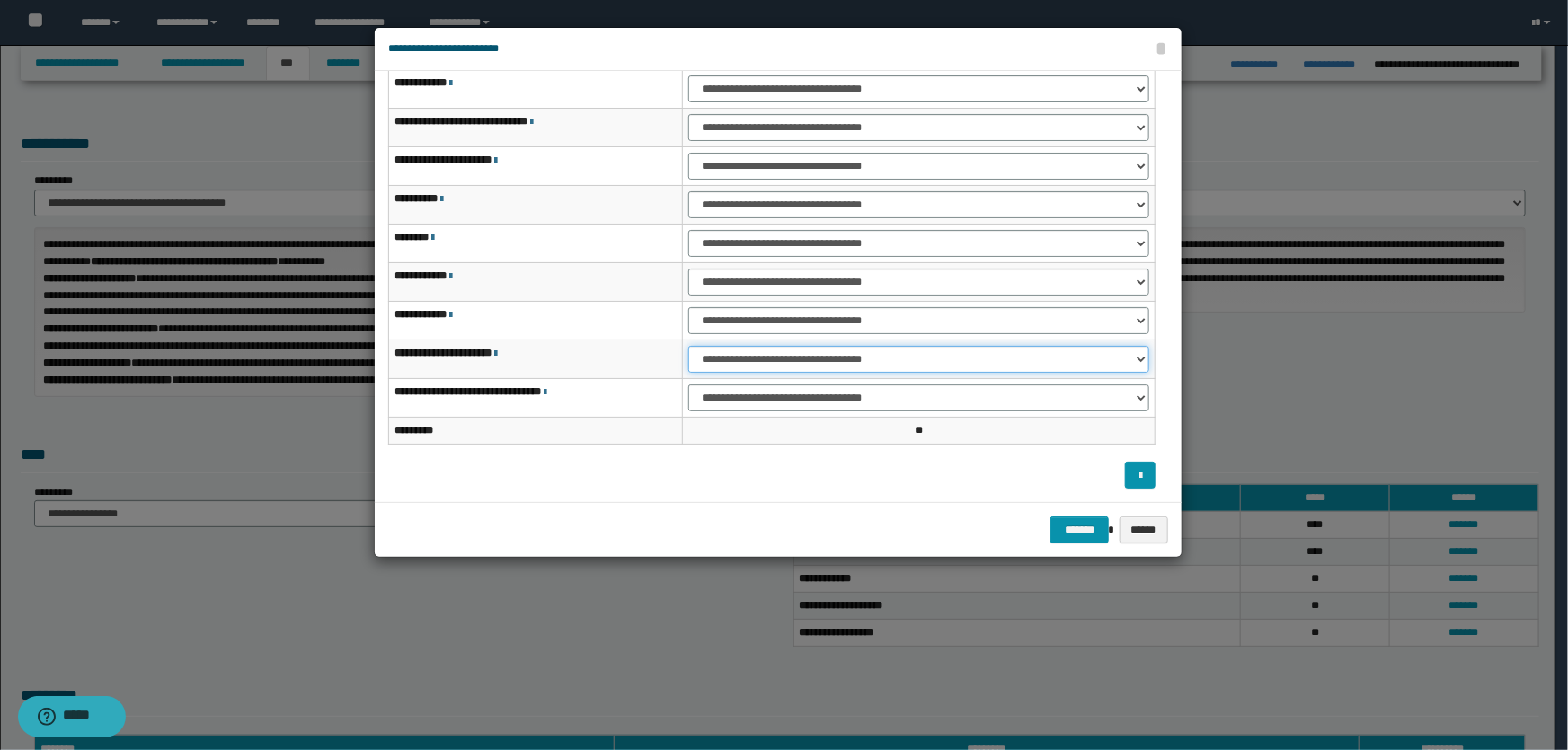 click on "**********" at bounding box center (918, 359) 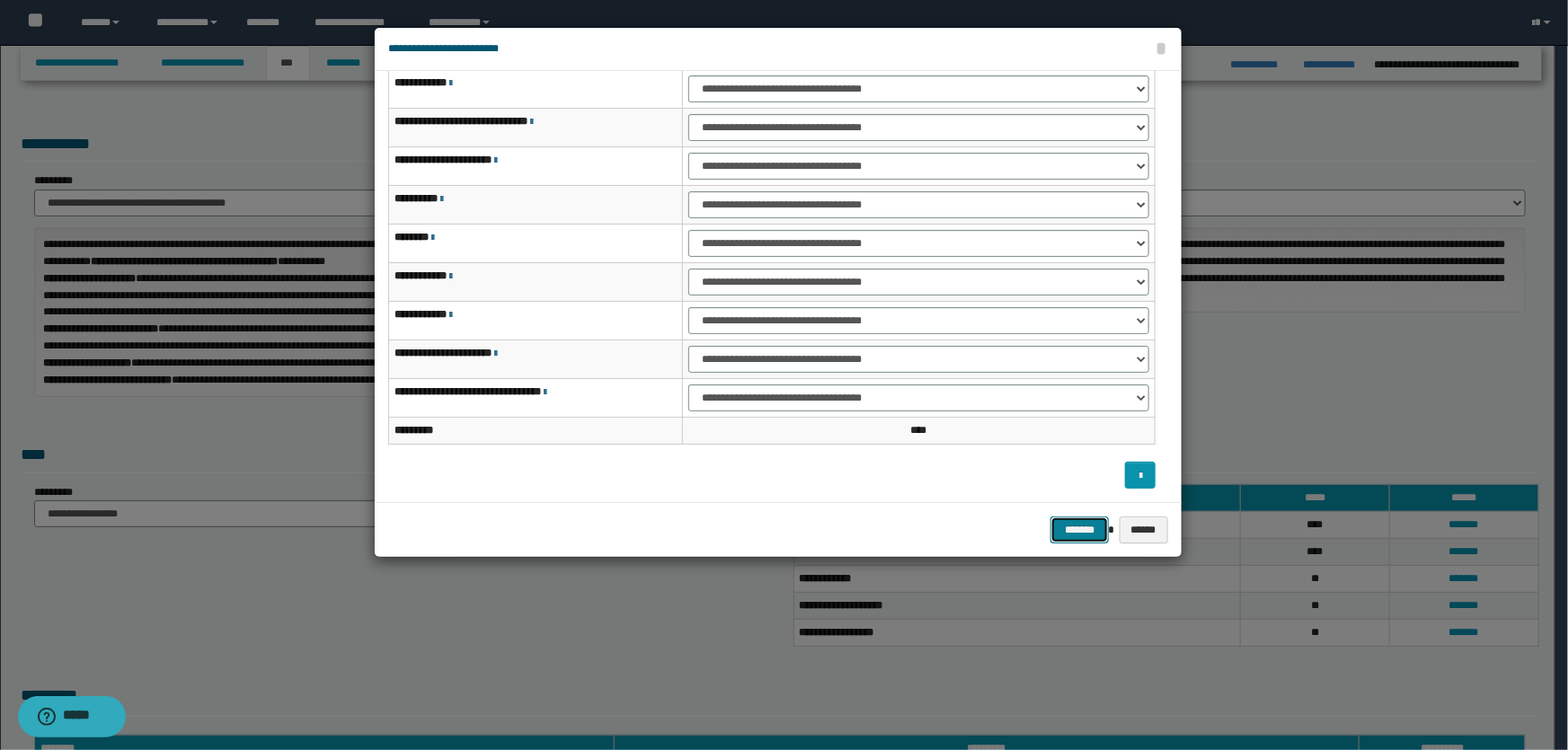 click on "*******" at bounding box center (1079, 530) 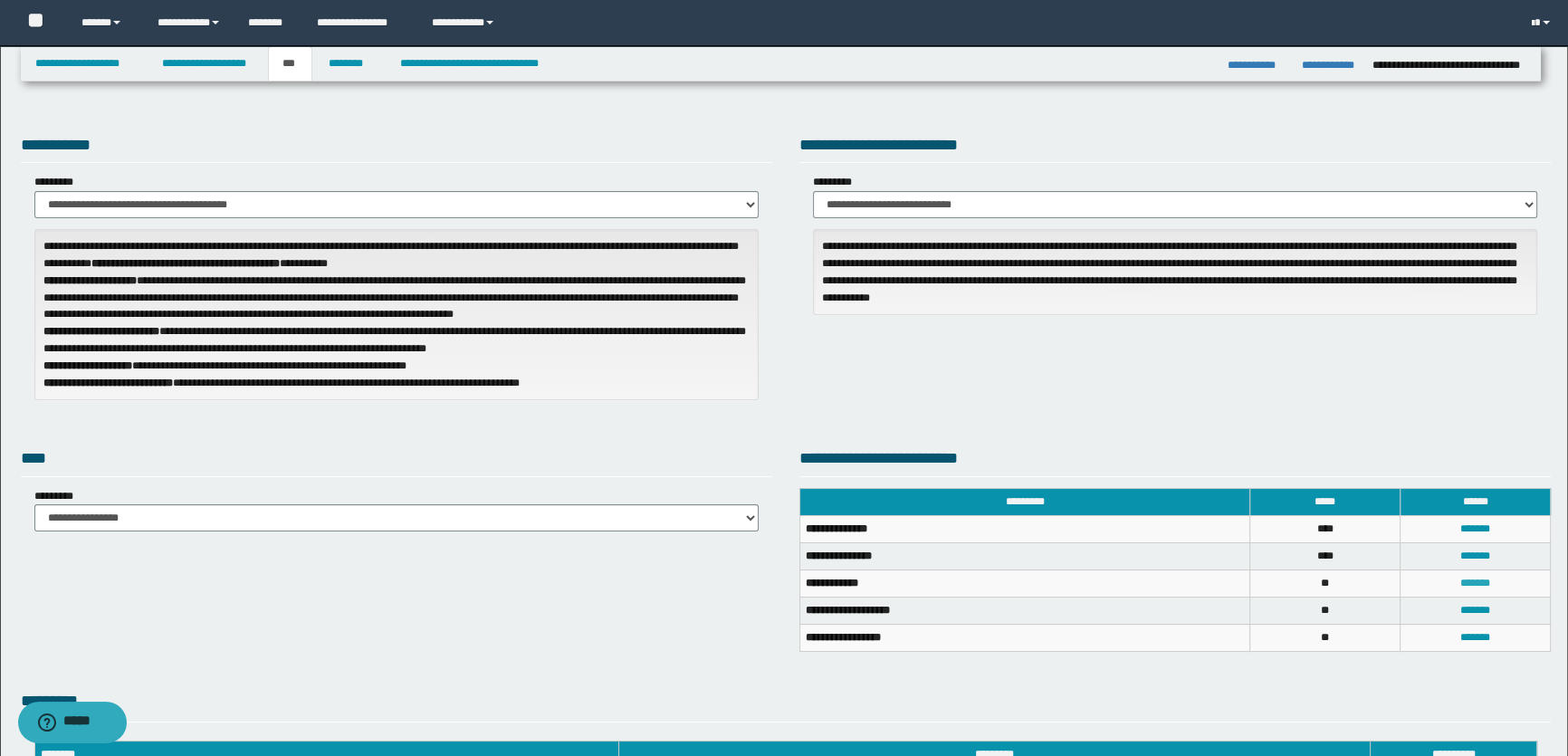 click on "*******" at bounding box center [1475, 583] 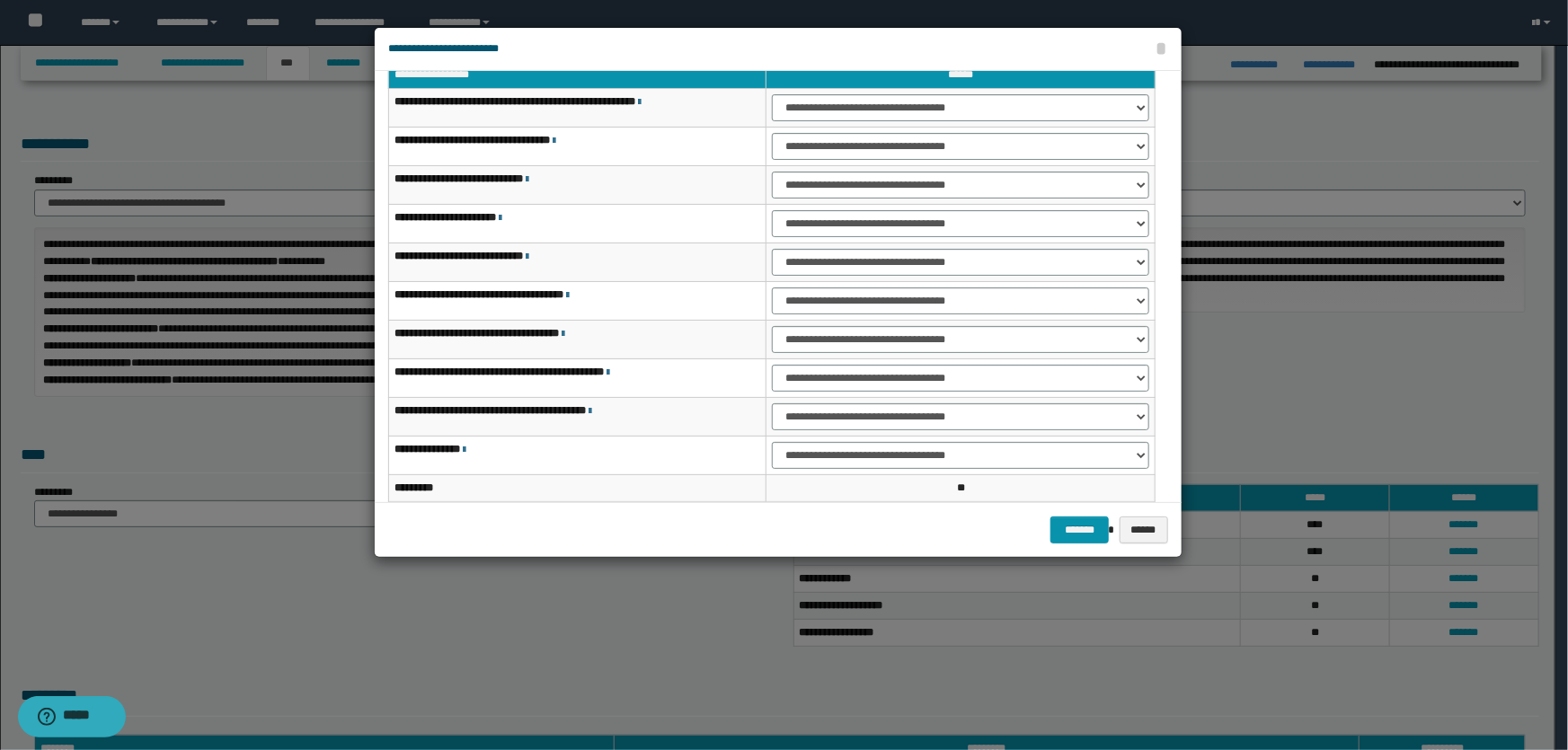 scroll, scrollTop: 0, scrollLeft: 0, axis: both 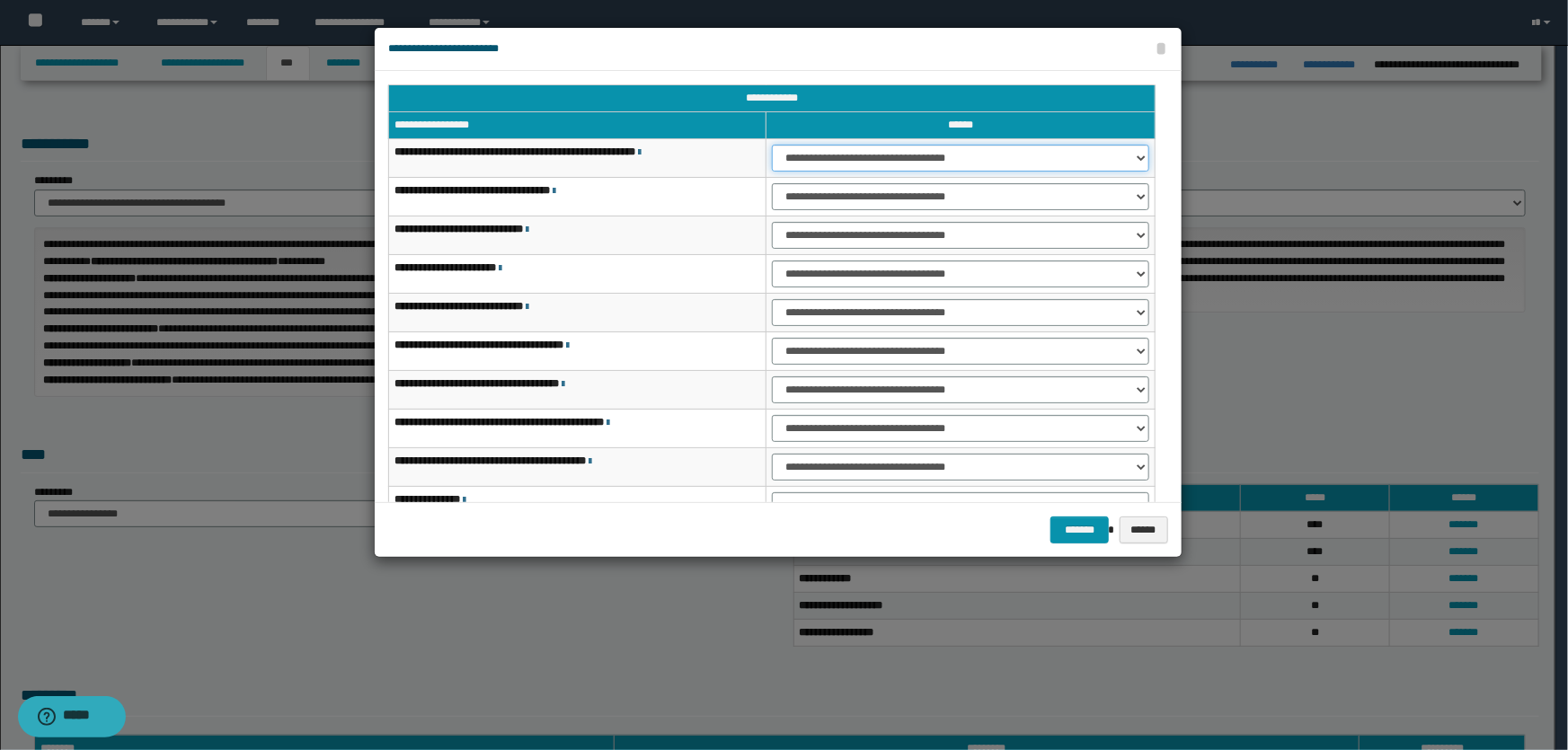 click on "**********" at bounding box center [961, 158] 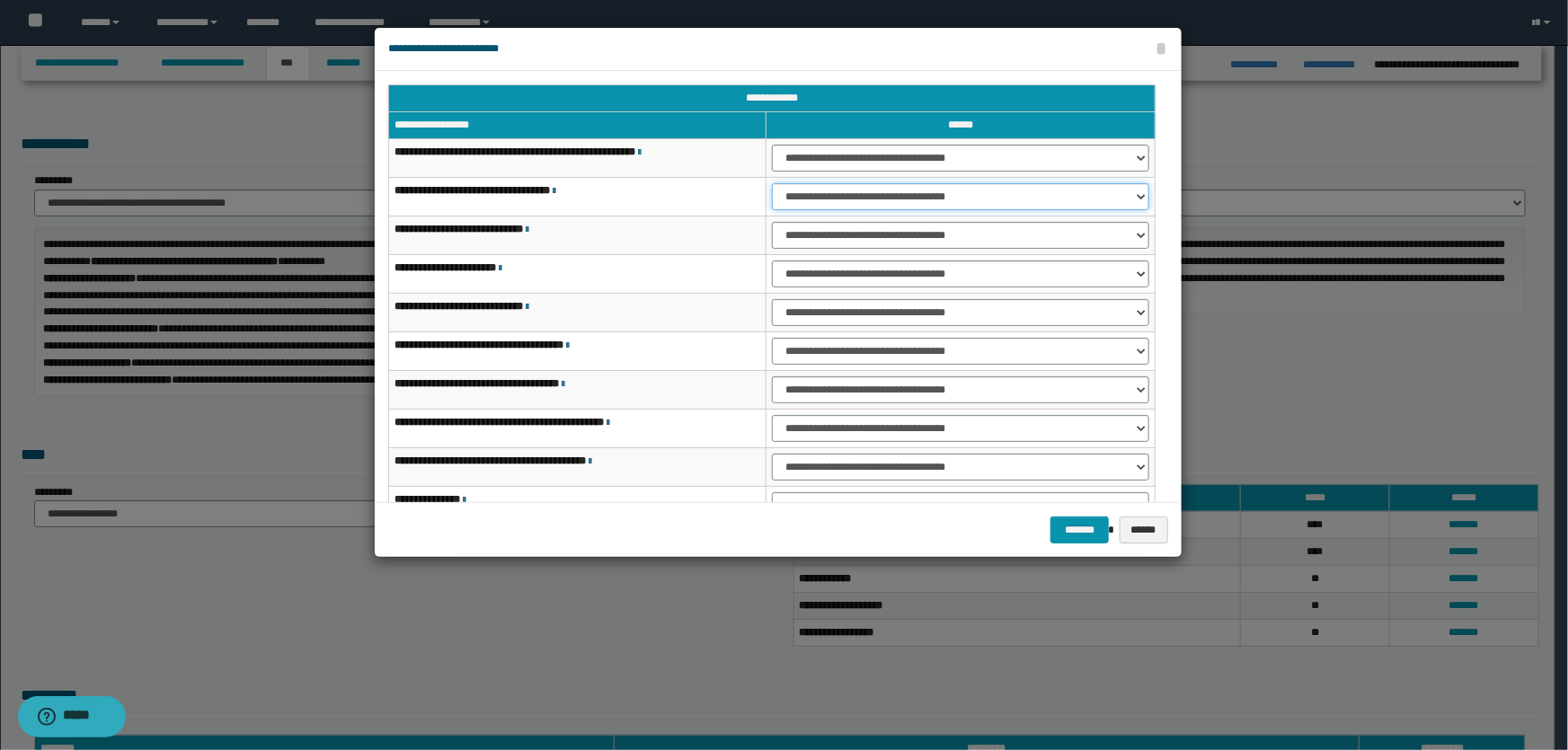click on "**********" at bounding box center [961, 197] 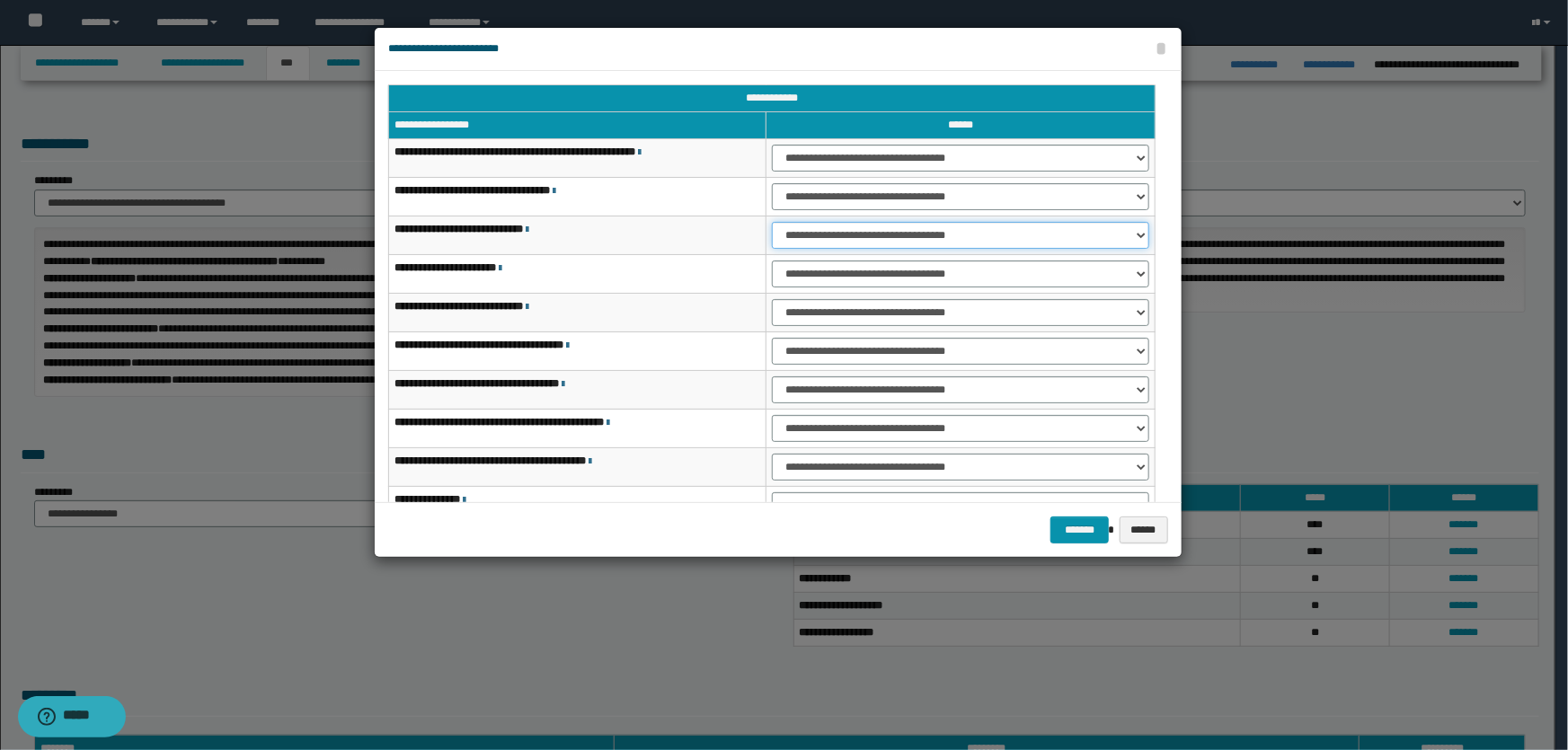 click on "**********" at bounding box center [961, 235] 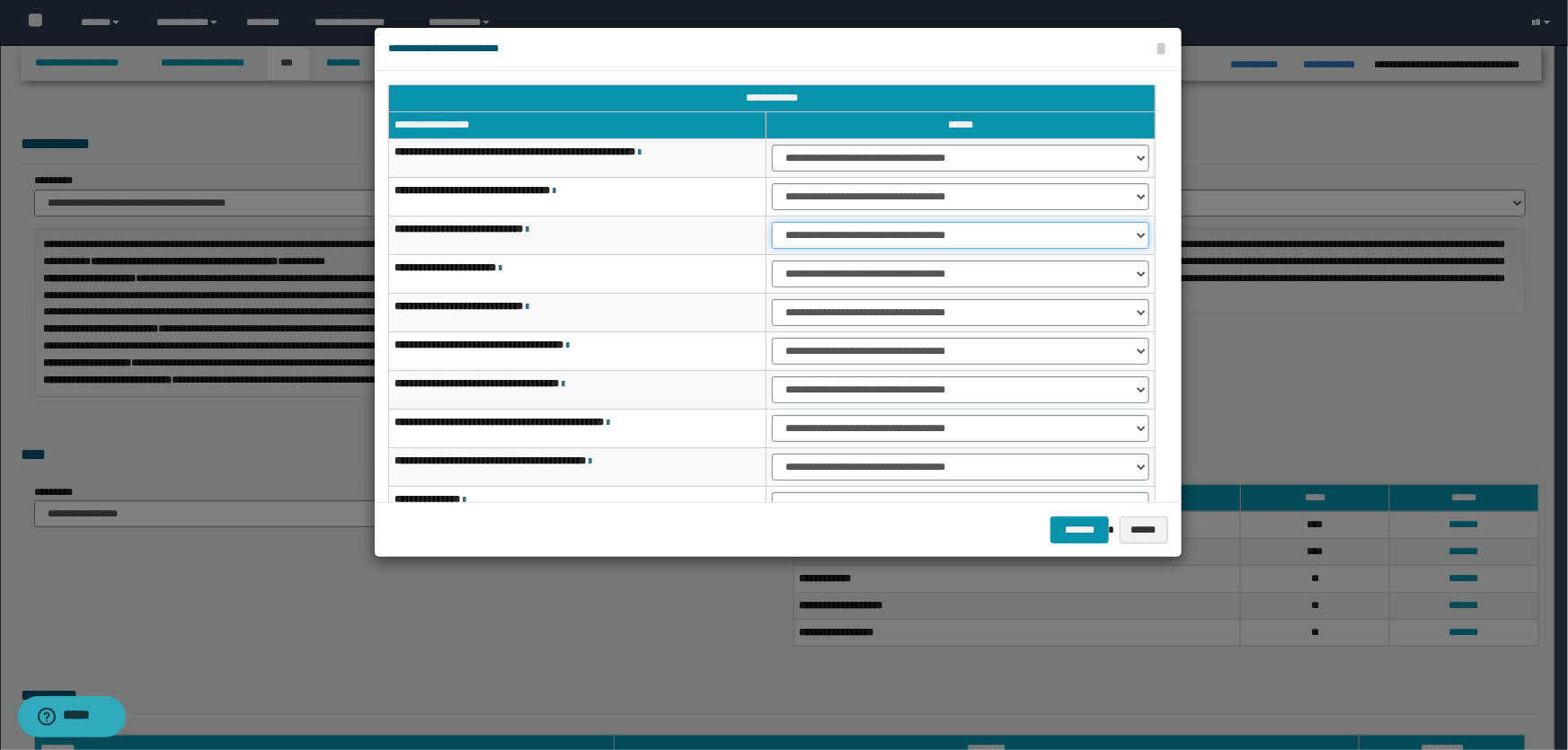 select on "***" 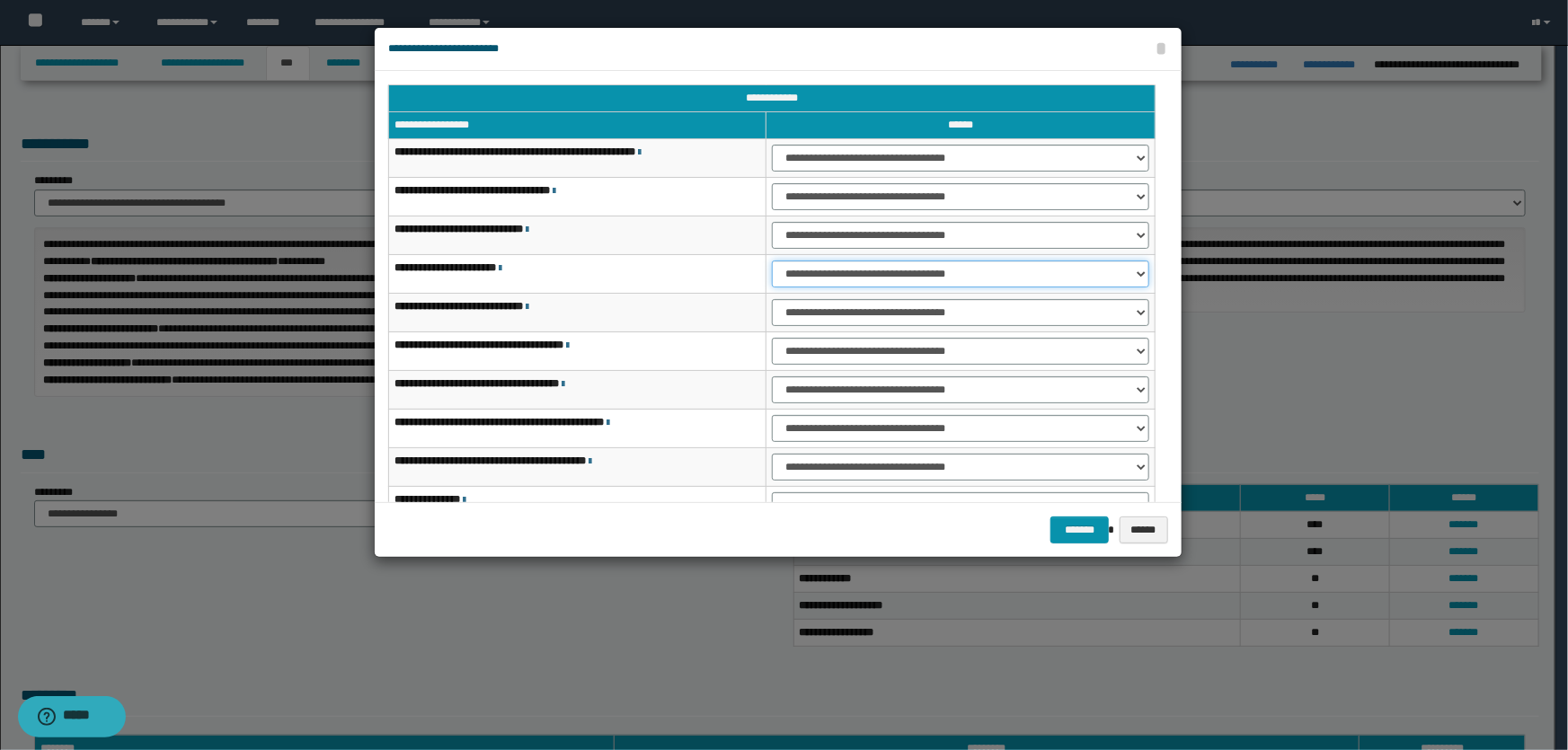 drag, startPoint x: 879, startPoint y: 278, endPoint x: 893, endPoint y: 285, distance: 15.652476 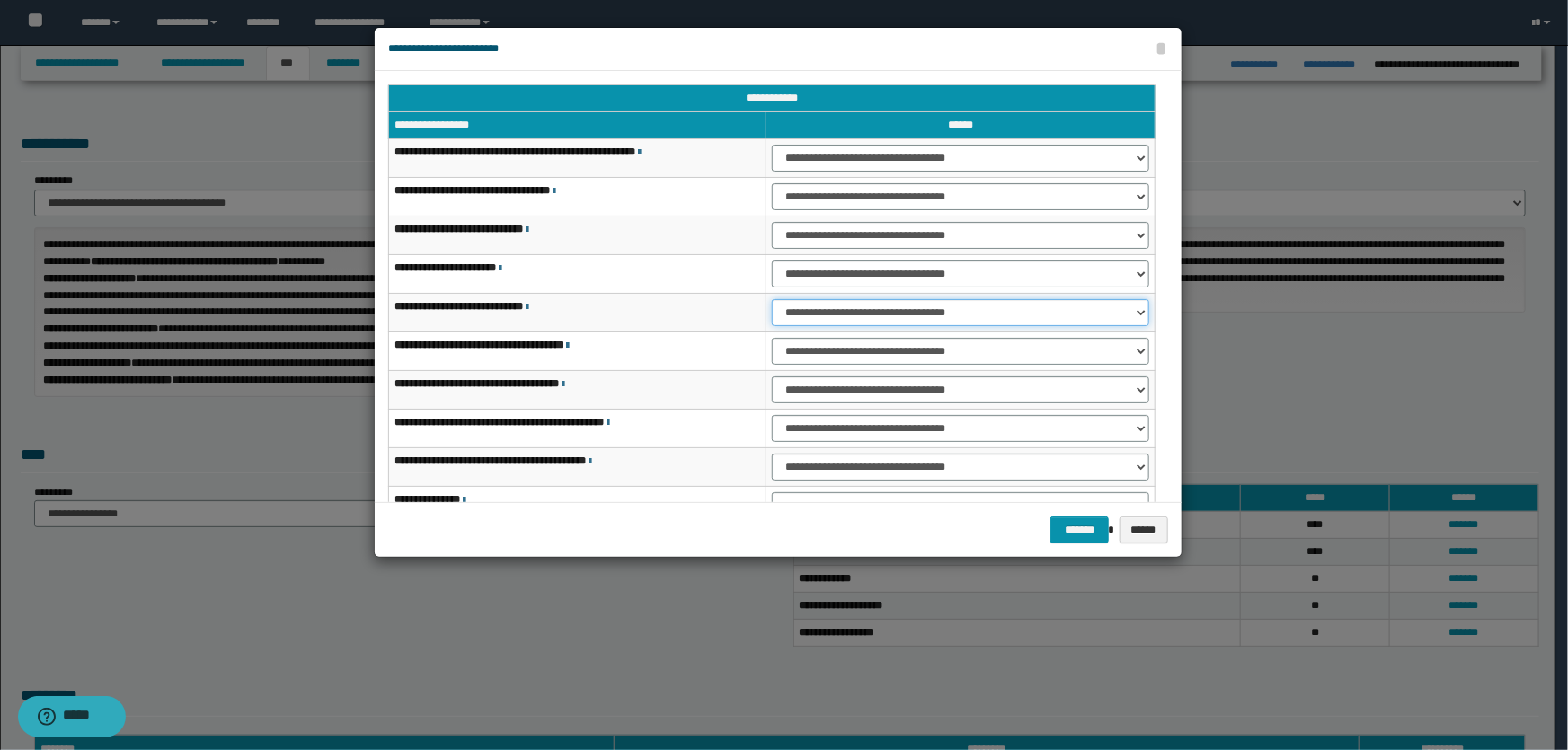 drag, startPoint x: 853, startPoint y: 317, endPoint x: 867, endPoint y: 321, distance: 14.56022 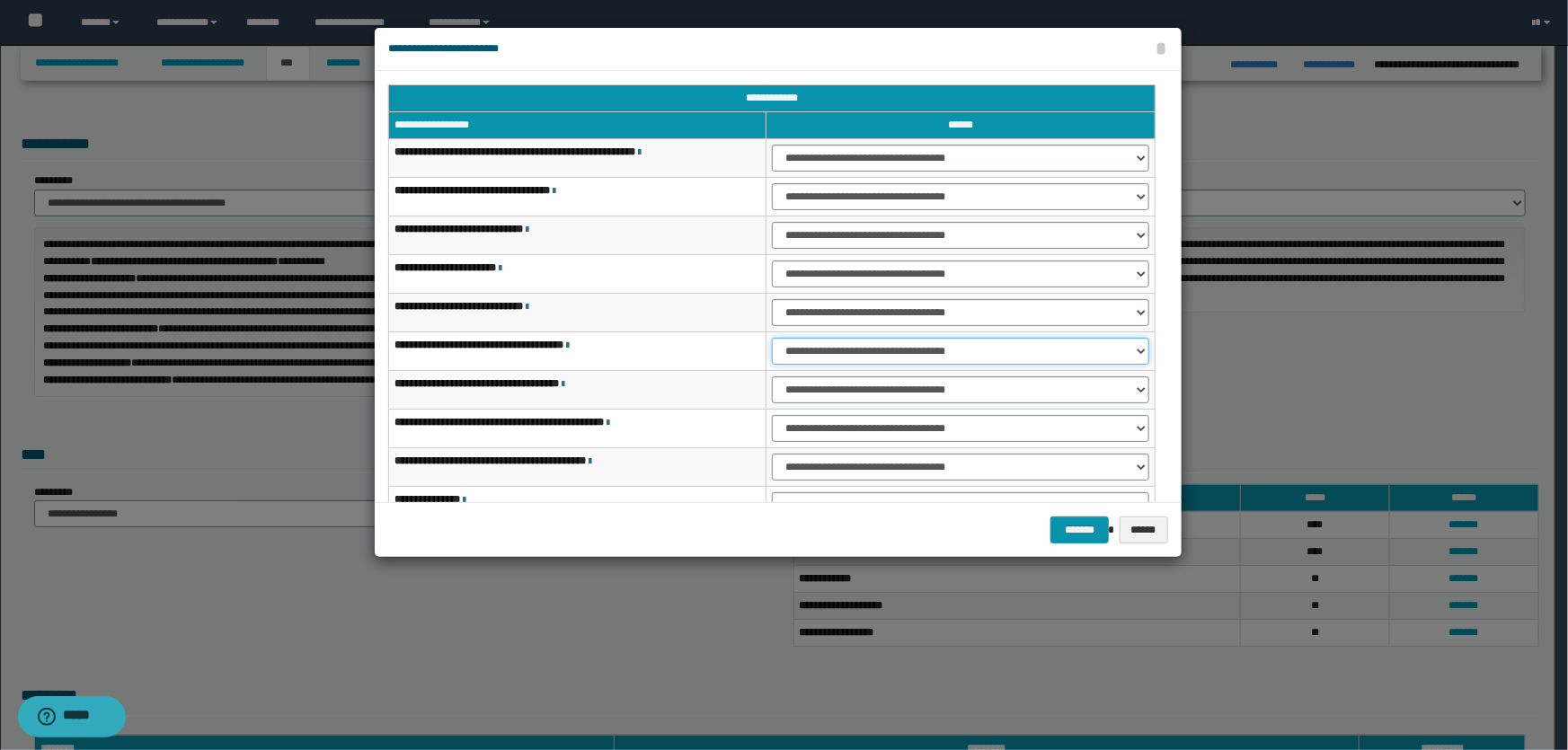 drag, startPoint x: 842, startPoint y: 354, endPoint x: 856, endPoint y: 363, distance: 16.643317 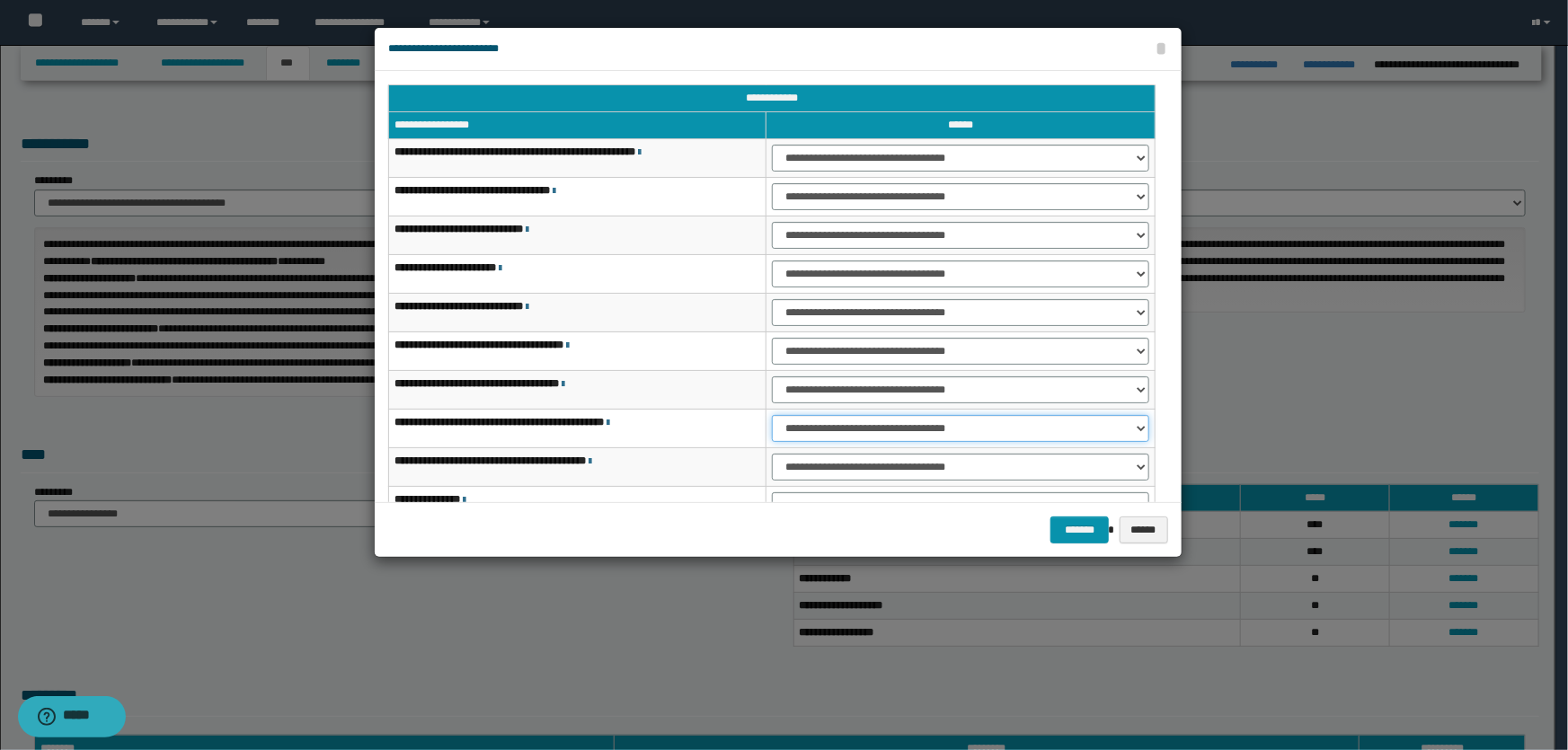 click on "**********" at bounding box center [961, 428] 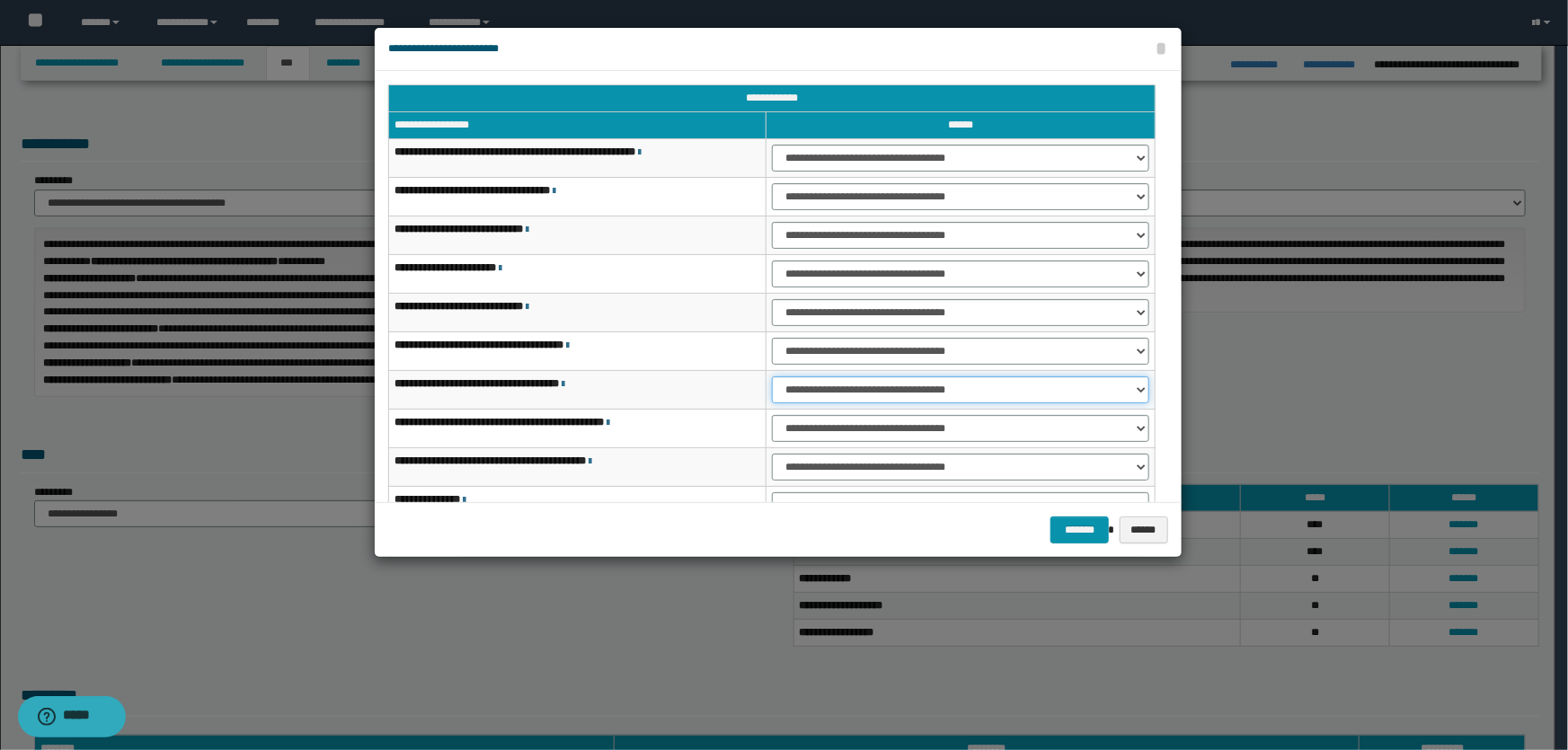 click on "**********" at bounding box center (961, 390) 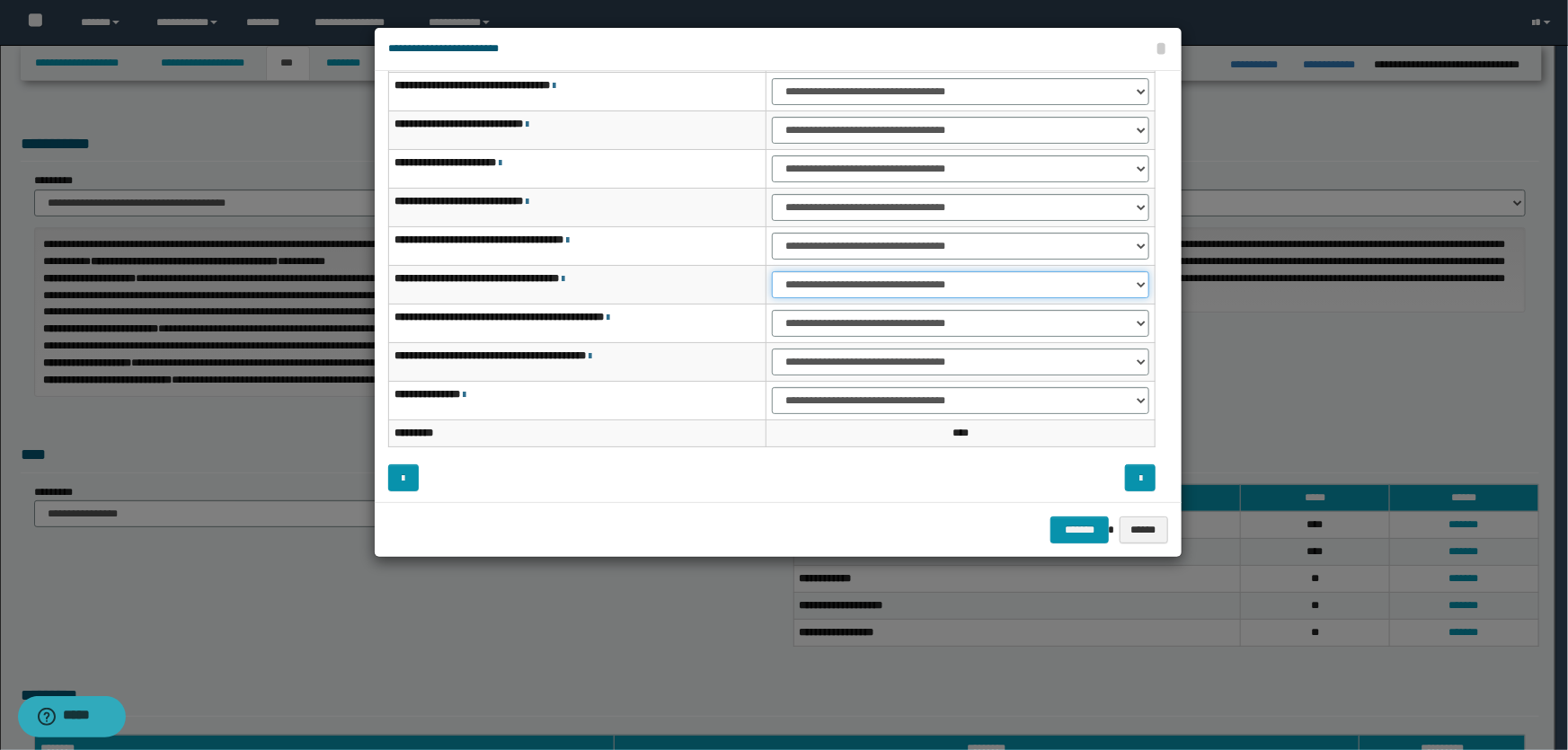 scroll, scrollTop: 108, scrollLeft: 0, axis: vertical 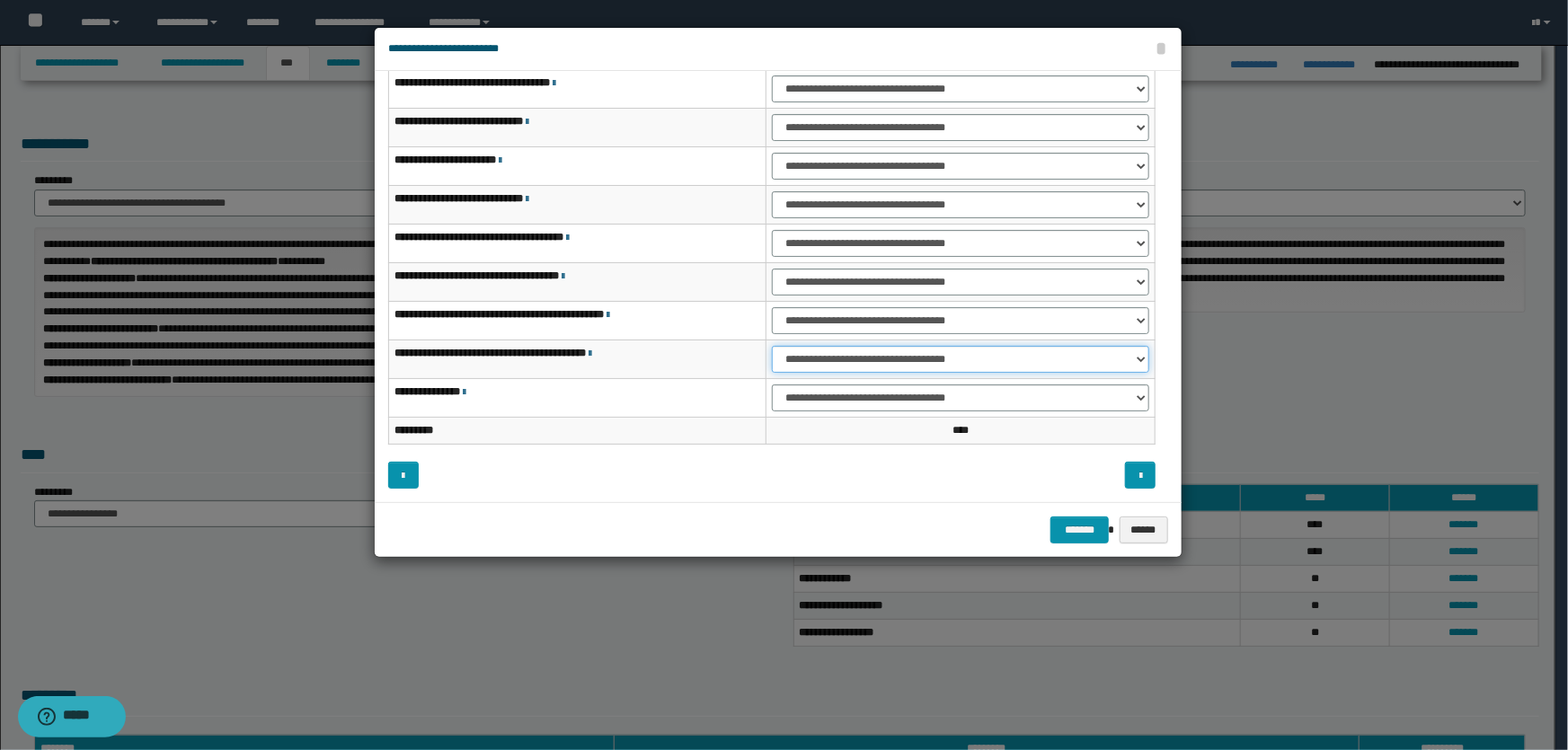 drag, startPoint x: 871, startPoint y: 358, endPoint x: 881, endPoint y: 362, distance: 10.7703296 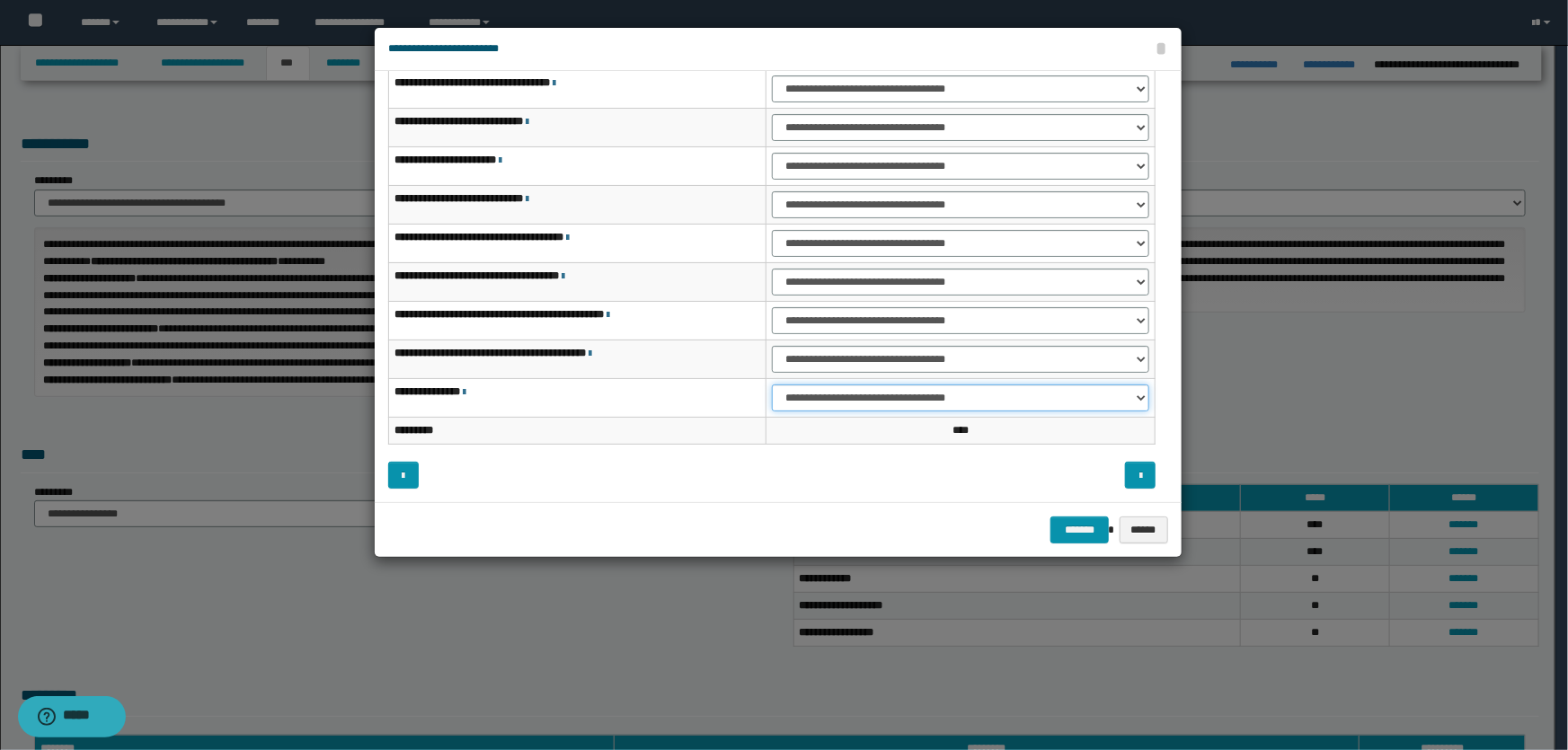 drag, startPoint x: 882, startPoint y: 403, endPoint x: 898, endPoint y: 408, distance: 16.763055 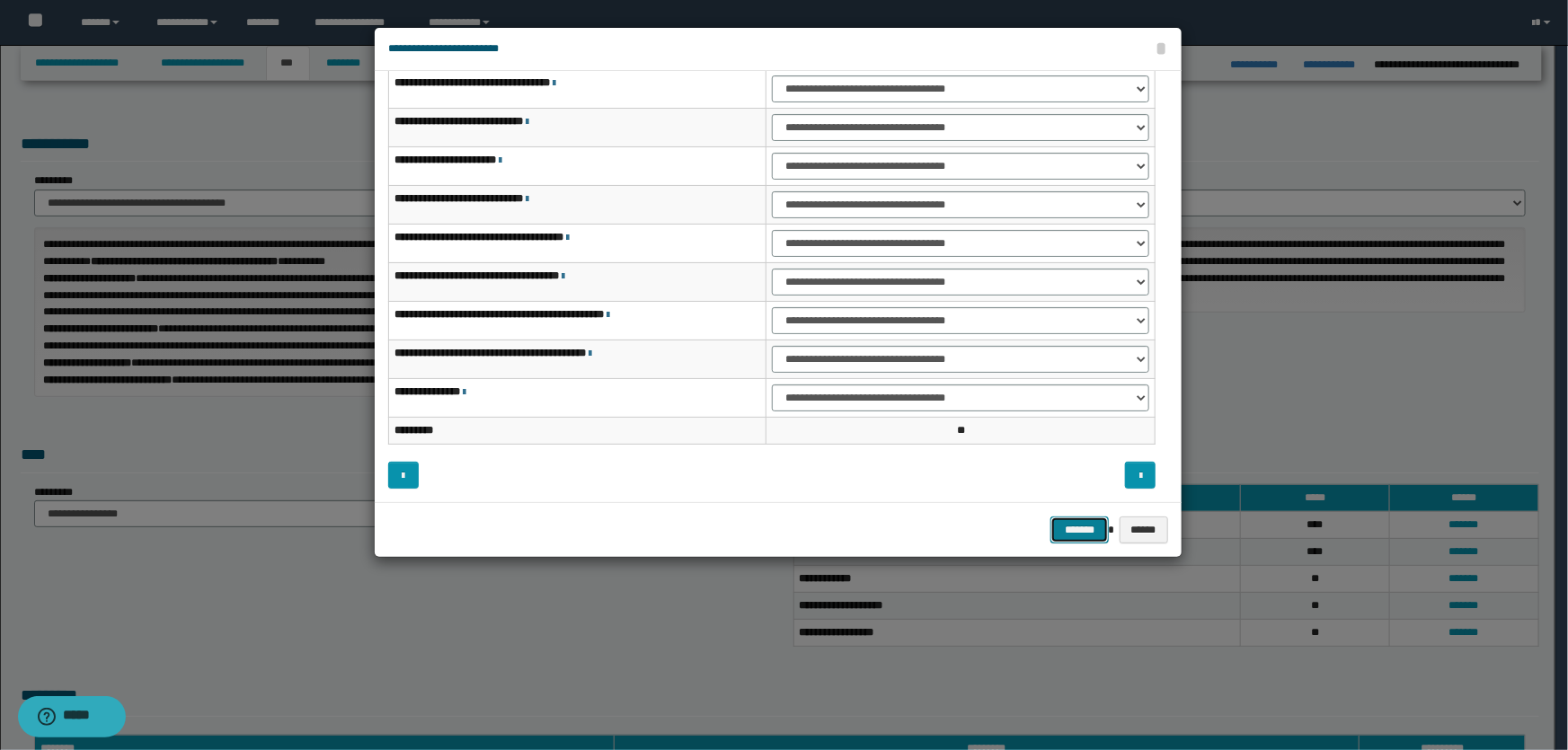 click on "*******" at bounding box center (1079, 530) 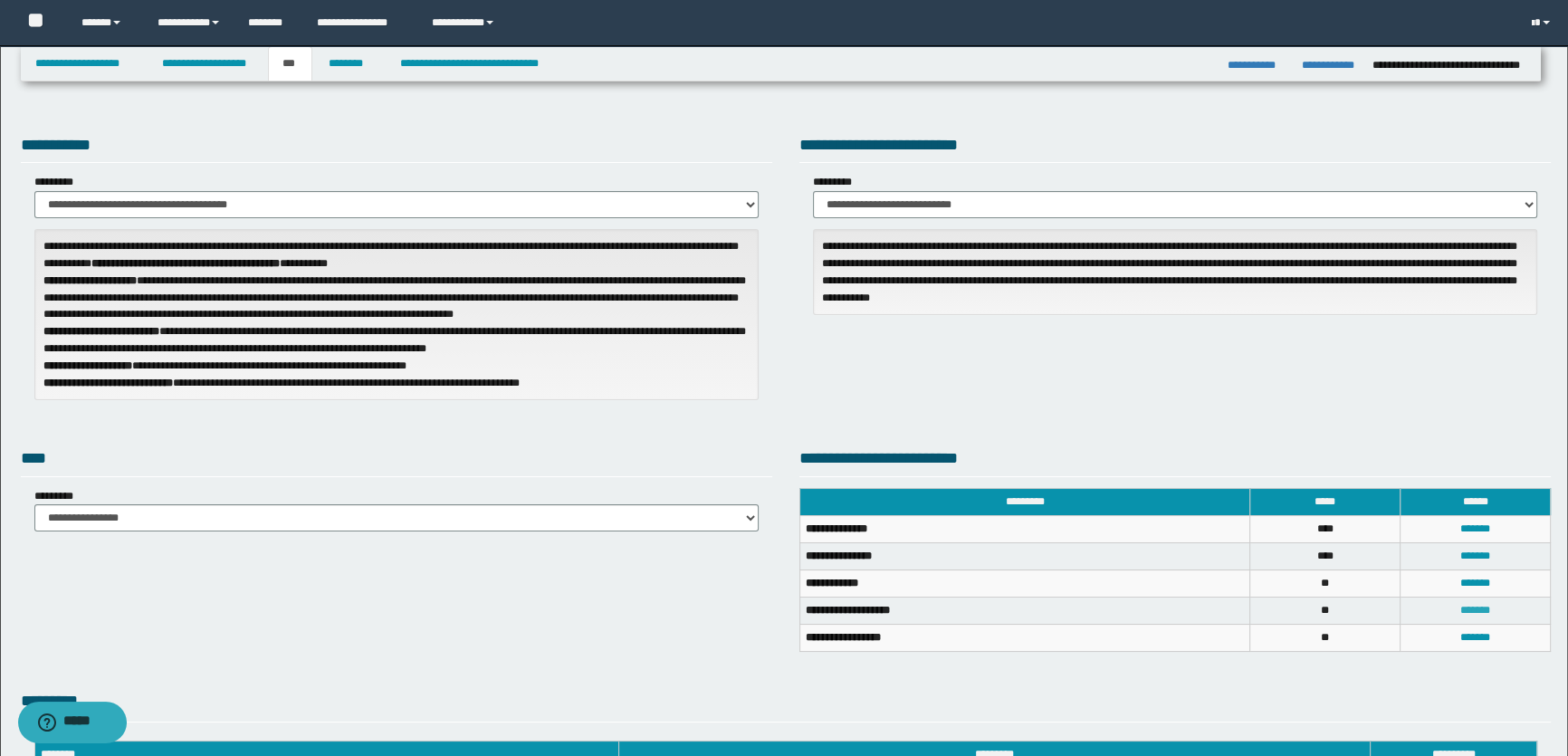 click on "*******" at bounding box center [1475, 610] 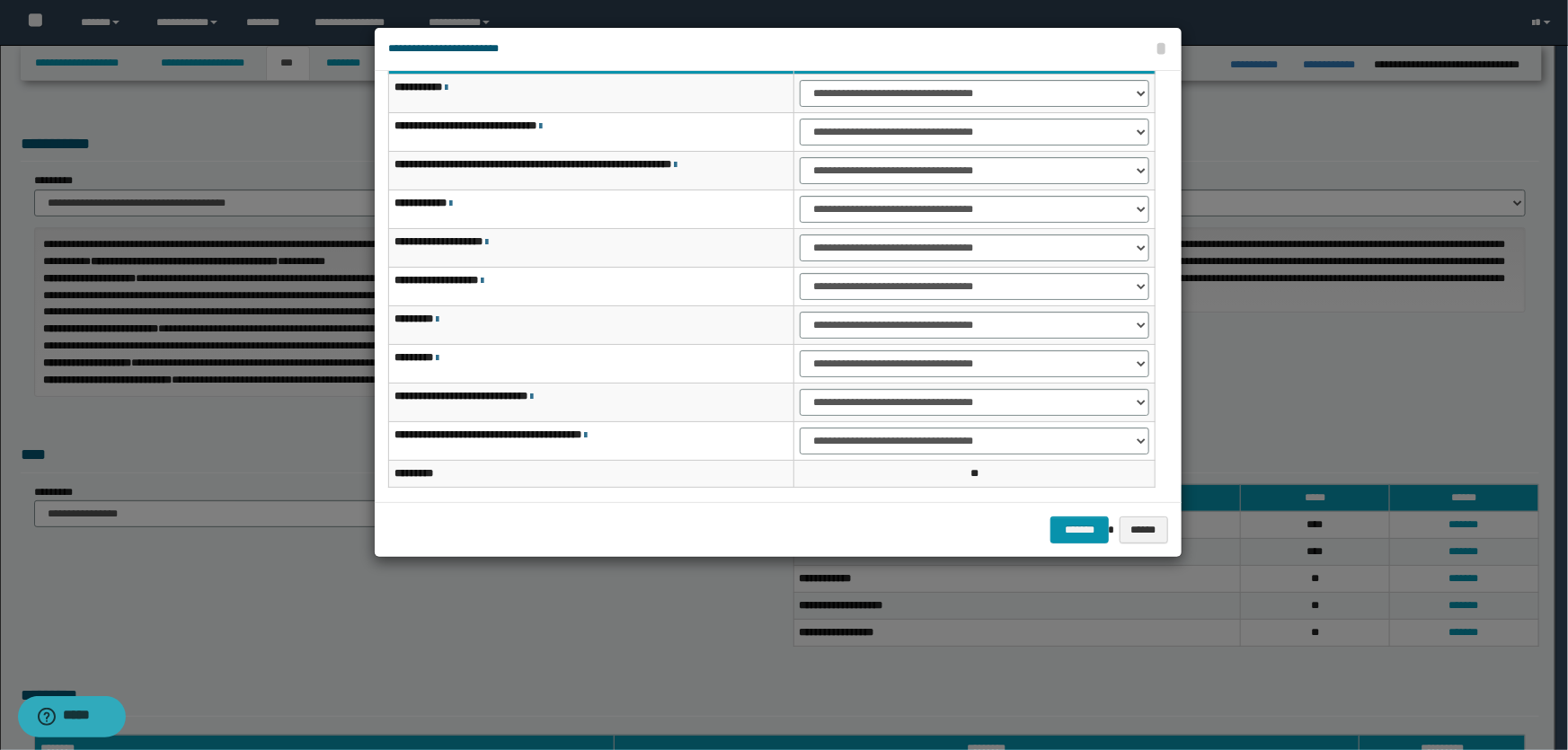 scroll, scrollTop: 0, scrollLeft: 0, axis: both 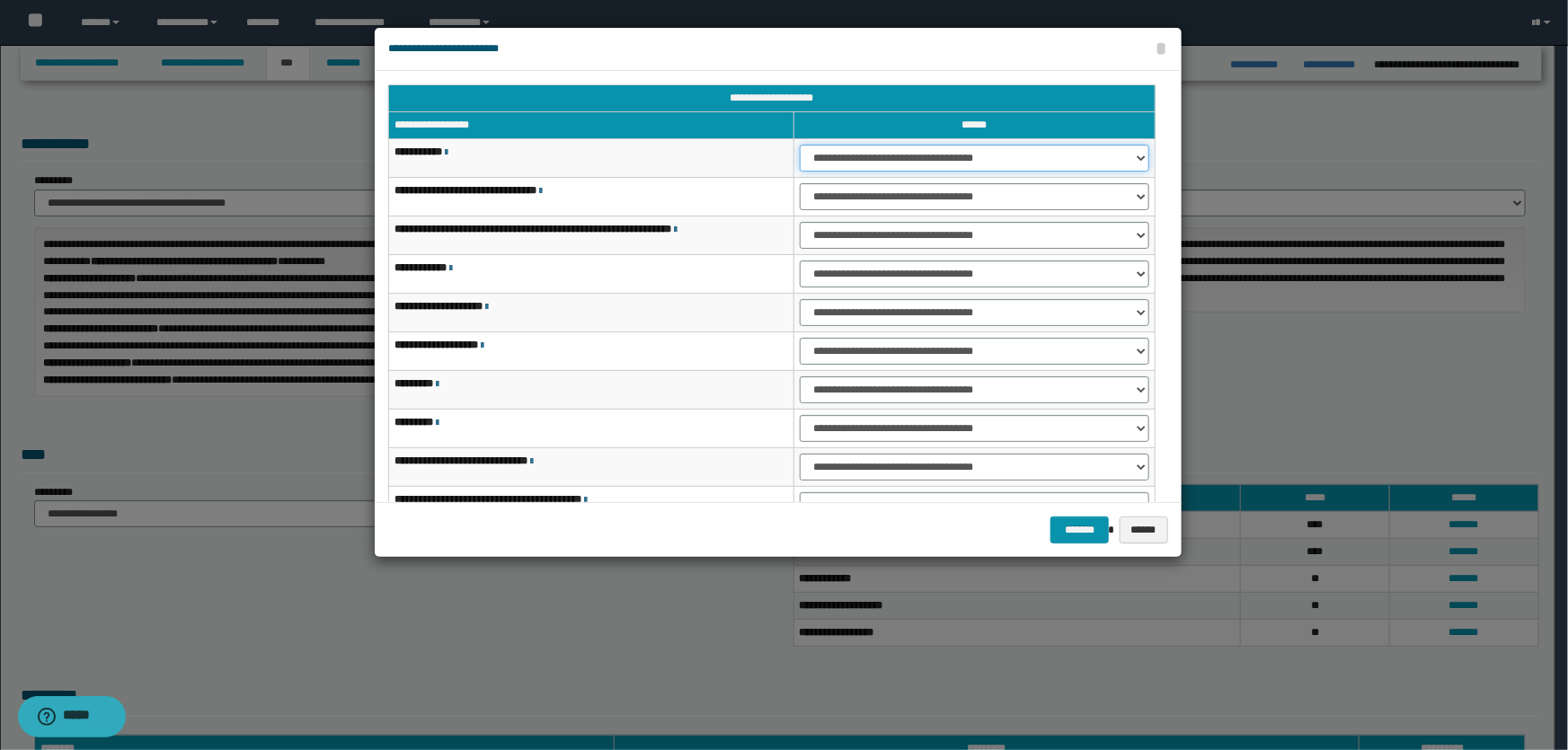 click on "**********" at bounding box center [974, 158] 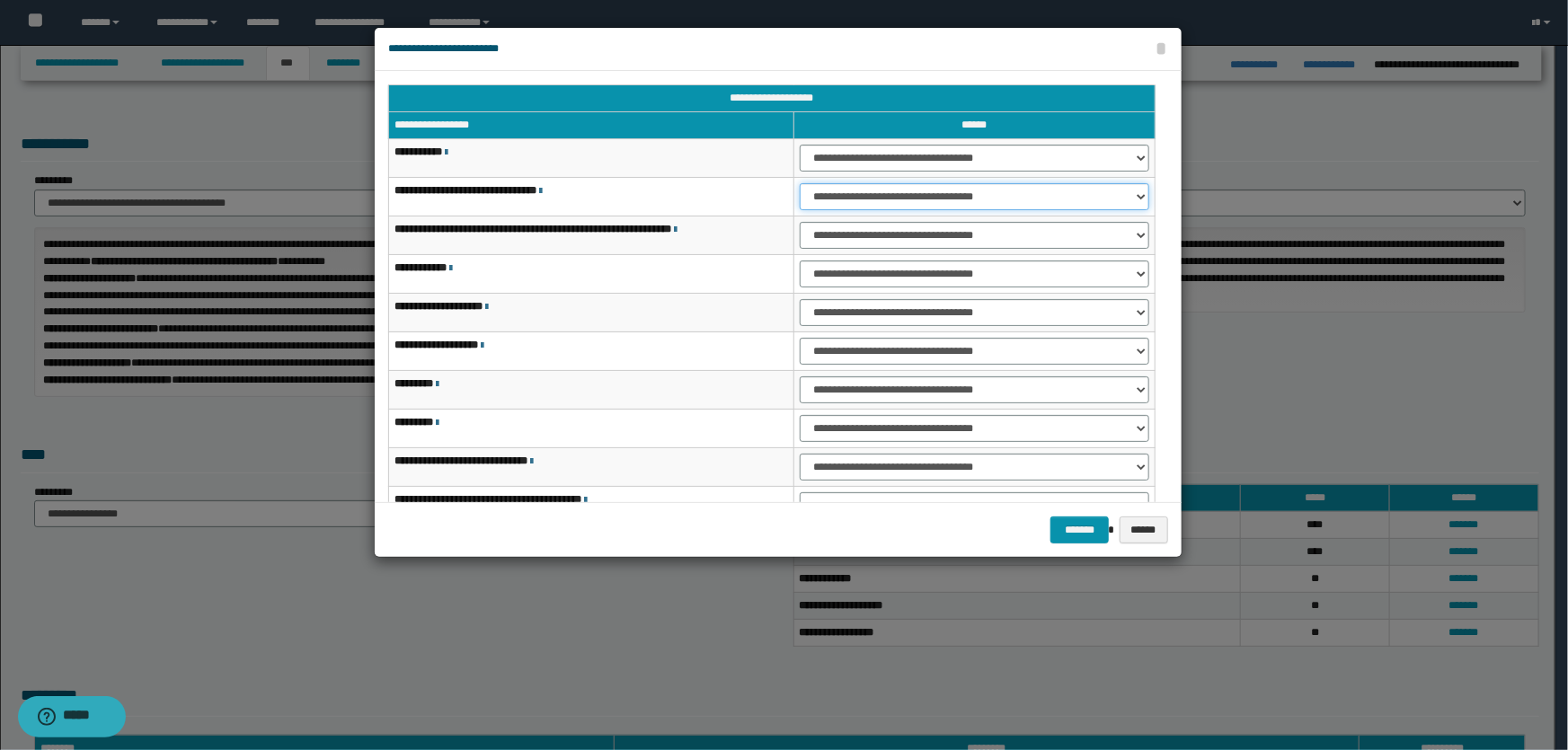 click on "**********" at bounding box center (974, 197) 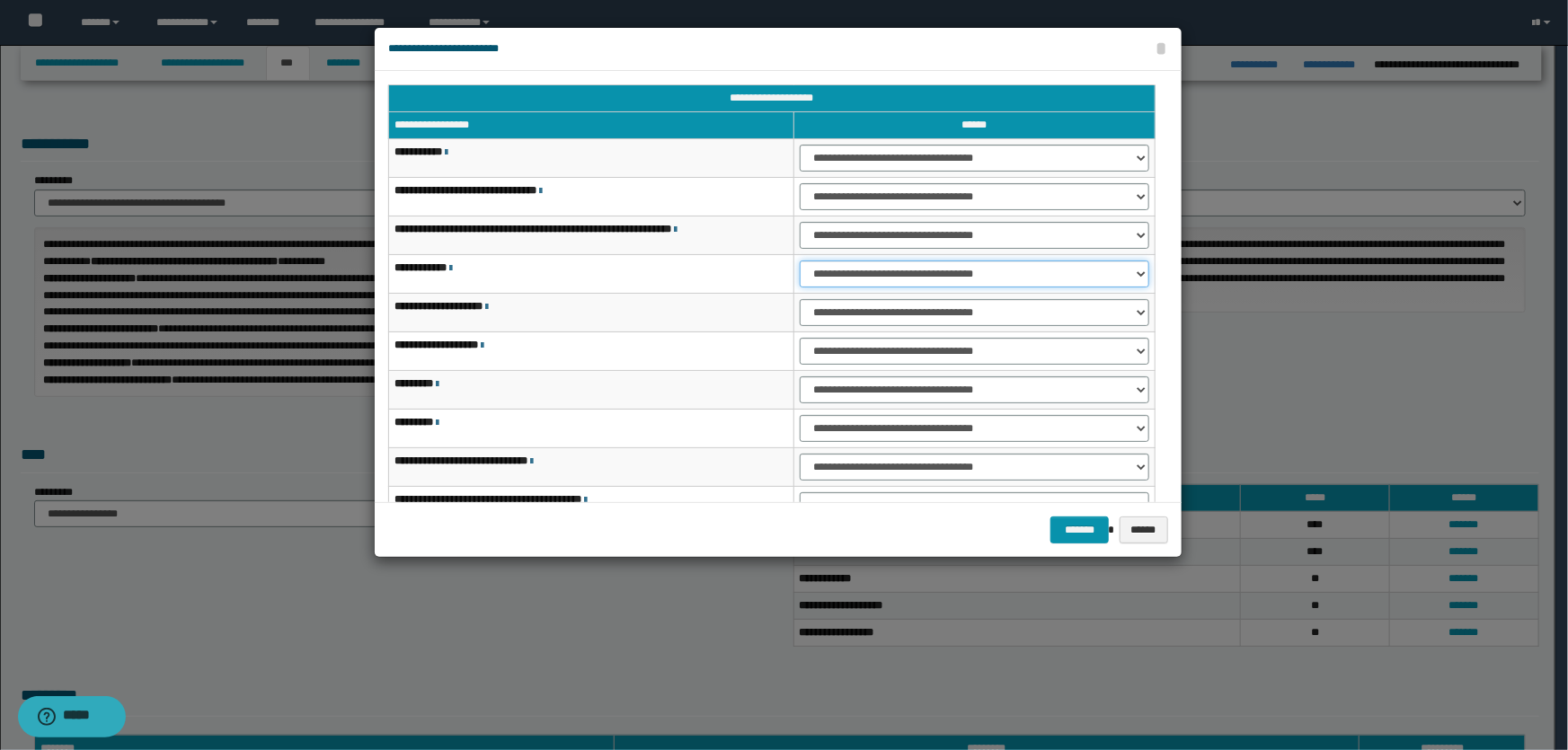 click on "**********" at bounding box center (974, 274) 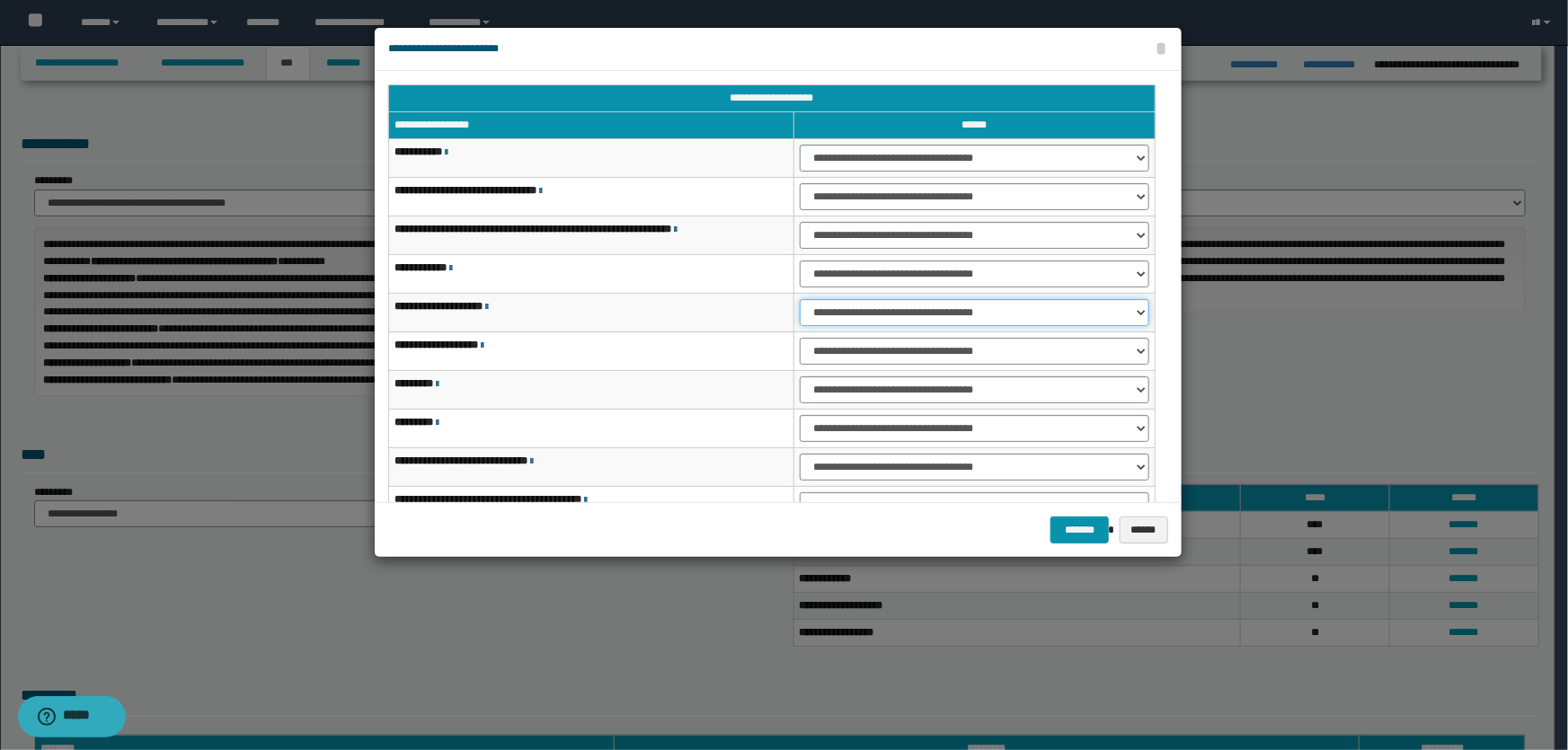 drag, startPoint x: 876, startPoint y: 315, endPoint x: 887, endPoint y: 323, distance: 14 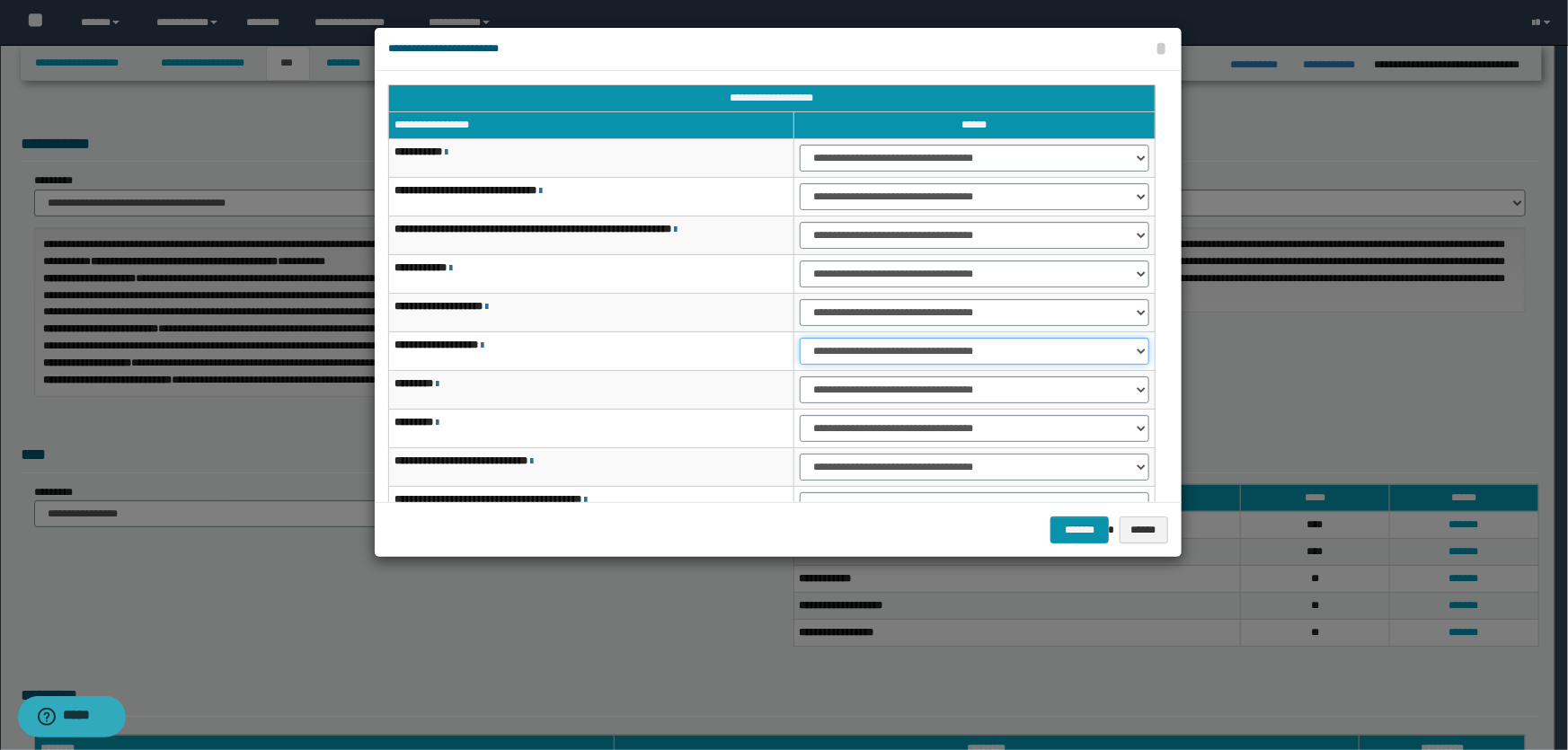 drag, startPoint x: 825, startPoint y: 343, endPoint x: 863, endPoint y: 362, distance: 42.485292 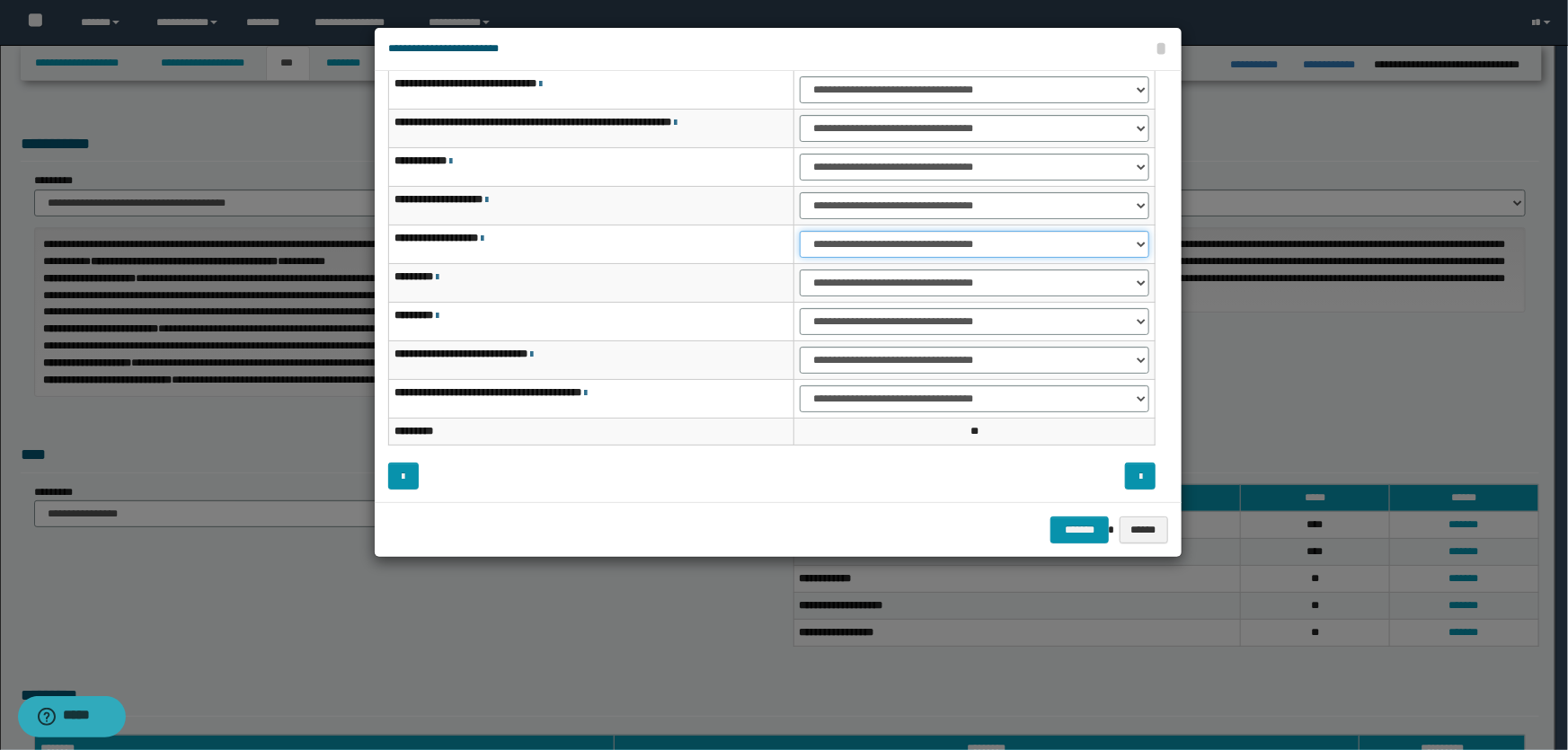 scroll, scrollTop: 108, scrollLeft: 0, axis: vertical 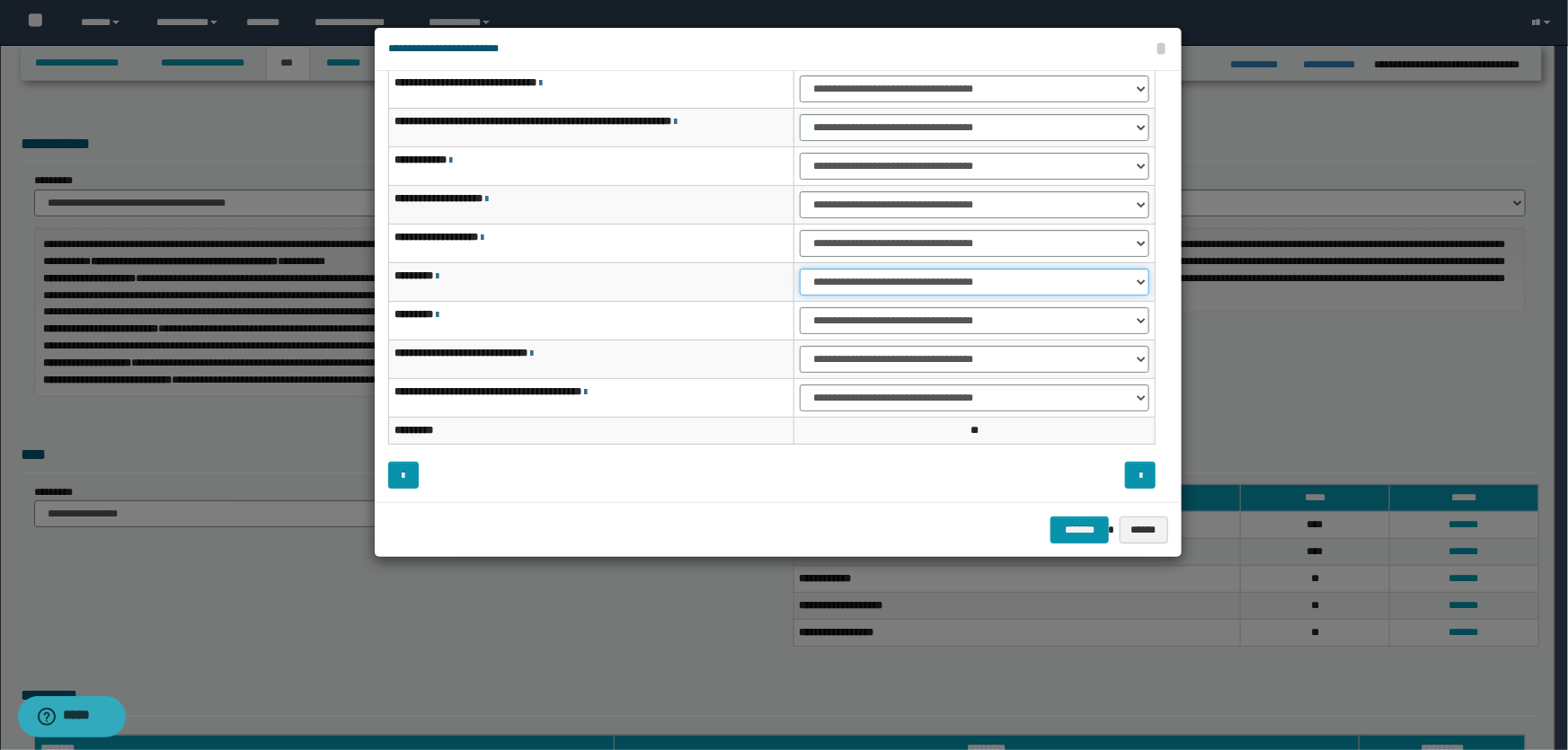drag, startPoint x: 879, startPoint y: 286, endPoint x: 890, endPoint y: 286, distance: 11 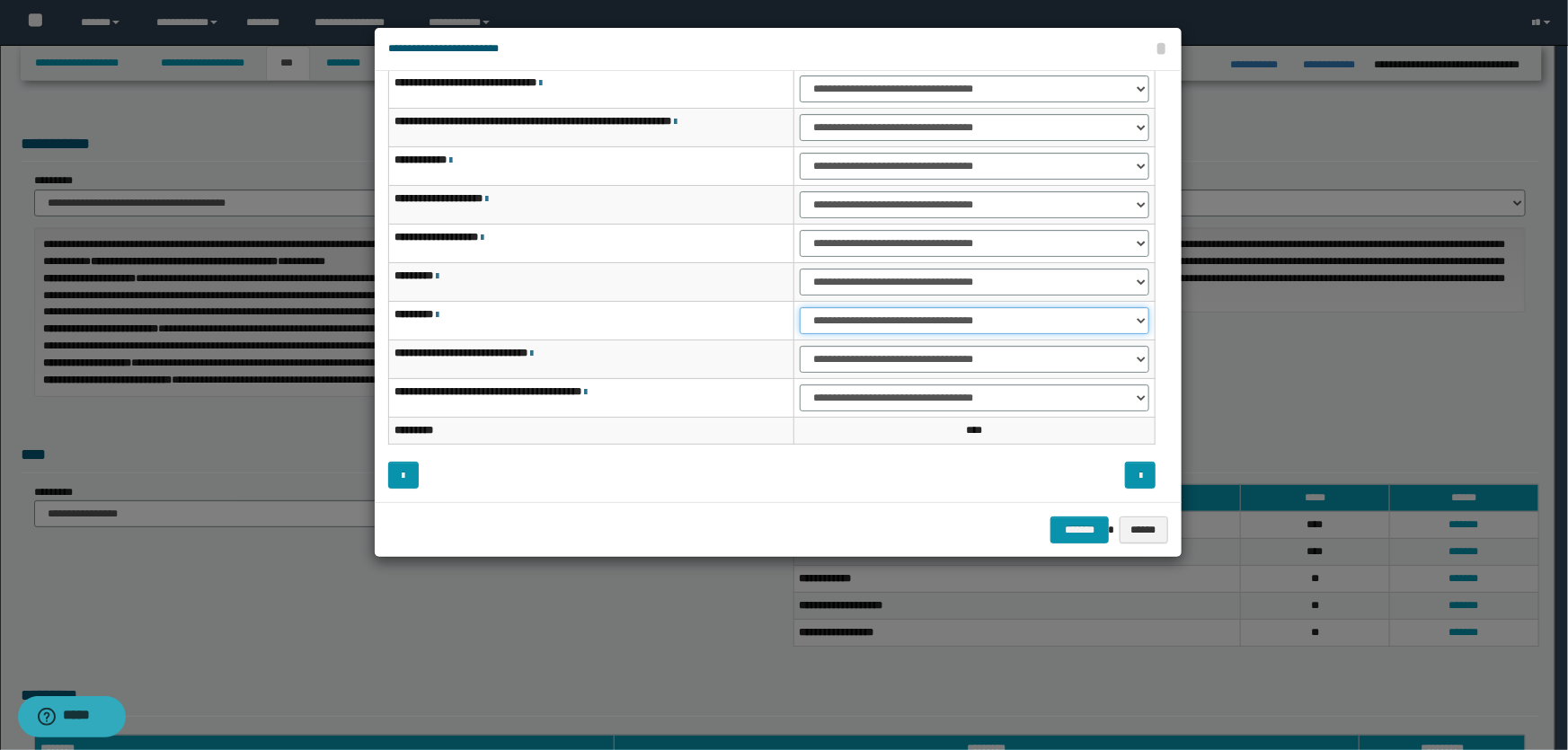 drag, startPoint x: 884, startPoint y: 322, endPoint x: 893, endPoint y: 331, distance: 12.727922 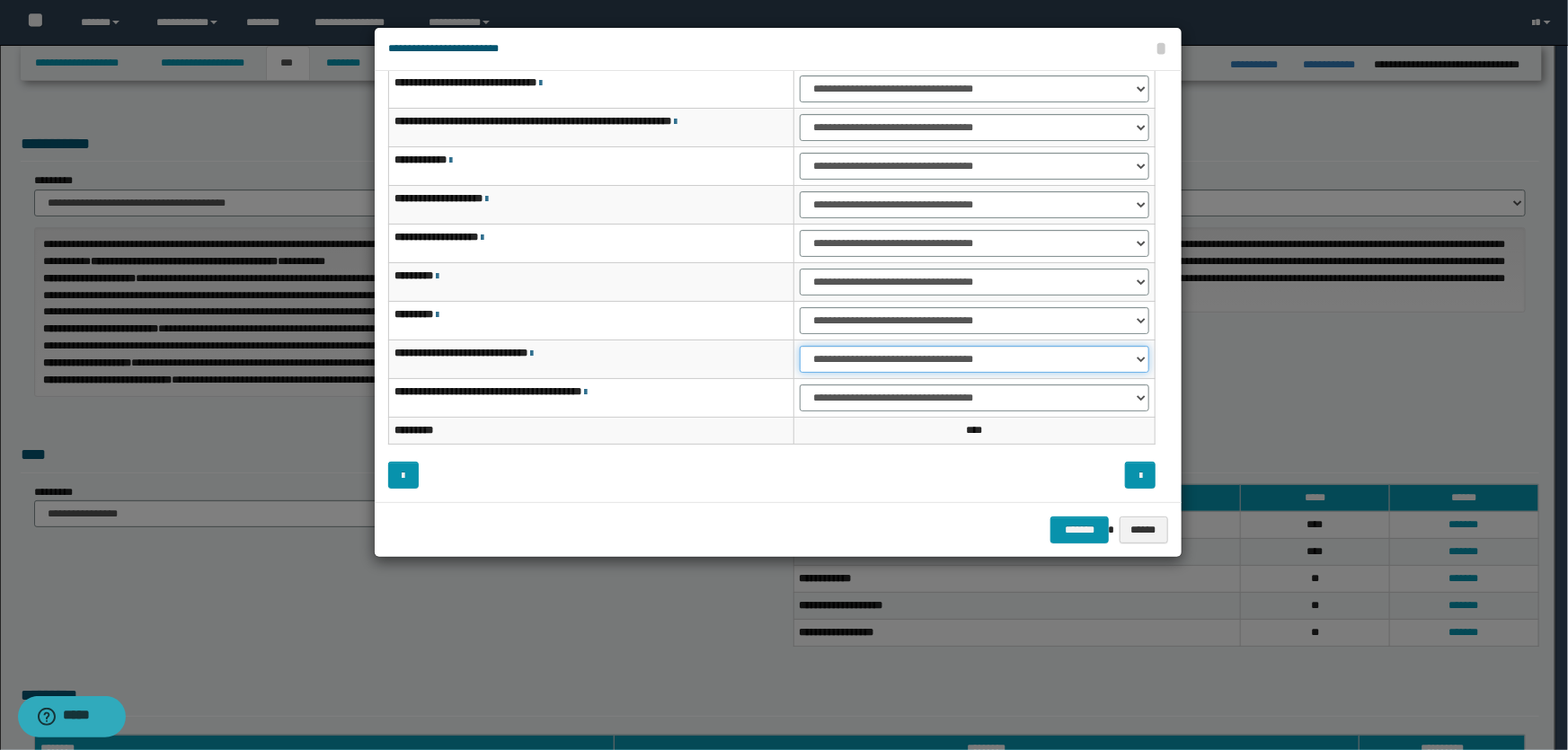 click on "**********" at bounding box center [974, 359] 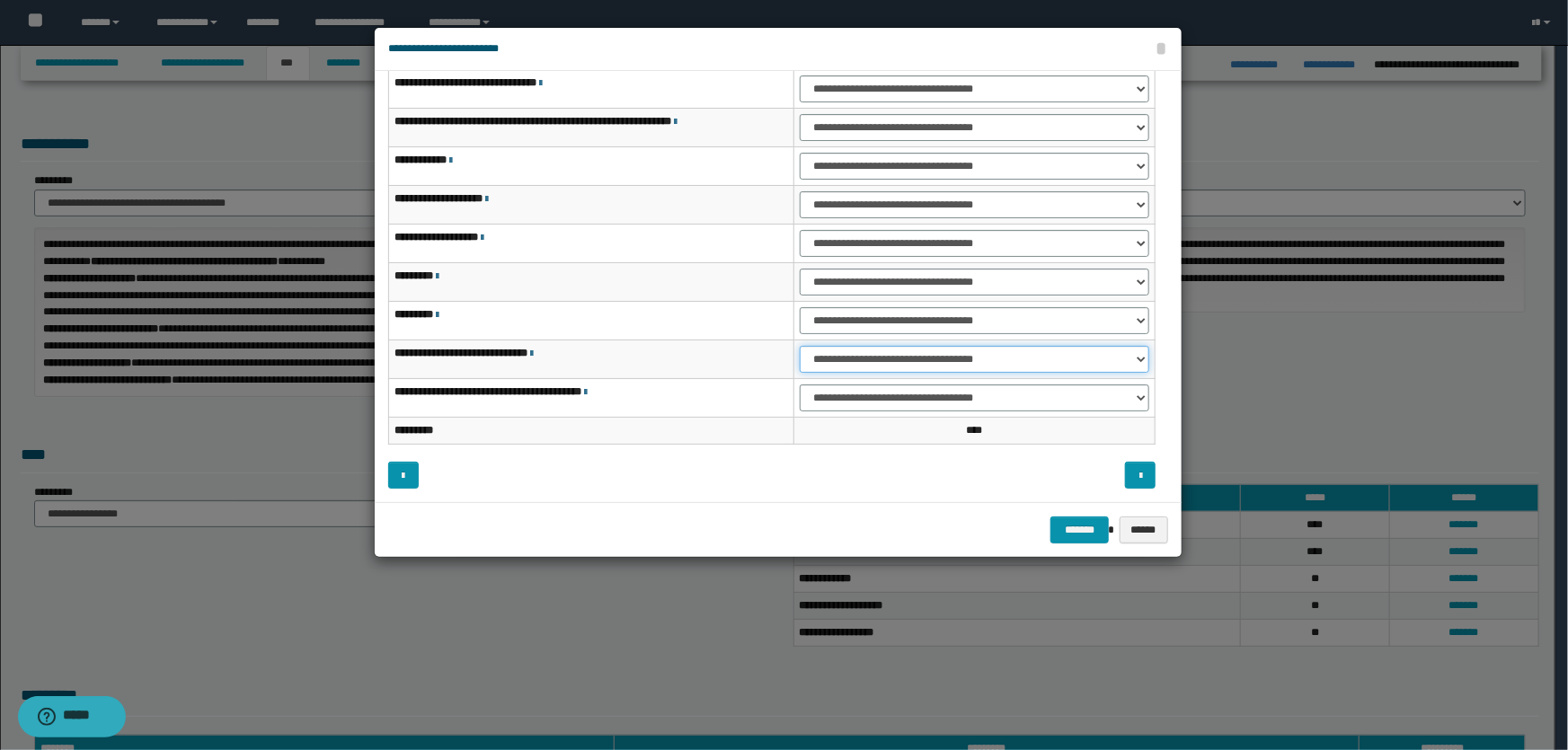 select on "***" 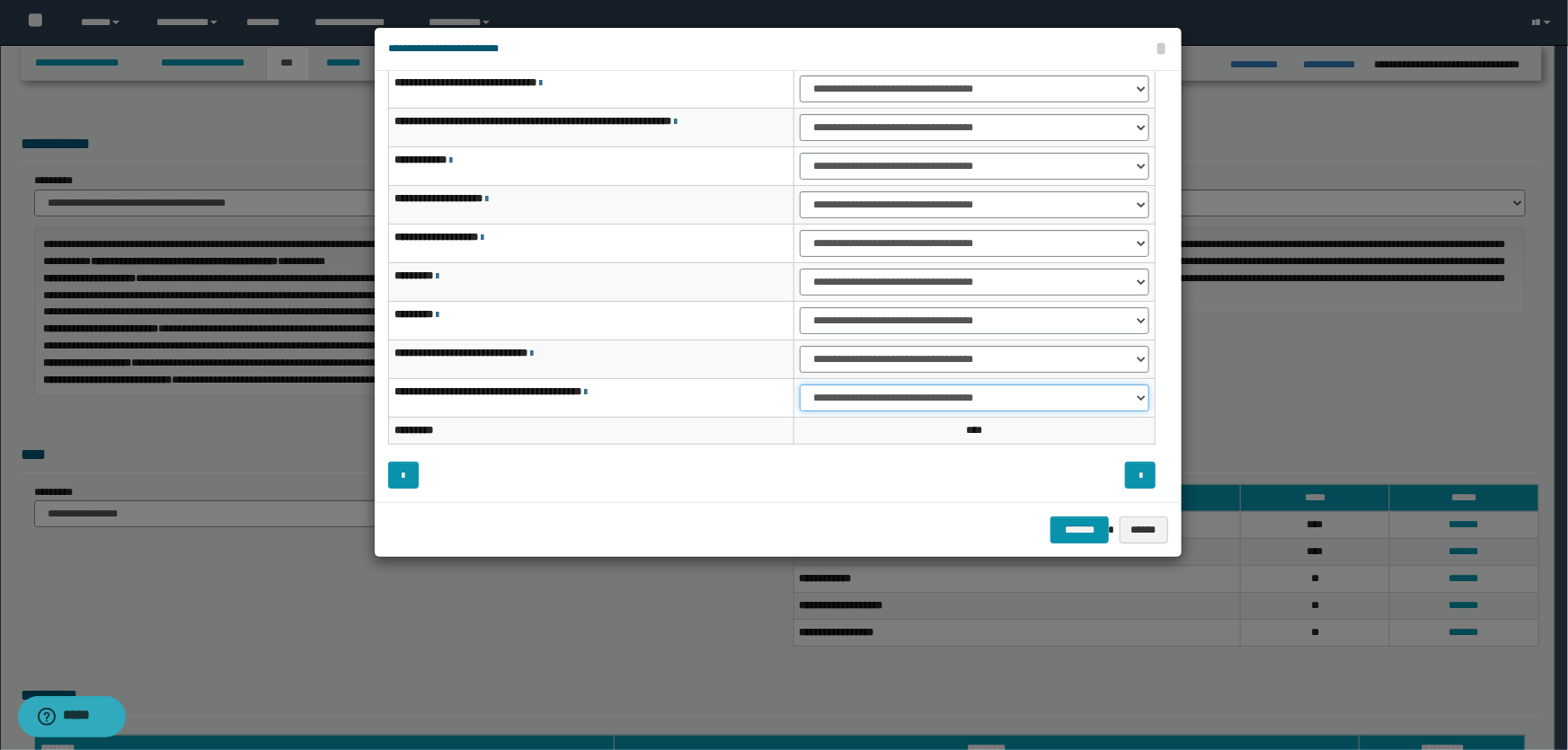drag, startPoint x: 874, startPoint y: 396, endPoint x: 889, endPoint y: 408, distance: 19.209373 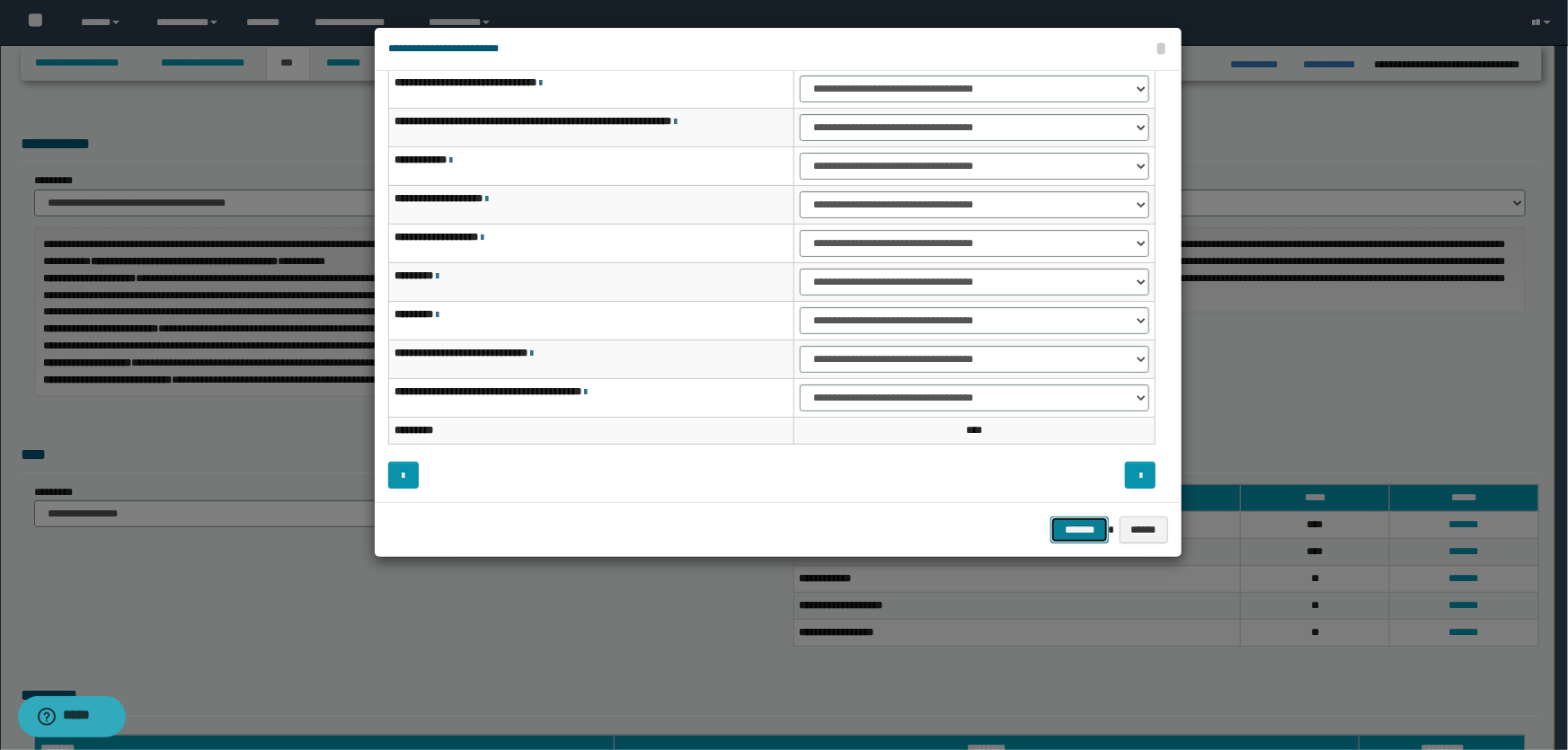 click on "*******" at bounding box center [1079, 530] 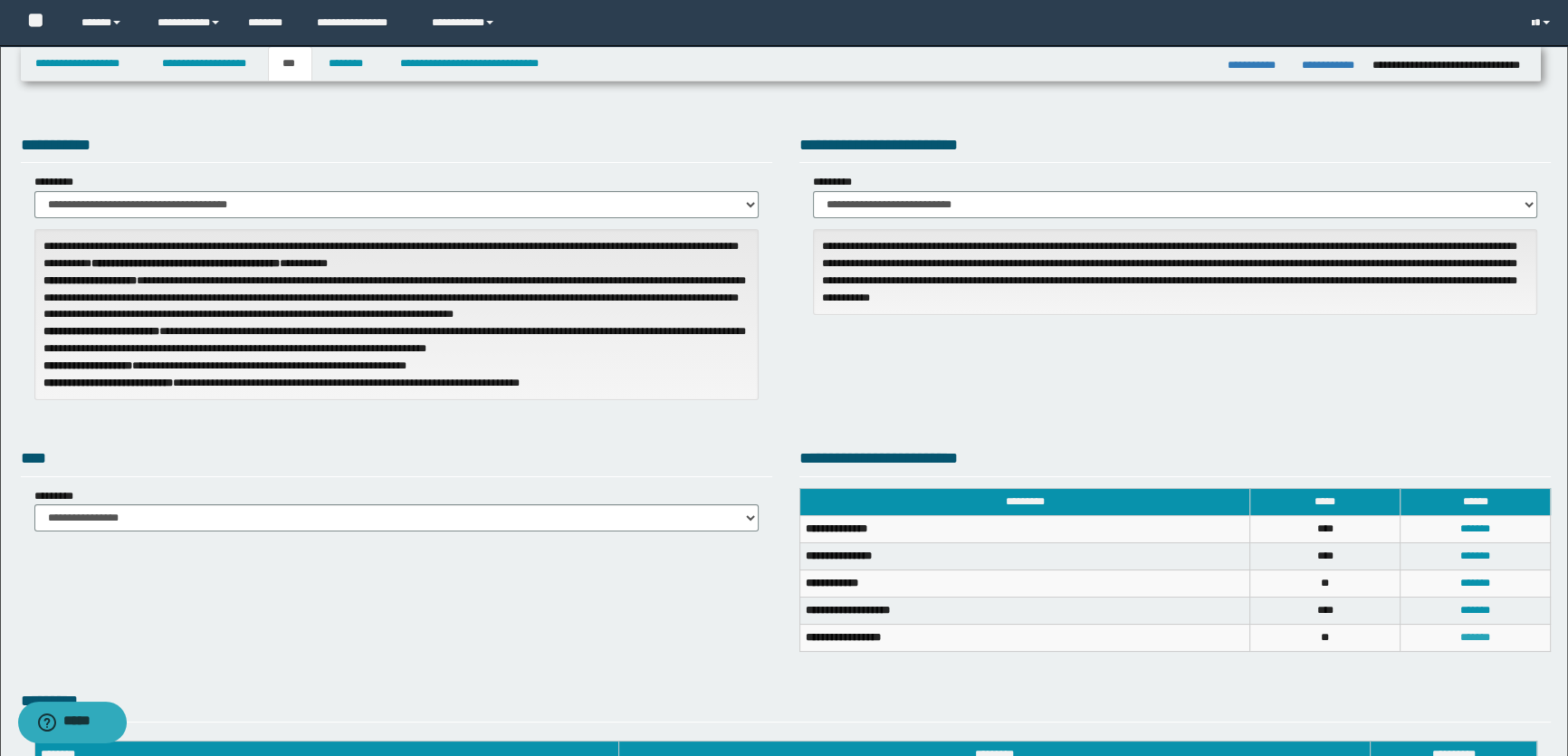 click on "*******" at bounding box center [1475, 637] 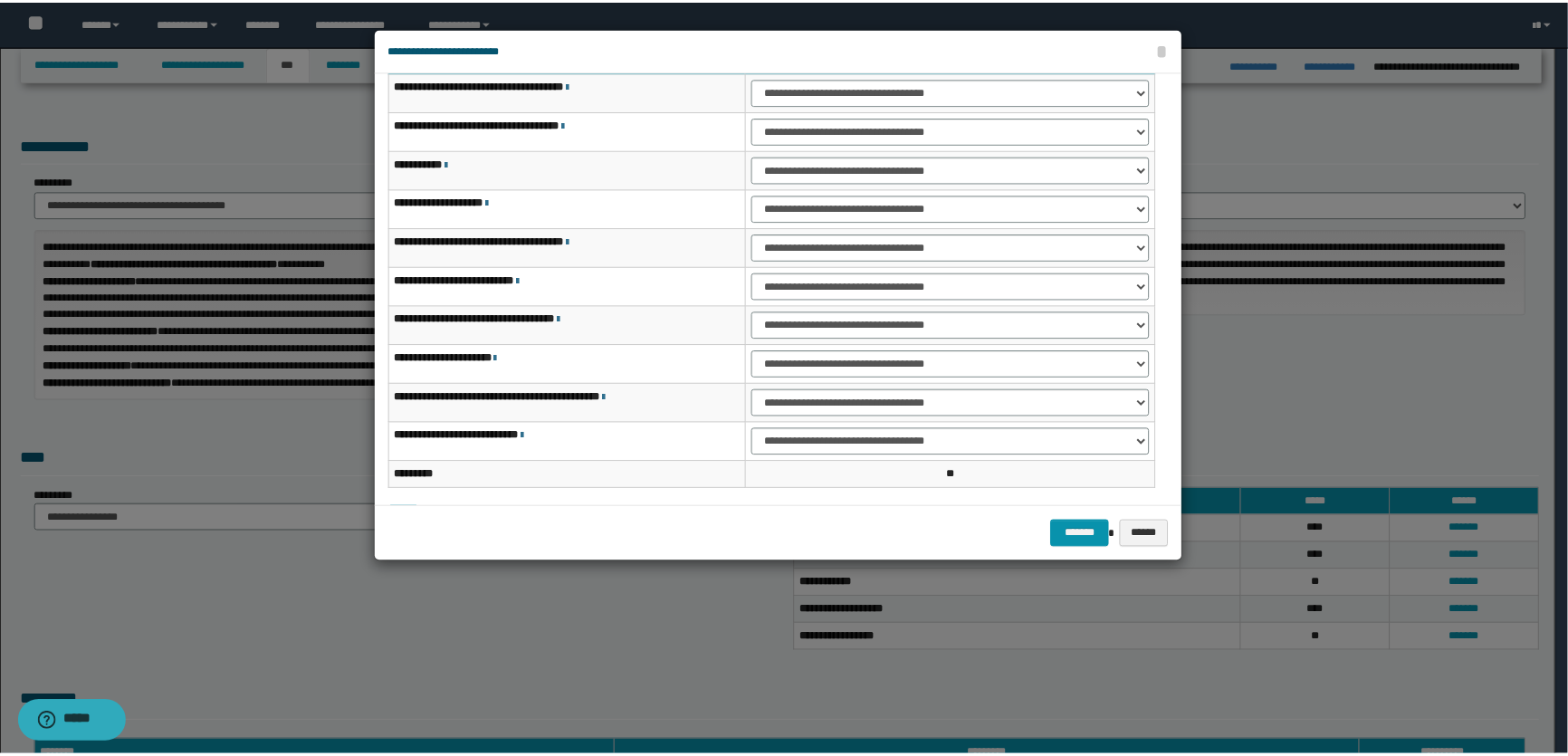 scroll, scrollTop: 0, scrollLeft: 0, axis: both 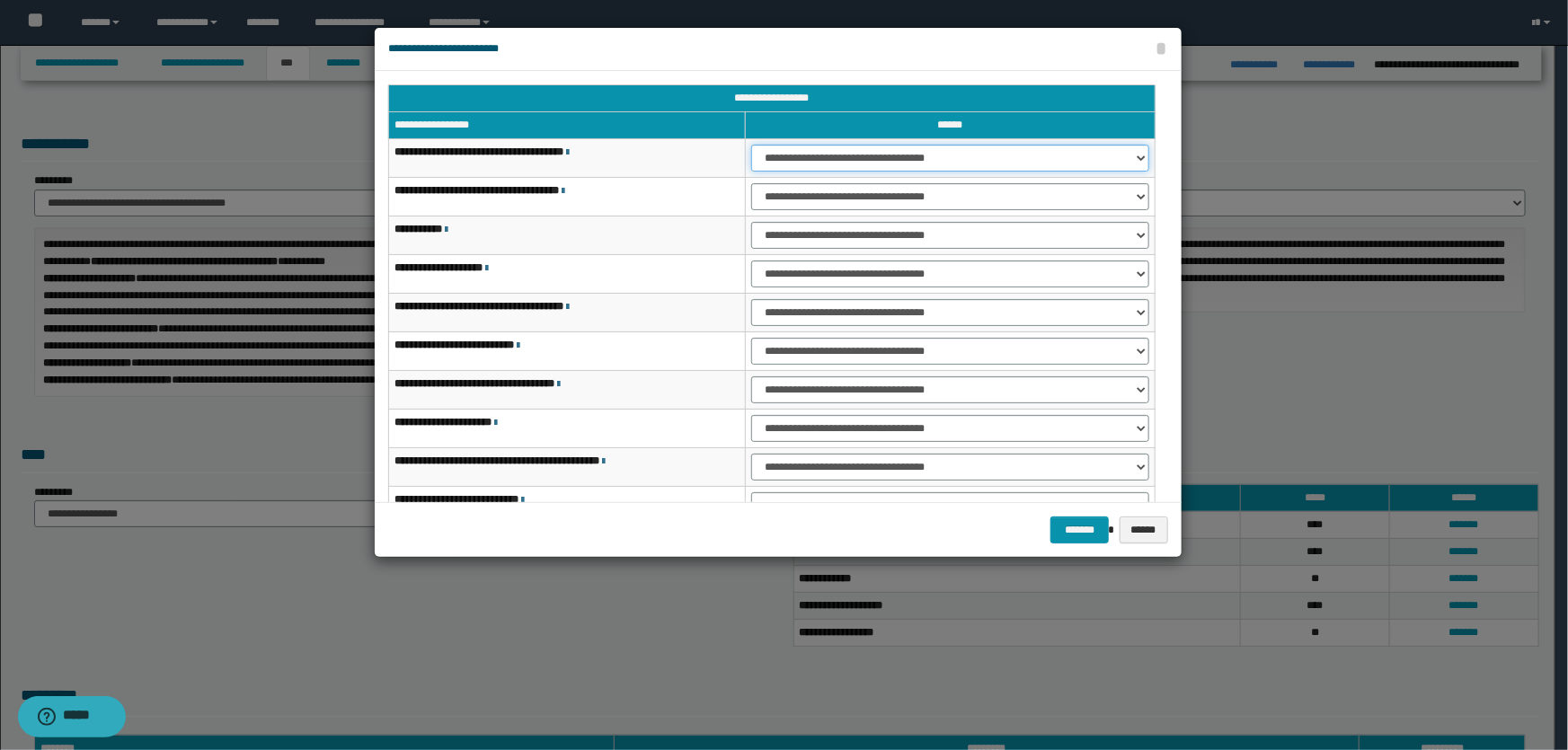 click on "**********" at bounding box center [951, 158] 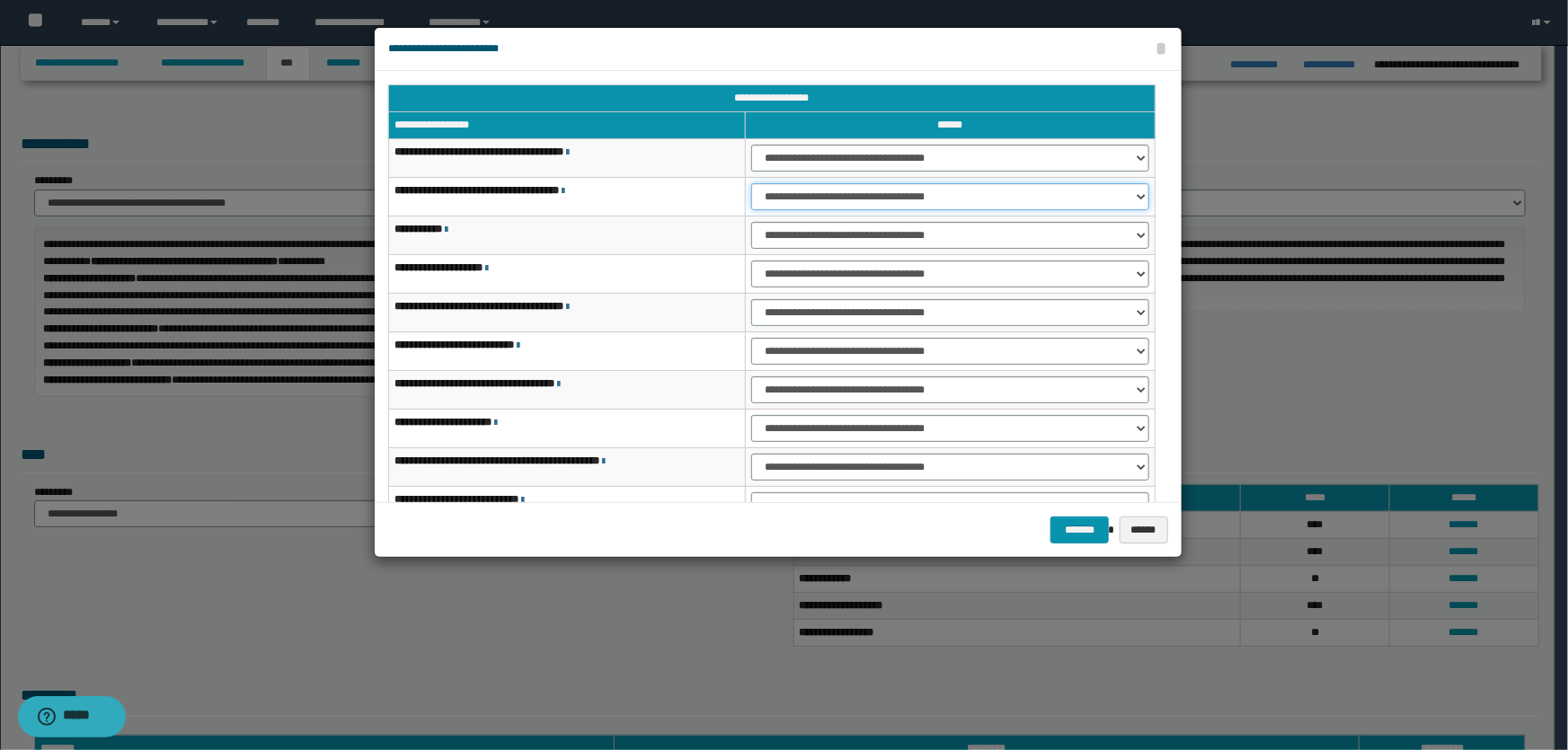 drag, startPoint x: 837, startPoint y: 189, endPoint x: 872, endPoint y: 207, distance: 39.357337 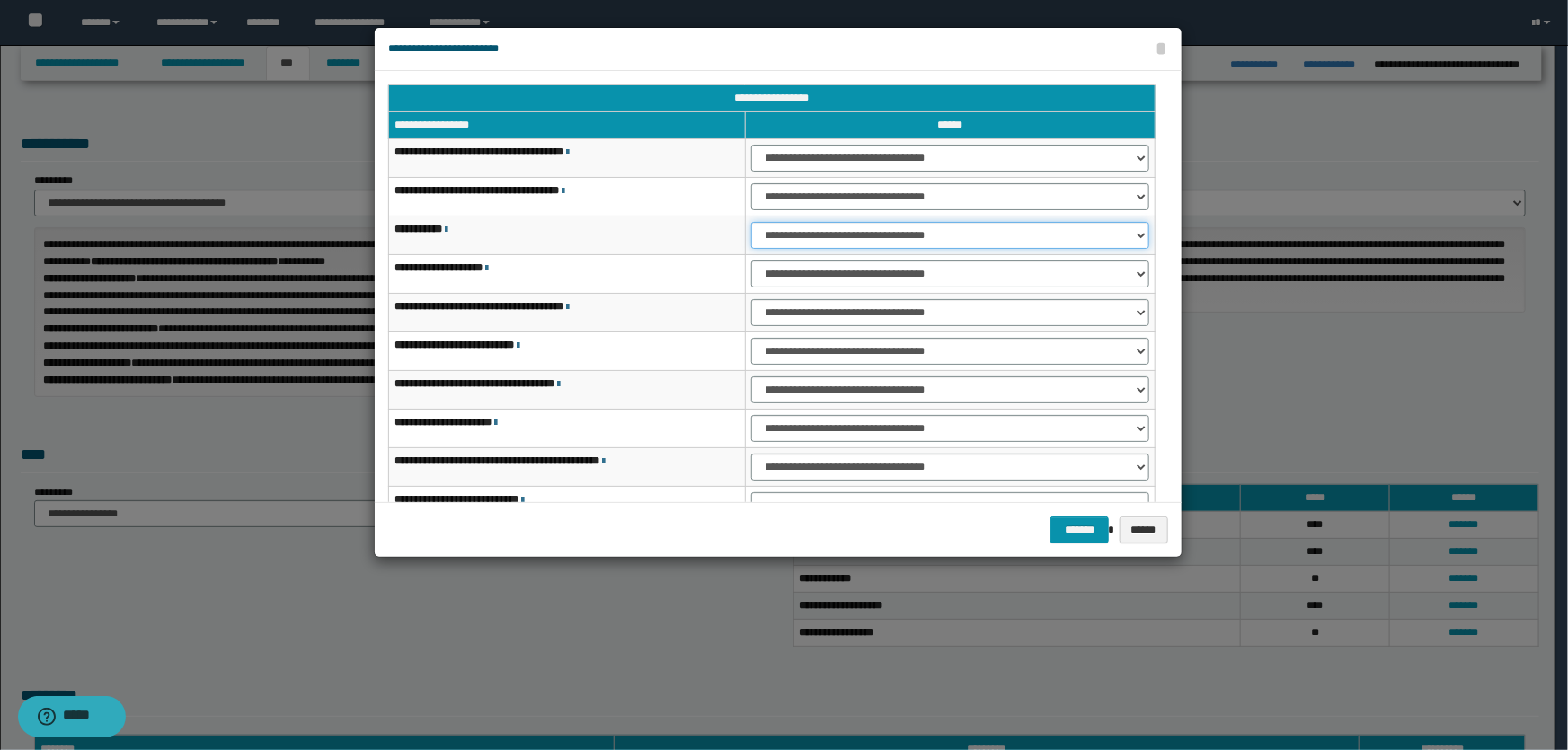 click on "**********" at bounding box center [951, 235] 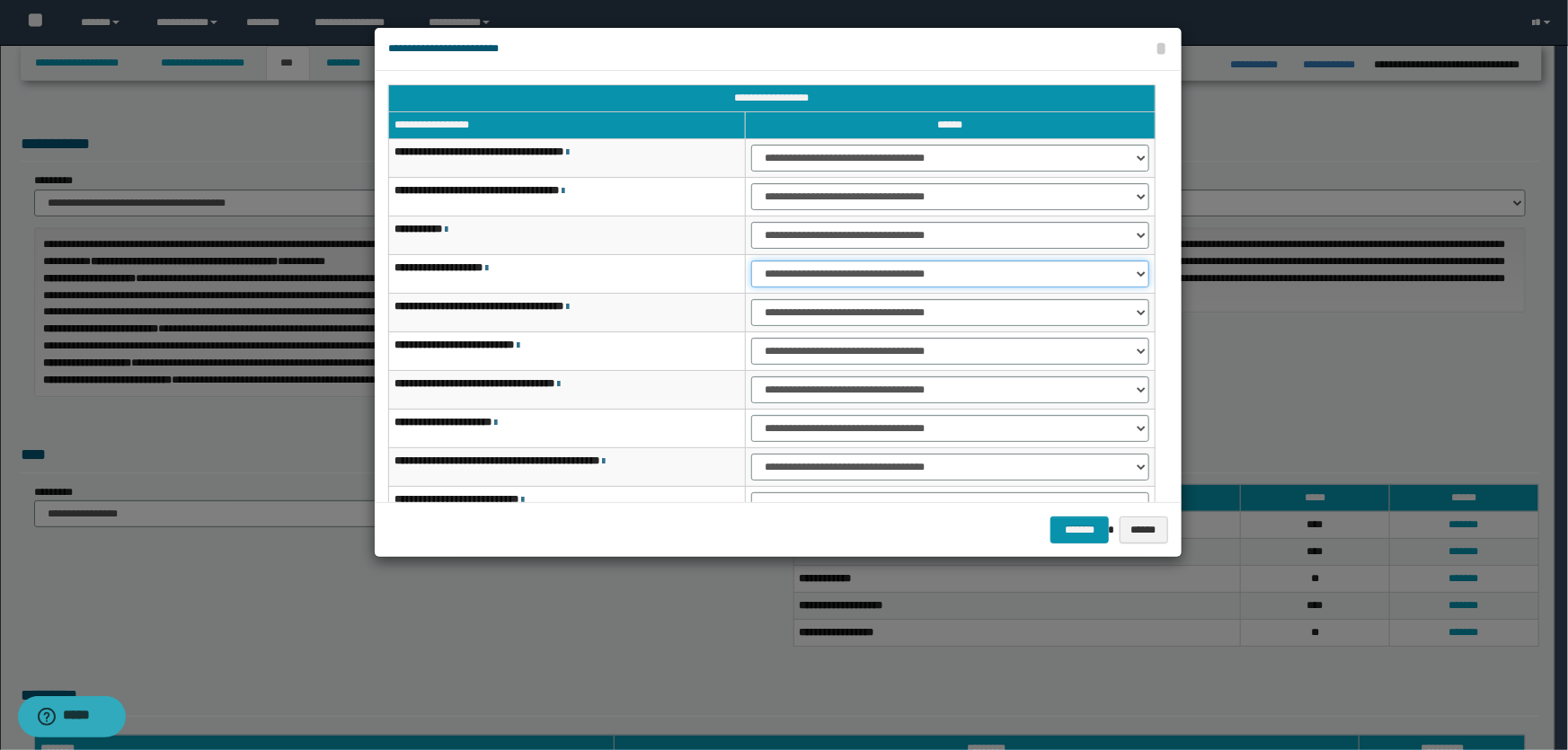 drag, startPoint x: 834, startPoint y: 277, endPoint x: 849, endPoint y: 286, distance: 17.492856 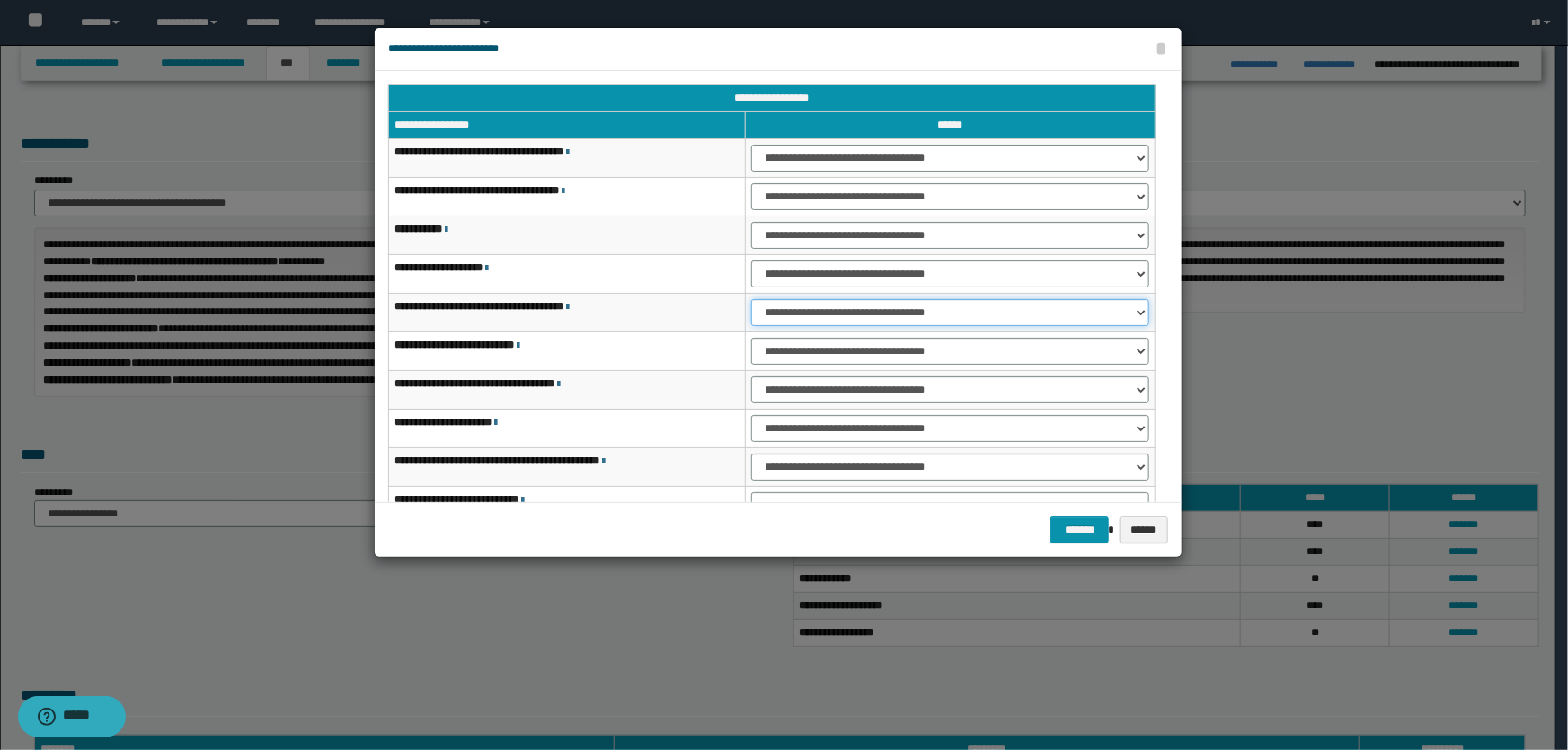 drag, startPoint x: 830, startPoint y: 316, endPoint x: 839, endPoint y: 323, distance: 11.401754 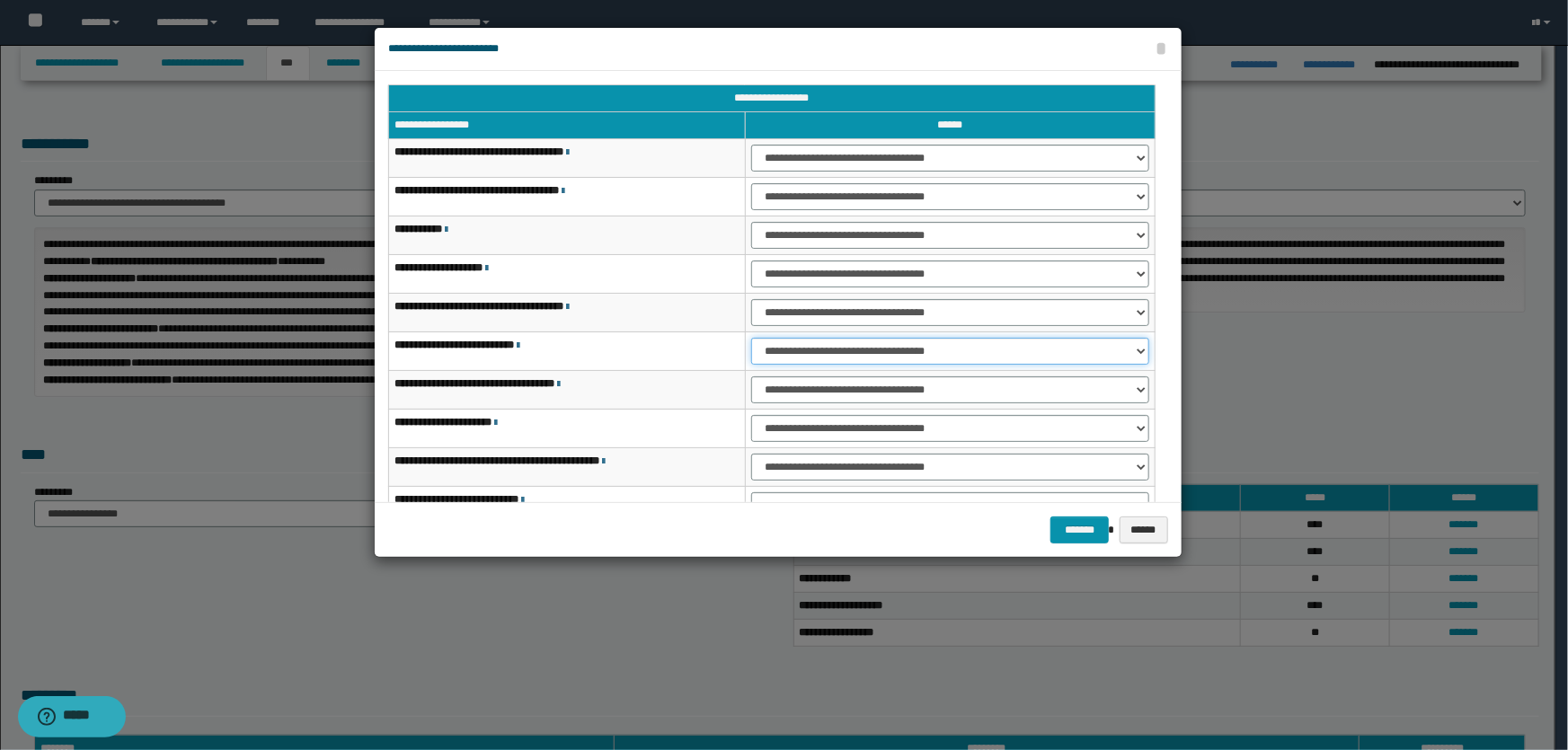 click on "**********" at bounding box center [951, 351] 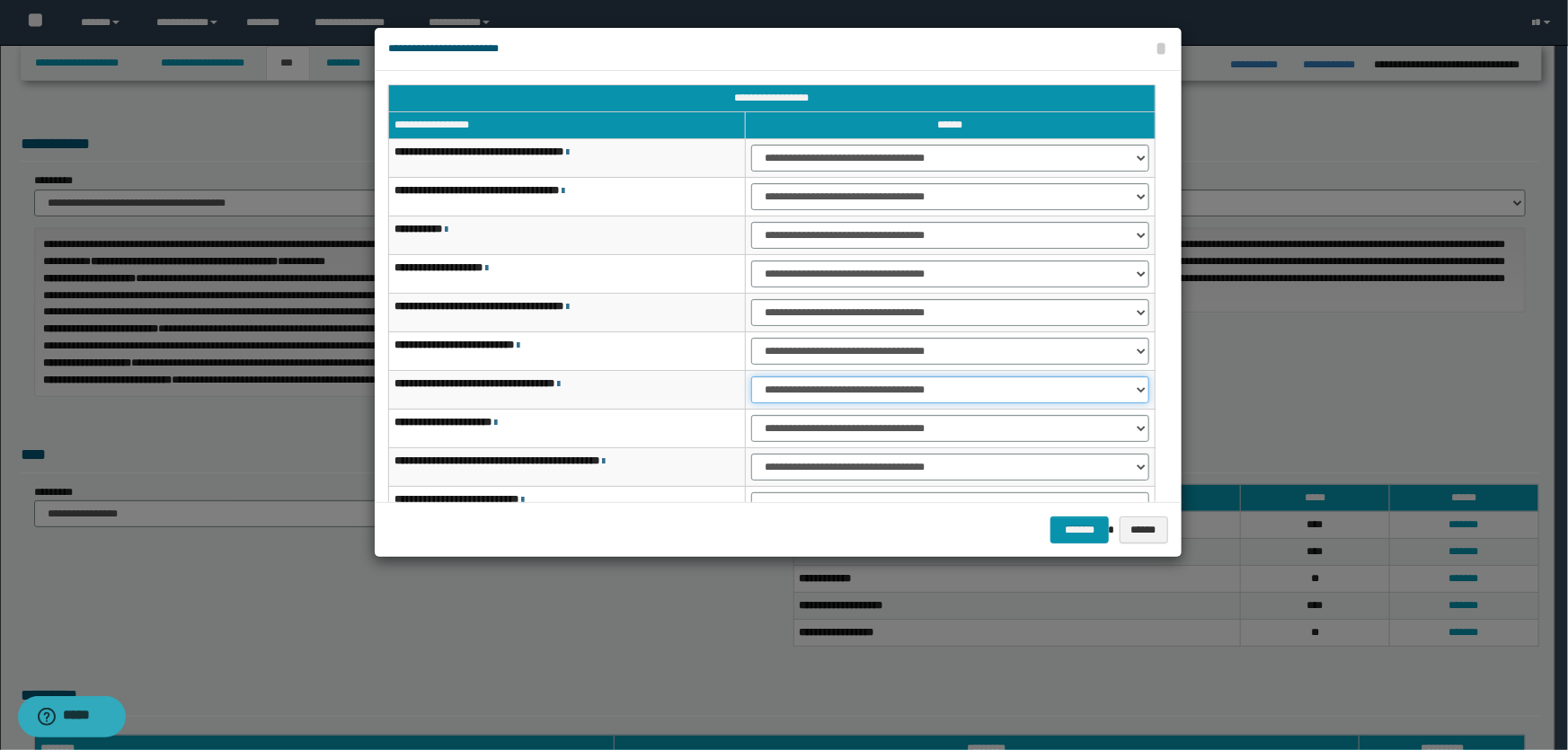 drag, startPoint x: 823, startPoint y: 380, endPoint x: 846, endPoint y: 397, distance: 28.600699 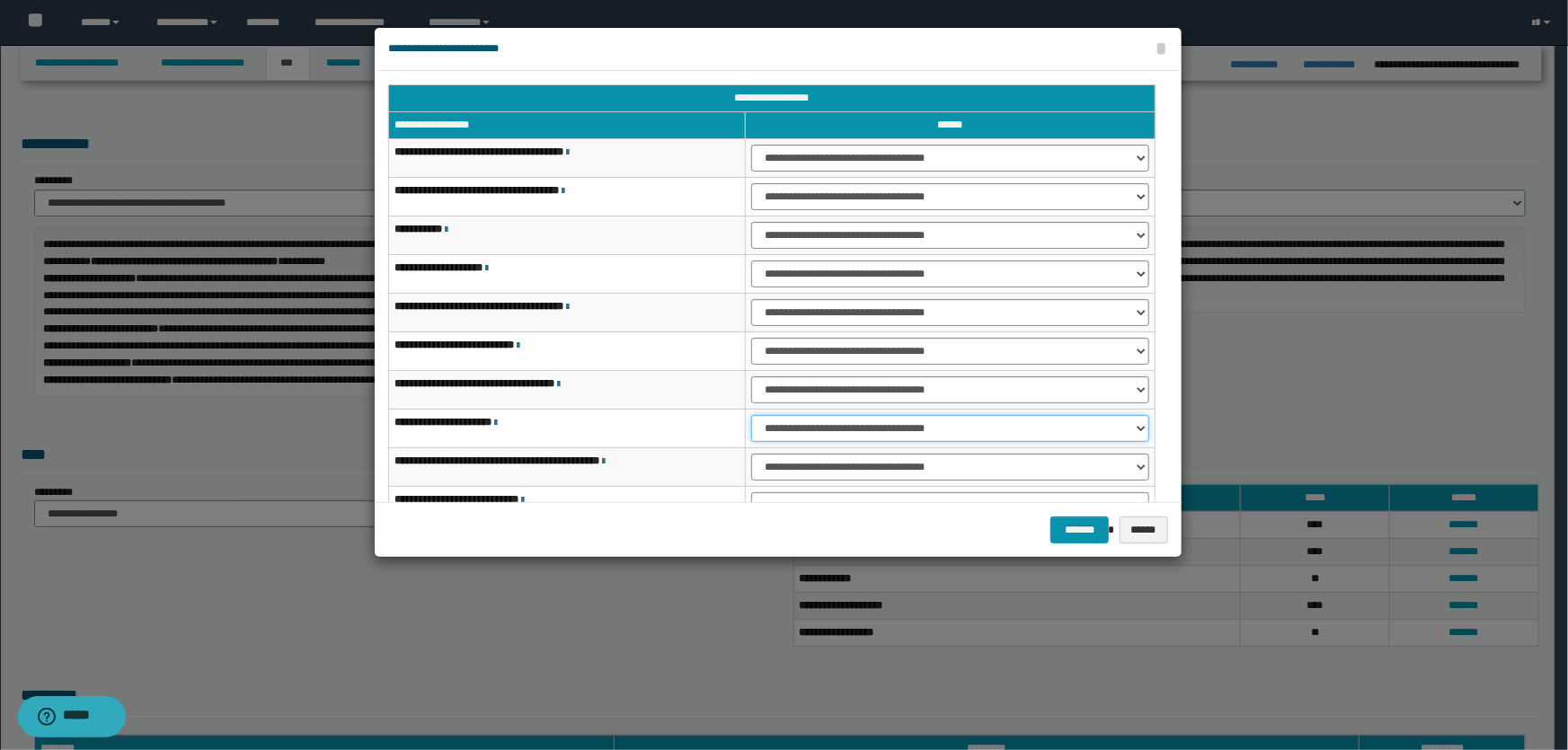 click on "**********" at bounding box center (951, 428) 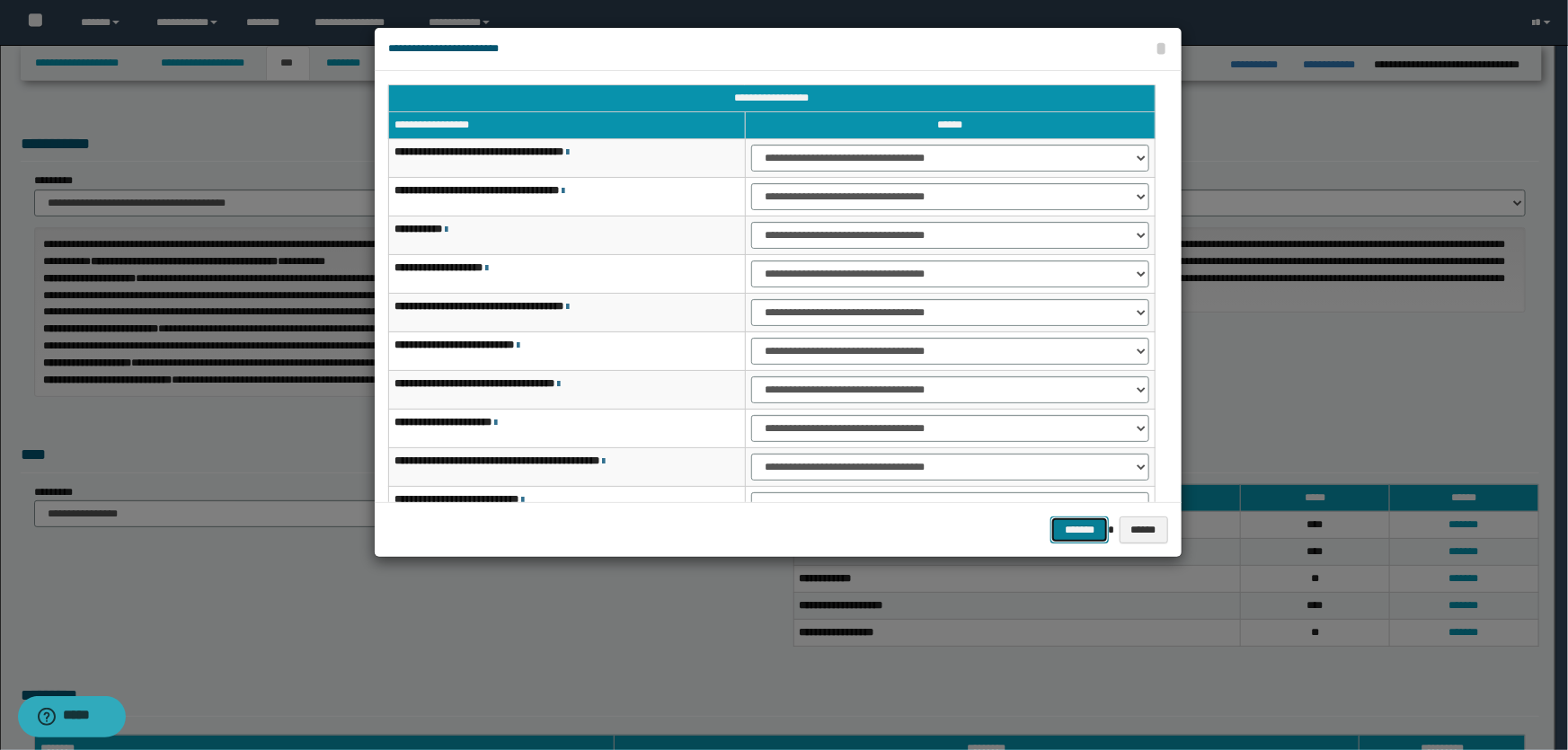 click on "*******" at bounding box center [1079, 530] 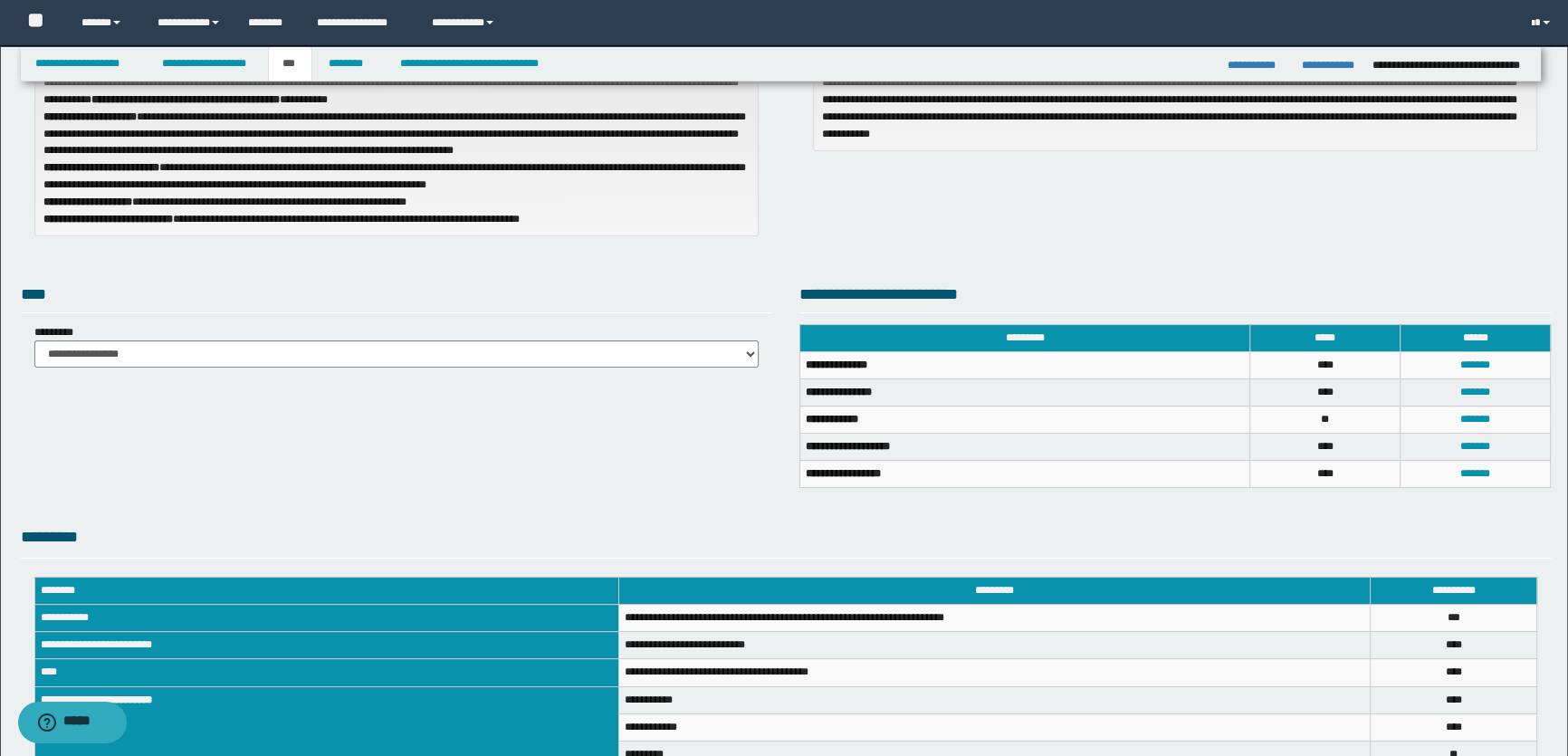 scroll, scrollTop: 329, scrollLeft: 0, axis: vertical 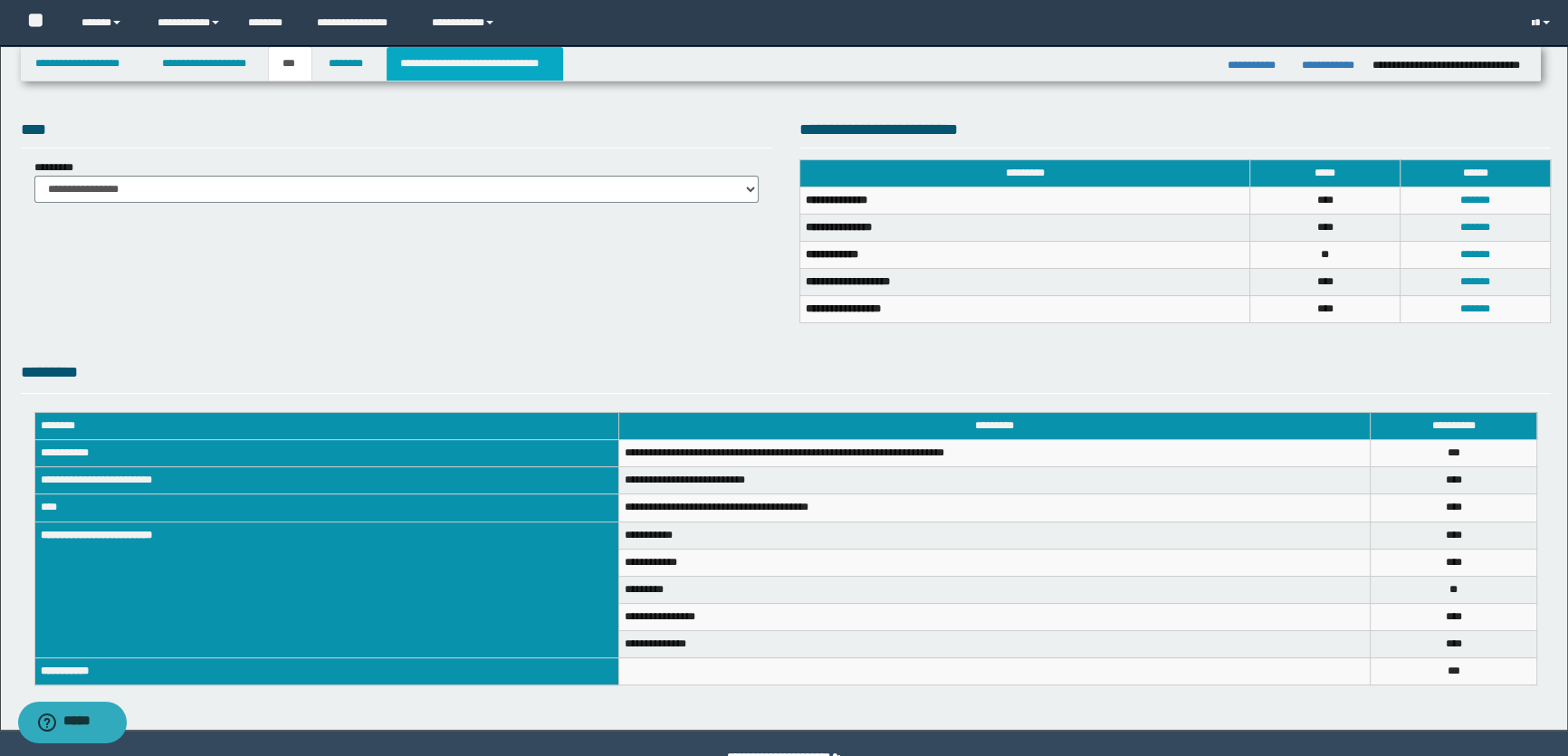 click on "**********" at bounding box center (474, 63) 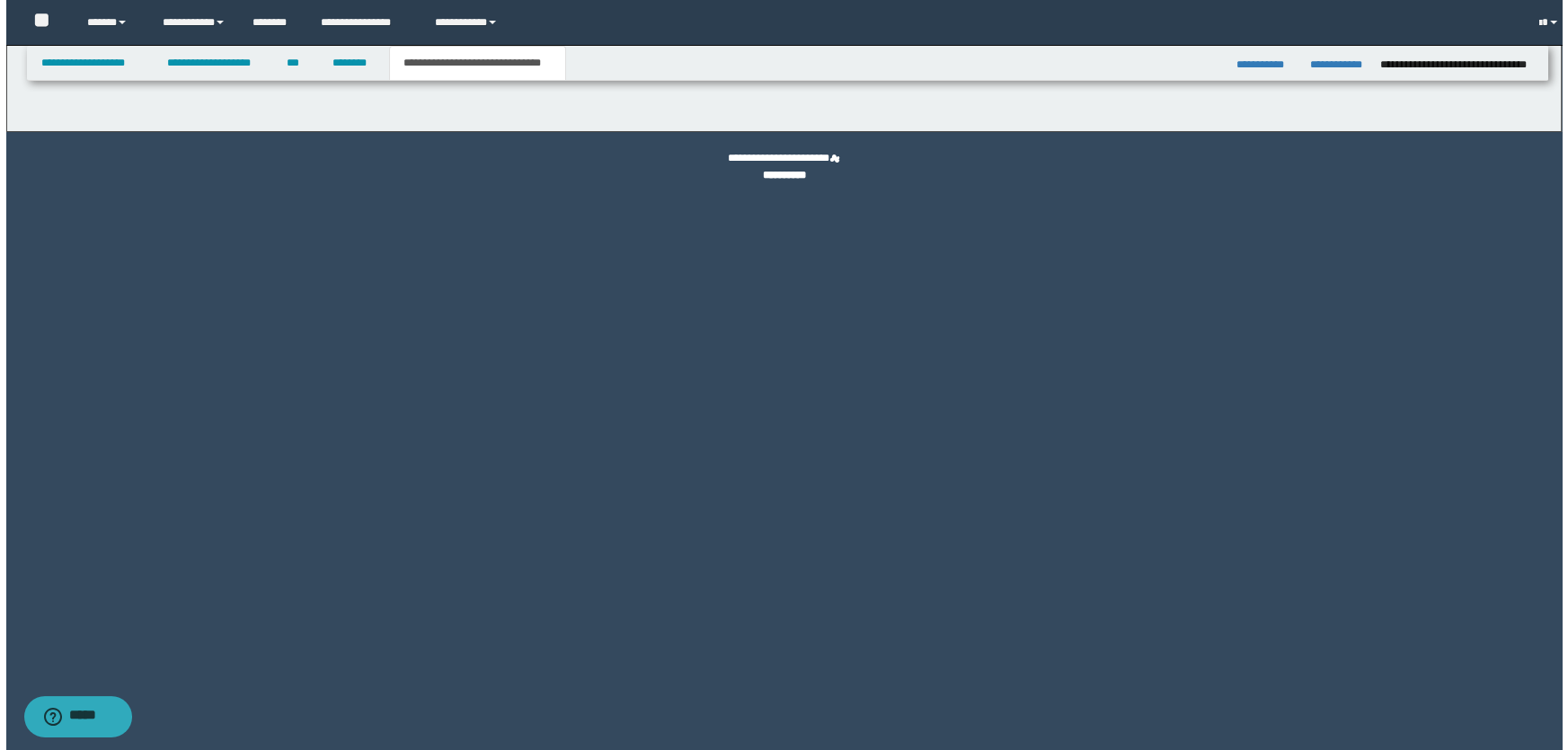 scroll, scrollTop: 0, scrollLeft: 0, axis: both 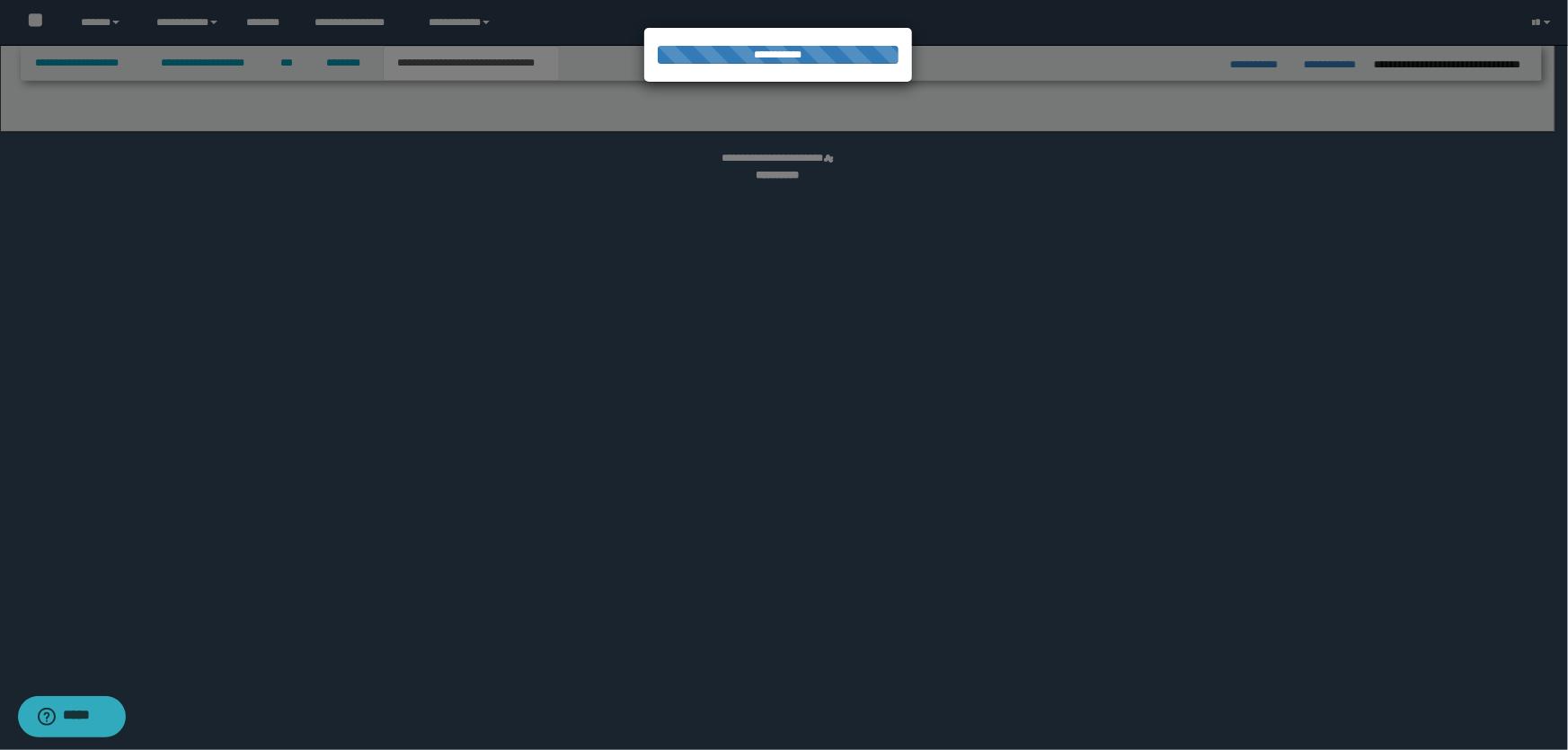 select on "*" 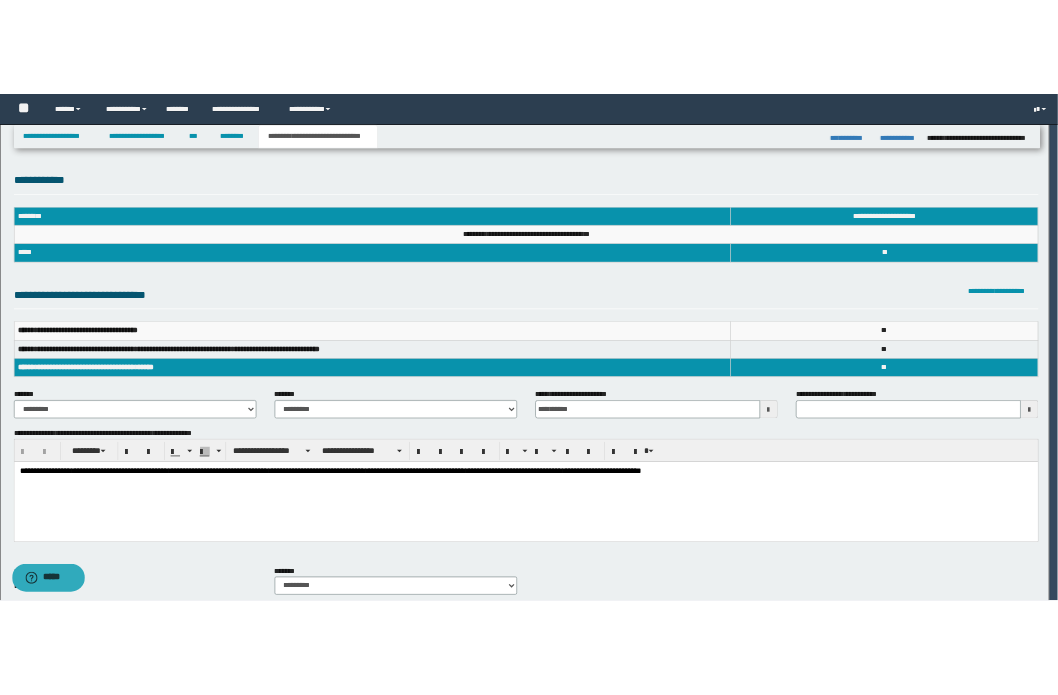 scroll, scrollTop: 0, scrollLeft: 0, axis: both 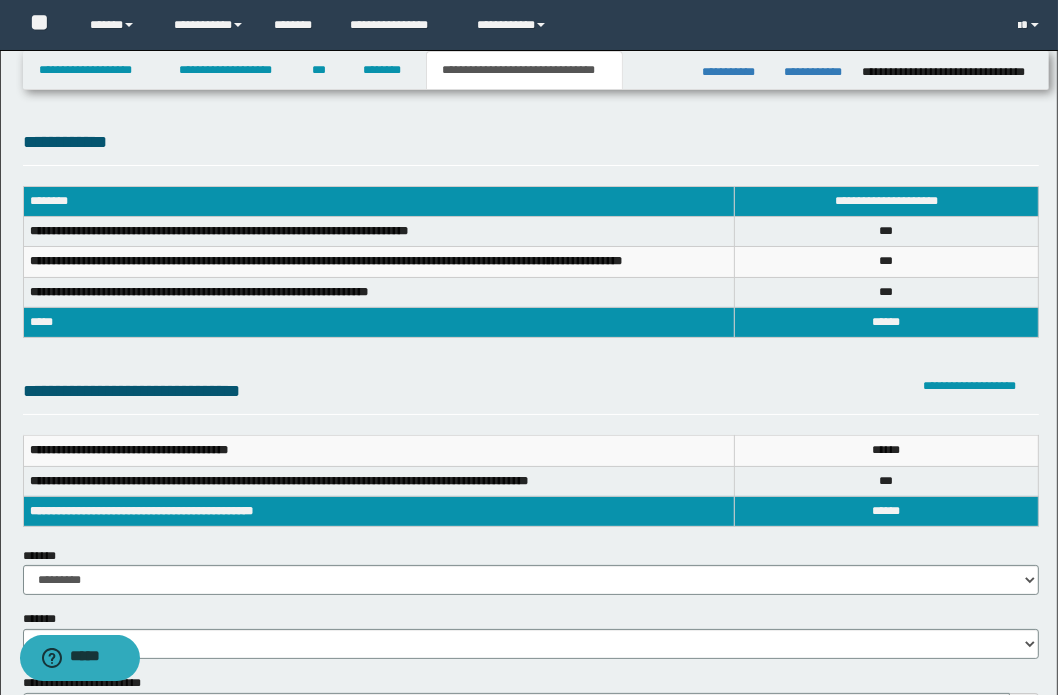 click on "**********" at bounding box center [529, 1052] 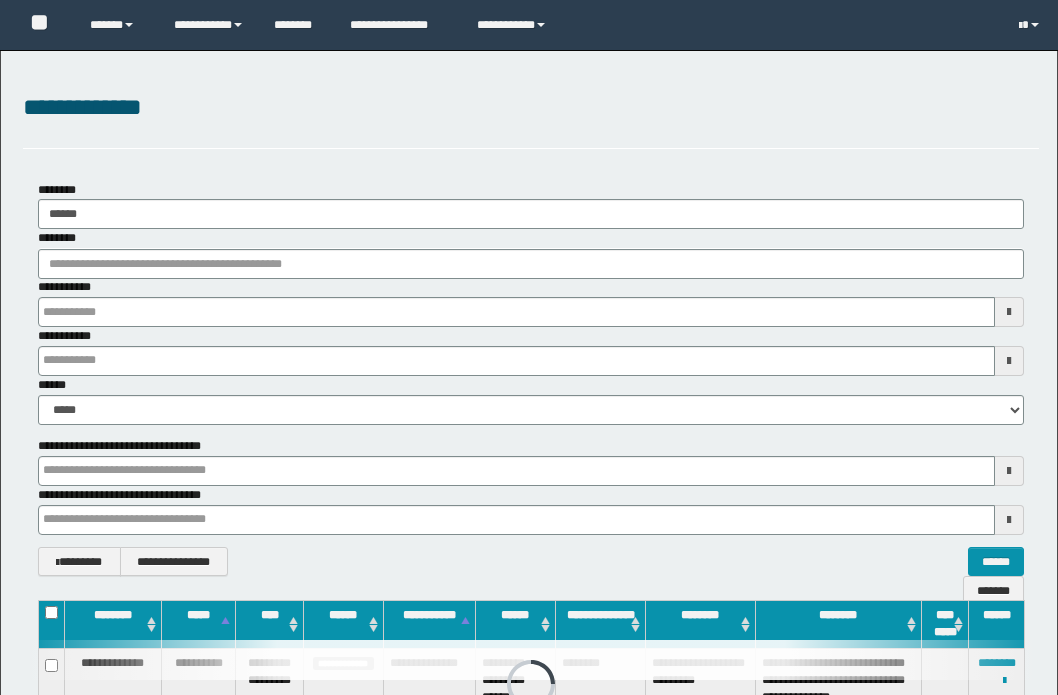 scroll, scrollTop: 90, scrollLeft: 0, axis: vertical 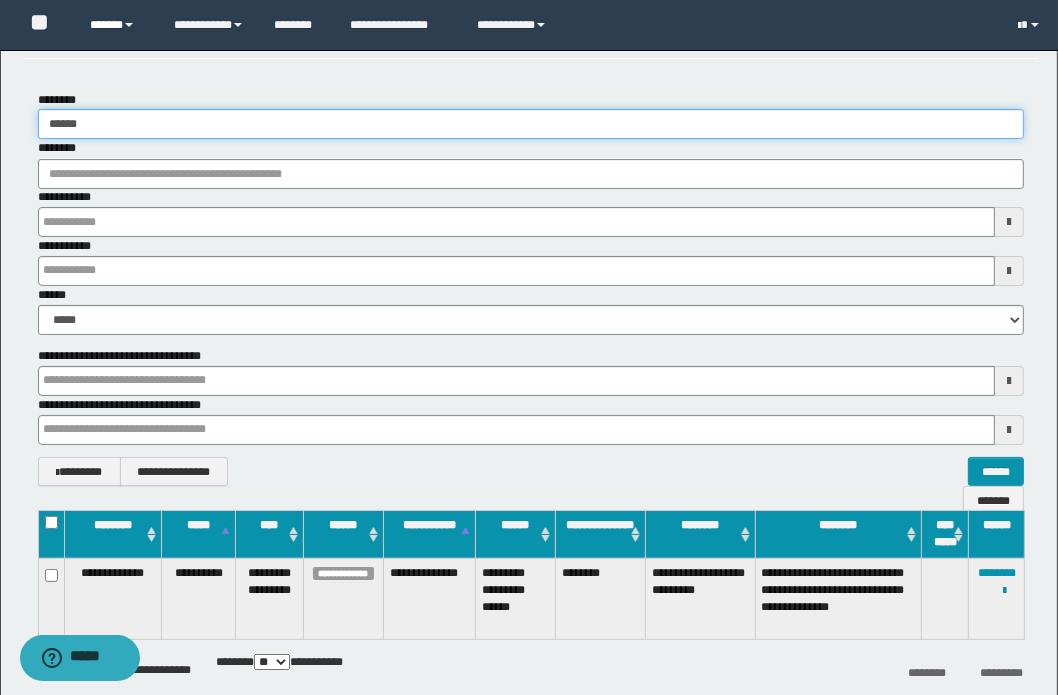 drag, startPoint x: 69, startPoint y: 123, endPoint x: 119, endPoint y: 34, distance: 102.0833 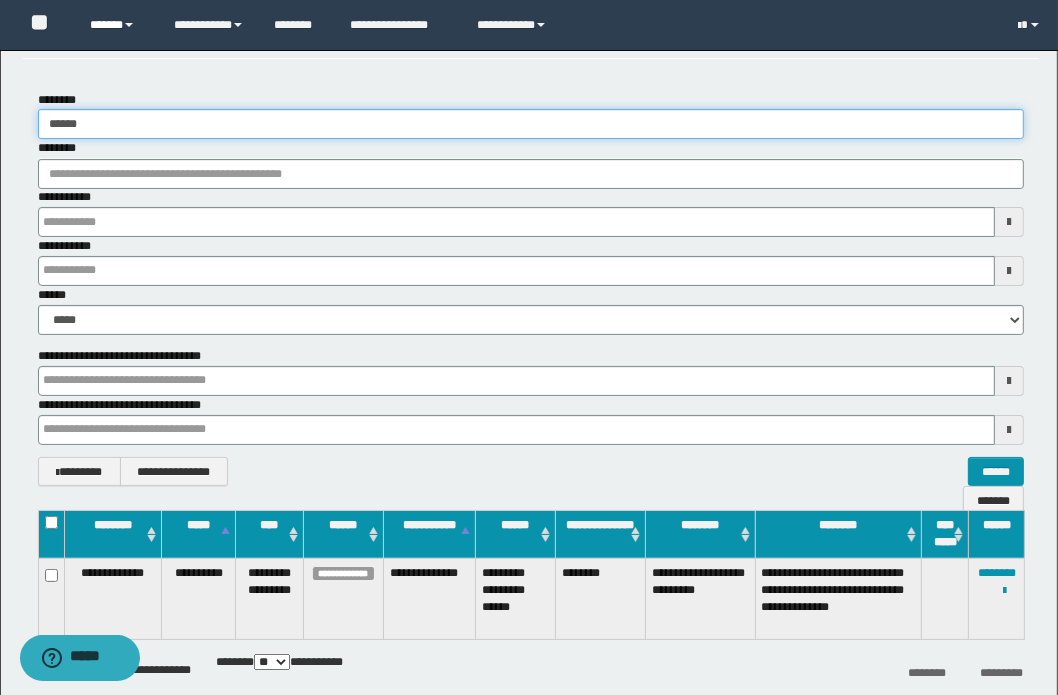click on "******" at bounding box center (531, 124) 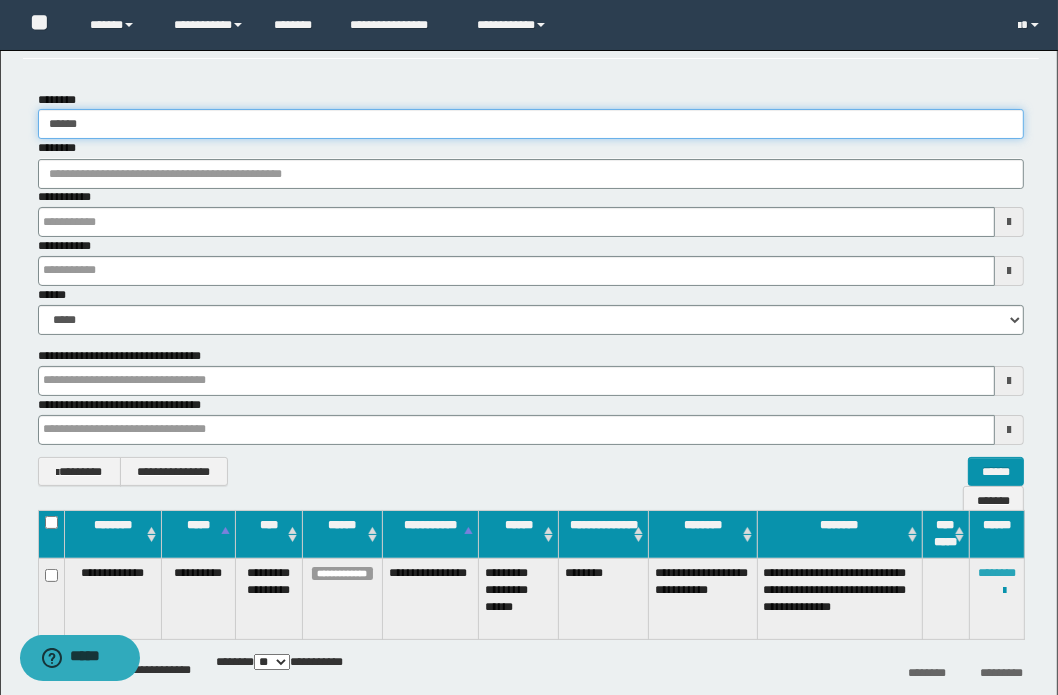 type on "******" 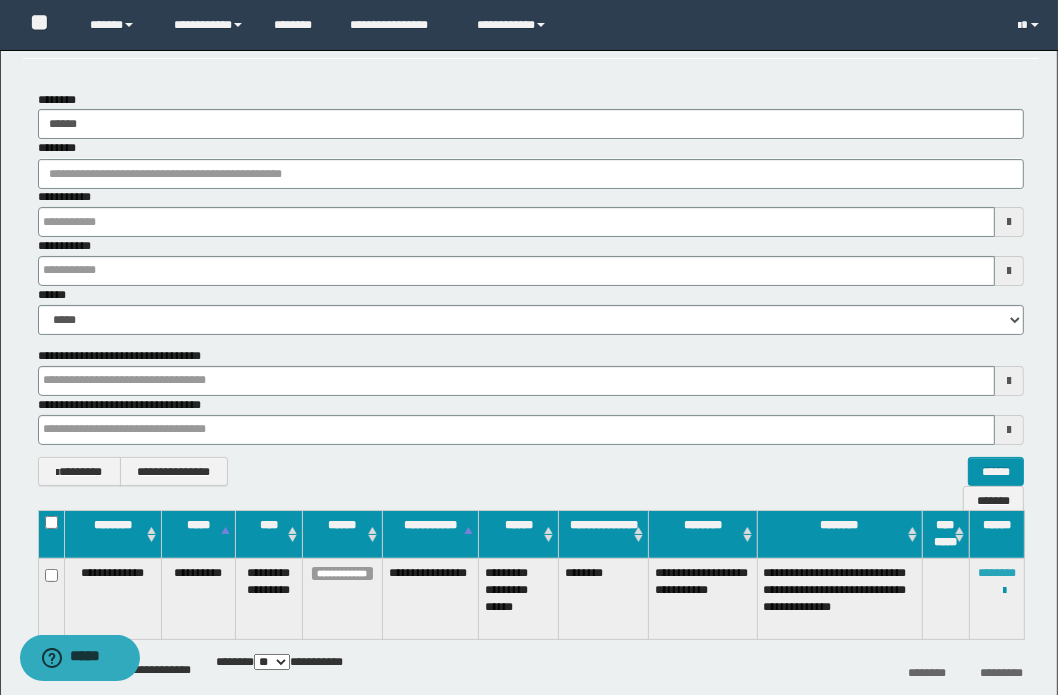 click on "********" at bounding box center [997, 573] 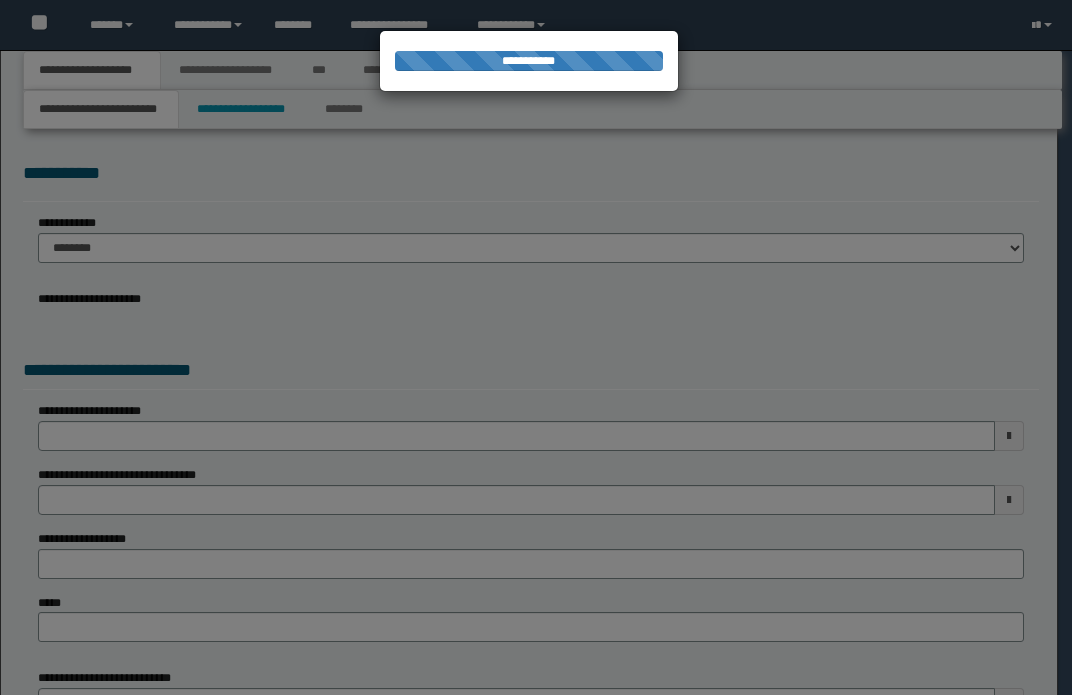 scroll, scrollTop: 0, scrollLeft: 0, axis: both 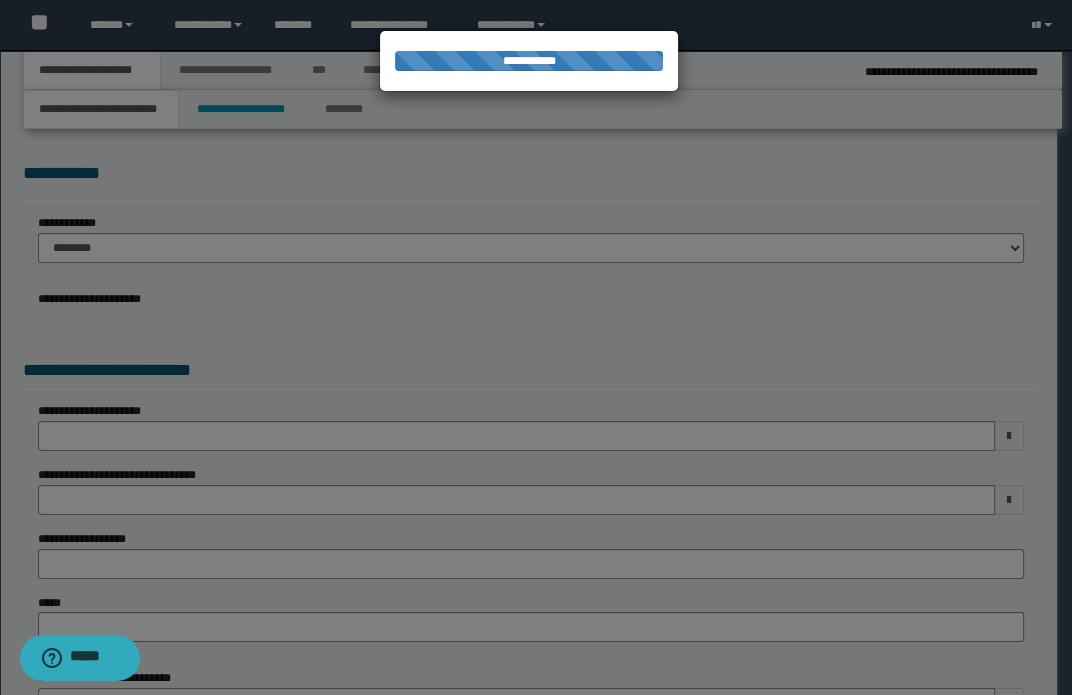 select on "*" 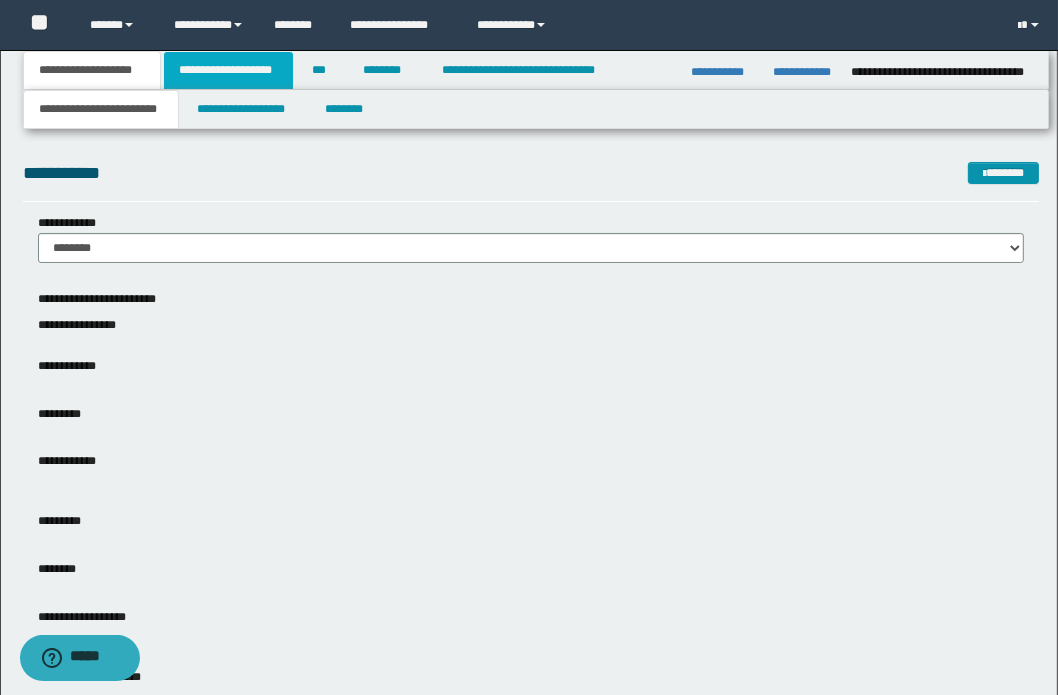 click on "**********" at bounding box center [228, 70] 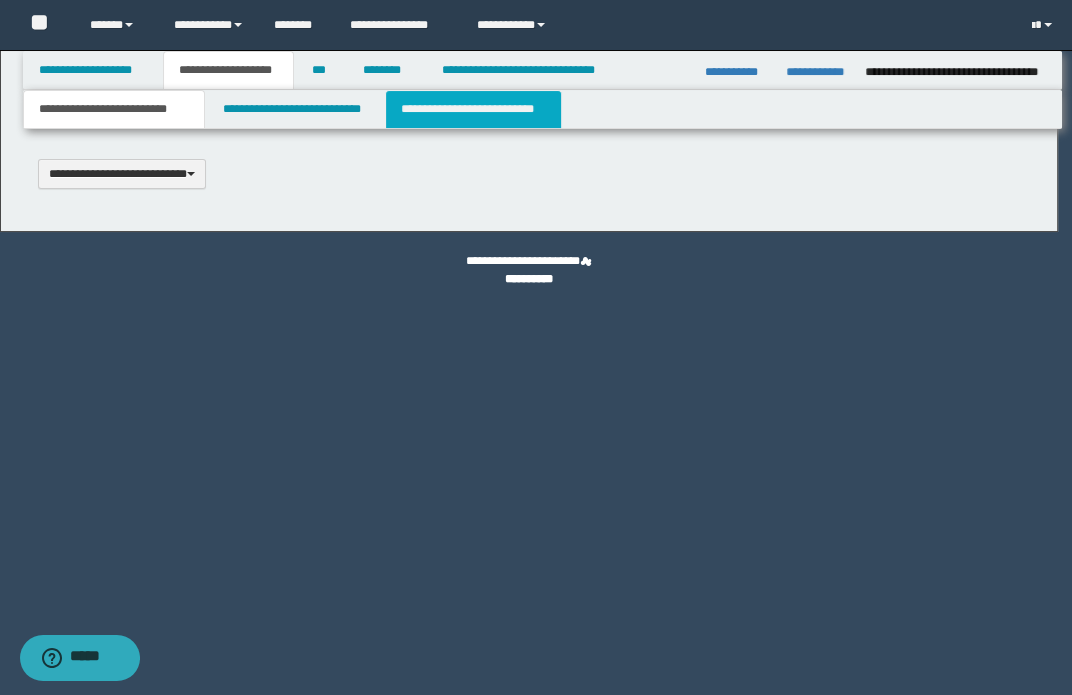 type 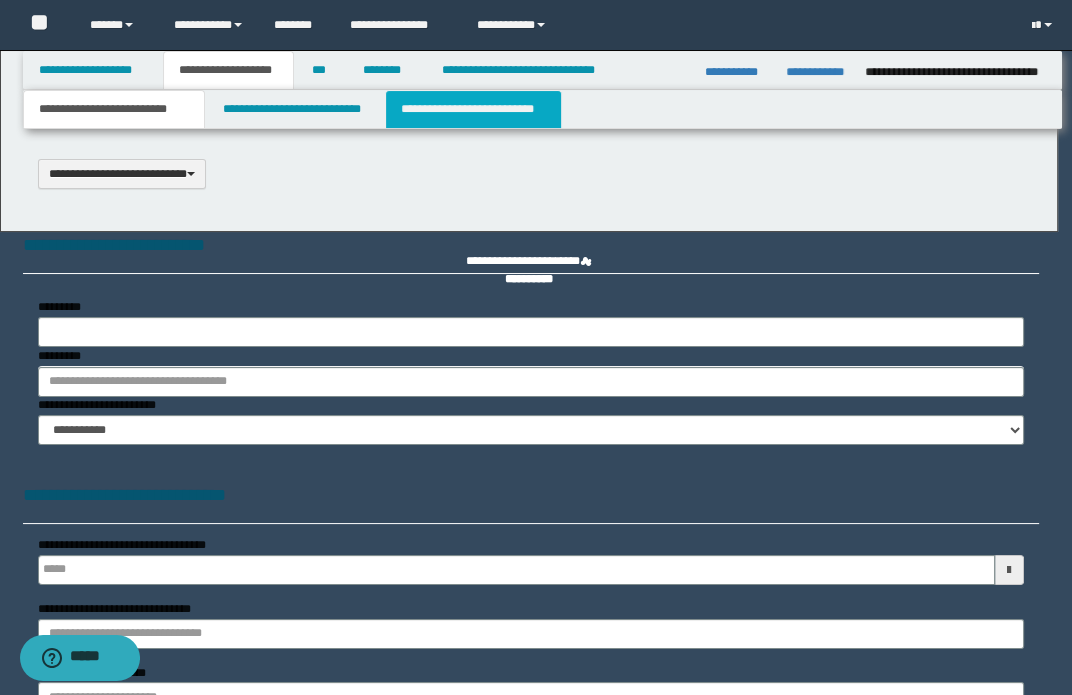 select on "*" 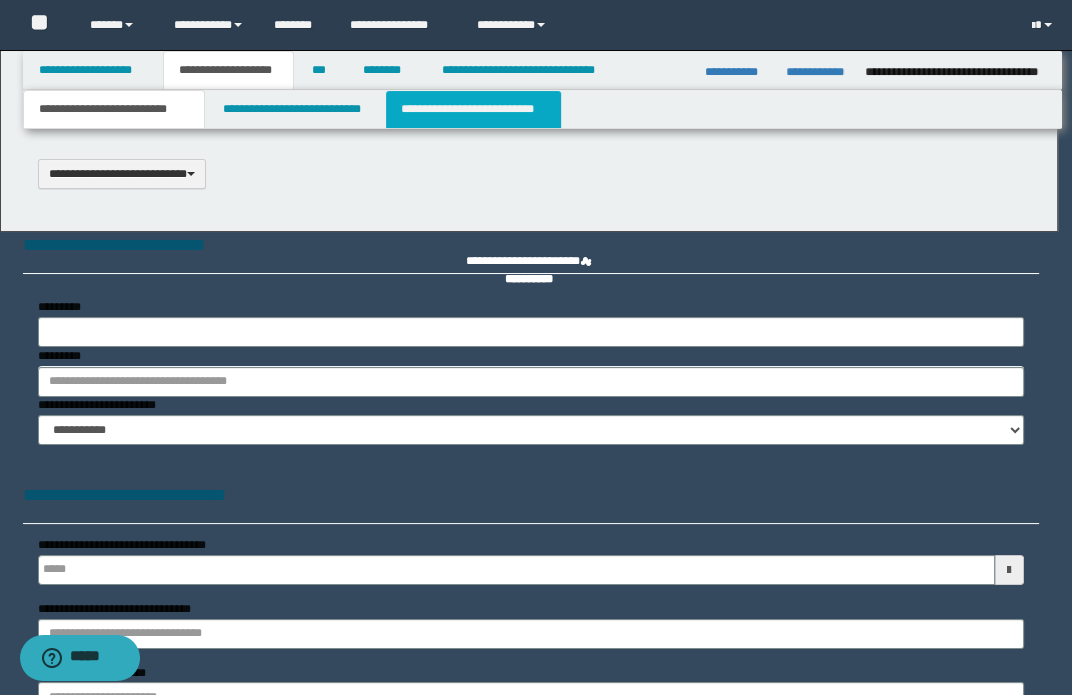 type 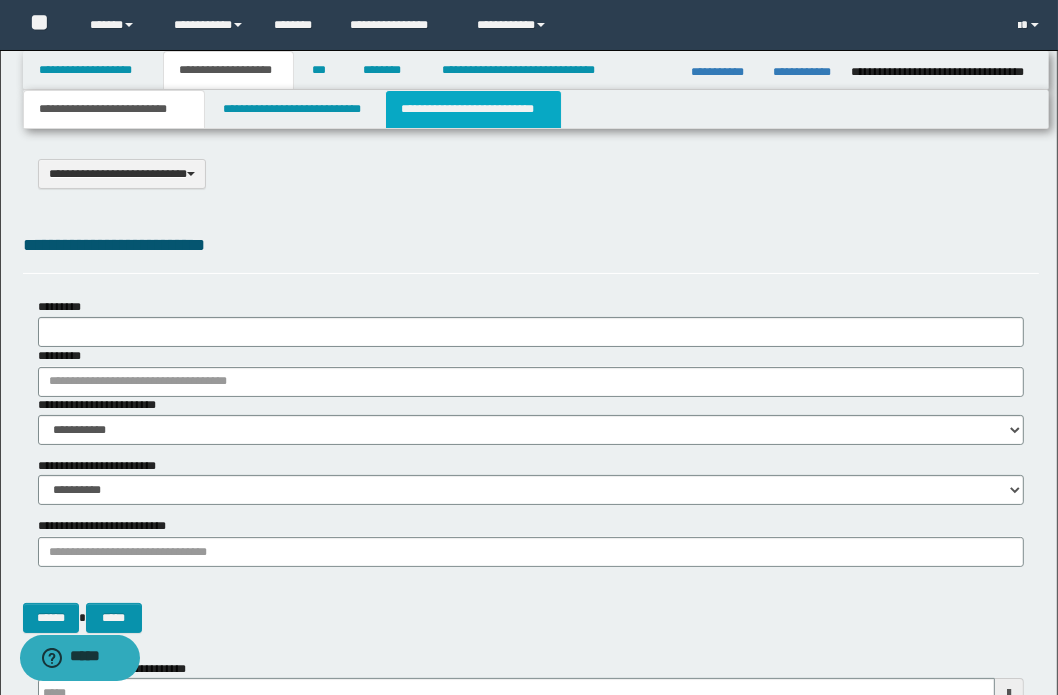 click on "**********" at bounding box center (473, 109) 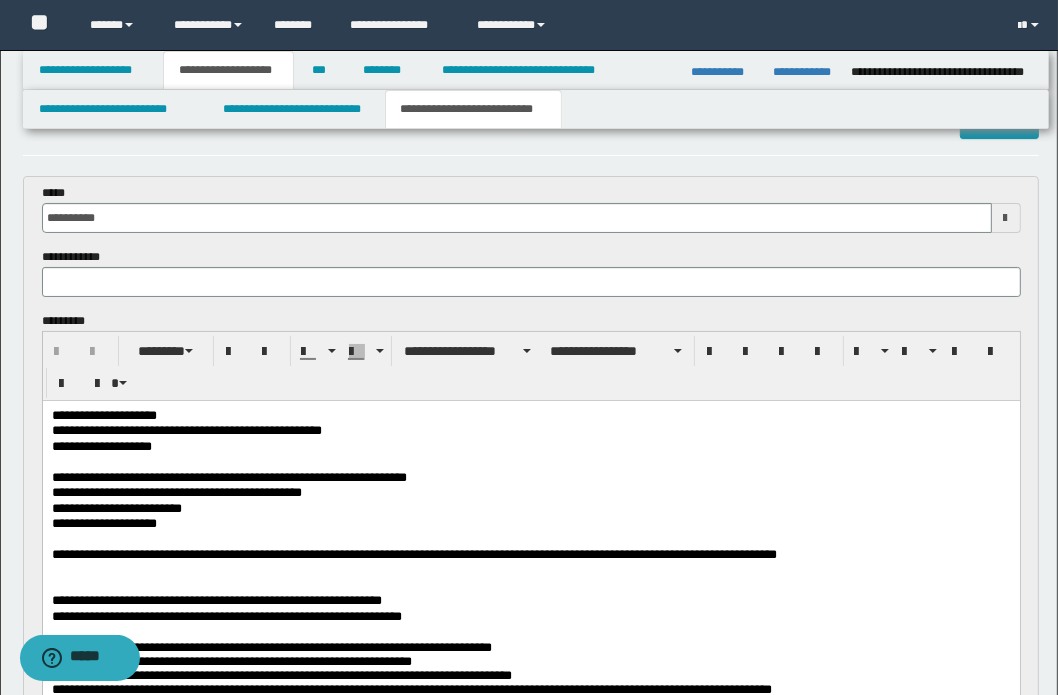 scroll, scrollTop: 90, scrollLeft: 0, axis: vertical 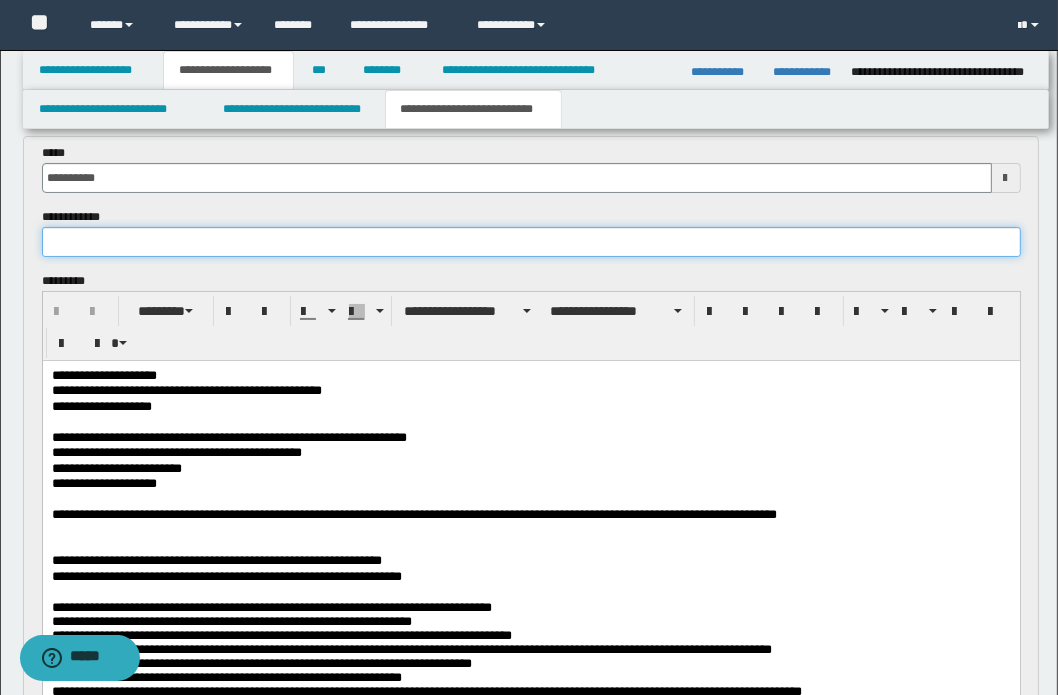click at bounding box center [531, 242] 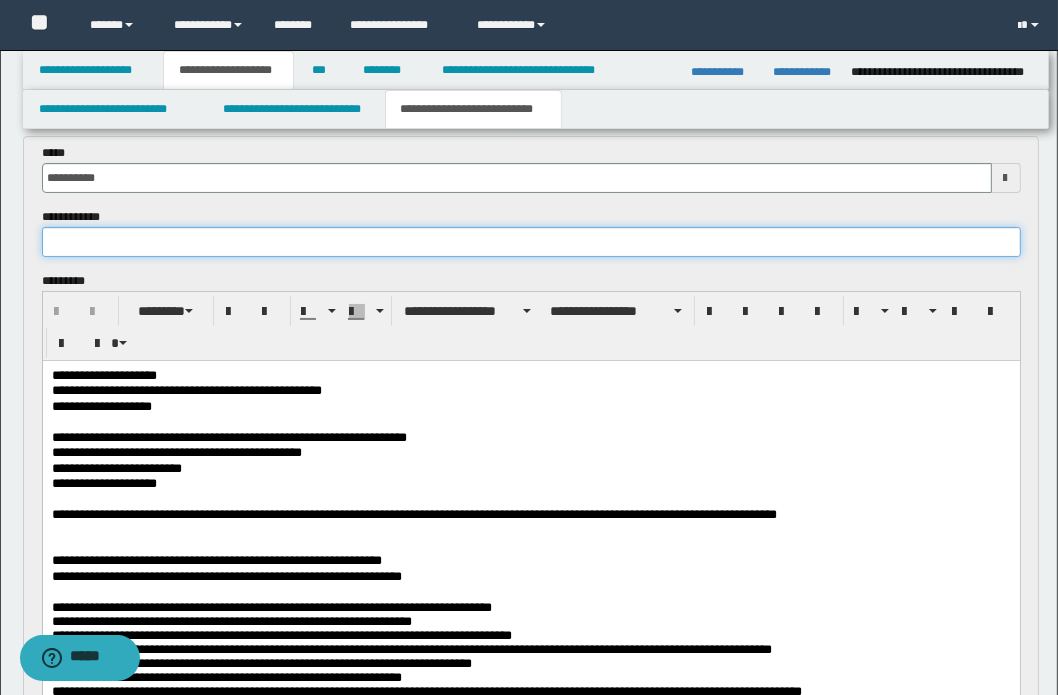paste on "**********" 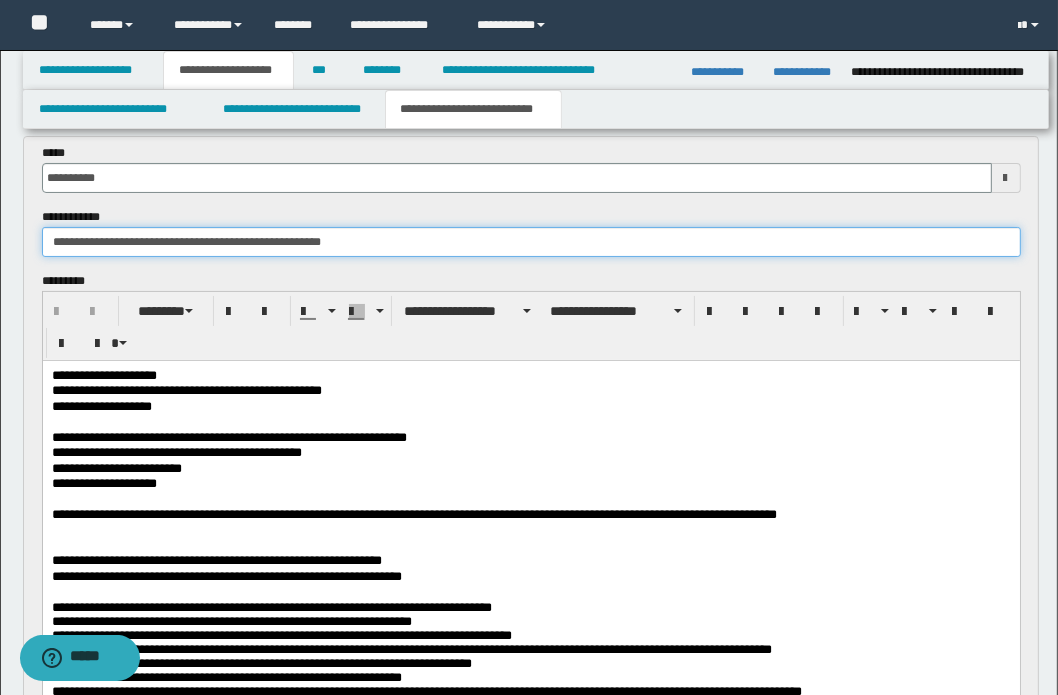 type on "**********" 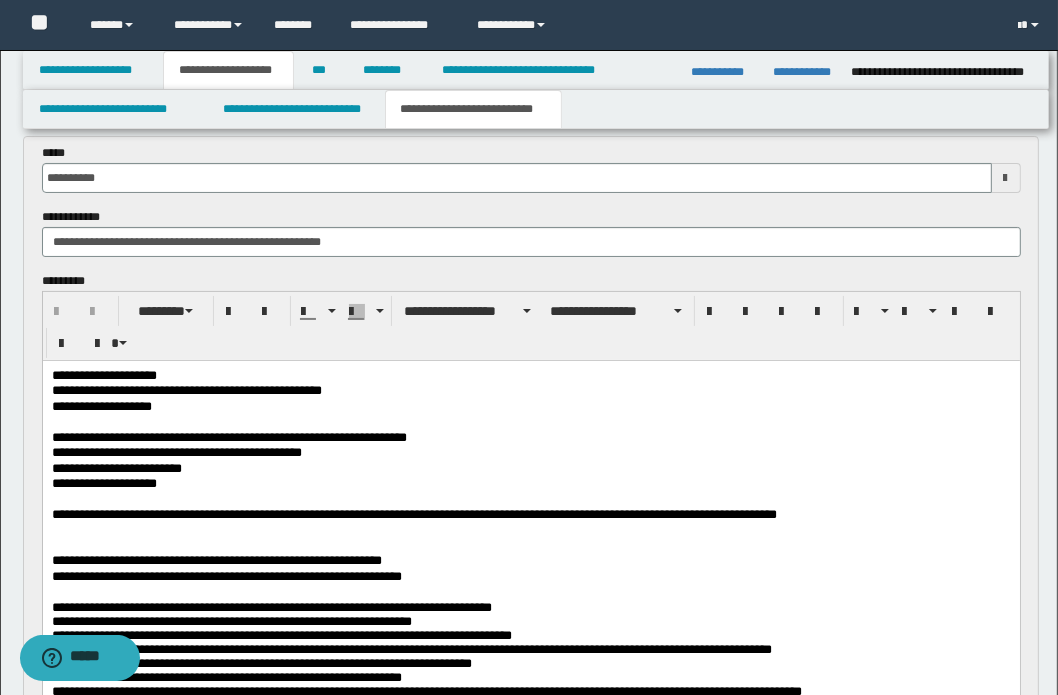 click on "**********" at bounding box center [530, 560] 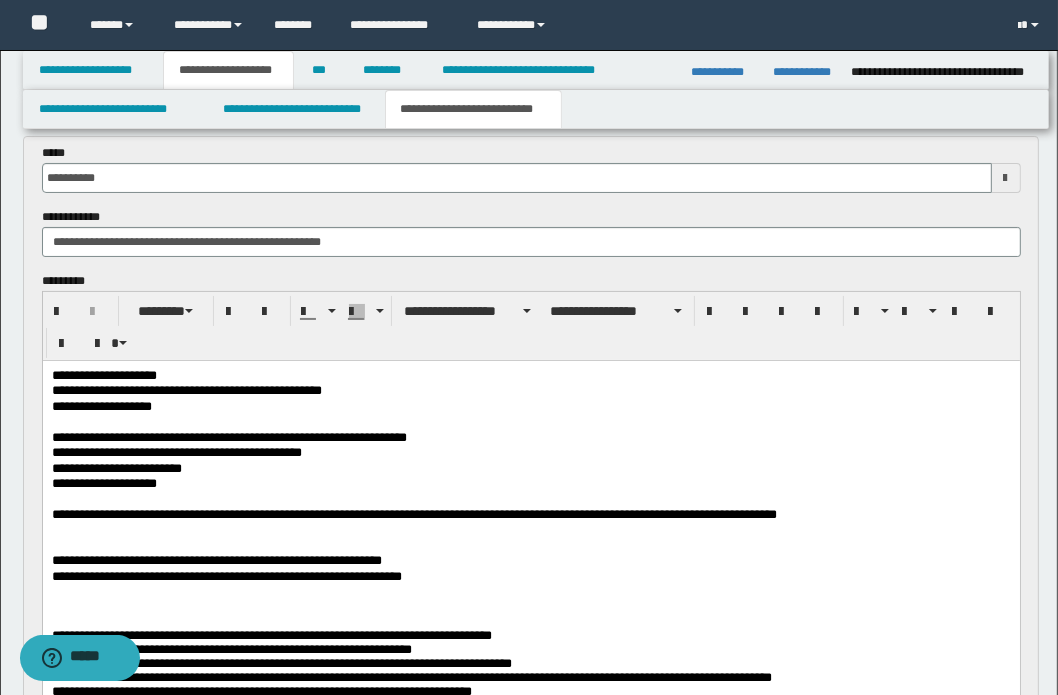 type 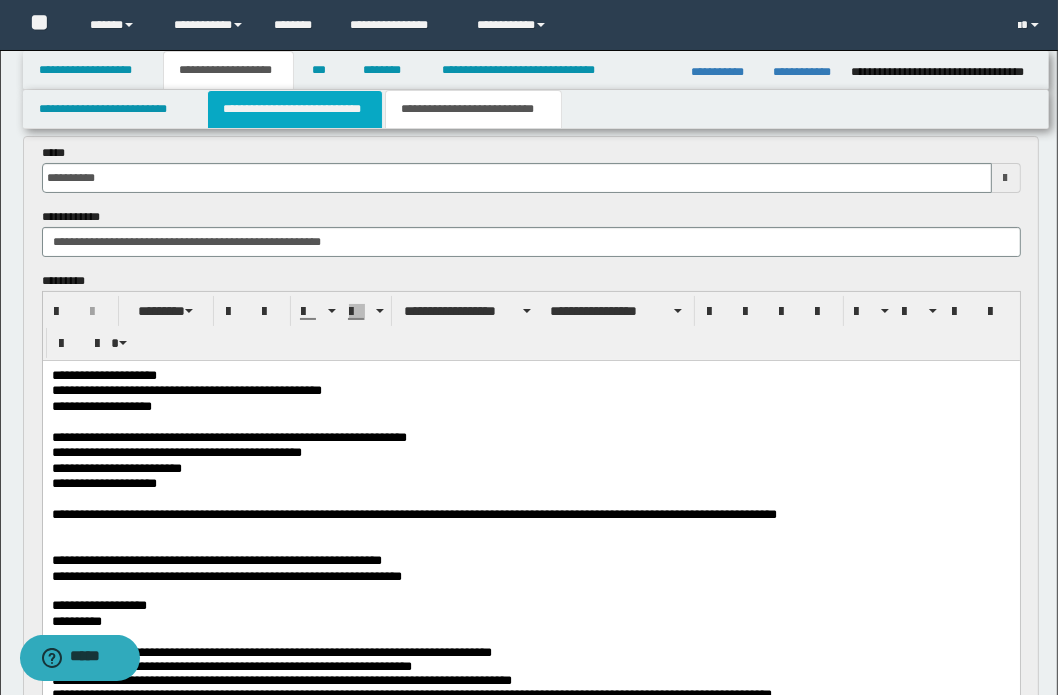 click on "**********" at bounding box center (294, 109) 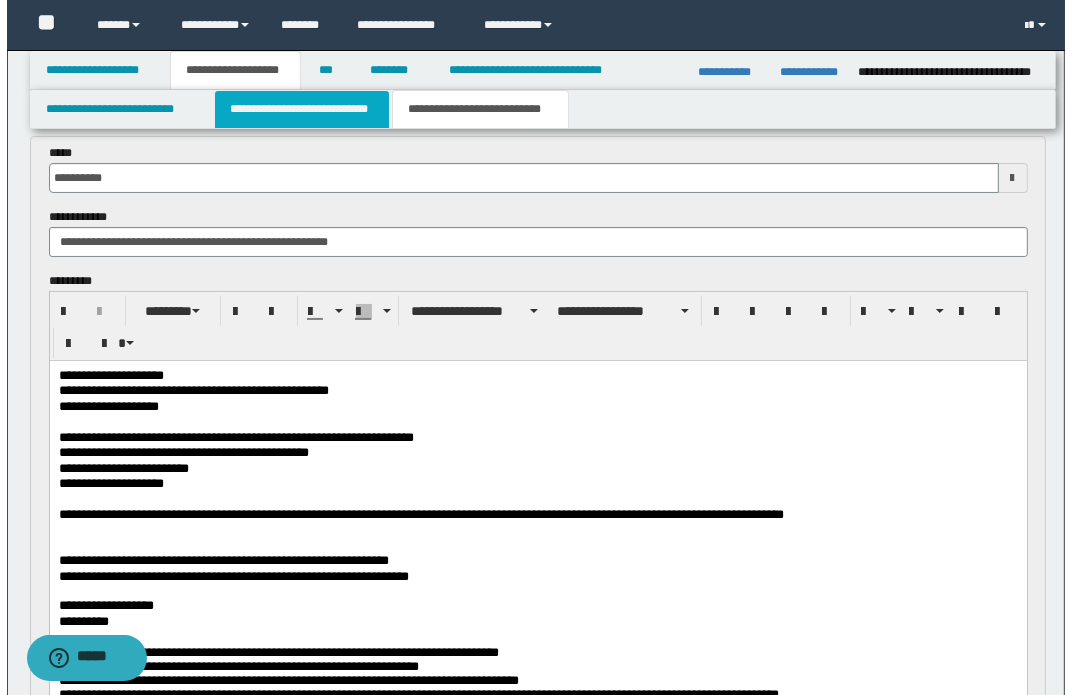scroll, scrollTop: 0, scrollLeft: 0, axis: both 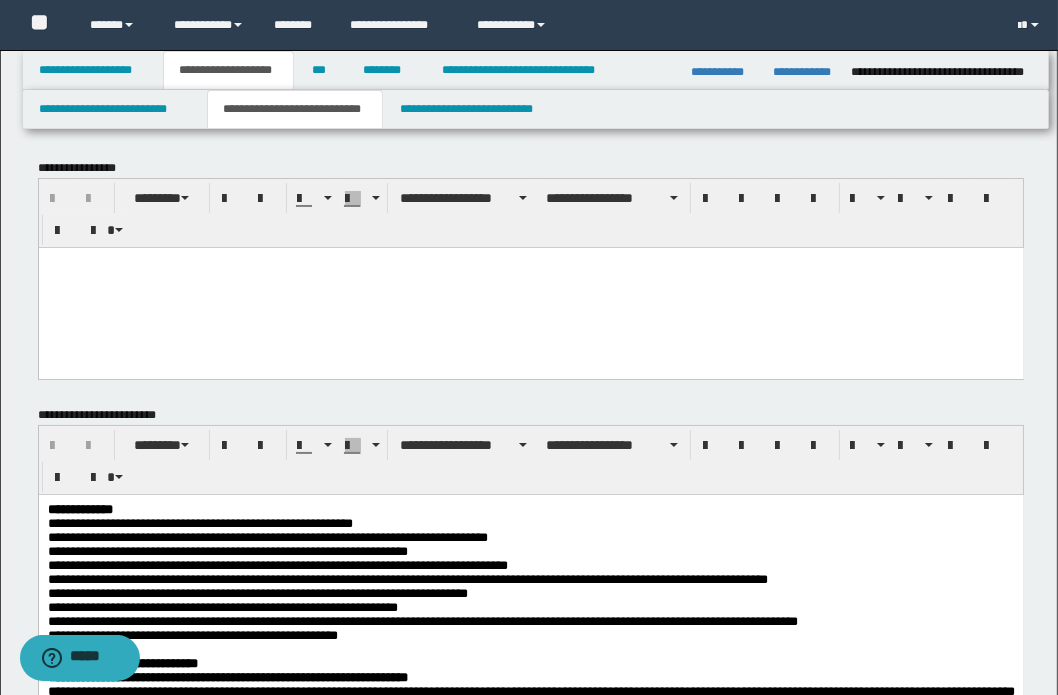 click on "**********" at bounding box center (294, 109) 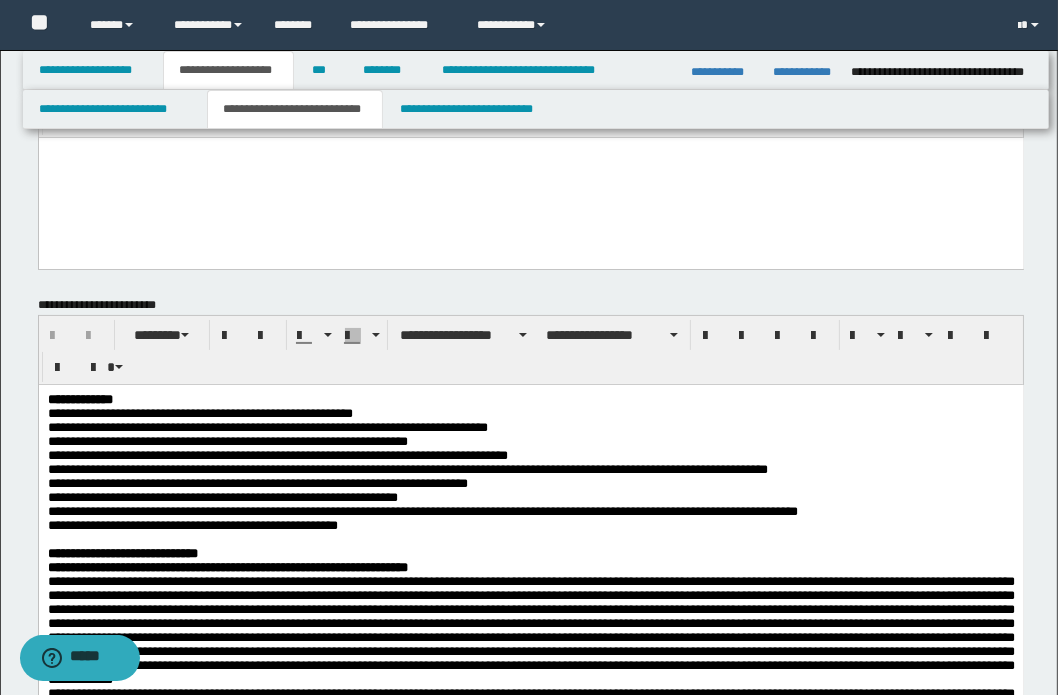 scroll, scrollTop: 272, scrollLeft: 0, axis: vertical 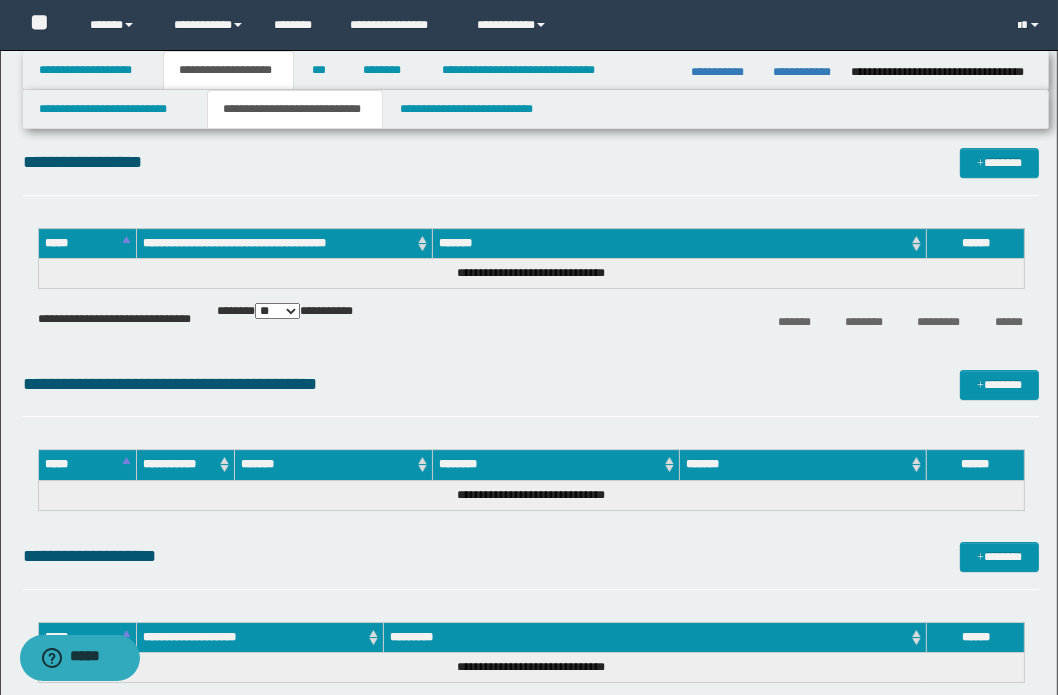 drag, startPoint x: 47, startPoint y: -4500, endPoint x: 718, endPoint y: -4188, distance: 739.98987 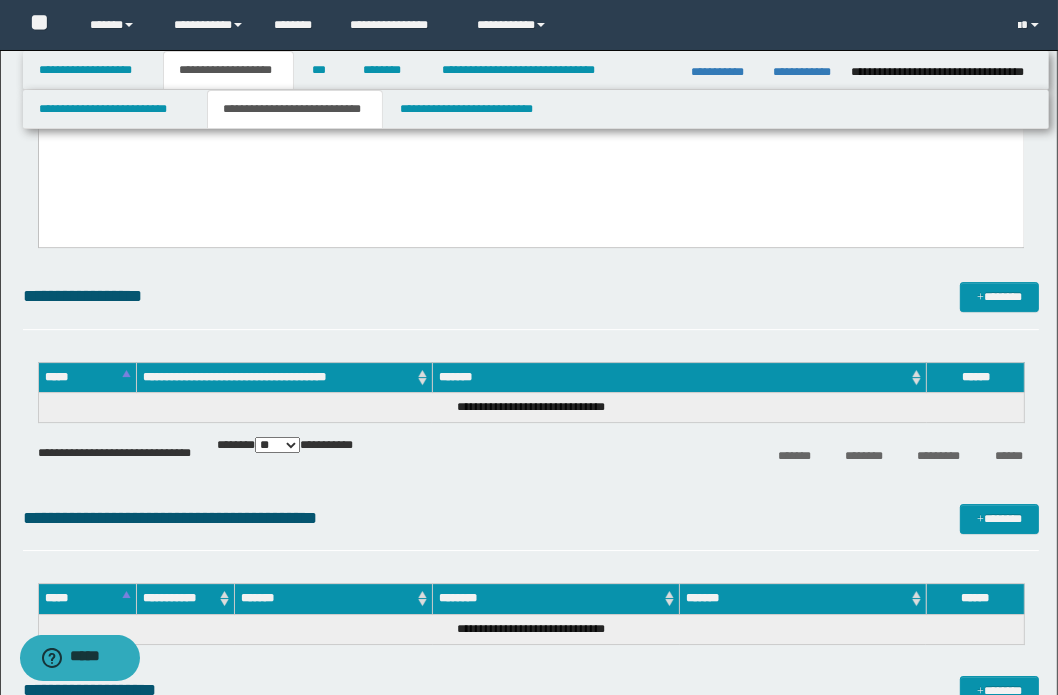 scroll, scrollTop: 4721, scrollLeft: 0, axis: vertical 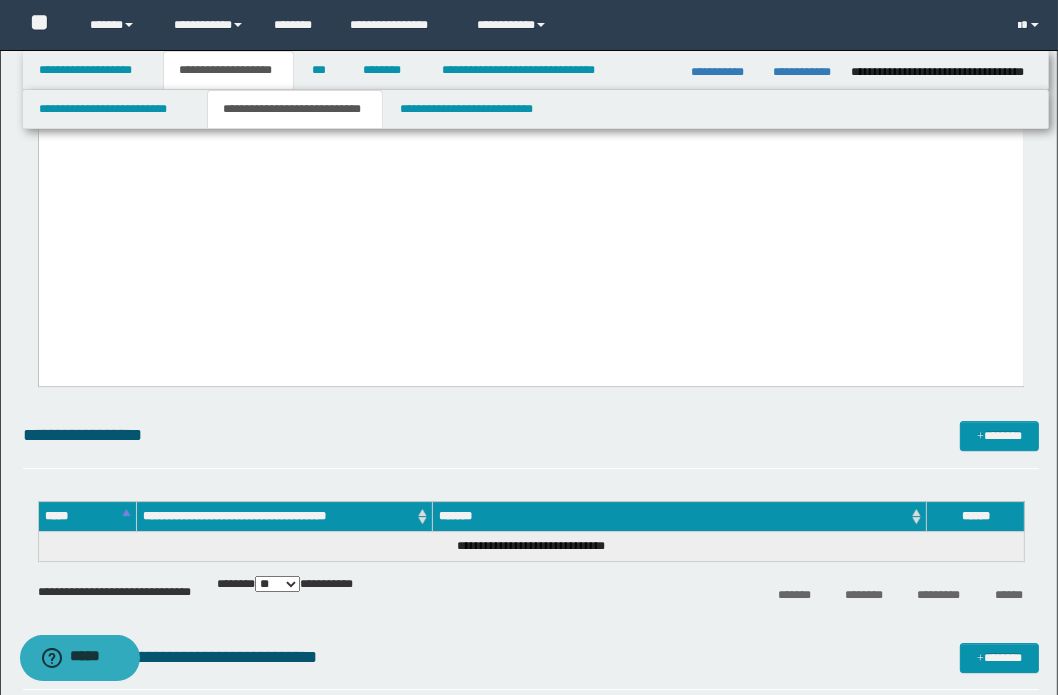 copy on "**********" 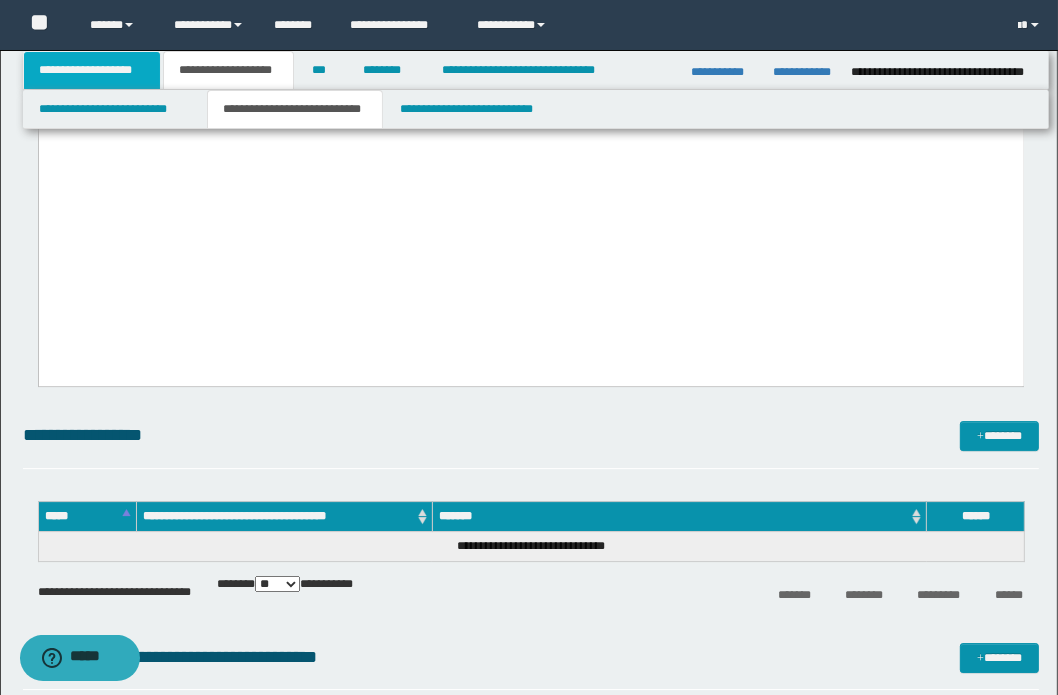 click on "**********" at bounding box center (92, 70) 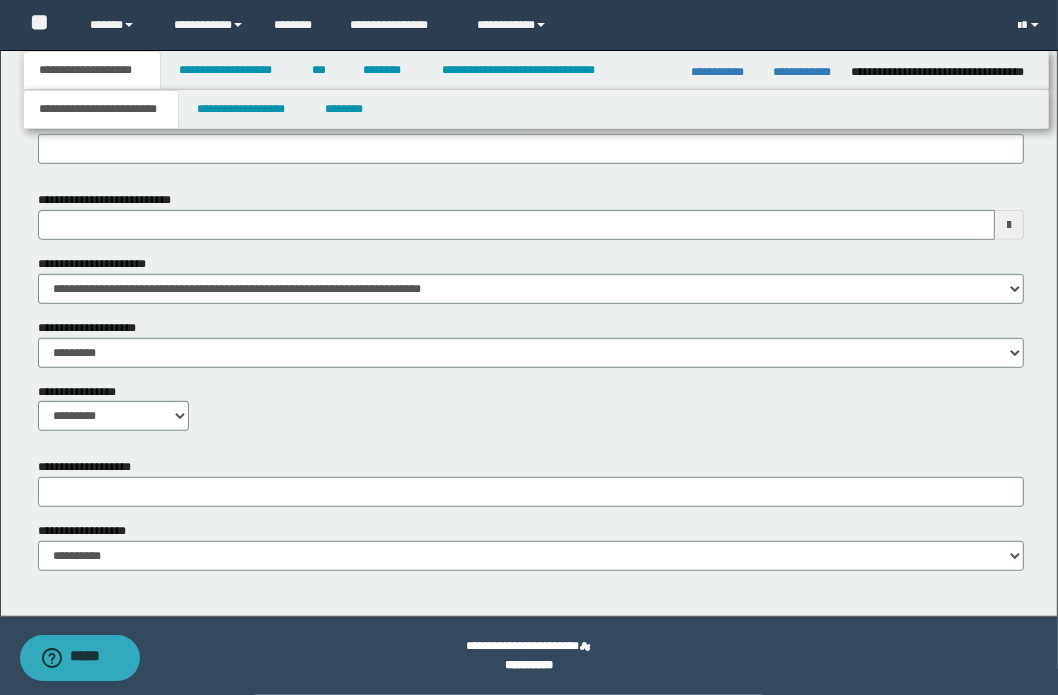 scroll, scrollTop: 856, scrollLeft: 0, axis: vertical 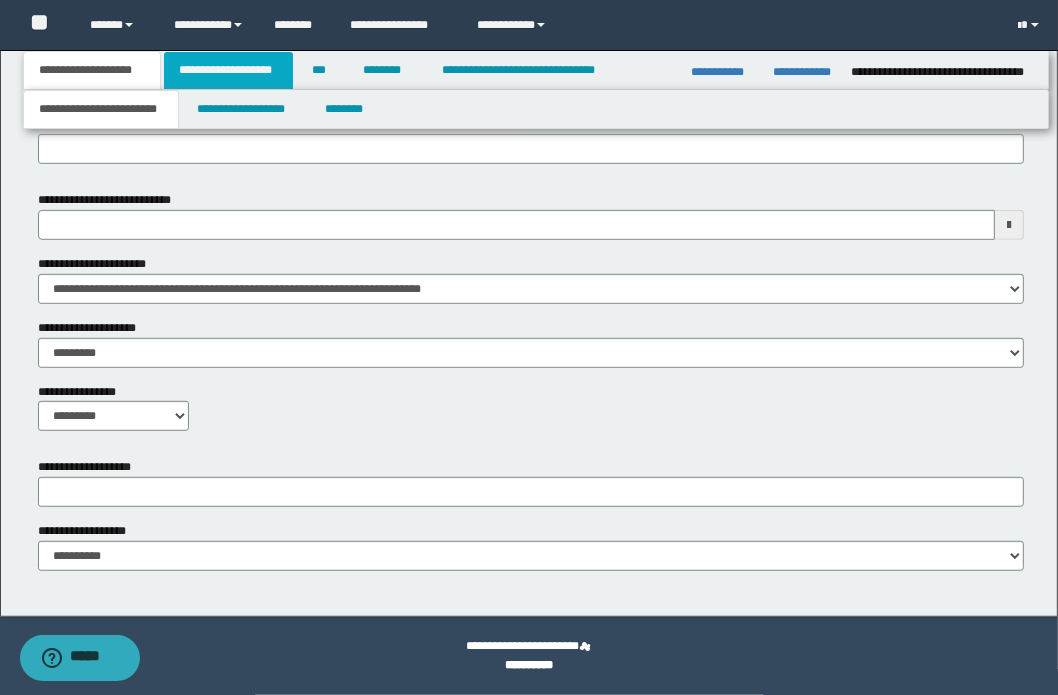 click on "**********" at bounding box center (228, 70) 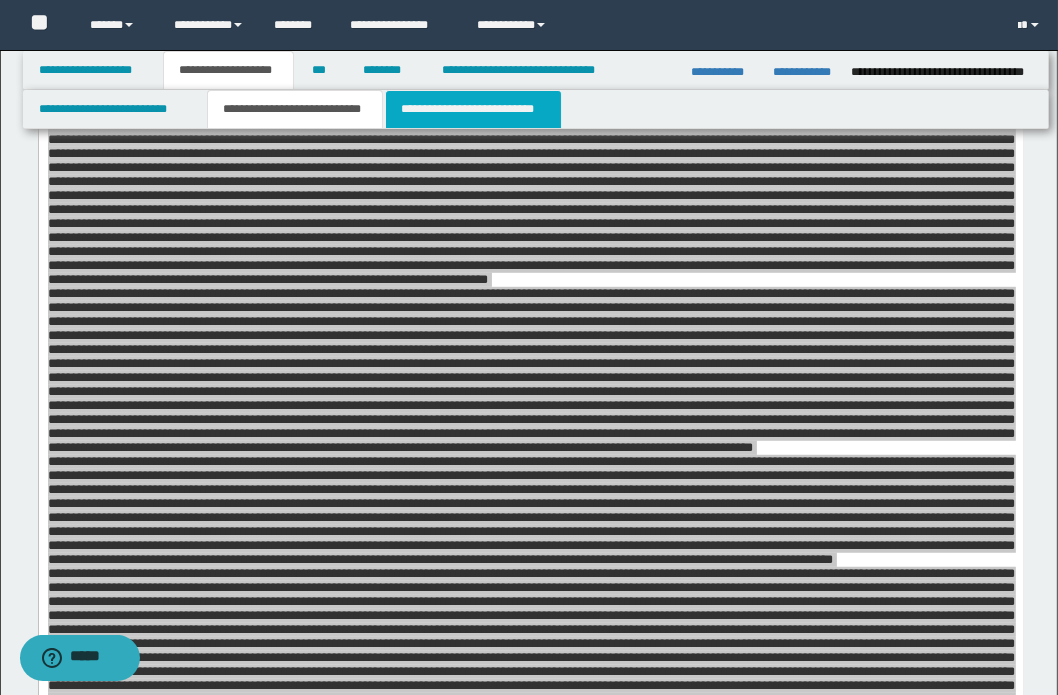 click on "**********" at bounding box center [473, 109] 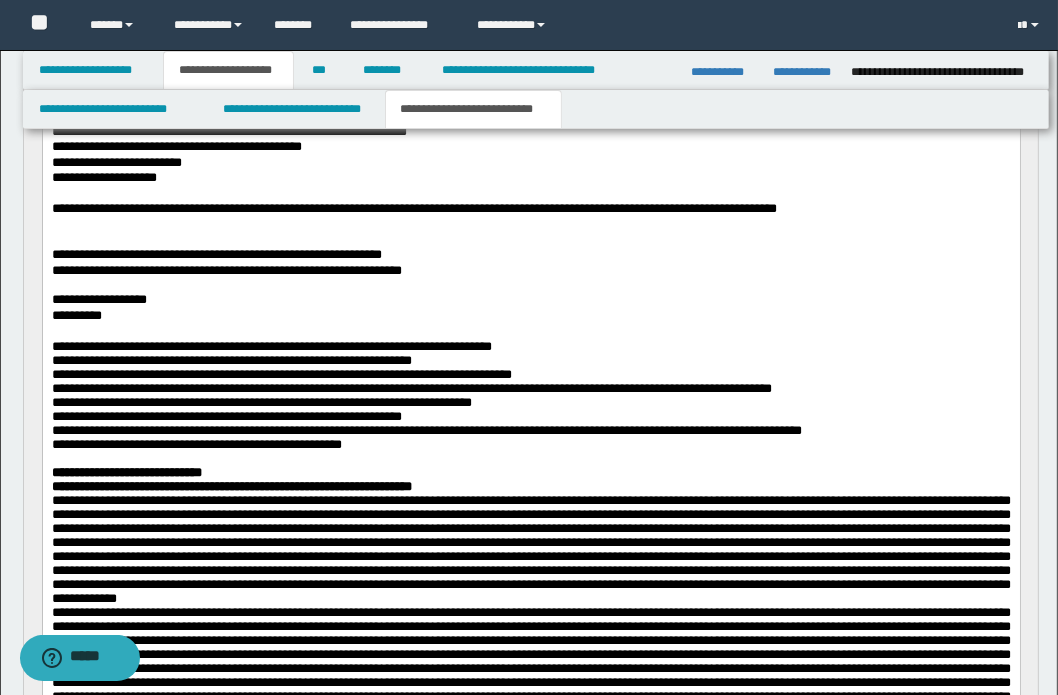 scroll, scrollTop: 220, scrollLeft: 0, axis: vertical 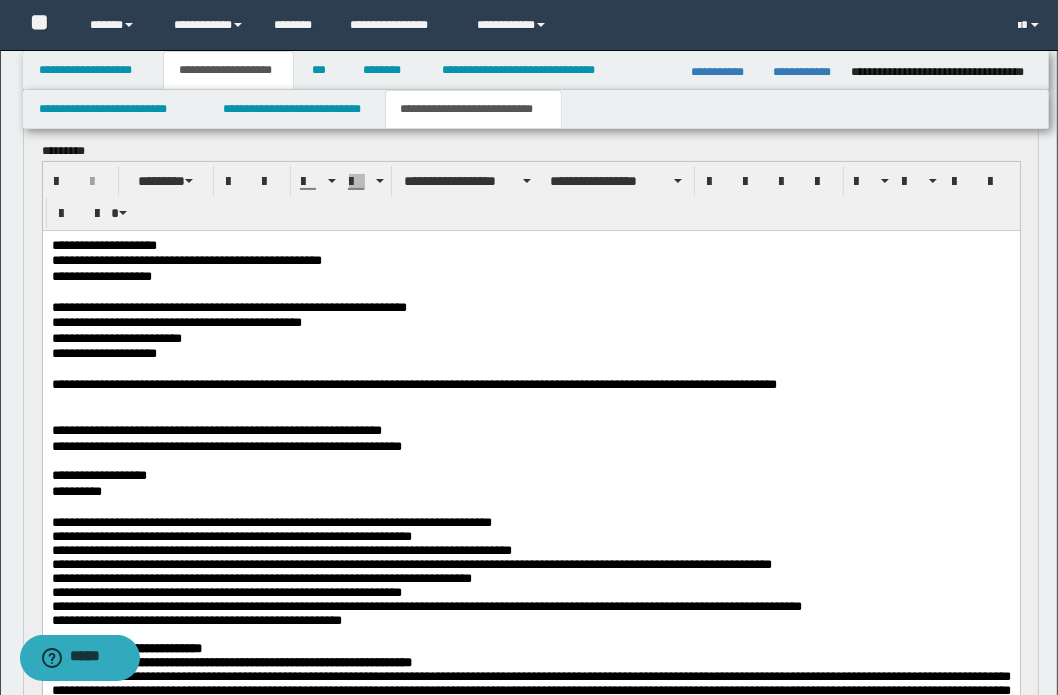 click on "**********" at bounding box center [530, 491] 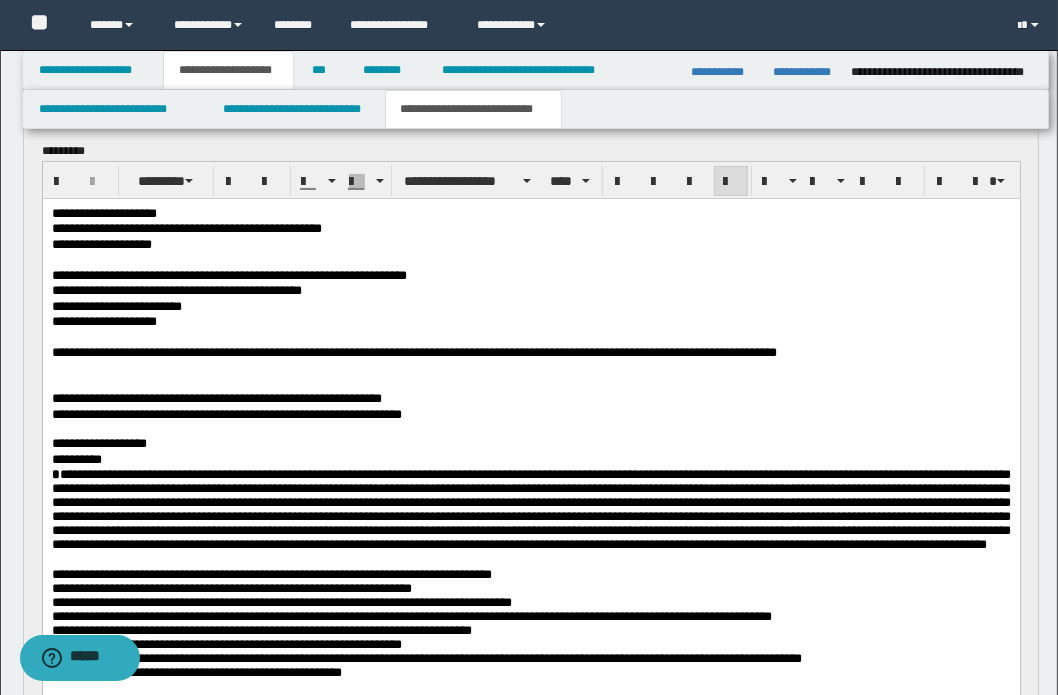 click at bounding box center (530, 508) 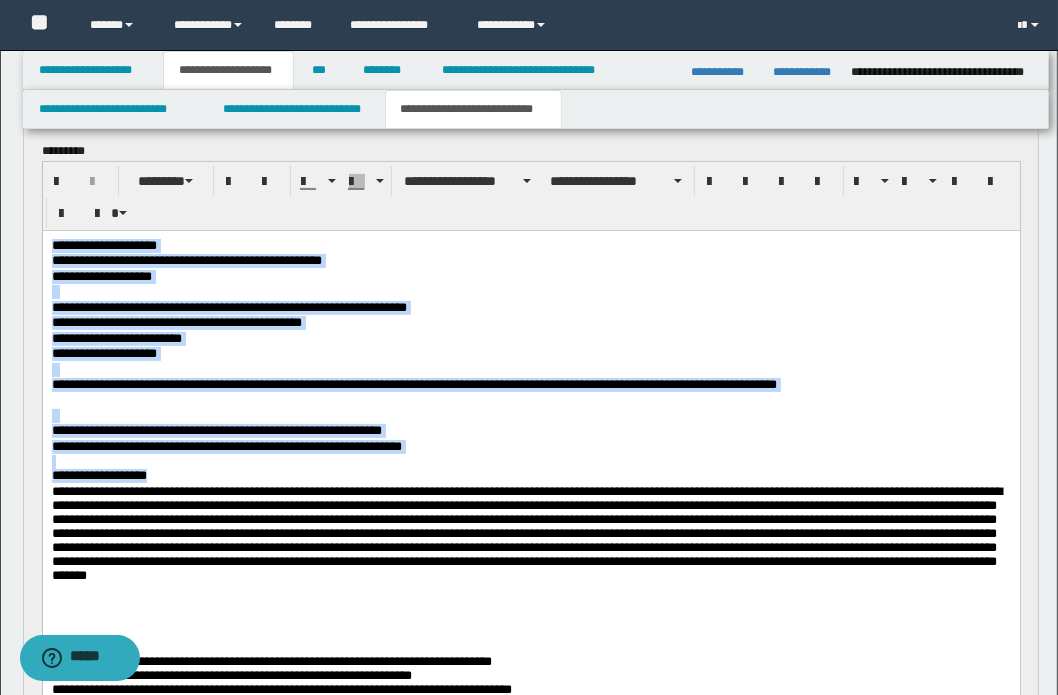 drag, startPoint x: 206, startPoint y: 478, endPoint x: 69, endPoint y: 469, distance: 137.2953 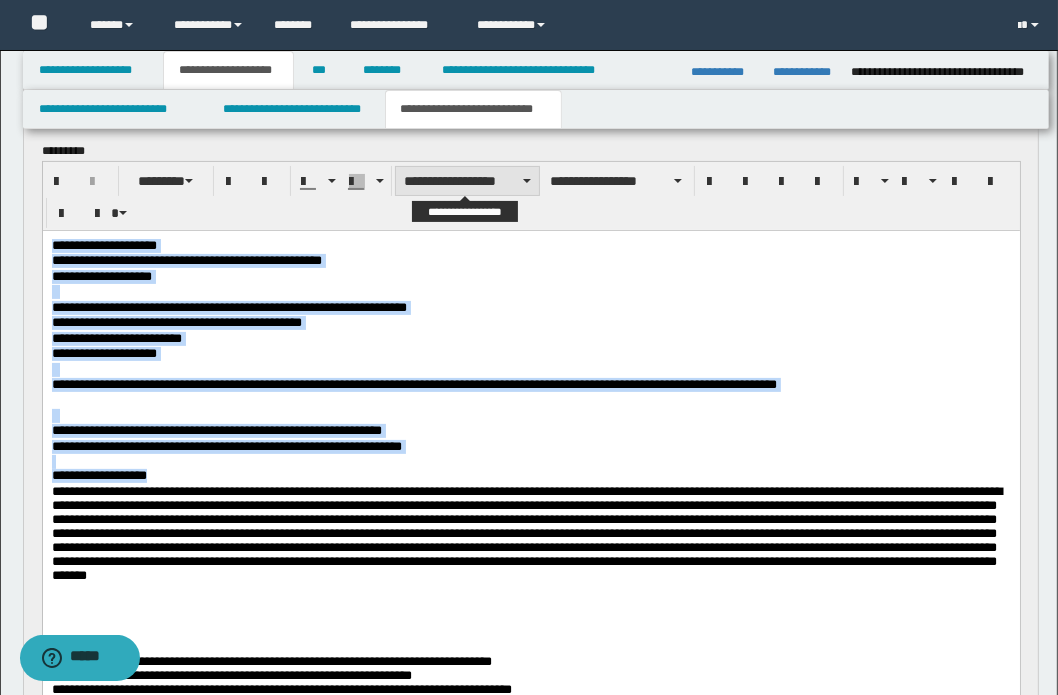 click on "**********" at bounding box center (467, 181) 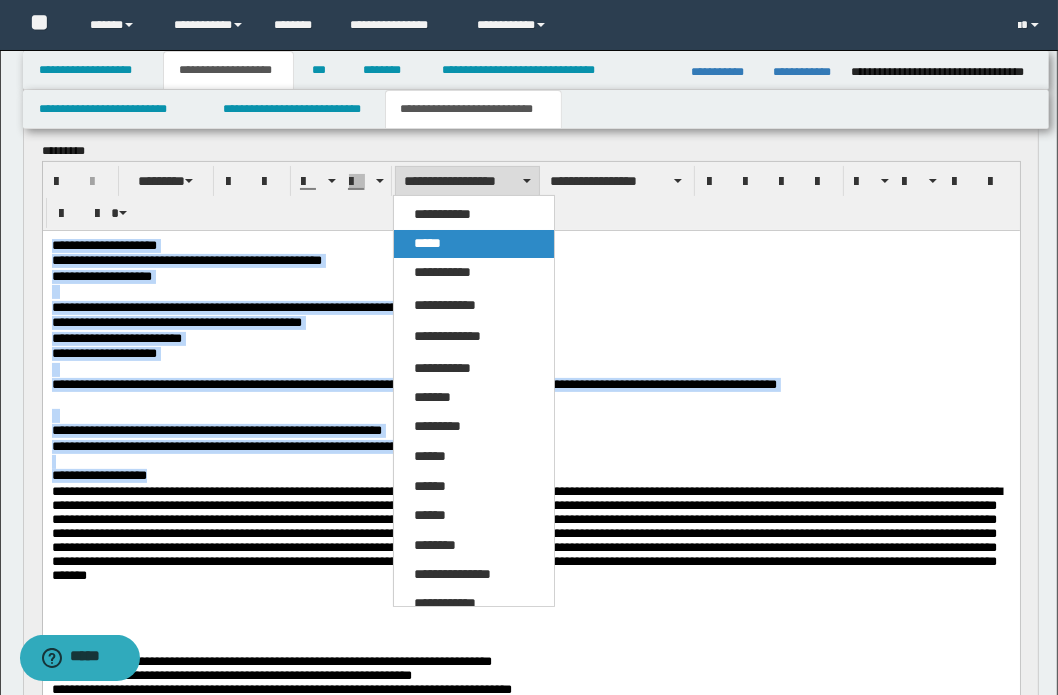 click on "*****" at bounding box center [427, 243] 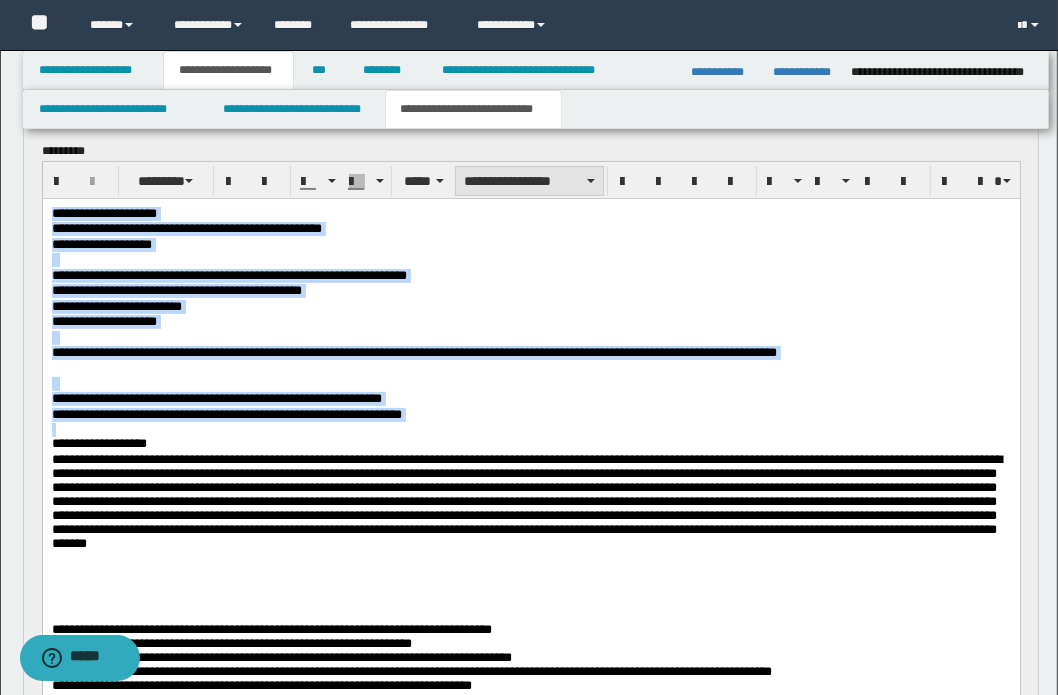 click on "**********" at bounding box center [529, 181] 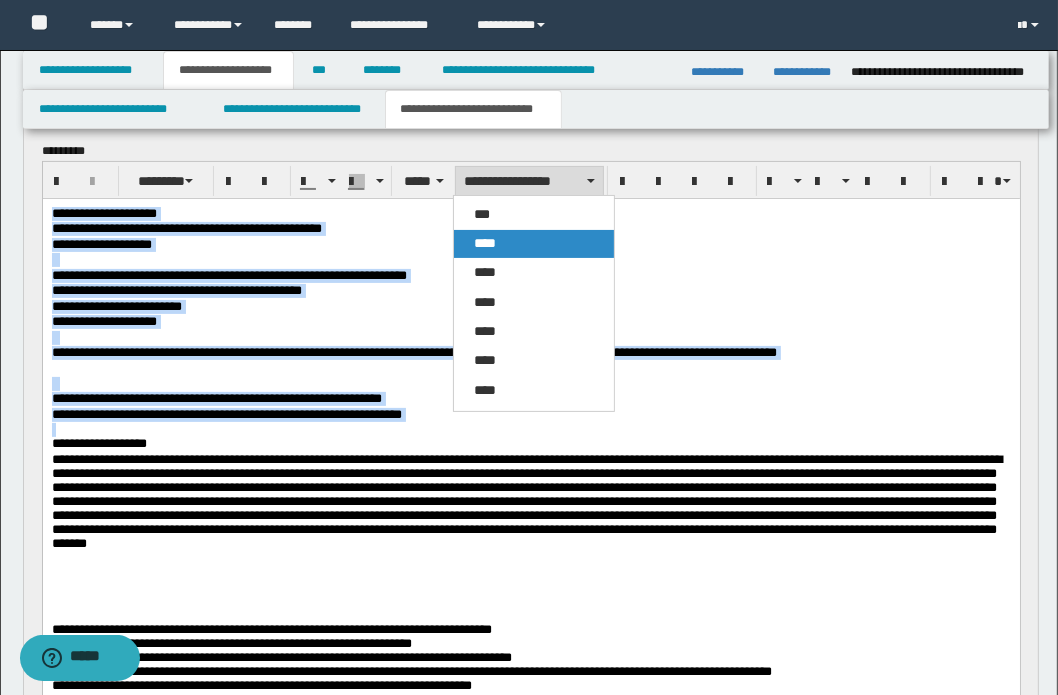 click on "****" at bounding box center (485, 243) 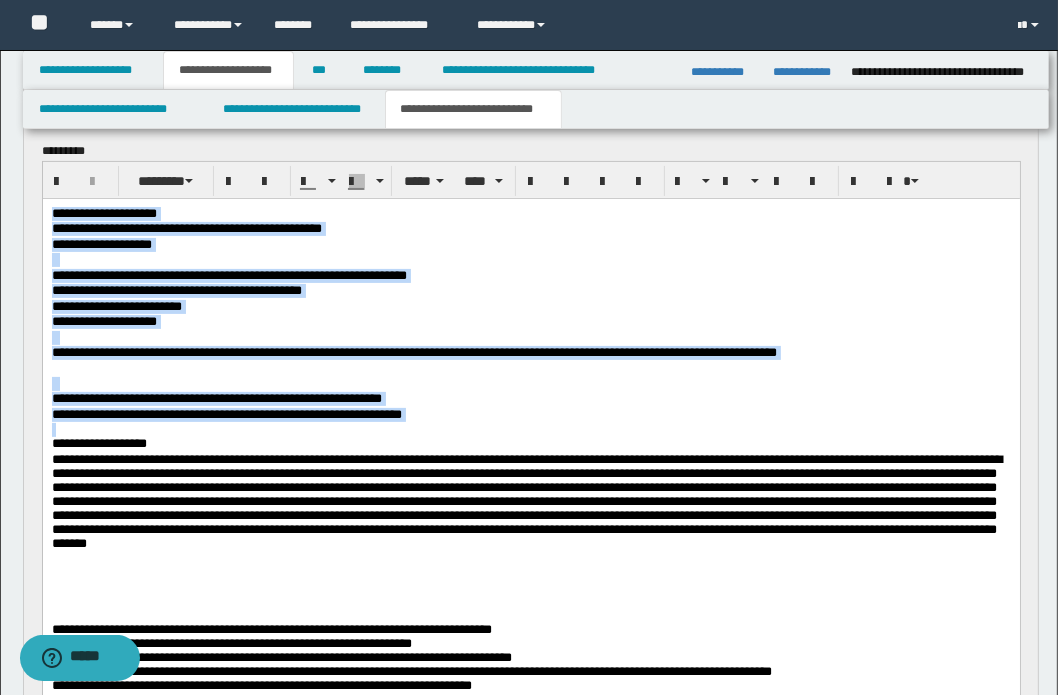click on "**********" at bounding box center (228, 274) 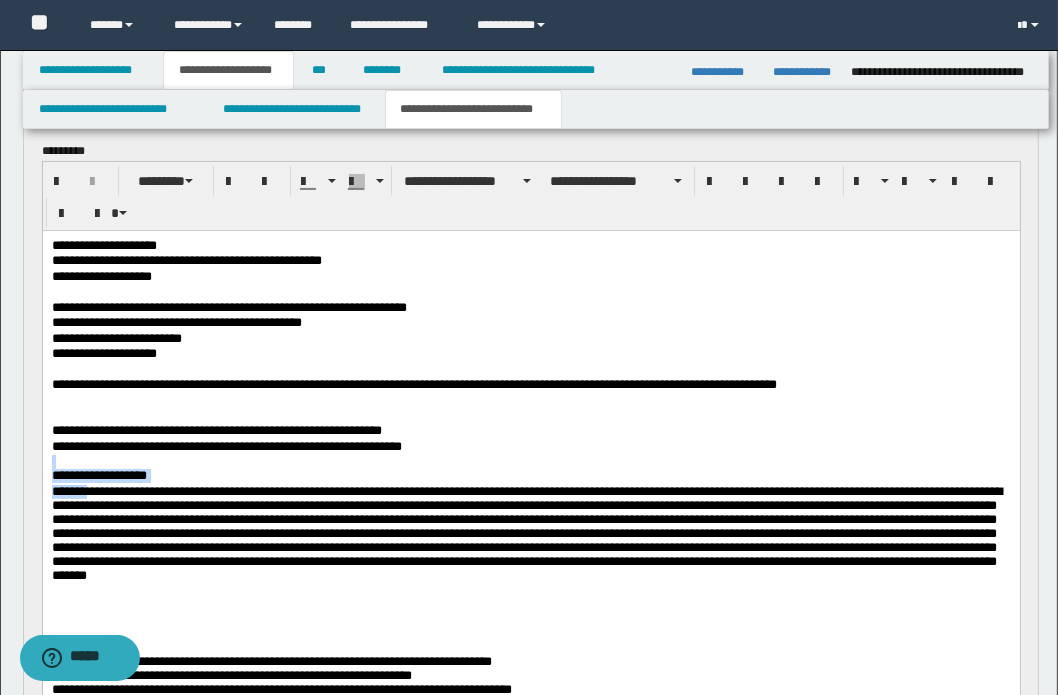 drag, startPoint x: 110, startPoint y: 493, endPoint x: 74, endPoint y: 685, distance: 195.34584 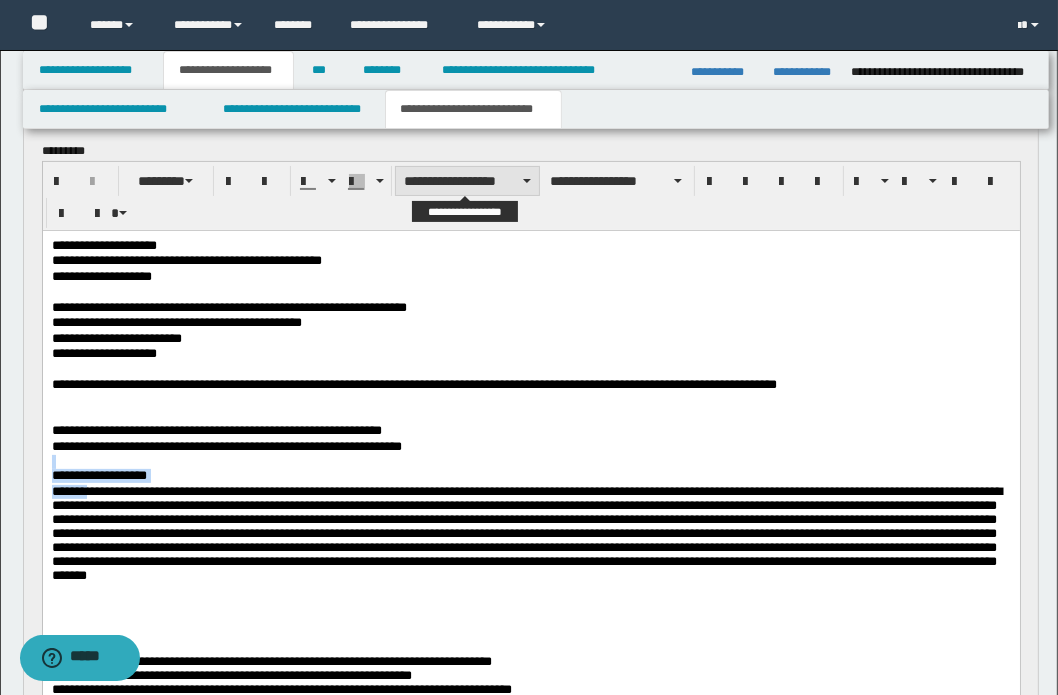 click on "**********" at bounding box center [467, 181] 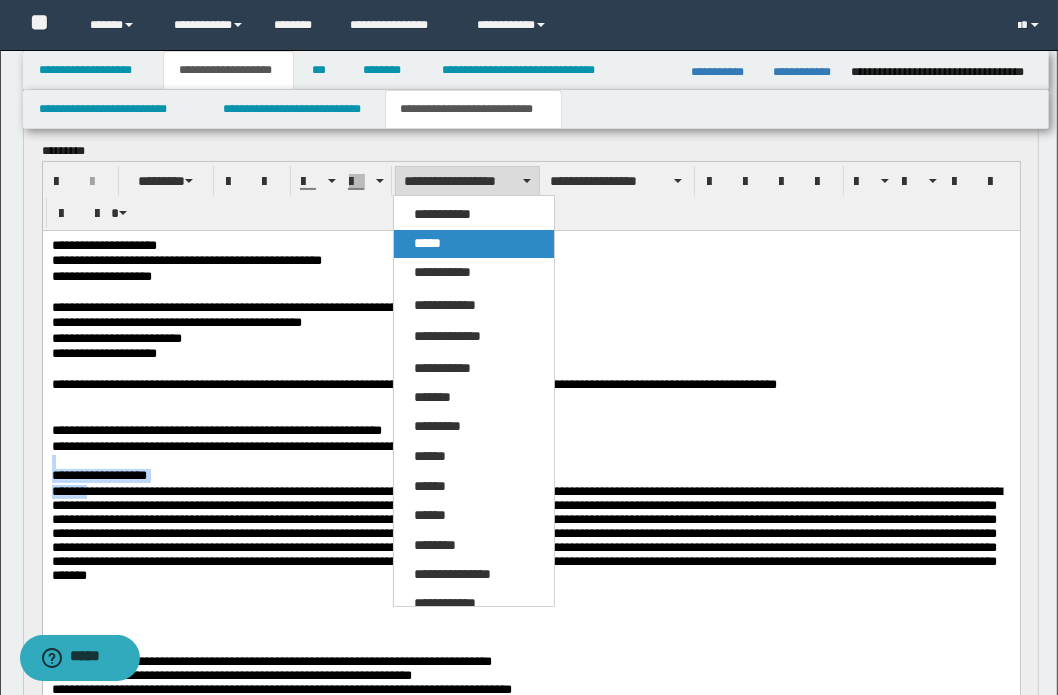 click on "*****" at bounding box center (427, 243) 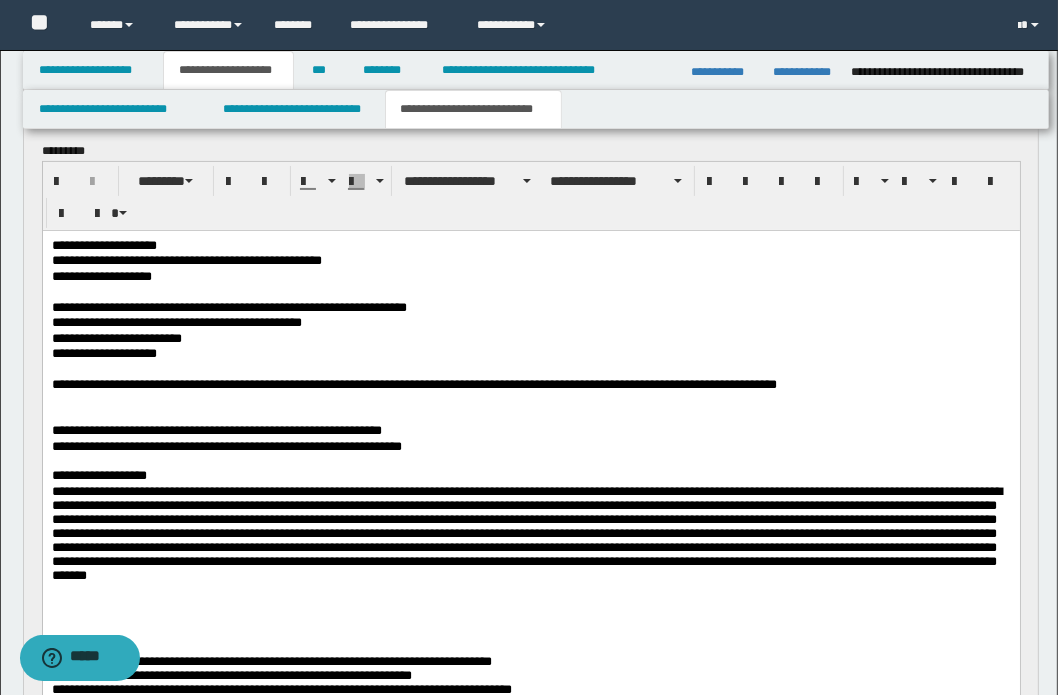 click on "**********" at bounding box center [530, 688] 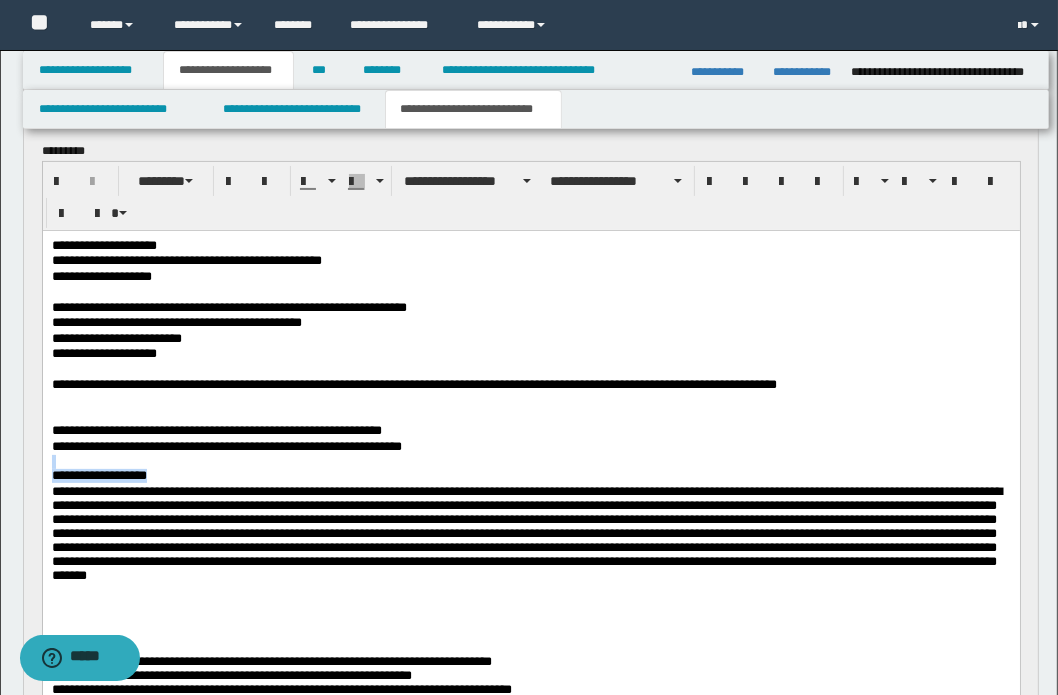 drag, startPoint x: 210, startPoint y: 470, endPoint x: 108, endPoint y: 459, distance: 102.59142 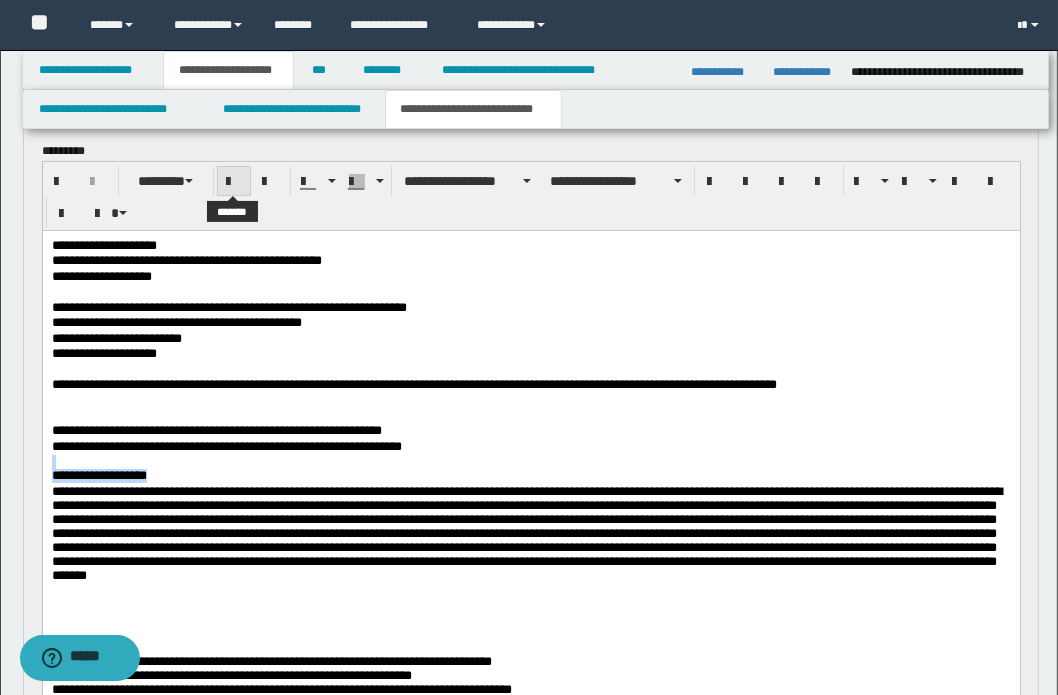 click at bounding box center [234, 182] 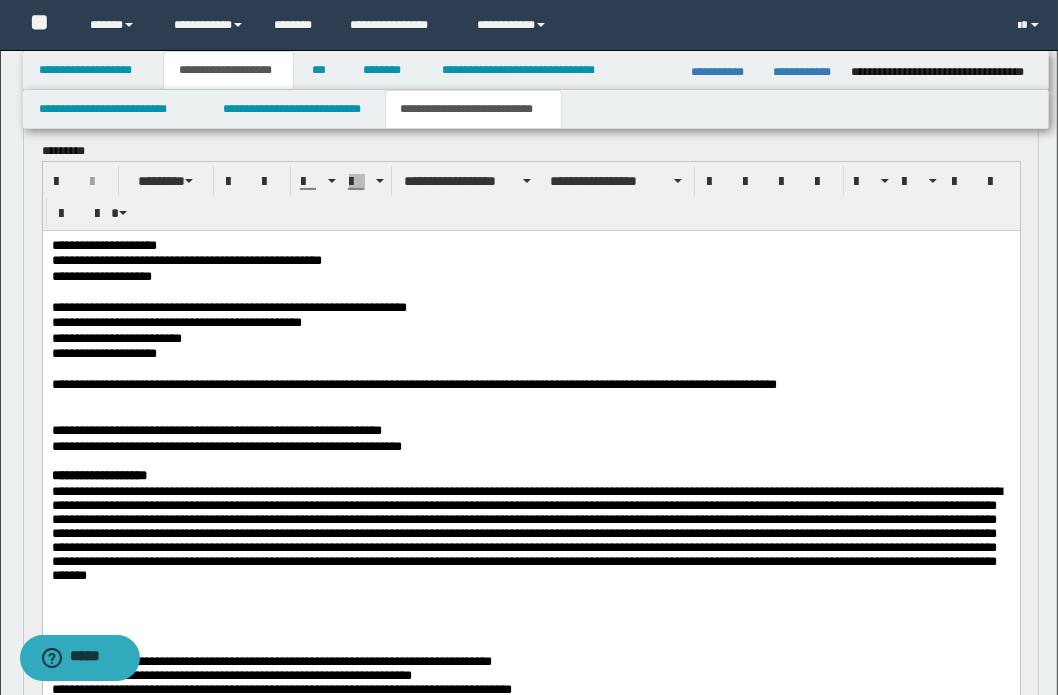 click on "**********" at bounding box center (530, 688) 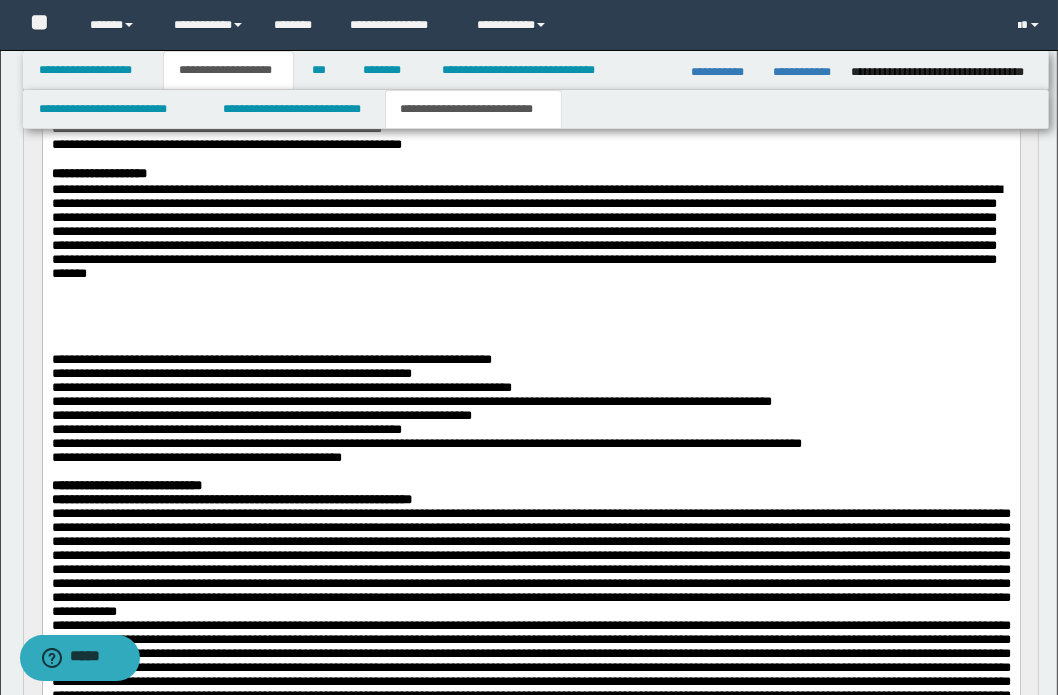 scroll, scrollTop: 401, scrollLeft: 0, axis: vertical 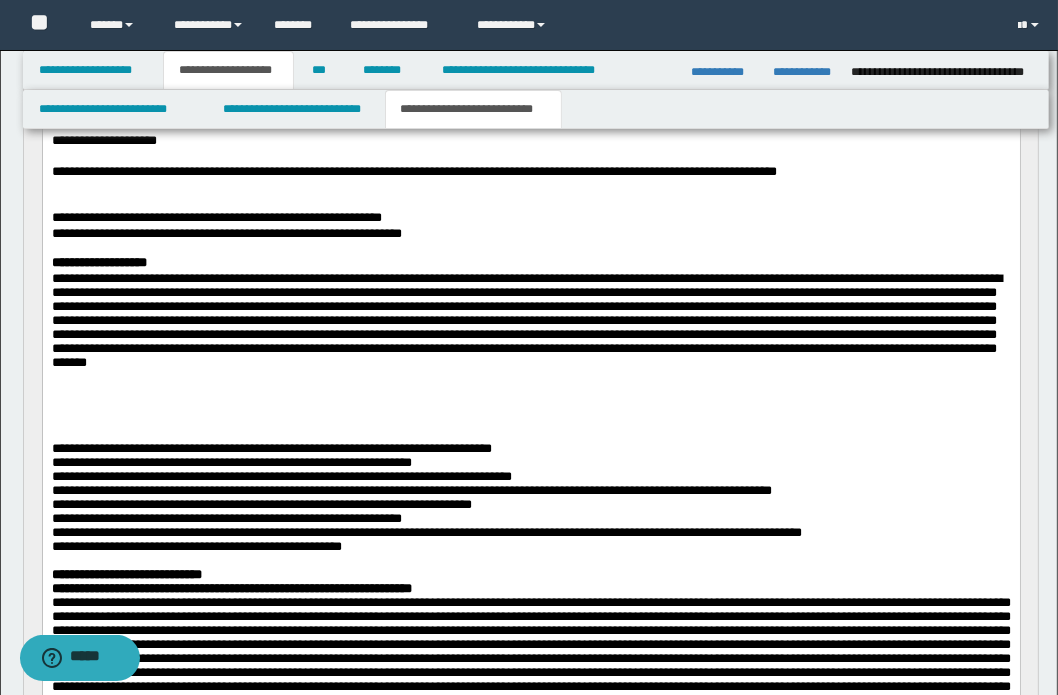 click at bounding box center [526, 319] 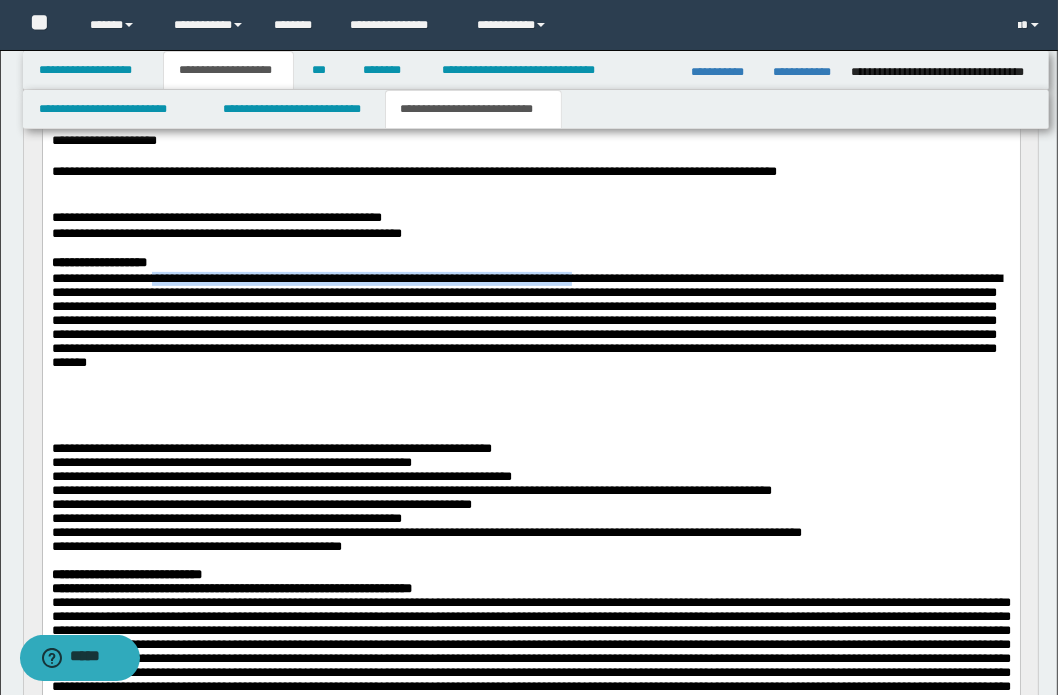 drag, startPoint x: 201, startPoint y: 279, endPoint x: 861, endPoint y: 275, distance: 660.01215 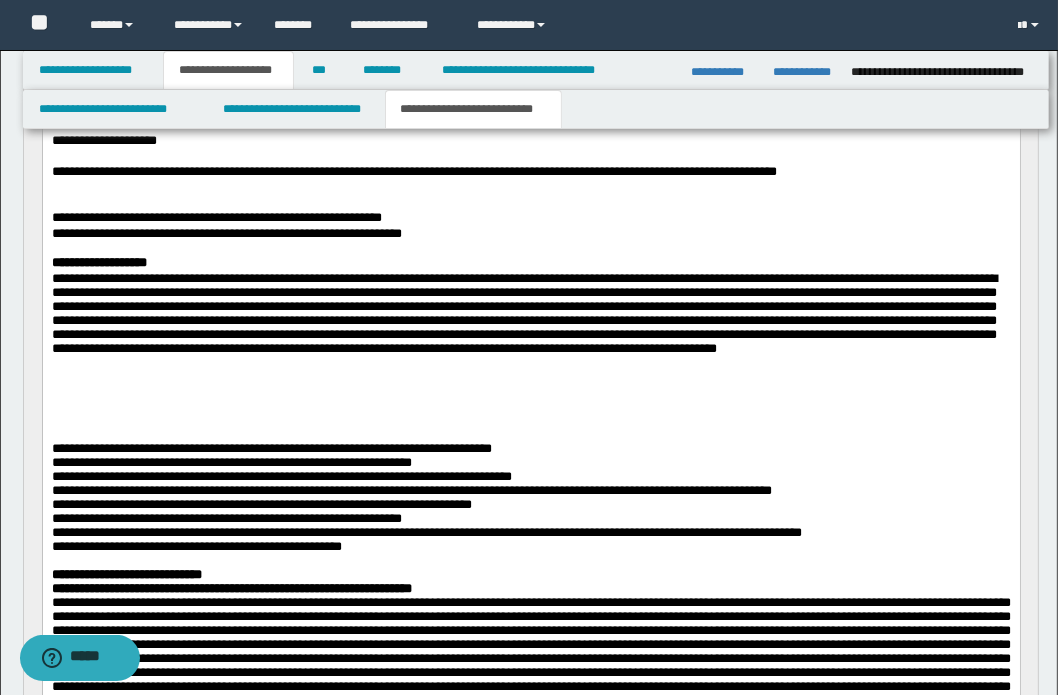 click on "**********" at bounding box center [271, 447] 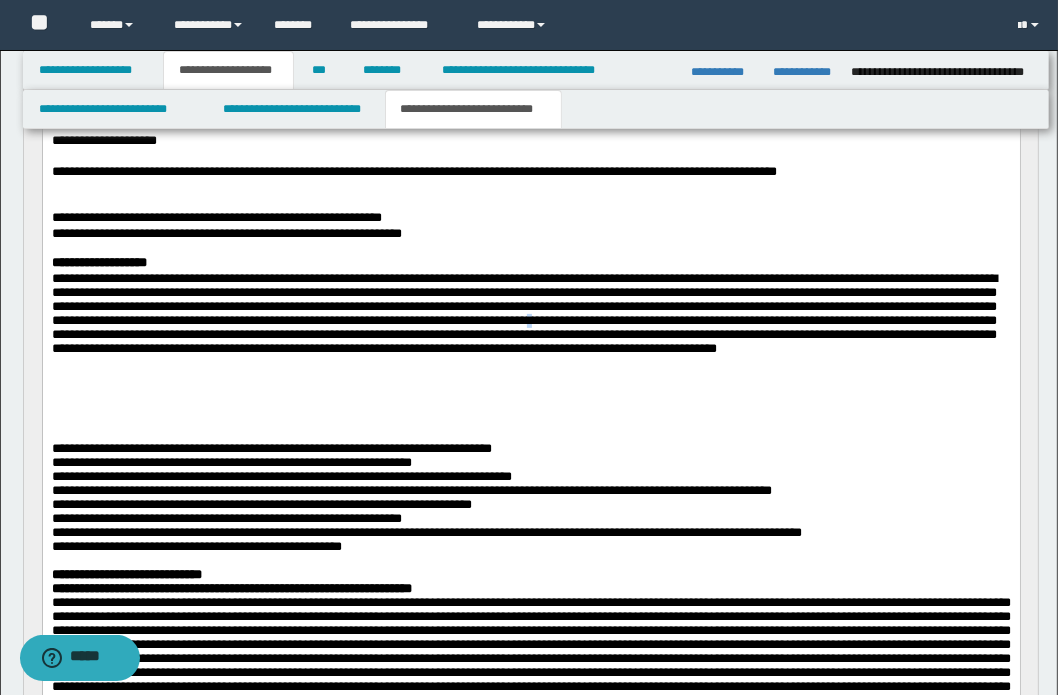 click on "**********" at bounding box center (523, 312) 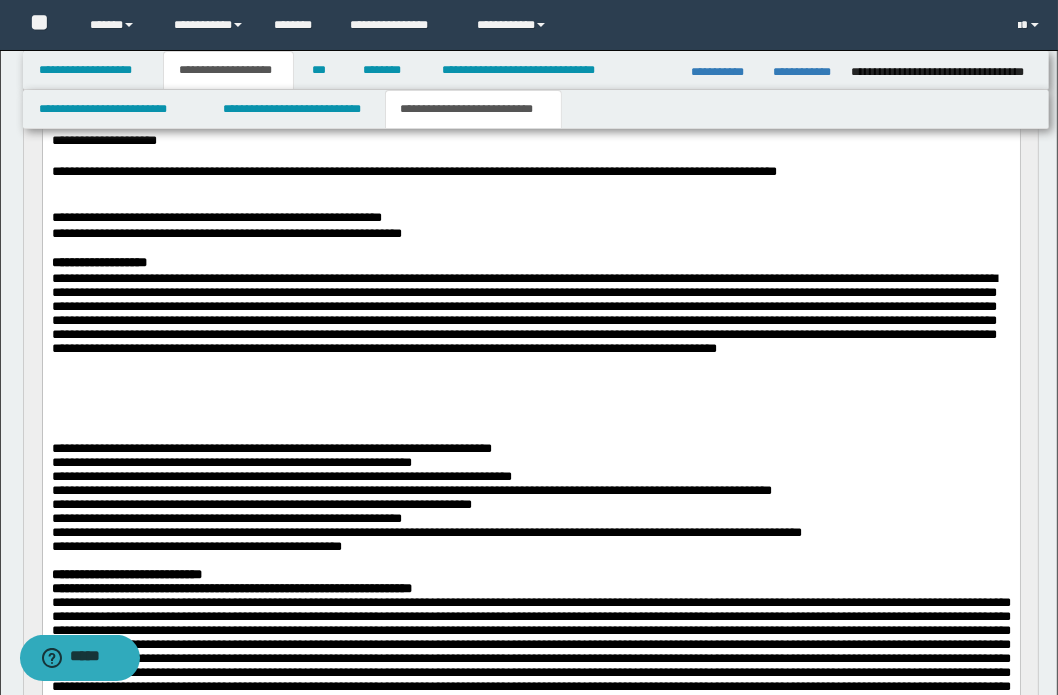 click on "**********" at bounding box center [523, 312] 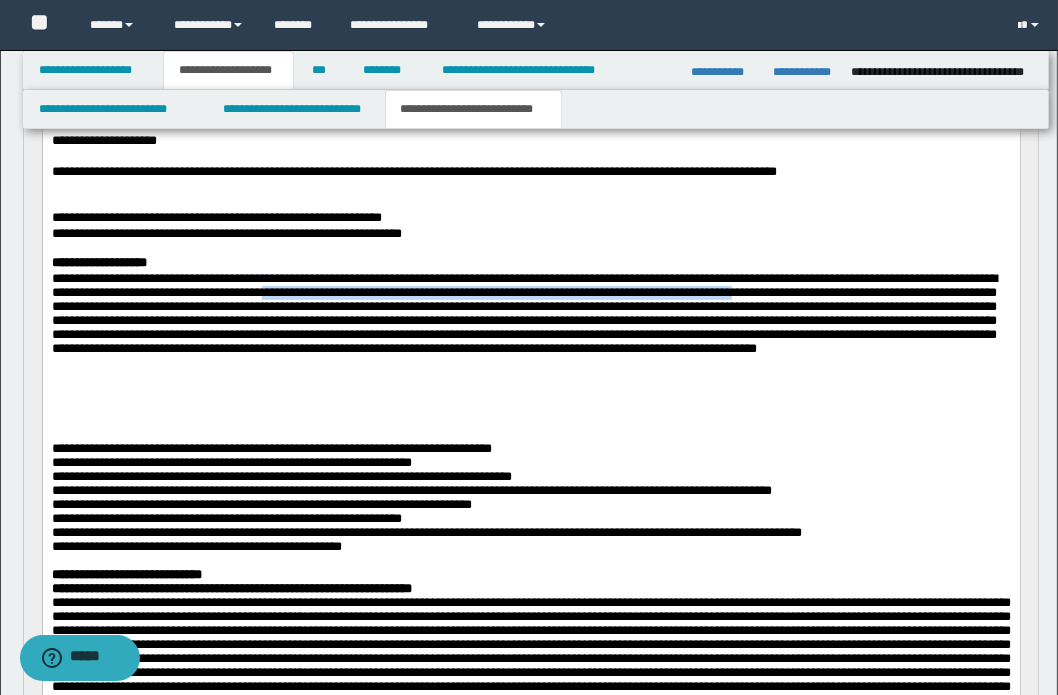 drag, startPoint x: 935, startPoint y: 295, endPoint x: 783, endPoint y: 313, distance: 153.06207 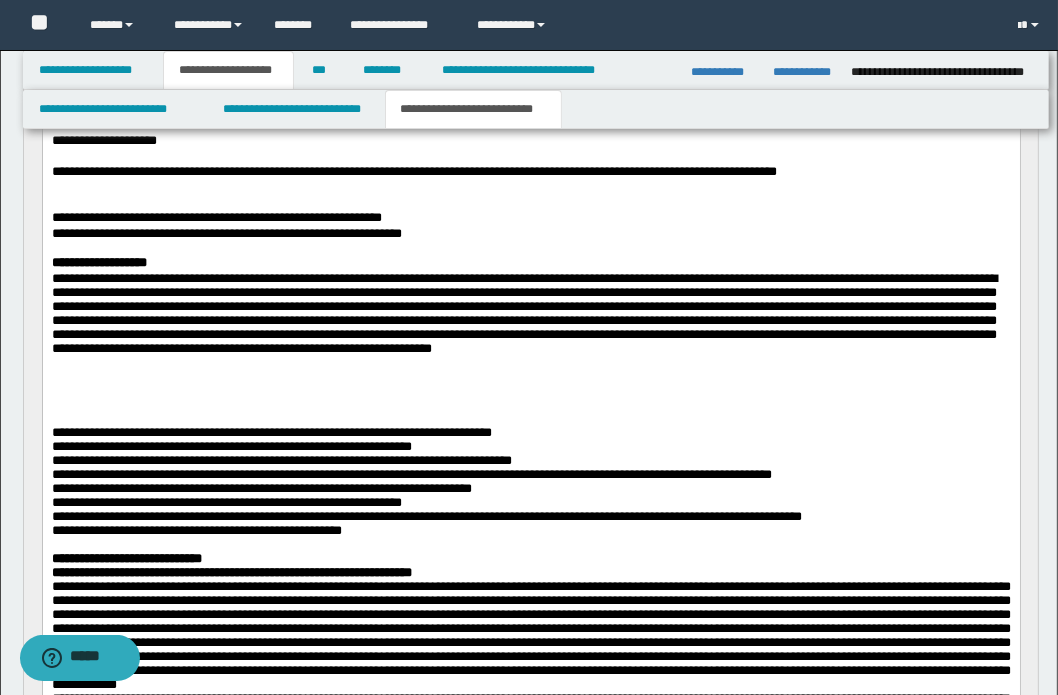 click on "**********" at bounding box center [523, 312] 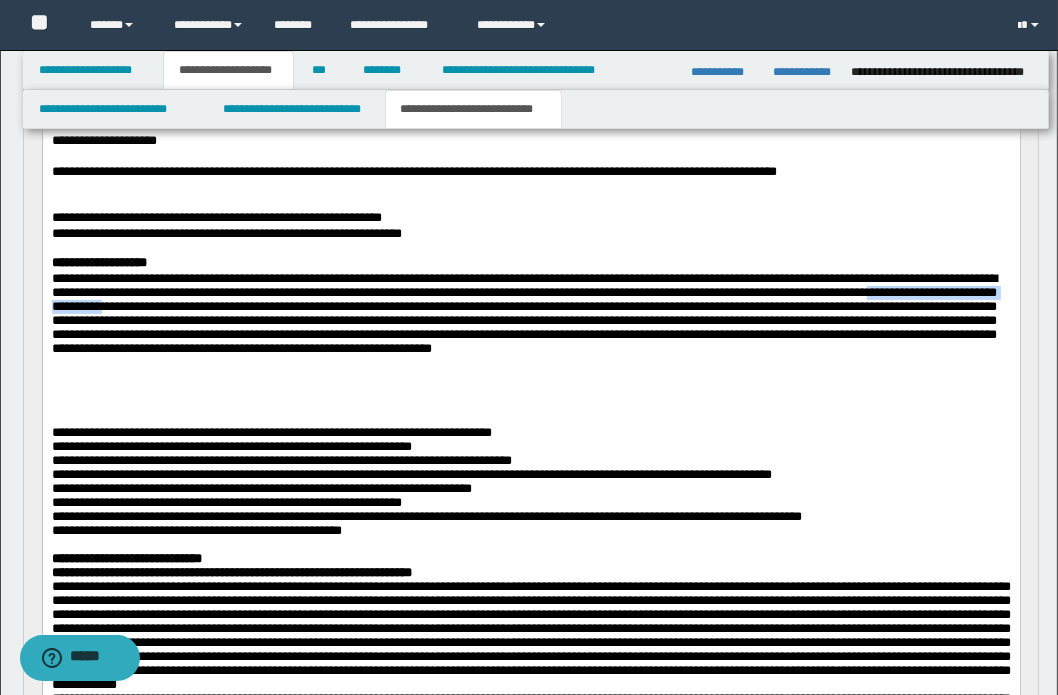 drag, startPoint x: 52, startPoint y: 323, endPoint x: 357, endPoint y: 325, distance: 305.00656 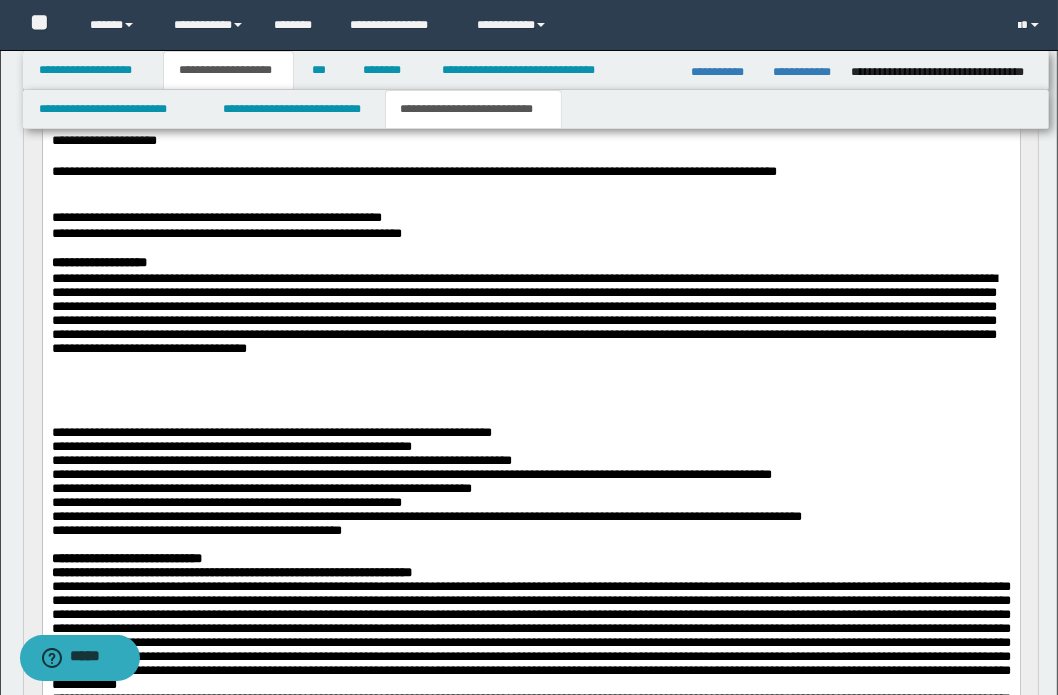 click on "**********" at bounding box center (523, 312) 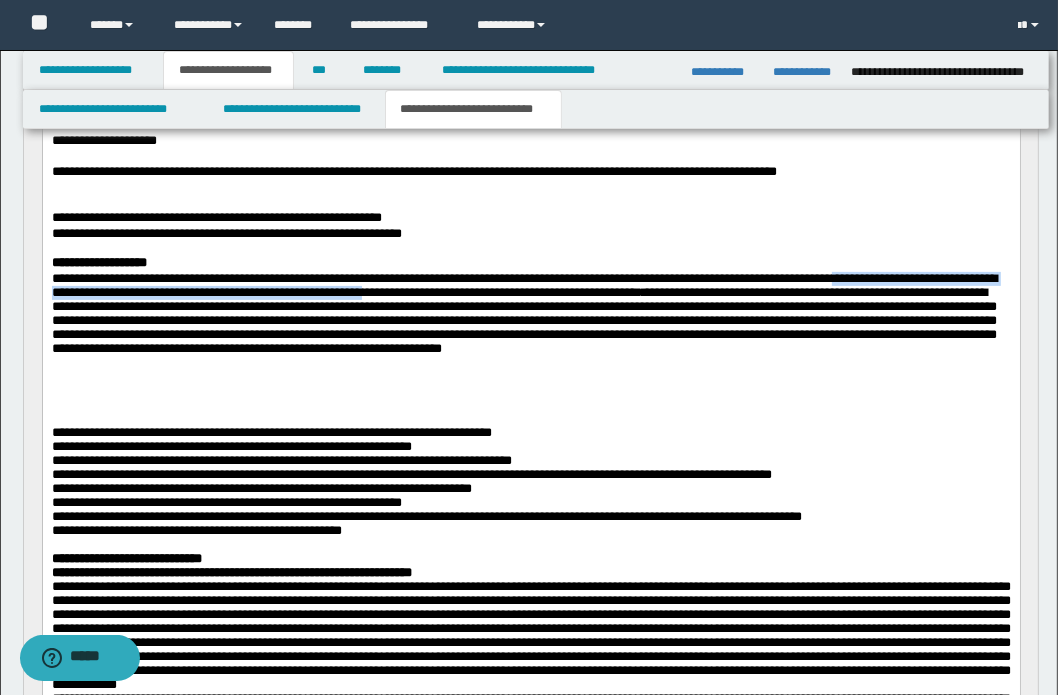 drag, startPoint x: 343, startPoint y: 289, endPoint x: 219, endPoint y: 303, distance: 124.78782 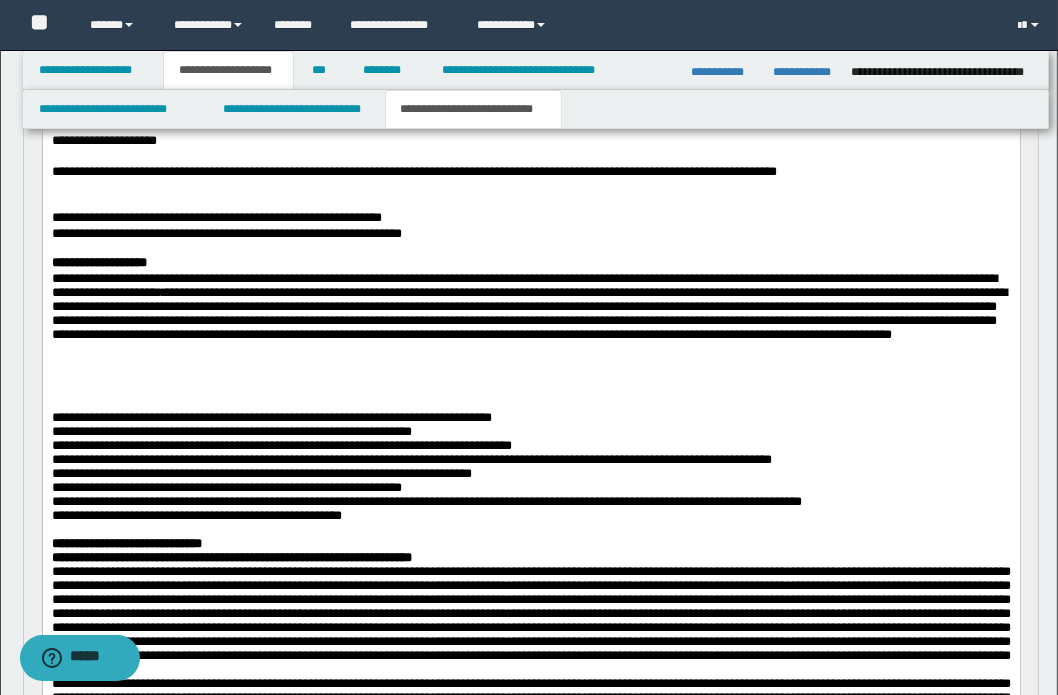 click on "**********" at bounding box center [528, 305] 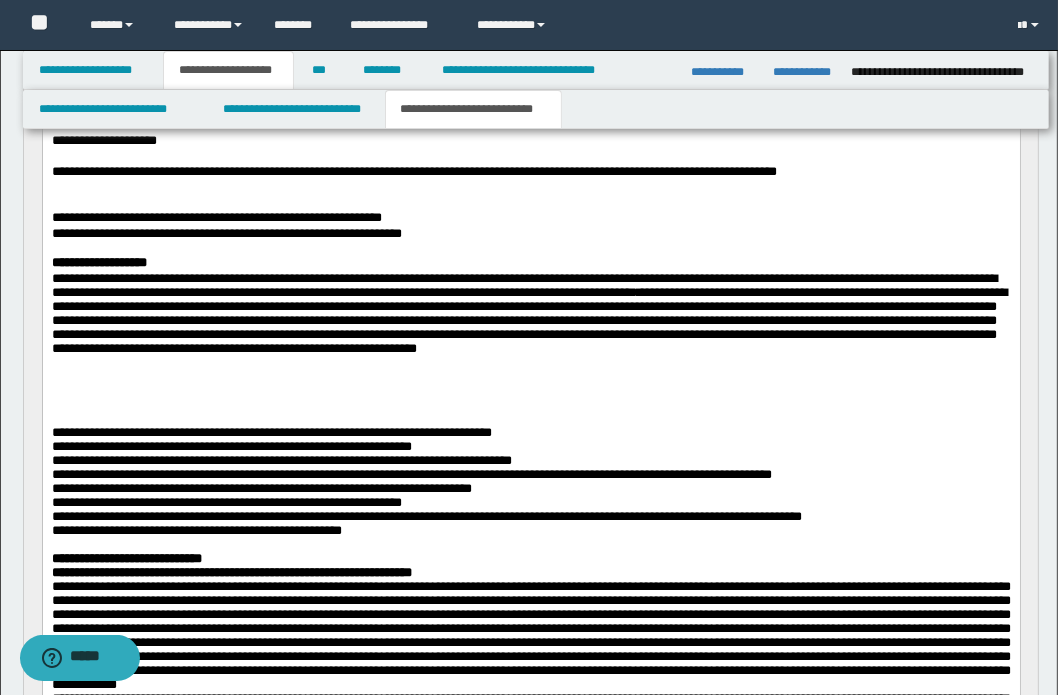 click on "**********" at bounding box center (528, 312) 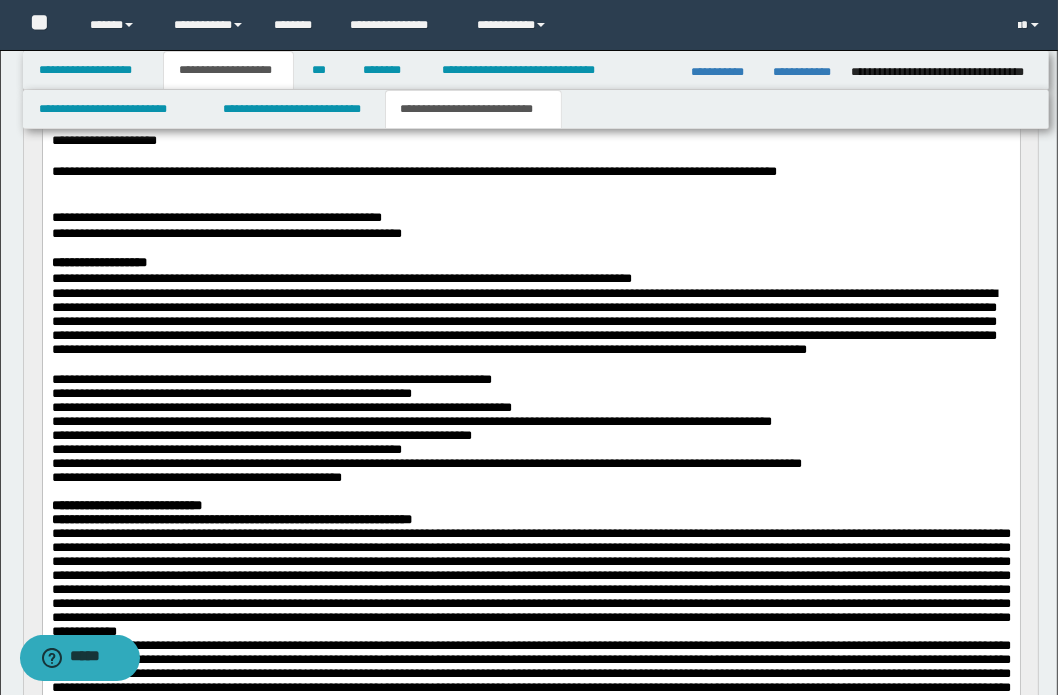 click on "**********" at bounding box center (523, 320) 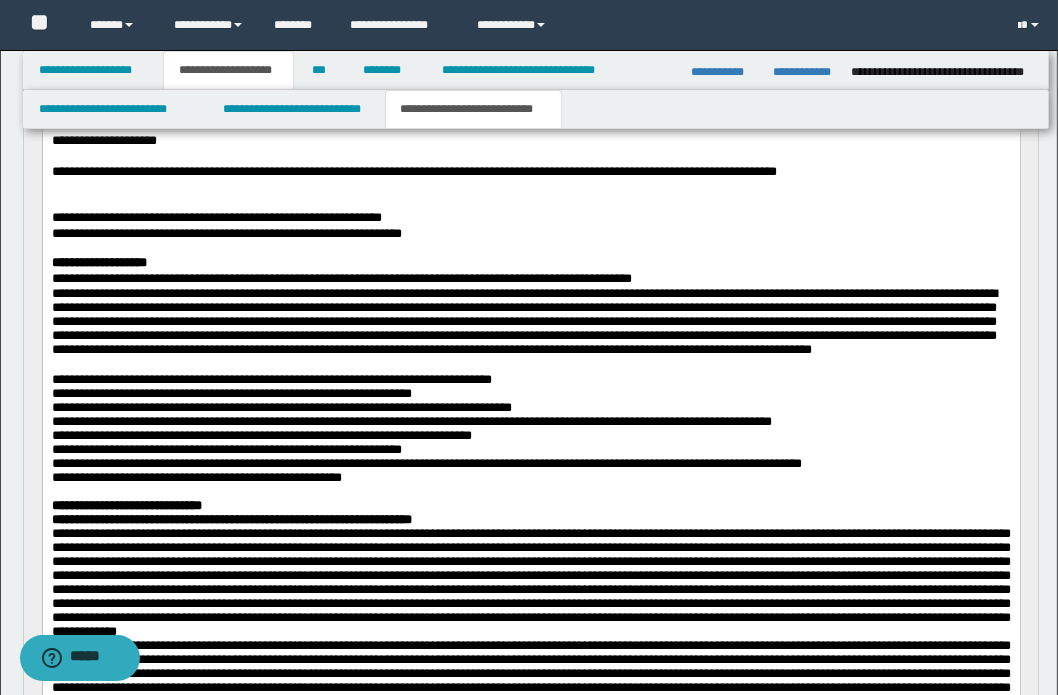 click on "**********" at bounding box center [368, 277] 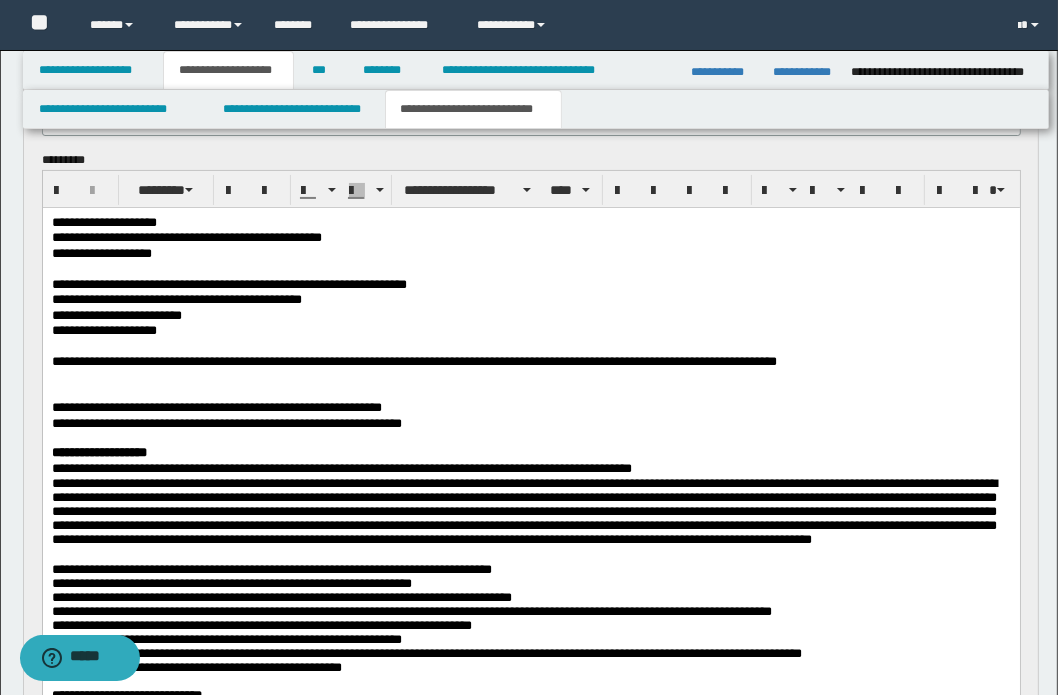 scroll, scrollTop: 220, scrollLeft: 0, axis: vertical 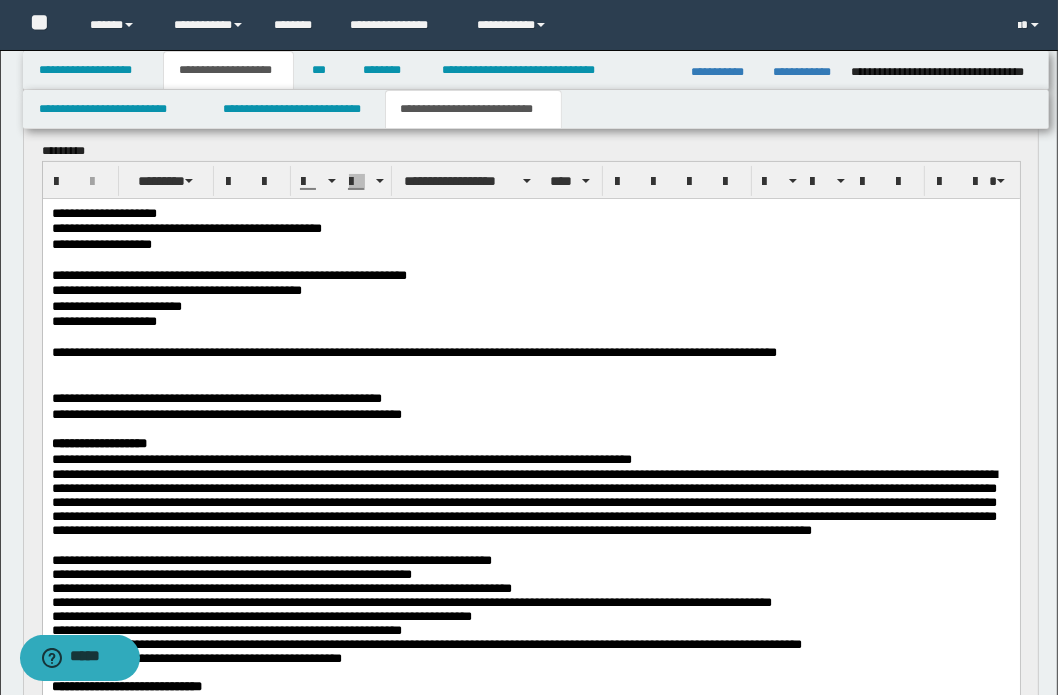 click on "**********" at bounding box center [368, 458] 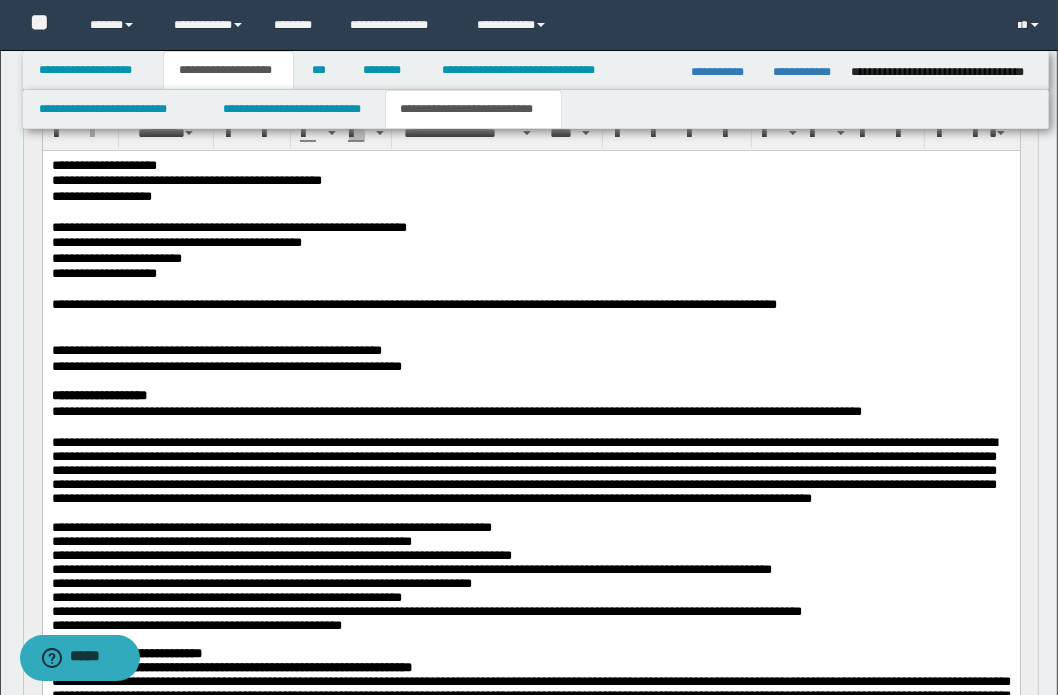 scroll, scrollTop: 310, scrollLeft: 0, axis: vertical 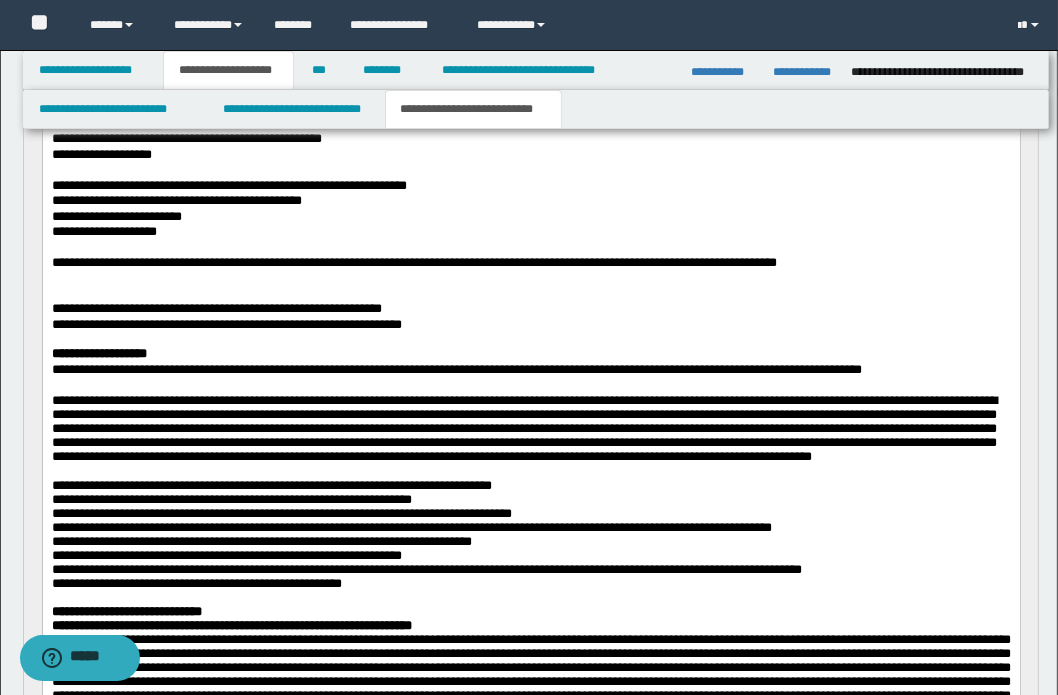 click on "**********" at bounding box center [523, 427] 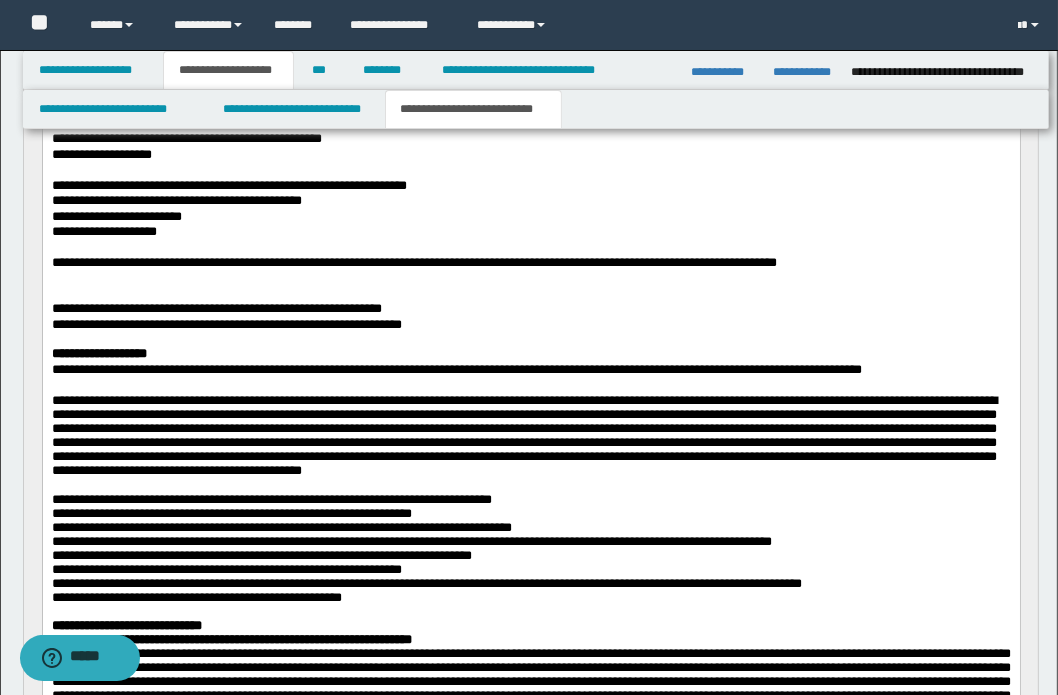 click on "**********" at bounding box center [523, 434] 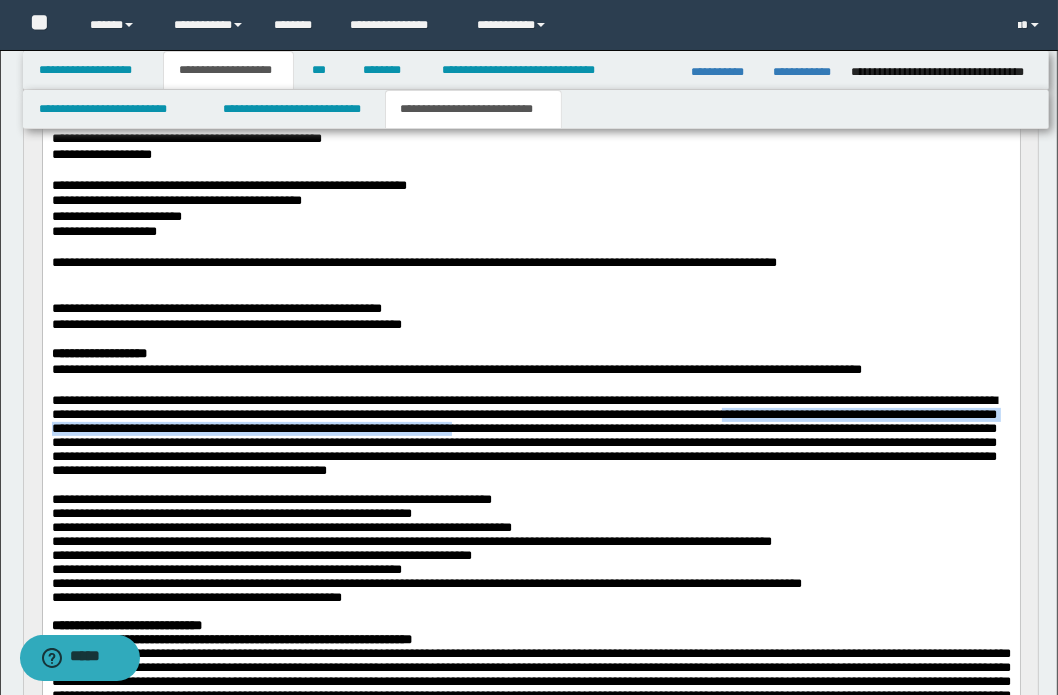 drag, startPoint x: 831, startPoint y: 434, endPoint x: 940, endPoint y: 443, distance: 109.370926 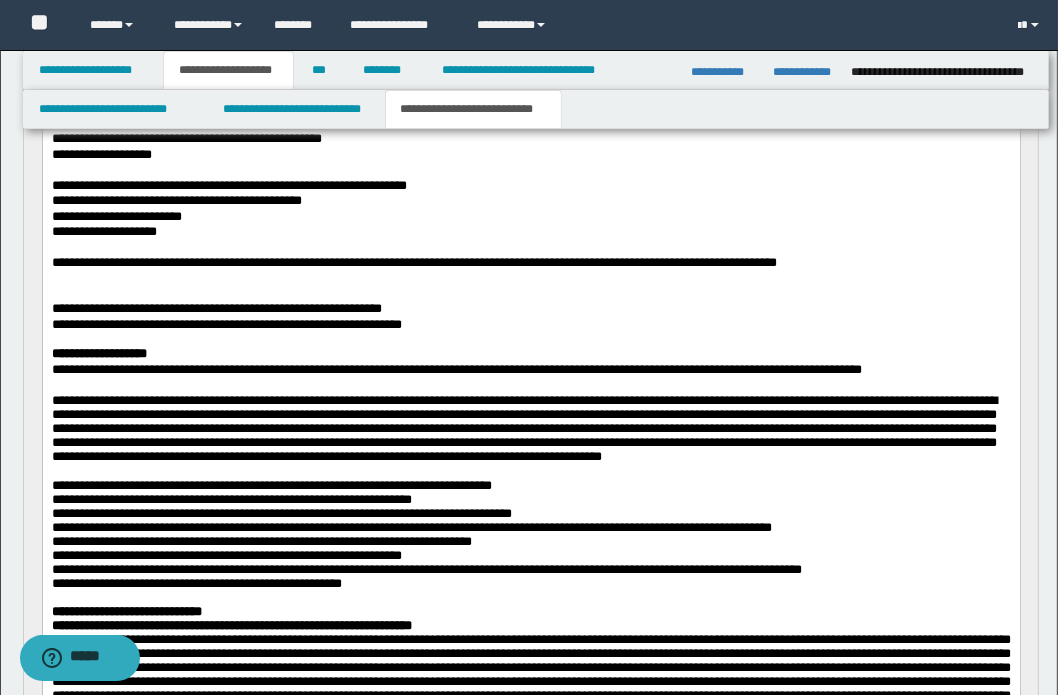 click on "**********" at bounding box center [523, 427] 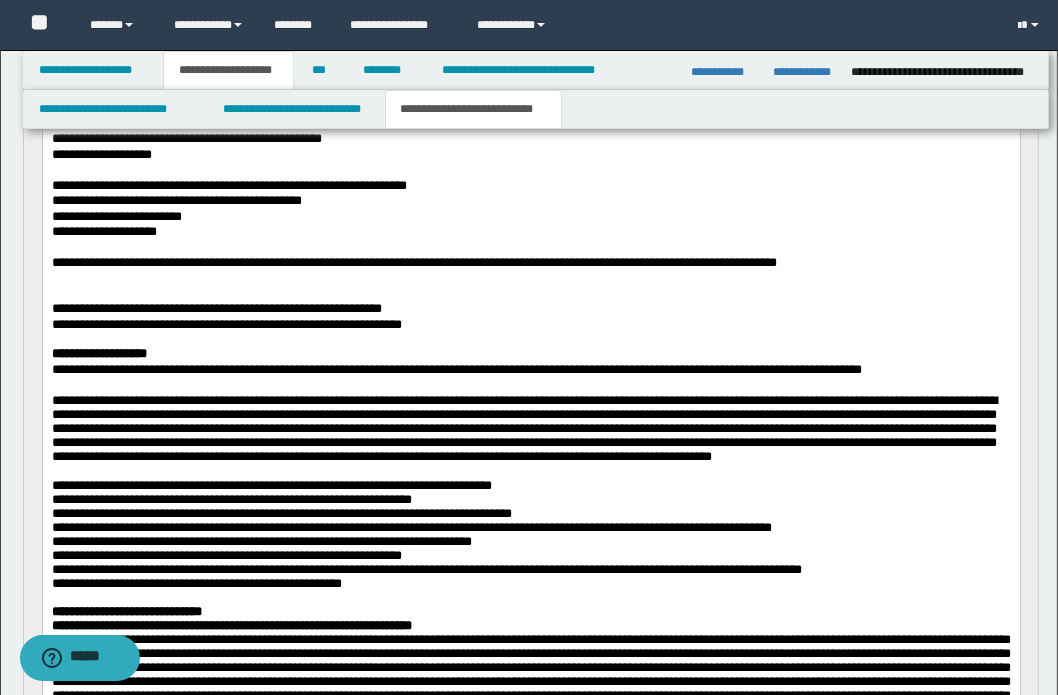 drag, startPoint x: 135, startPoint y: 449, endPoint x: 158, endPoint y: 433, distance: 28.01785 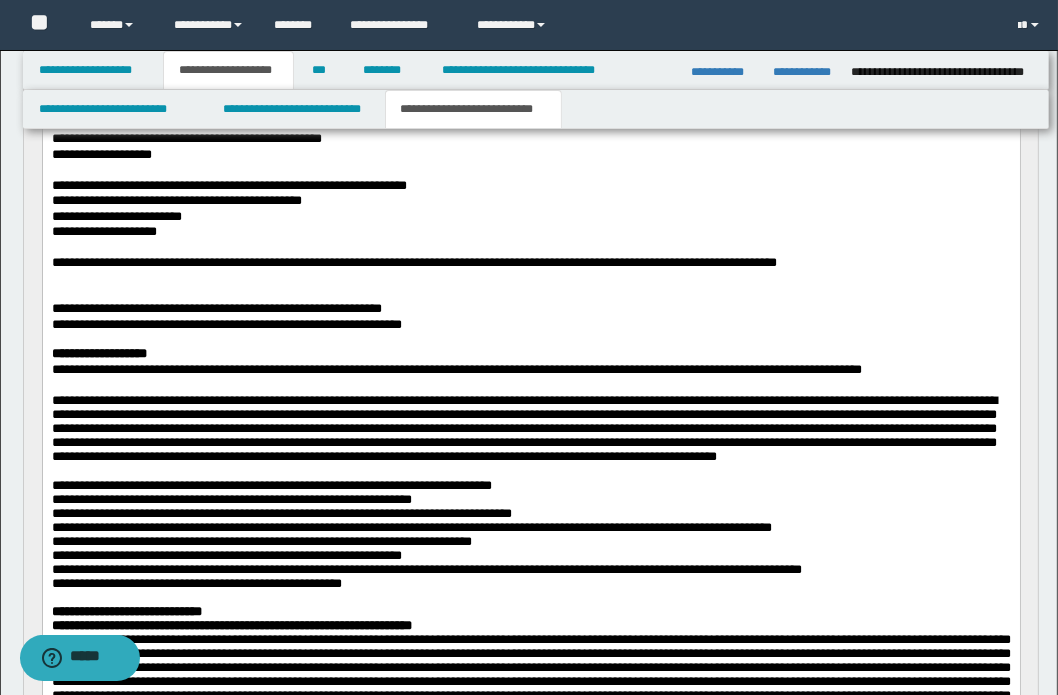 click on "**********" at bounding box center (530, 308) 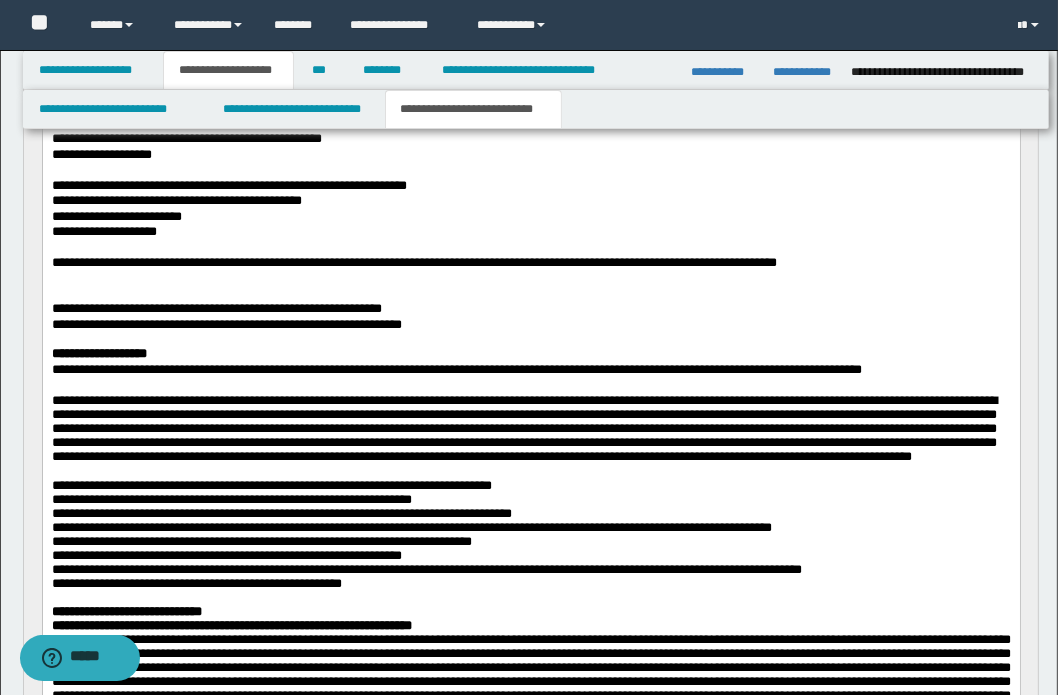 click on "**********" at bounding box center (523, 427) 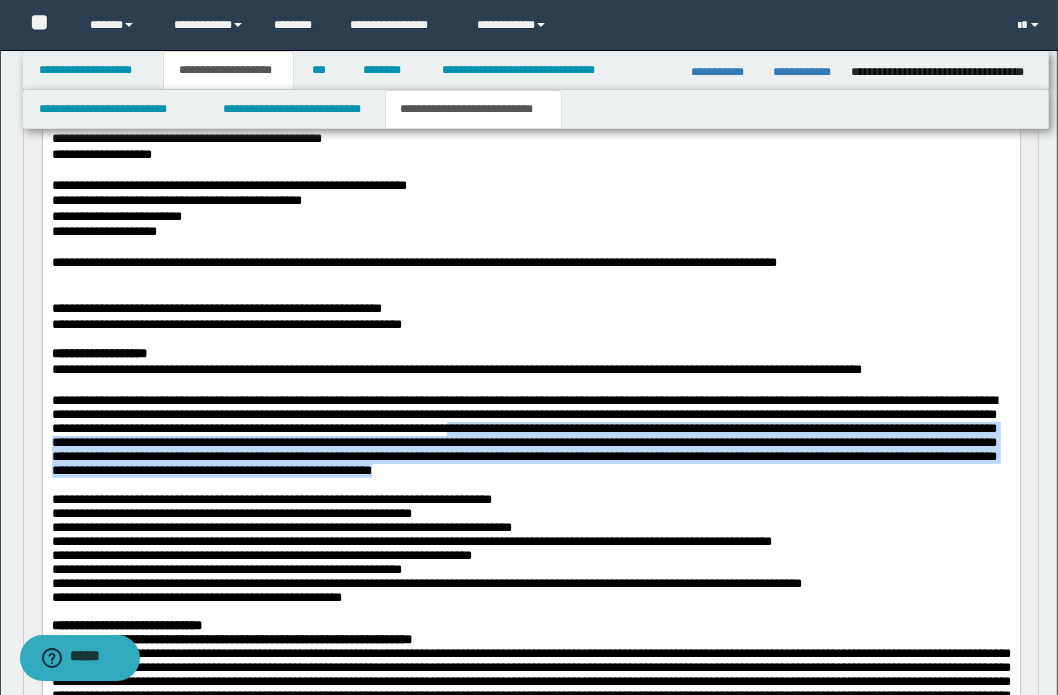 drag, startPoint x: 956, startPoint y: 447, endPoint x: 732, endPoint y: 530, distance: 238.88281 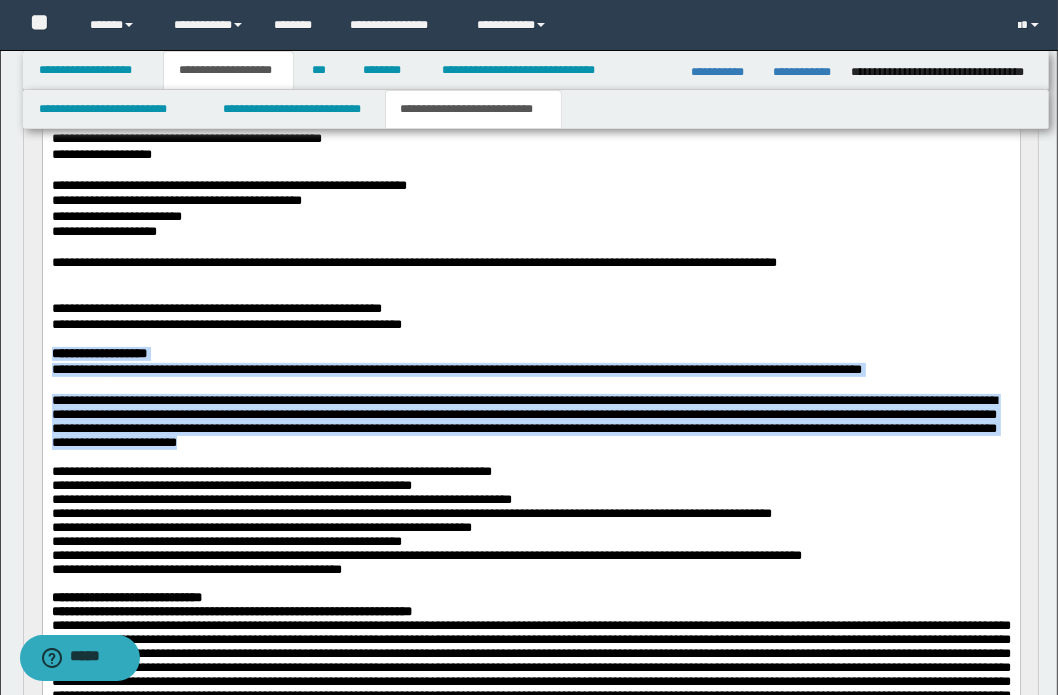 drag, startPoint x: 175, startPoint y: 485, endPoint x: 30, endPoint y: 353, distance: 196.08417 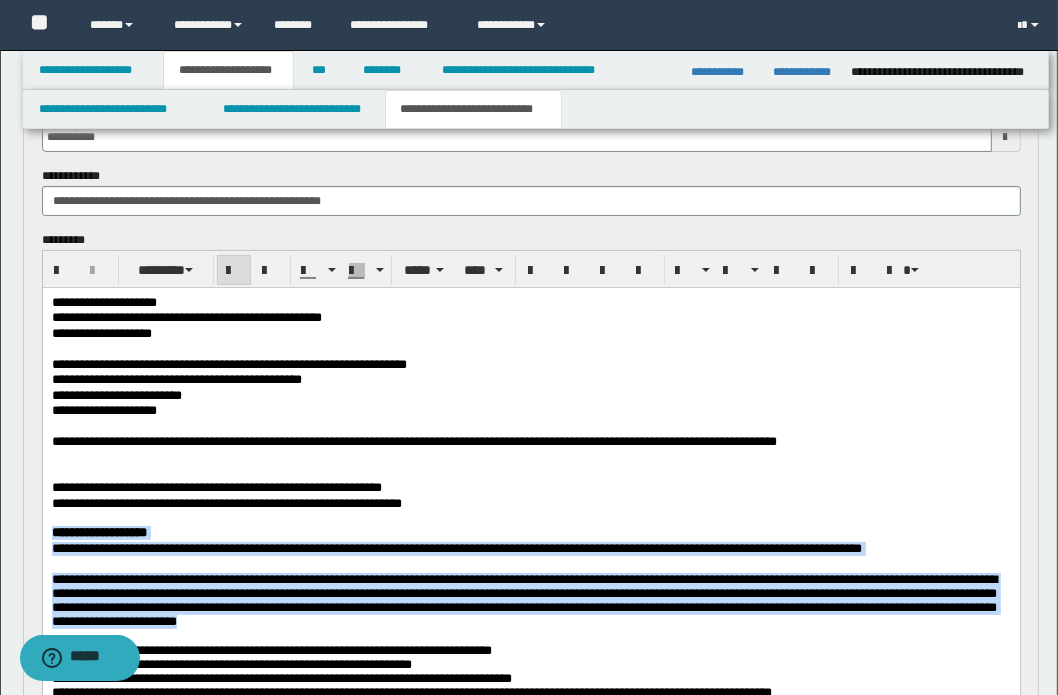 scroll, scrollTop: 0, scrollLeft: 0, axis: both 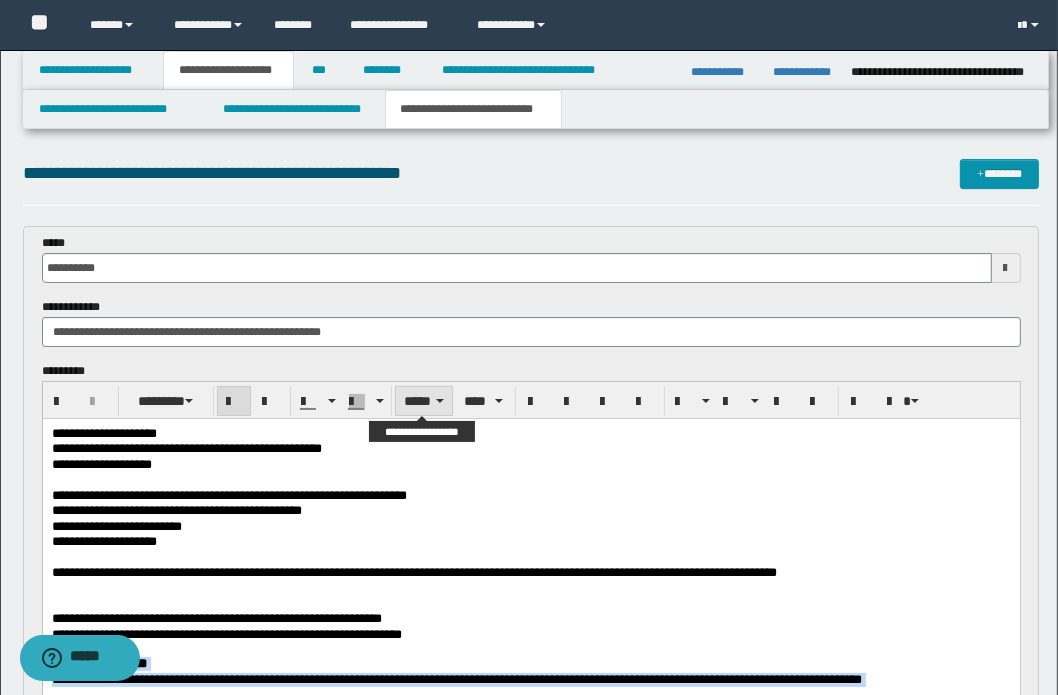 click on "*****" at bounding box center [424, 401] 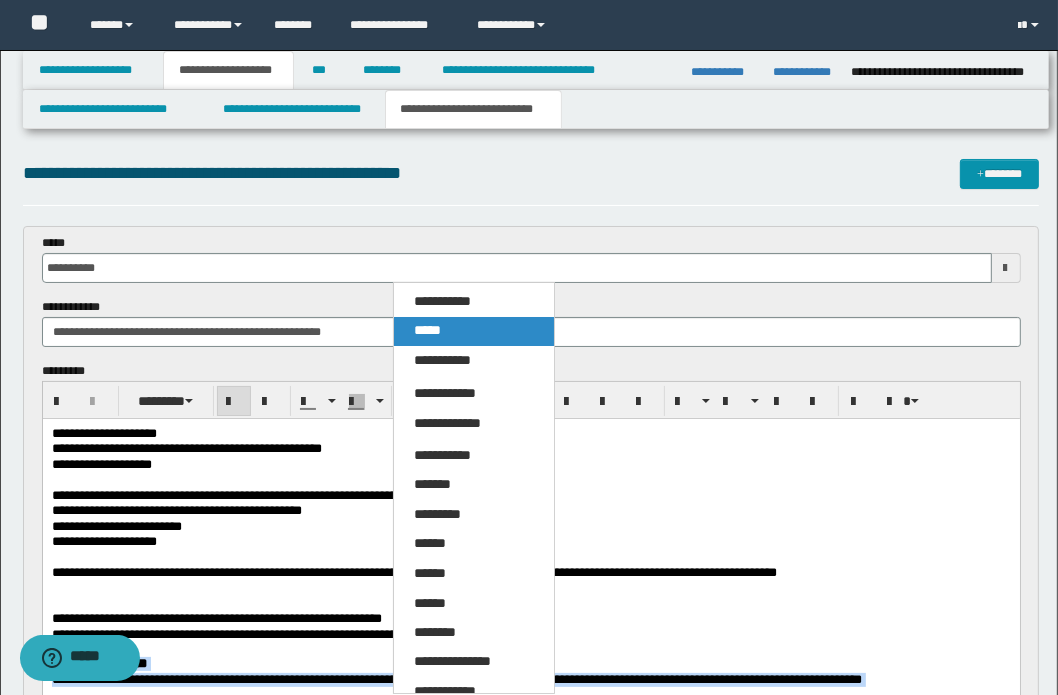 click on "*****" at bounding box center [427, 330] 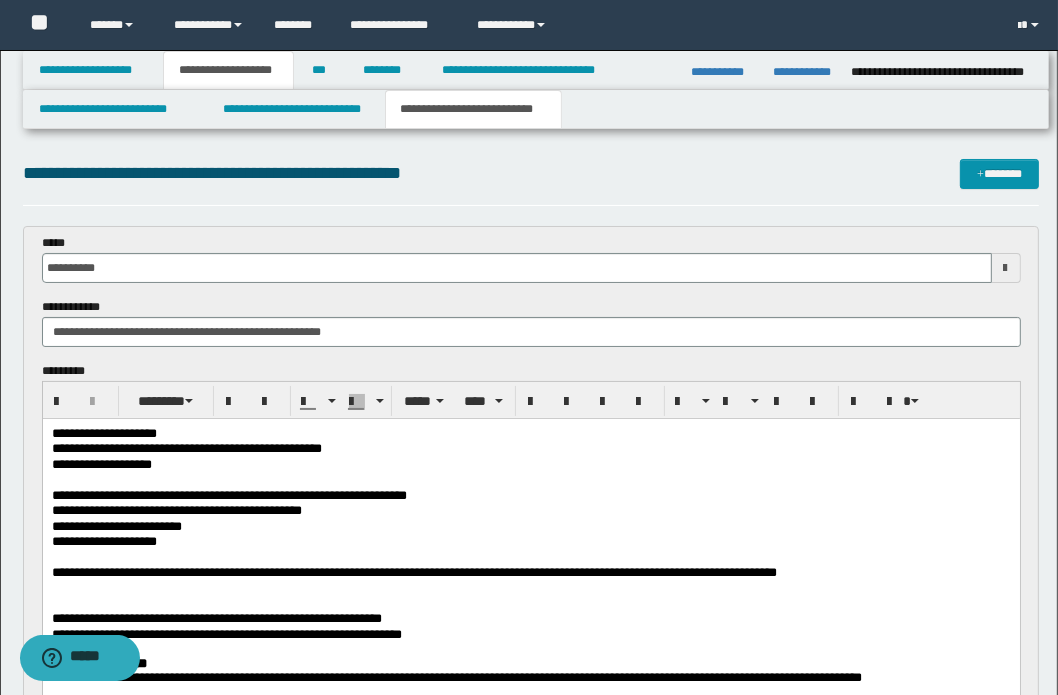 click at bounding box center [530, 479] 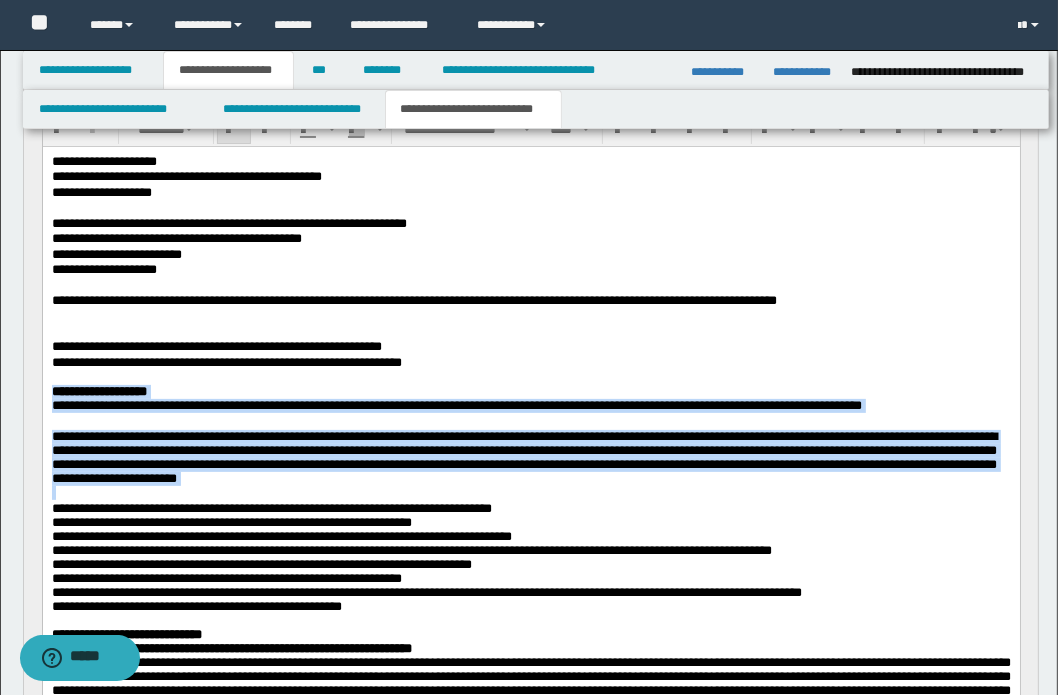 drag, startPoint x: 166, startPoint y: 527, endPoint x: 73, endPoint y: 536, distance: 93.43447 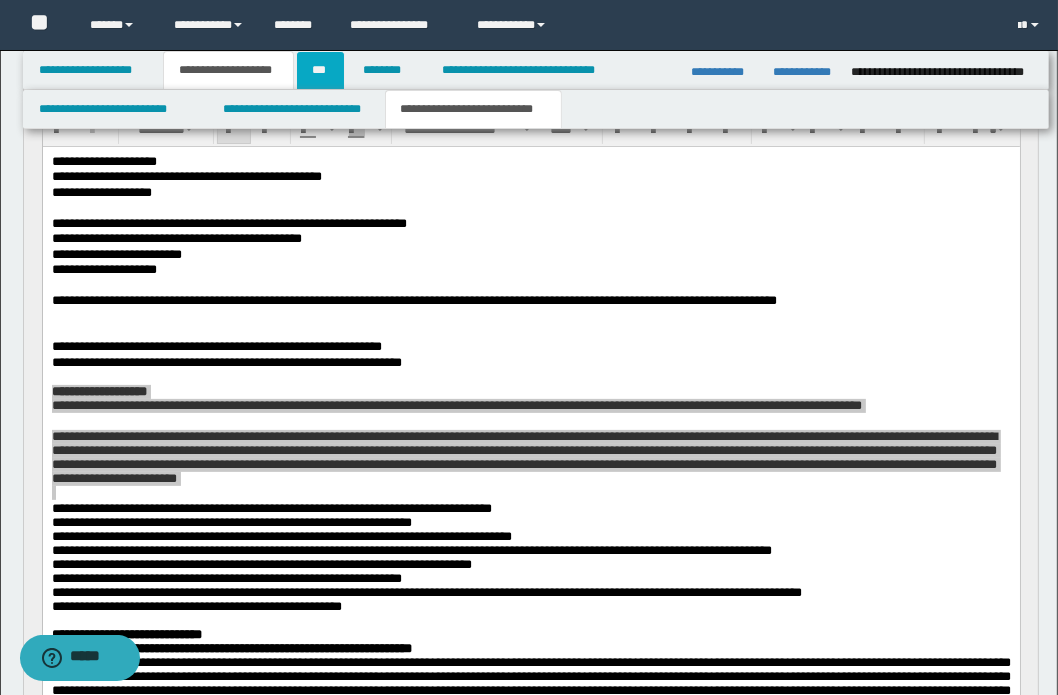 click on "***" at bounding box center (320, 70) 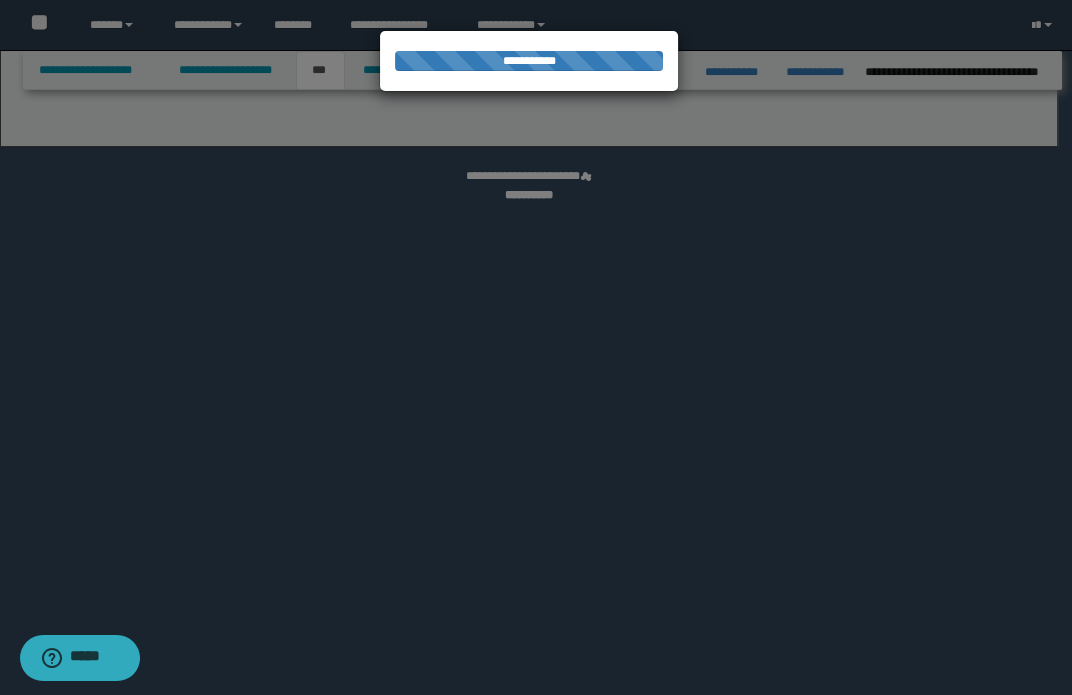 select on "*" 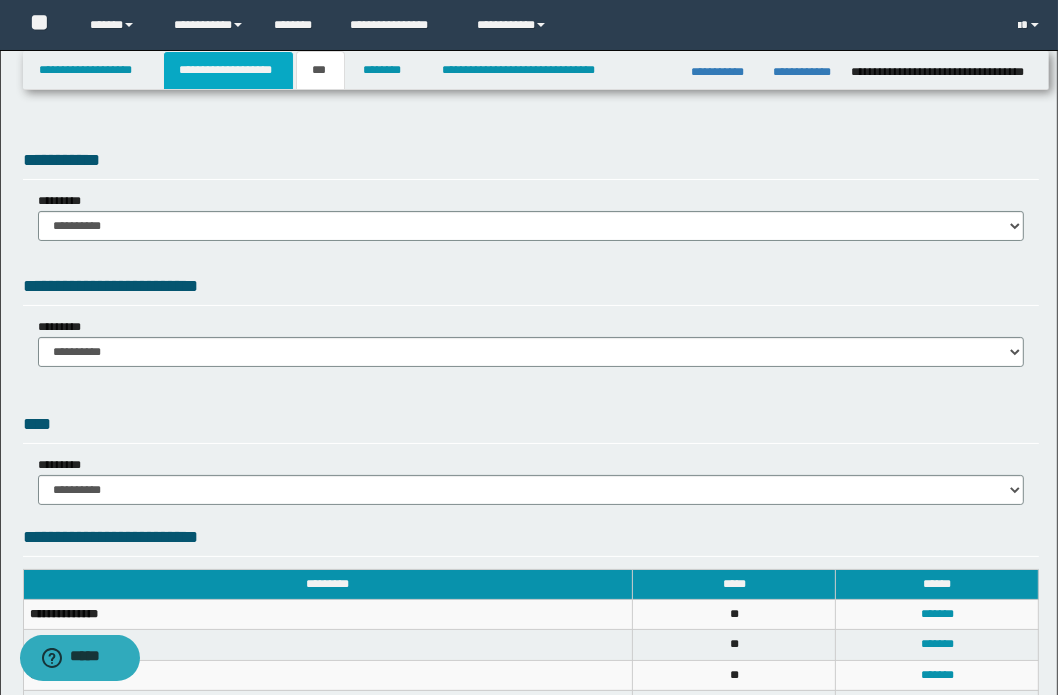 click on "**********" at bounding box center [228, 70] 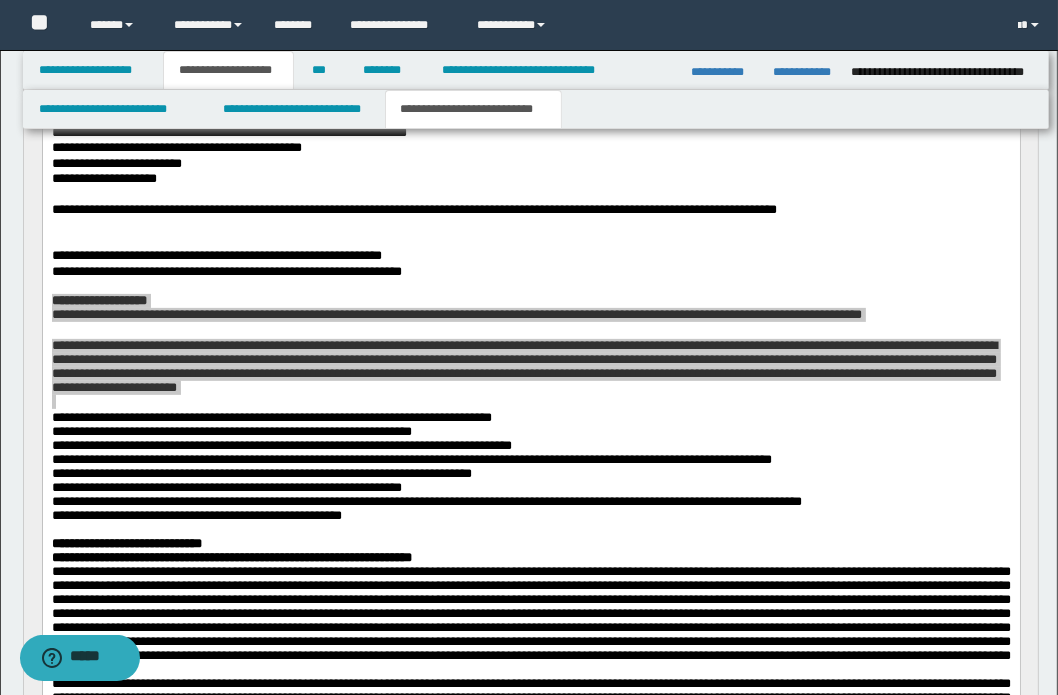 scroll, scrollTop: 181, scrollLeft: 0, axis: vertical 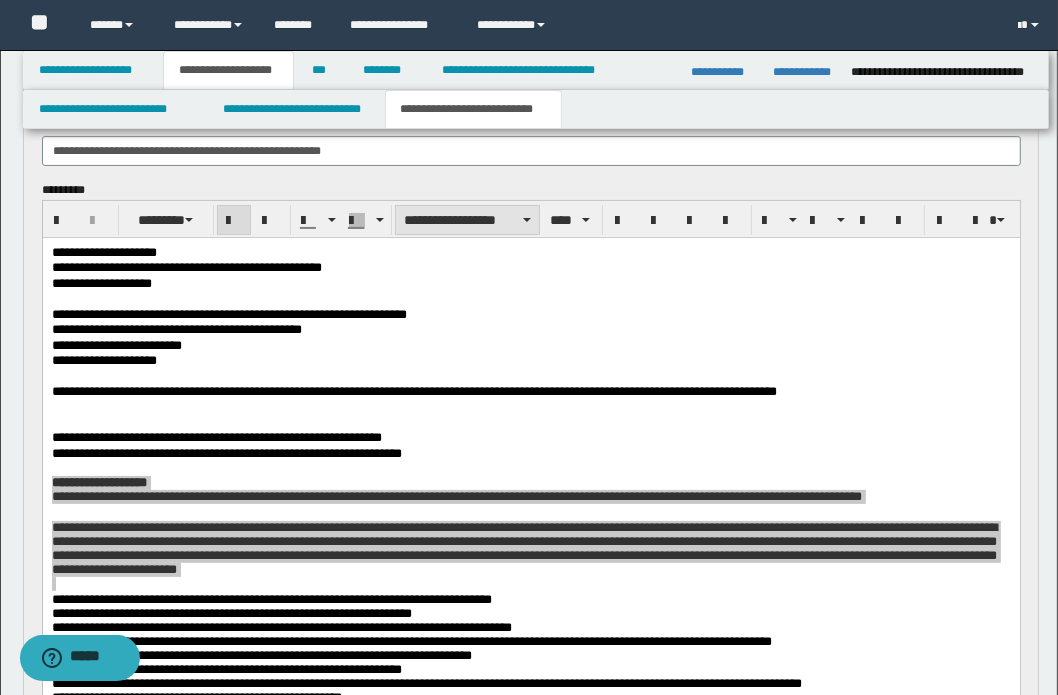 click on "**********" at bounding box center (467, 220) 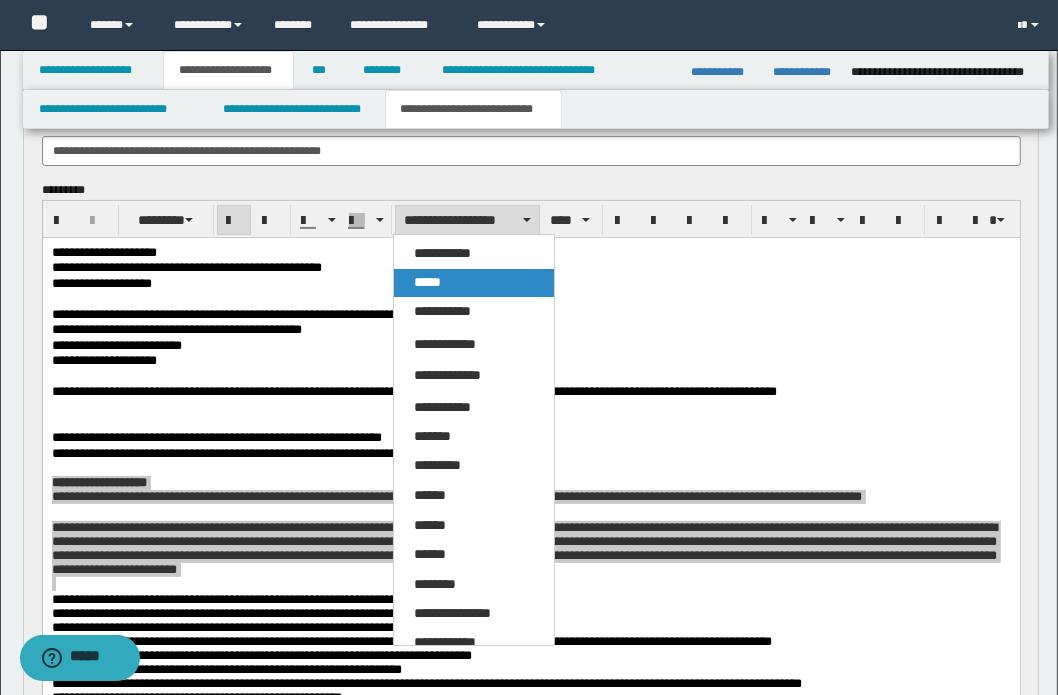 click on "*****" at bounding box center (474, 283) 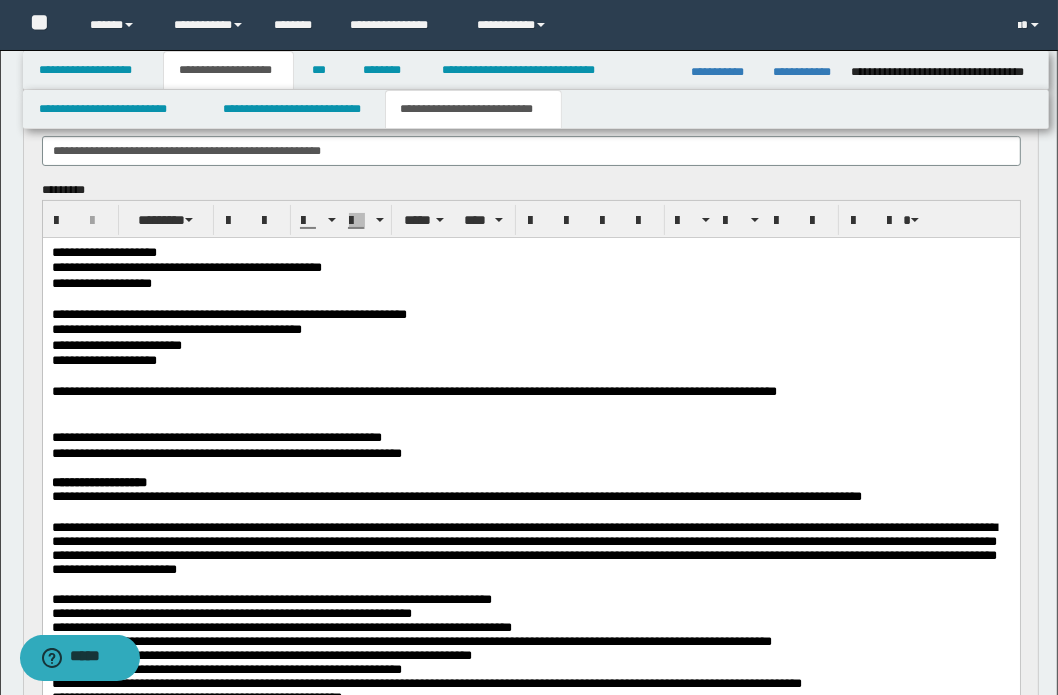 click at bounding box center [530, 422] 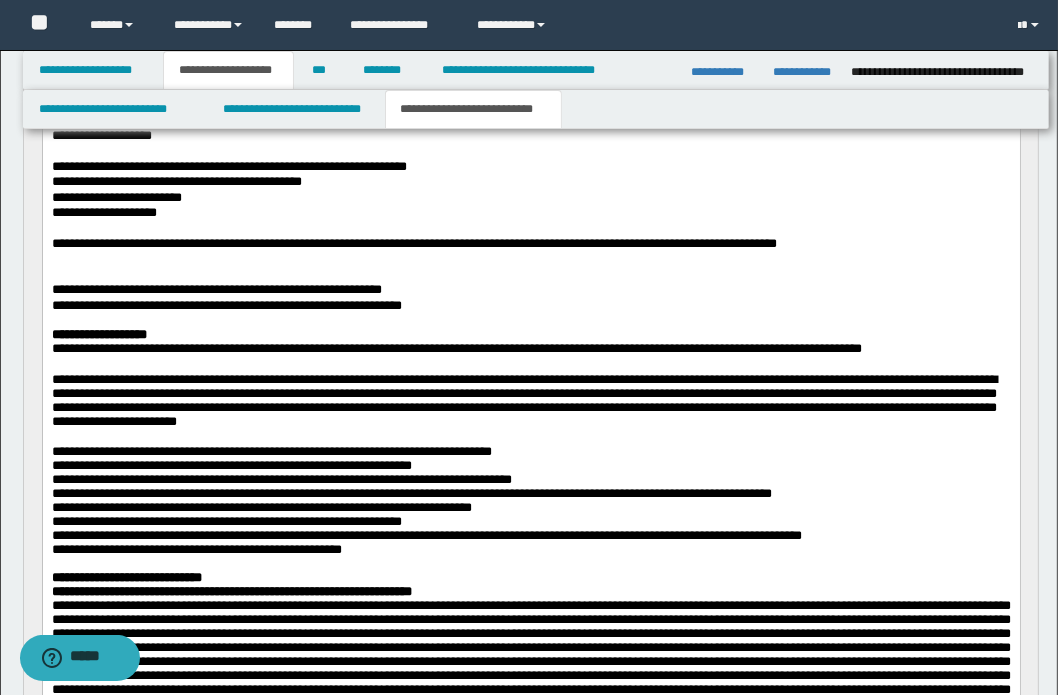 scroll, scrollTop: 454, scrollLeft: 0, axis: vertical 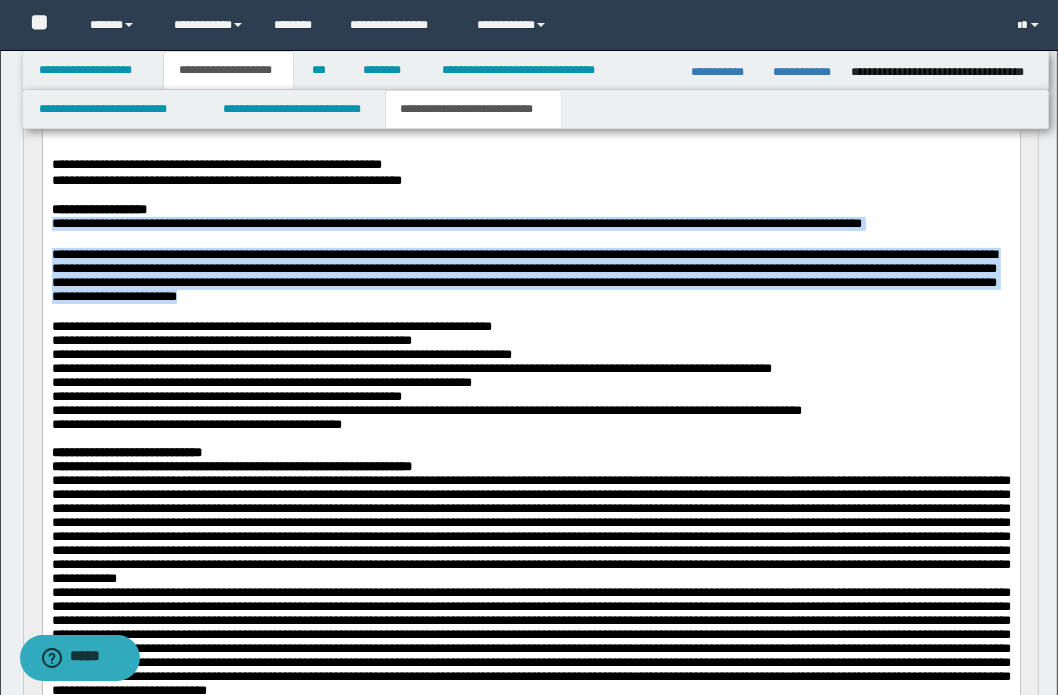 drag, startPoint x: 148, startPoint y: 332, endPoint x: 42, endPoint y: 228, distance: 148.49916 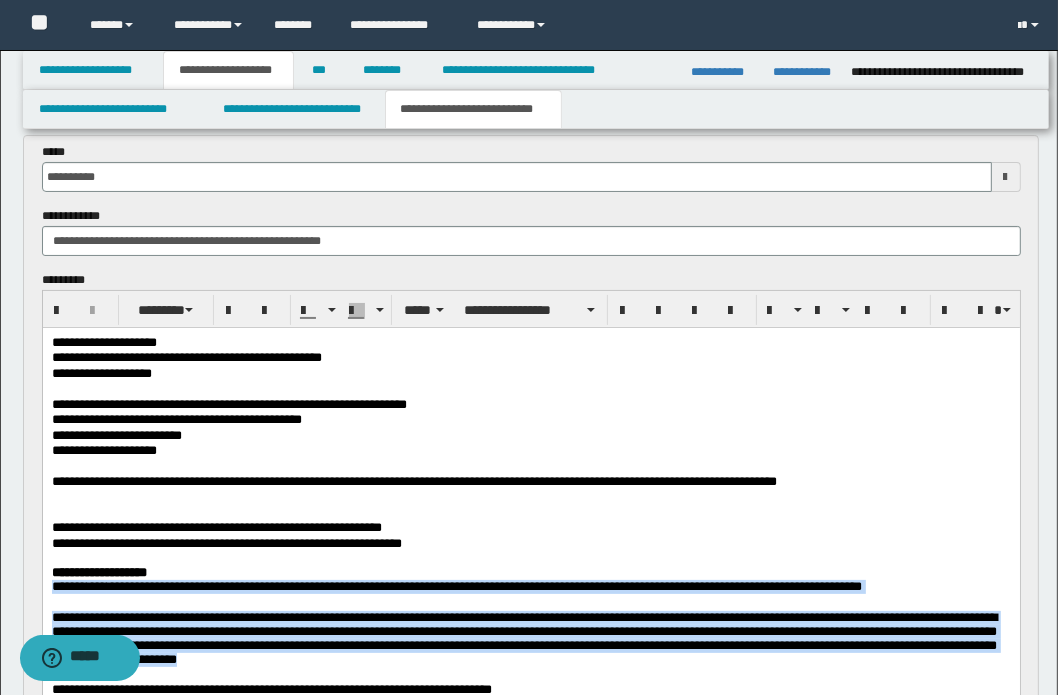 scroll, scrollTop: 90, scrollLeft: 0, axis: vertical 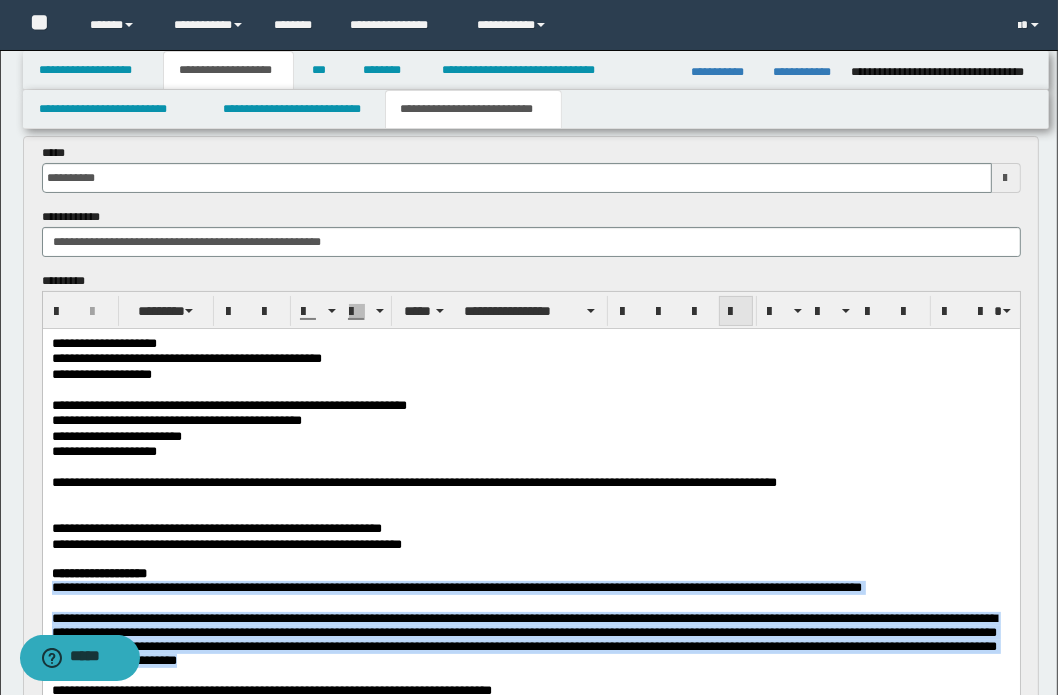 click at bounding box center (736, 312) 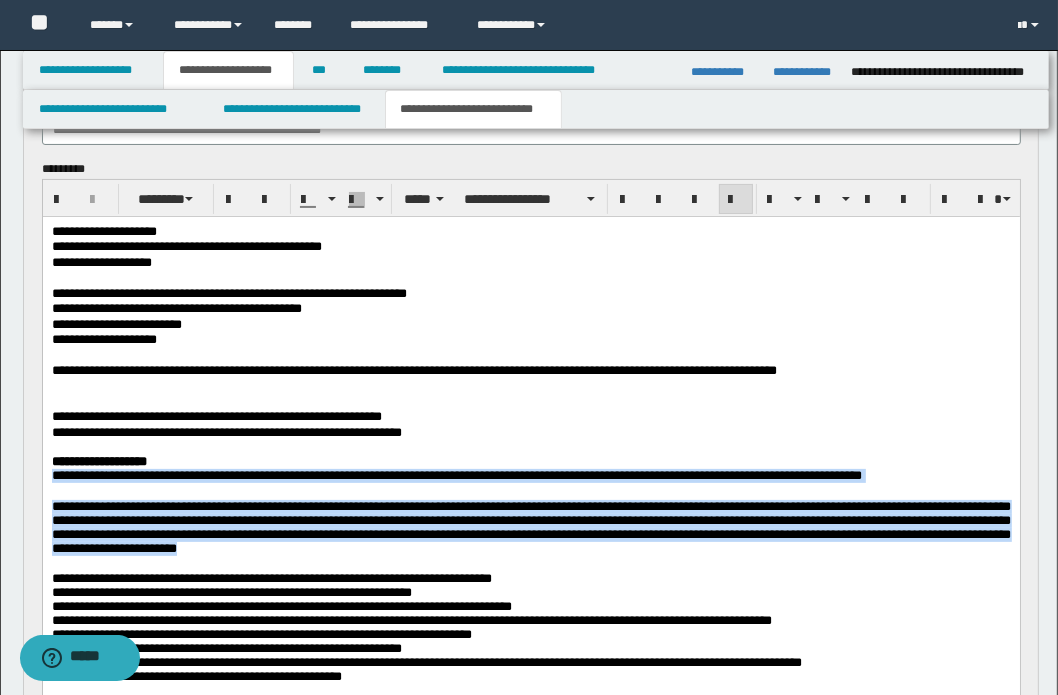 scroll, scrollTop: 363, scrollLeft: 0, axis: vertical 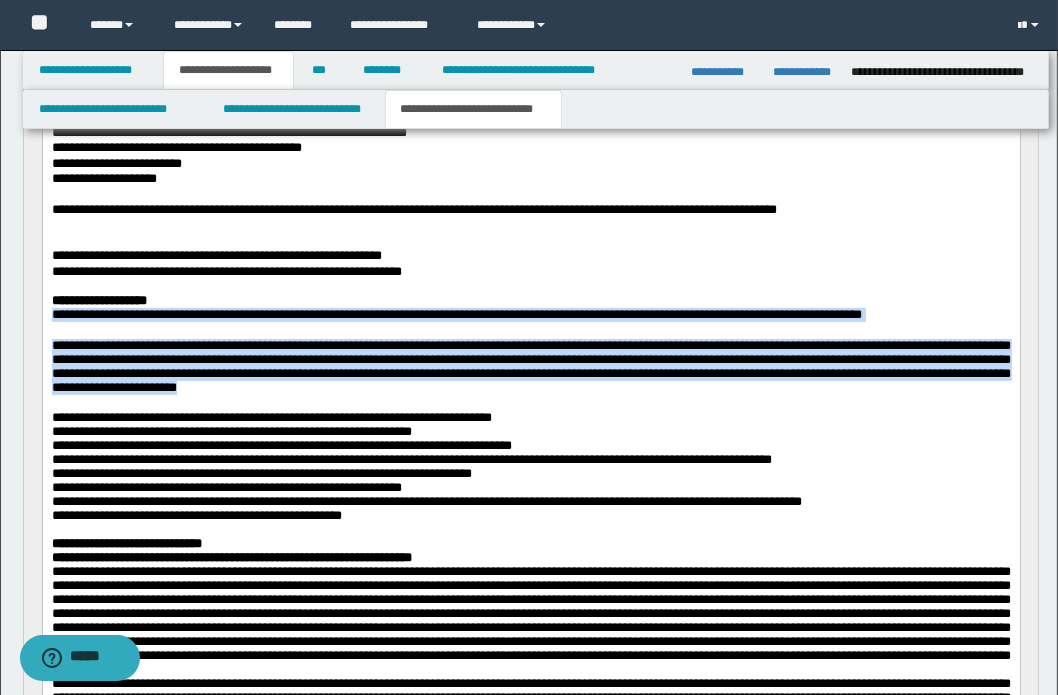 click on "**********" at bounding box center [530, 366] 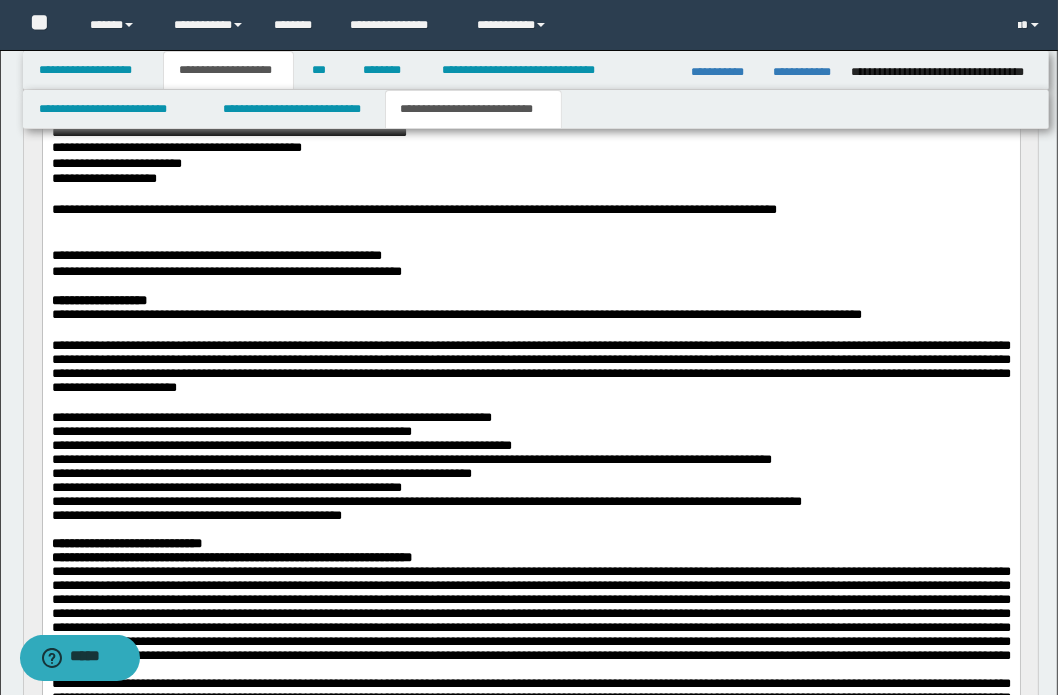 click on "**********" at bounding box center (530, 365) 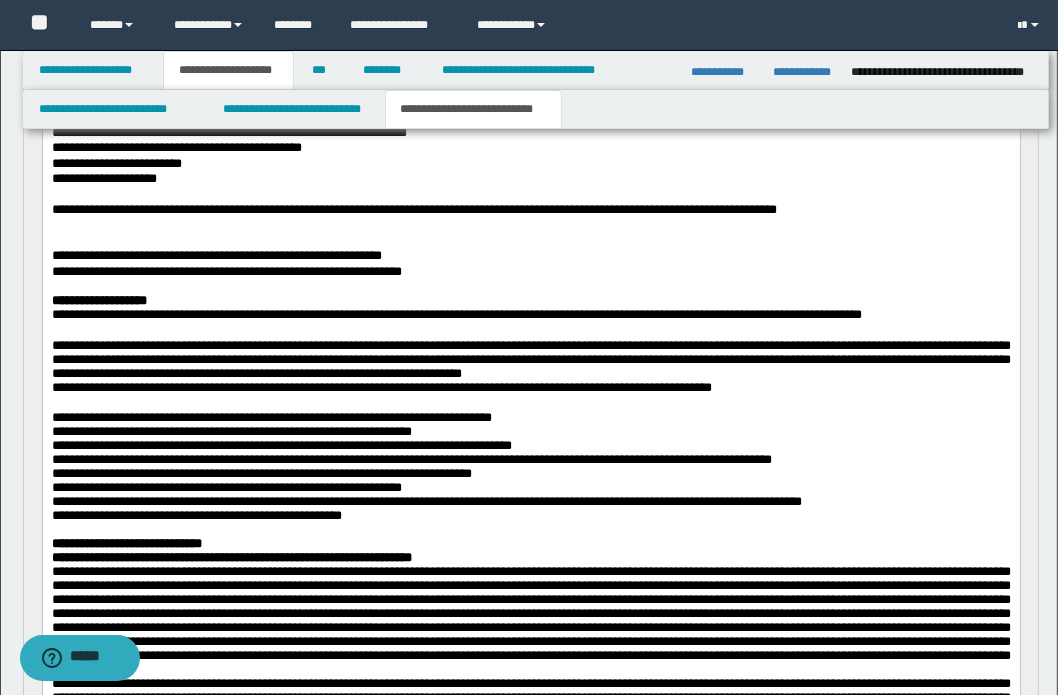 click on "**********" at bounding box center (531, 564) 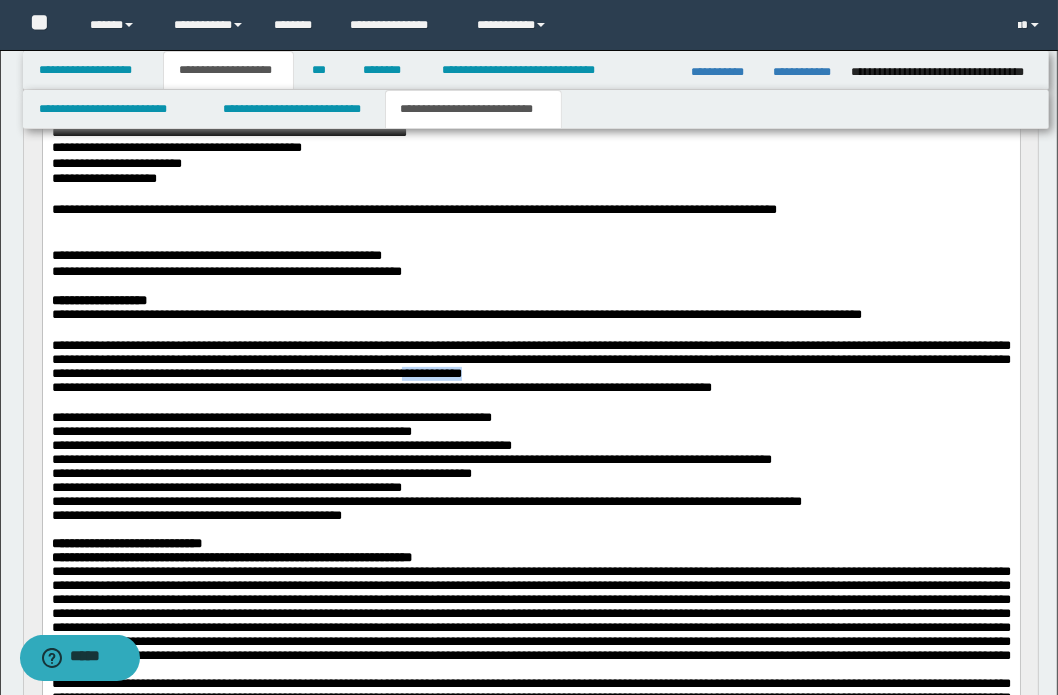 drag, startPoint x: 893, startPoint y: 389, endPoint x: 996, endPoint y: 395, distance: 103.17461 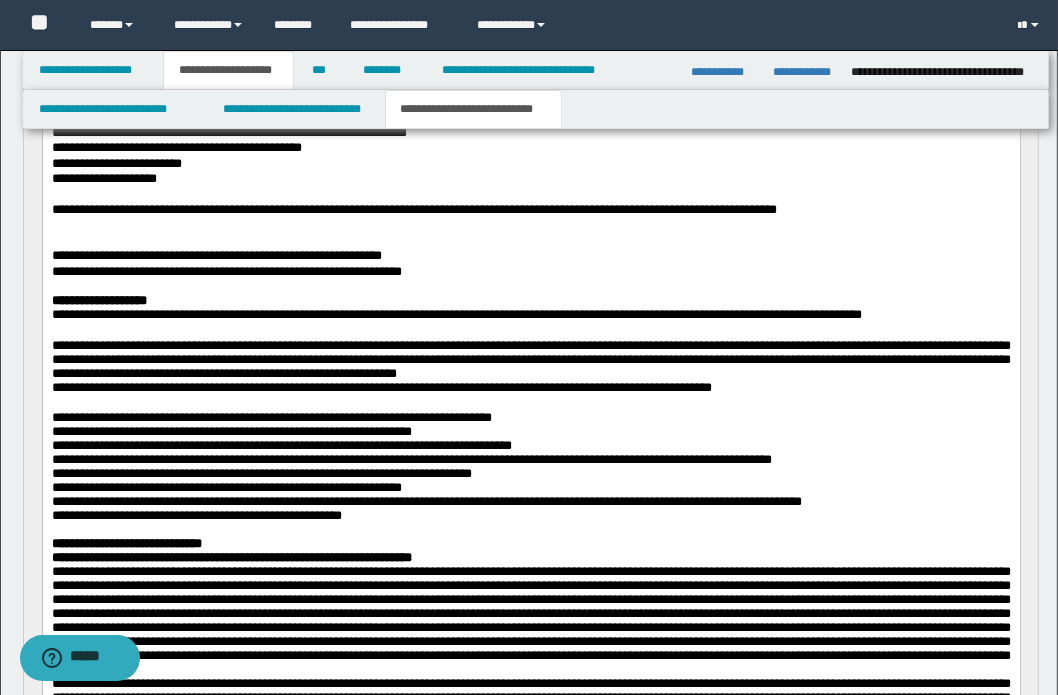 click on "**********" at bounding box center (530, 359) 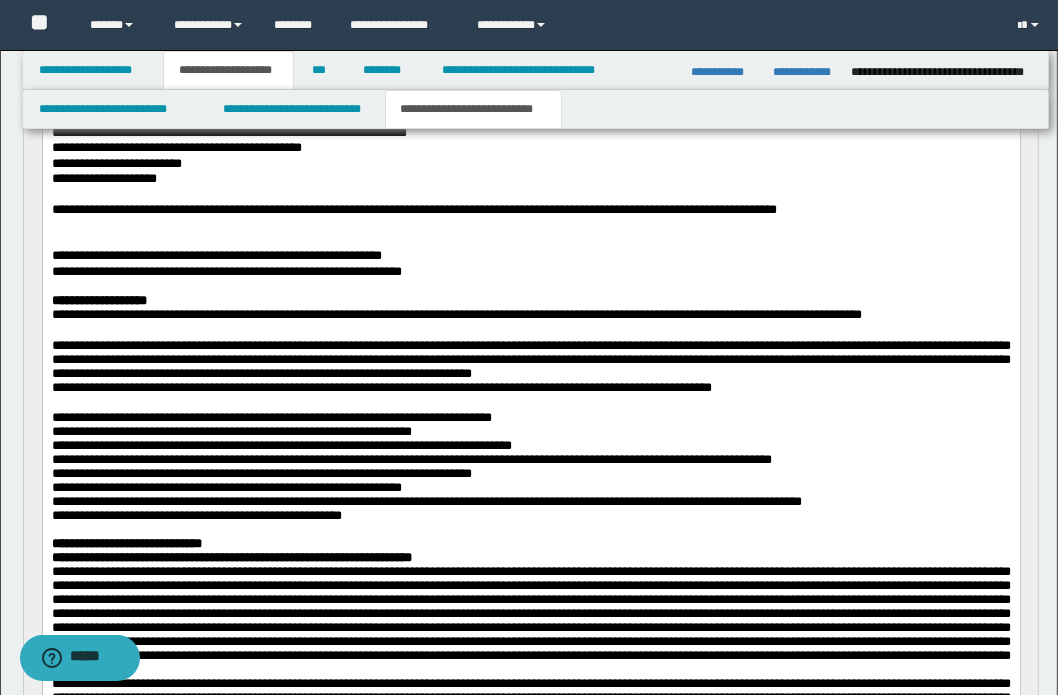 click on "**********" at bounding box center [530, 417] 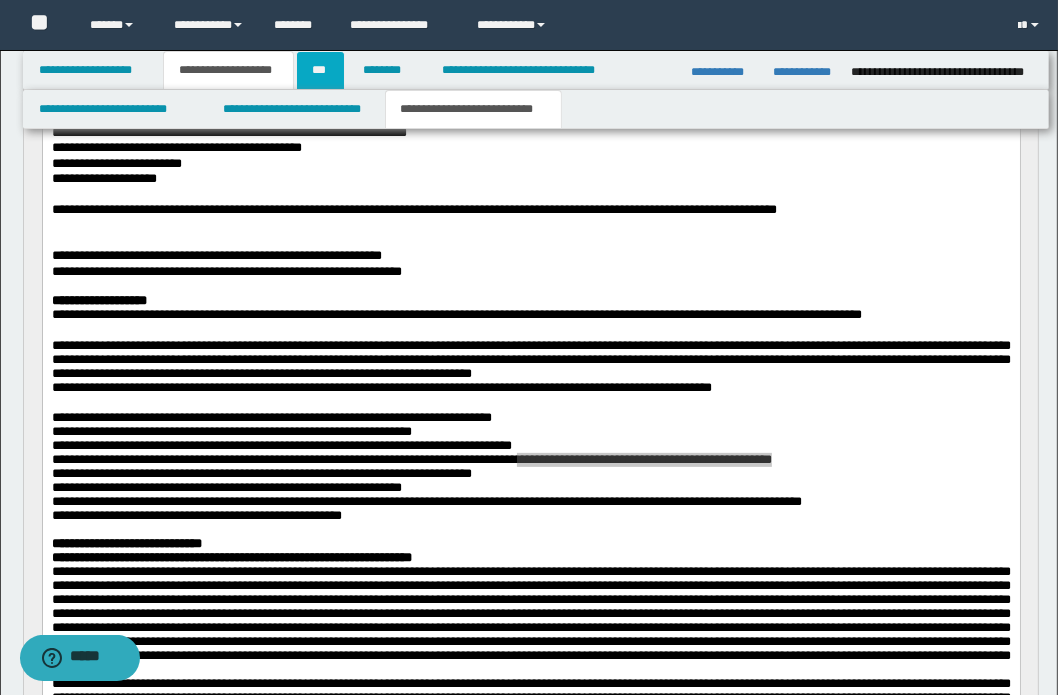 click on "***" at bounding box center [320, 70] 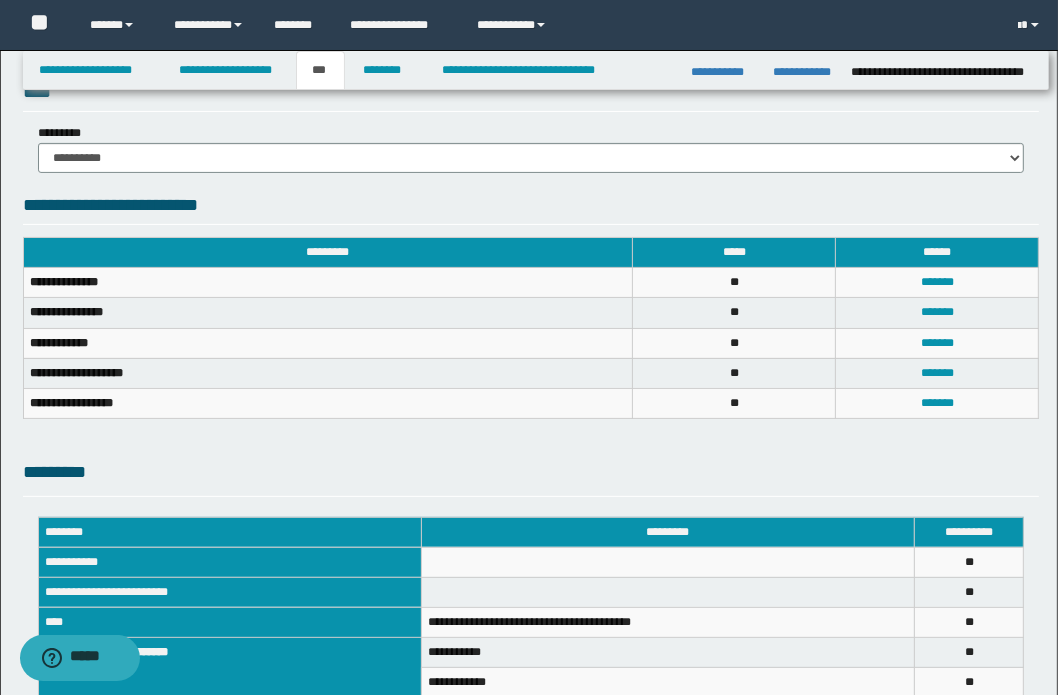 scroll, scrollTop: 0, scrollLeft: 0, axis: both 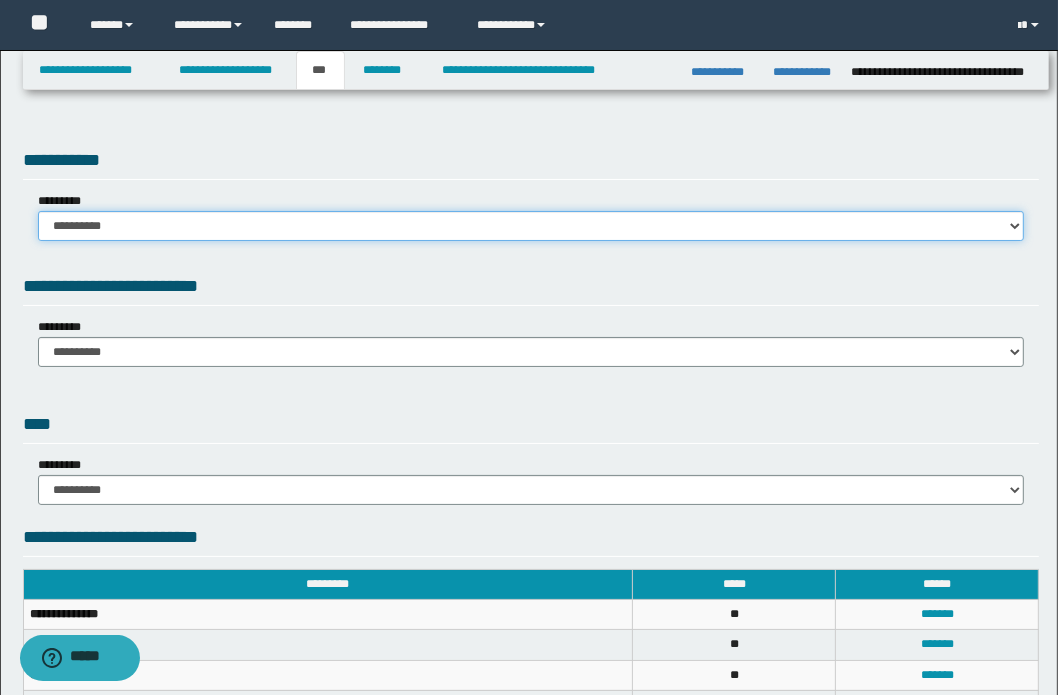 click on "**********" at bounding box center (531, 226) 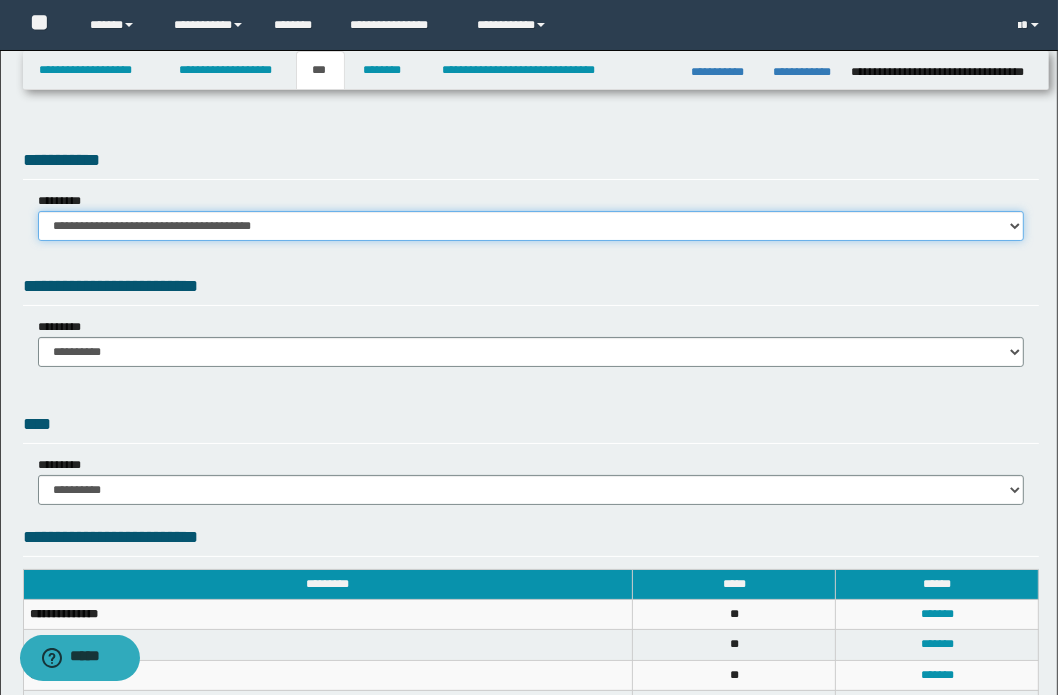 click on "**********" at bounding box center [531, 226] 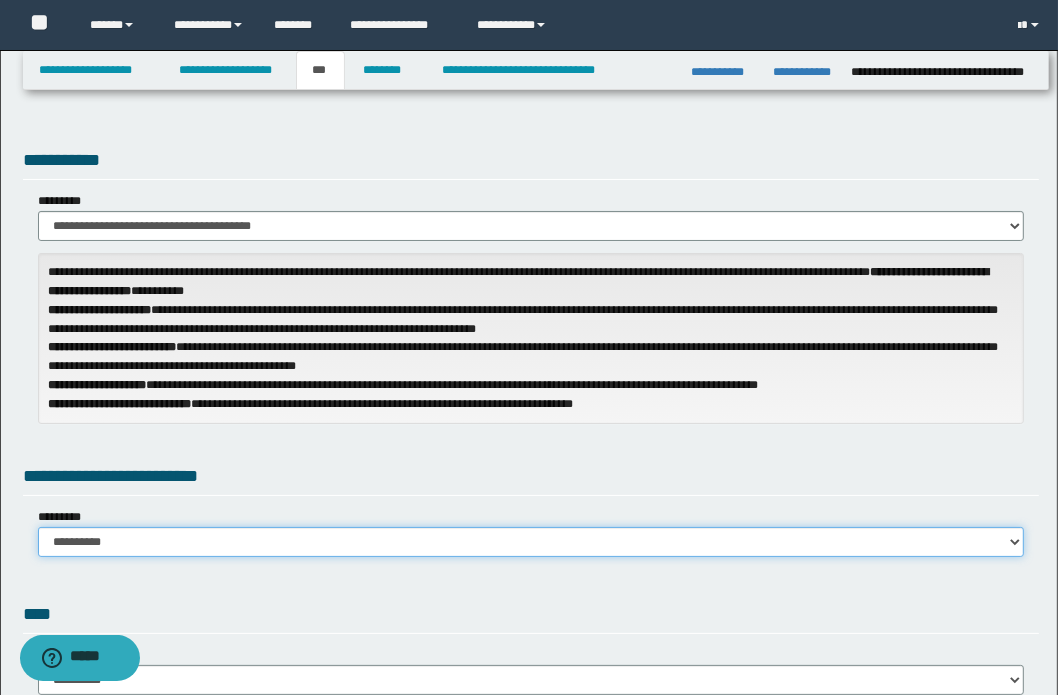 click on "**********" at bounding box center (531, 542) 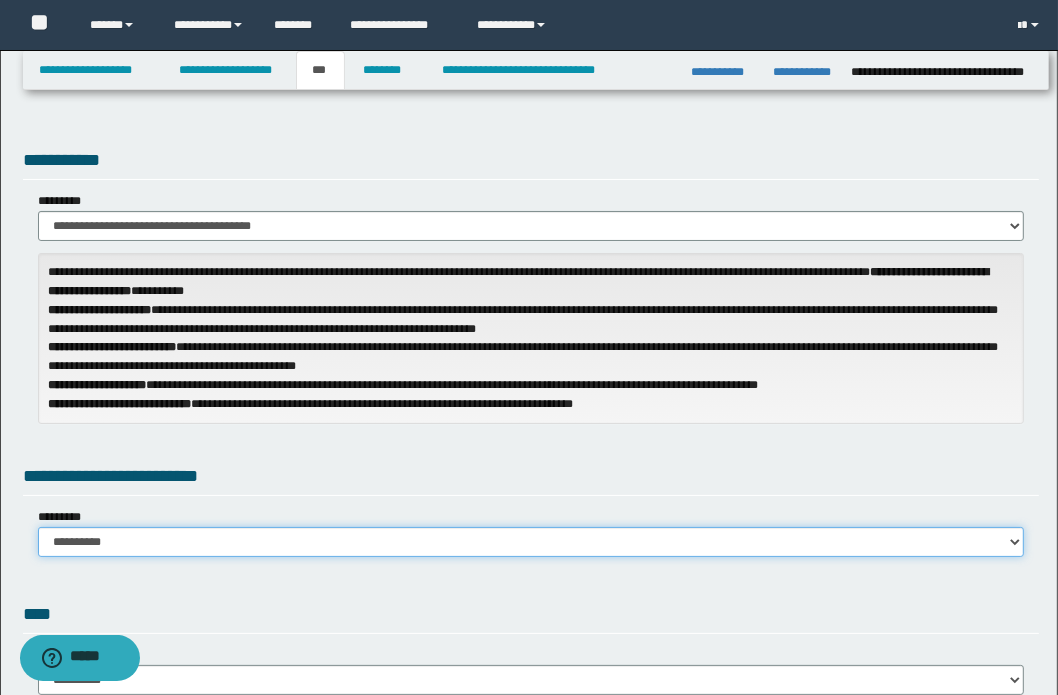 select on "***" 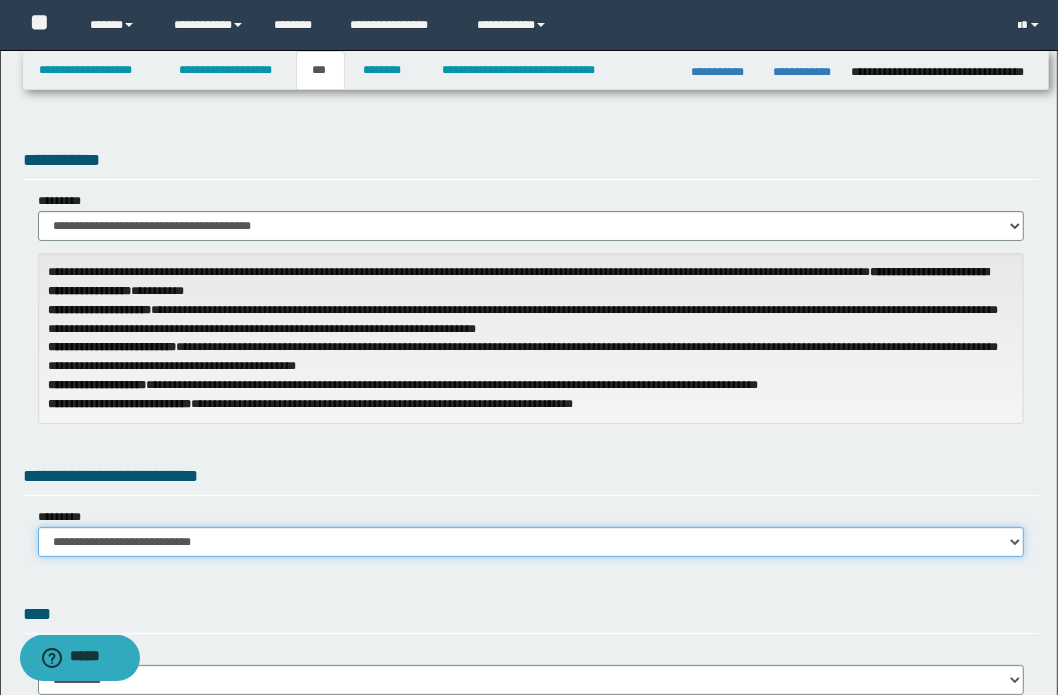 click on "**********" at bounding box center [531, 542] 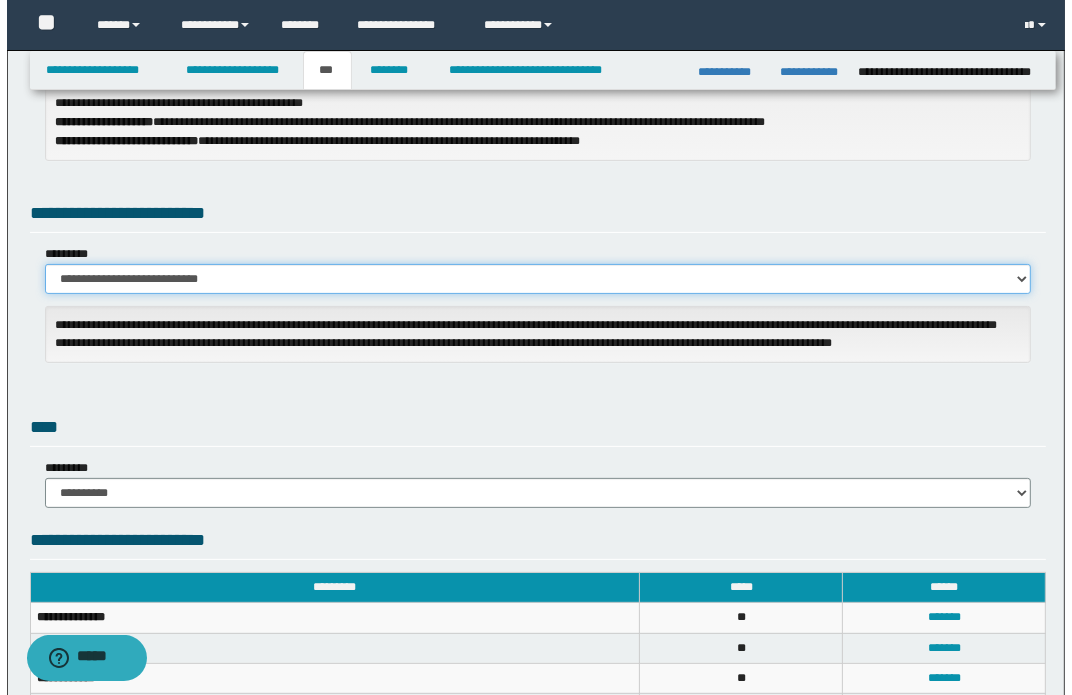 scroll, scrollTop: 454, scrollLeft: 0, axis: vertical 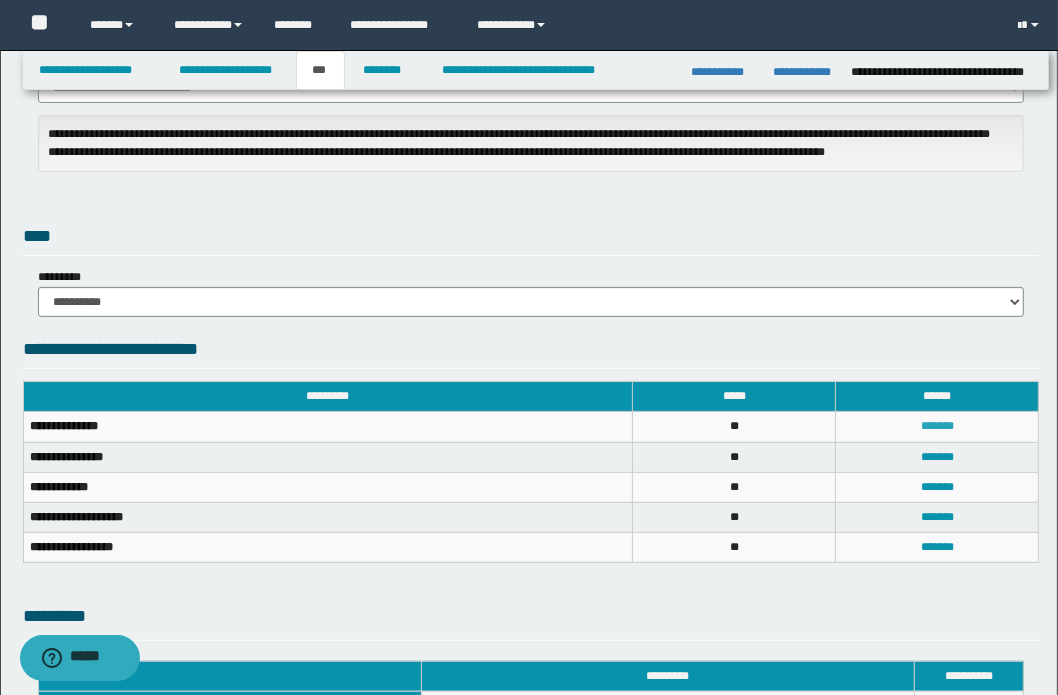click on "*******" at bounding box center (937, 426) 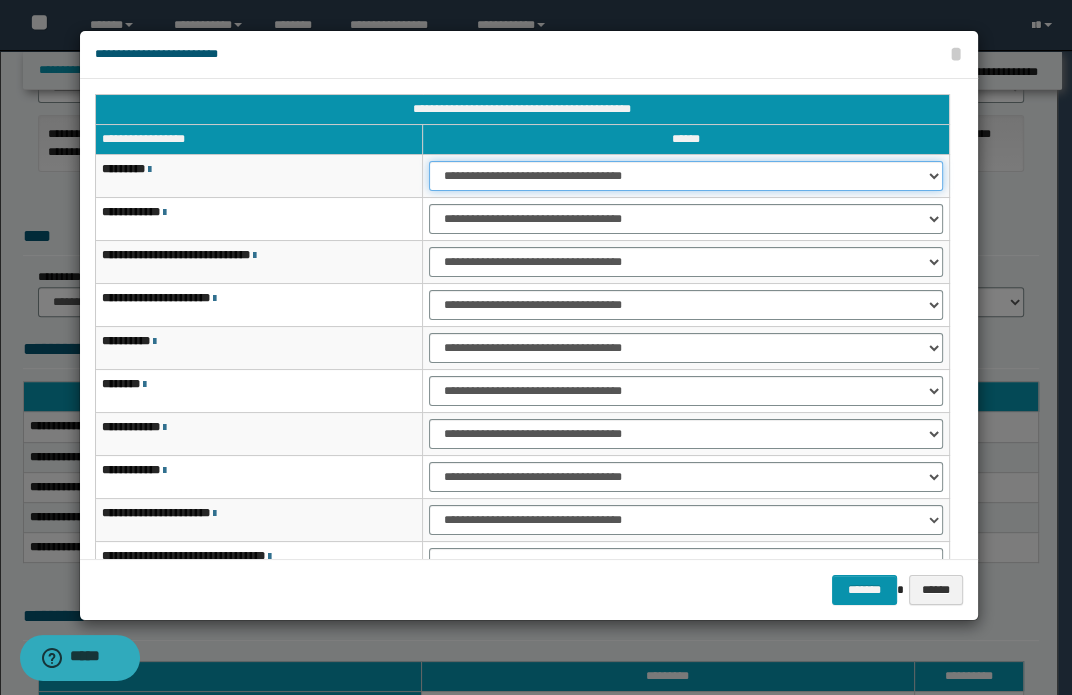 click on "**********" at bounding box center (685, 176) 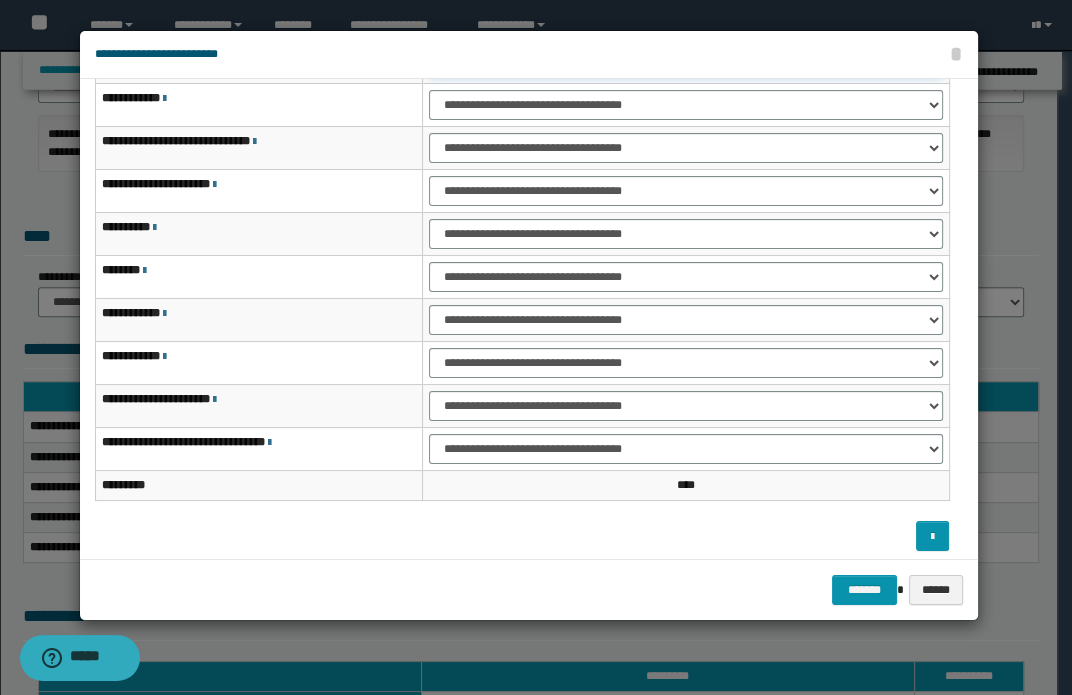 scroll, scrollTop: 120, scrollLeft: 0, axis: vertical 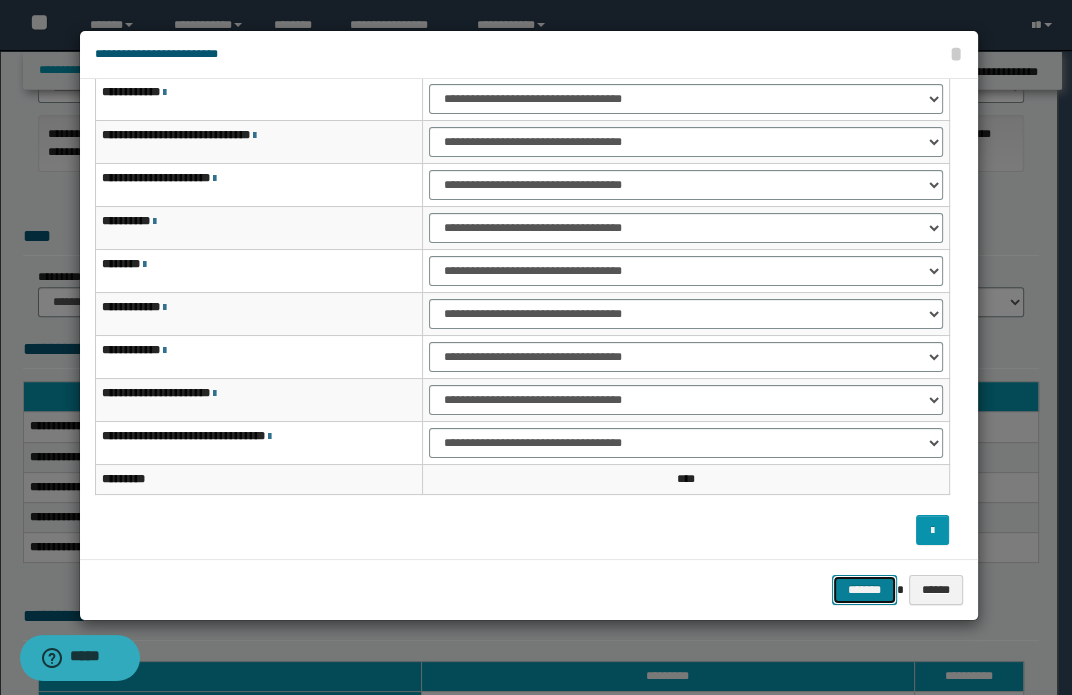 click on "*******" at bounding box center [864, 590] 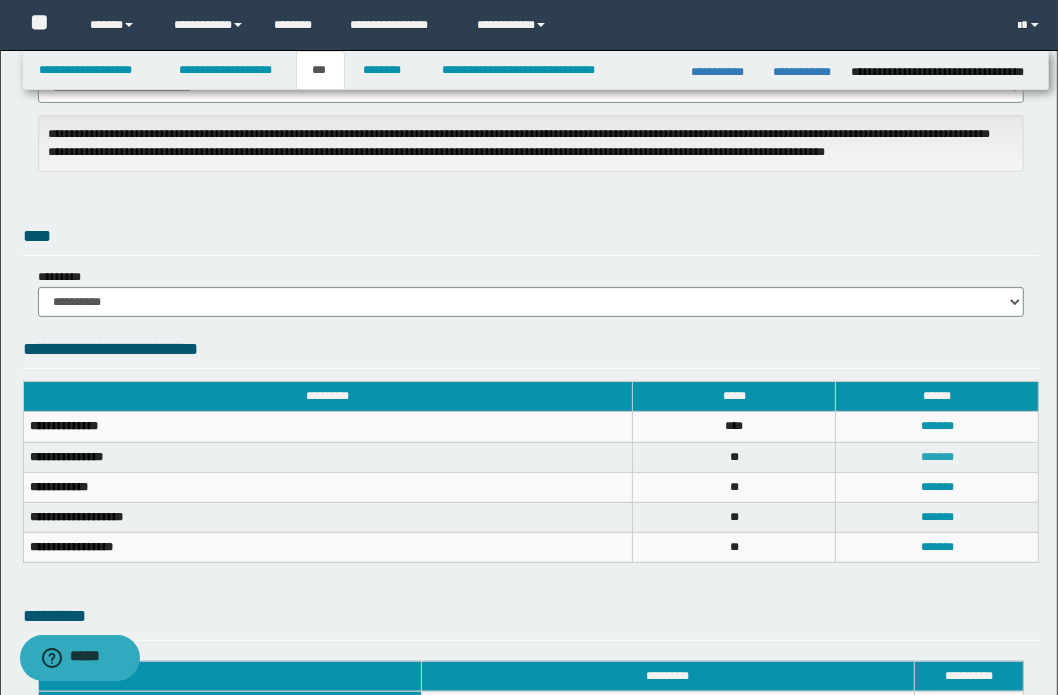 click on "*******" at bounding box center [937, 457] 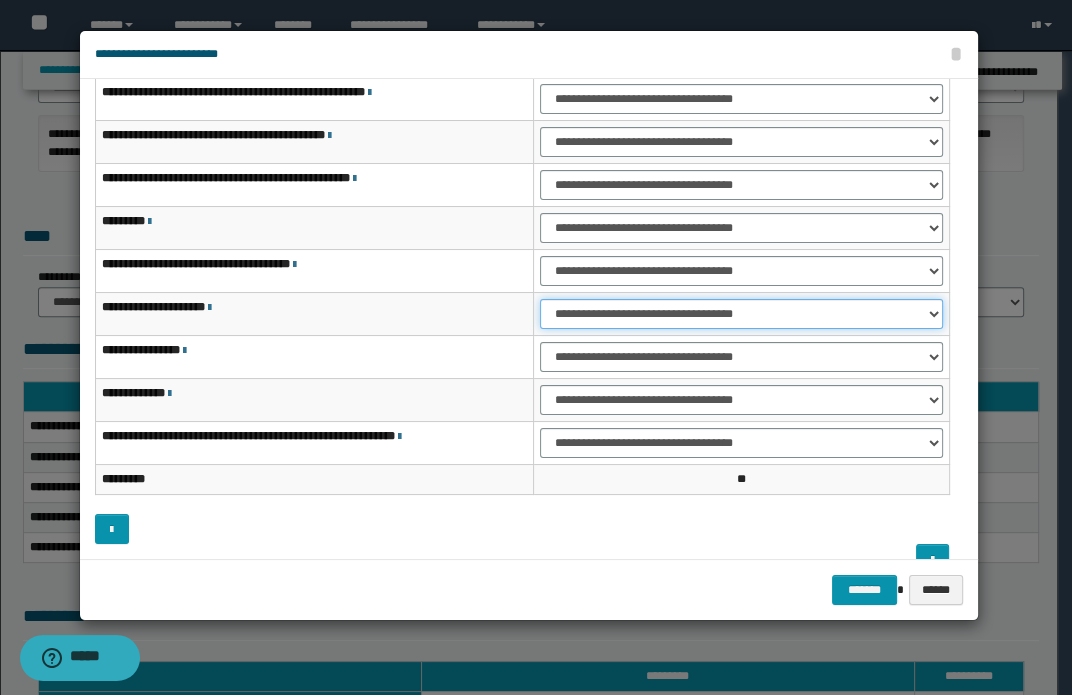 drag, startPoint x: 635, startPoint y: 310, endPoint x: 647, endPoint y: 312, distance: 12.165525 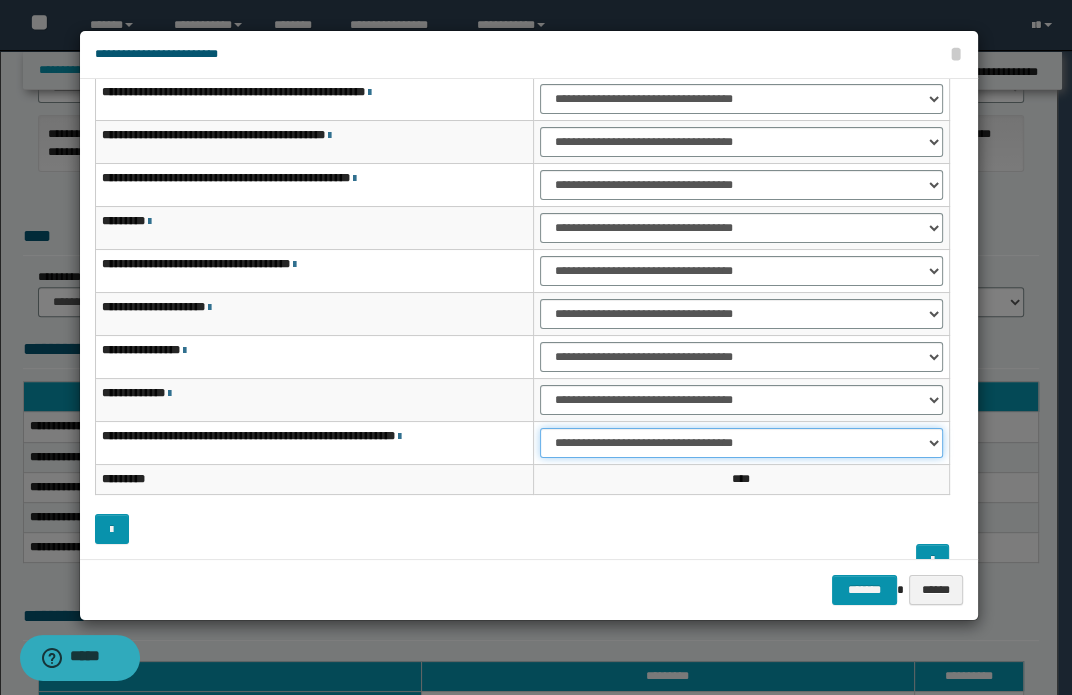 click on "**********" at bounding box center [741, 443] 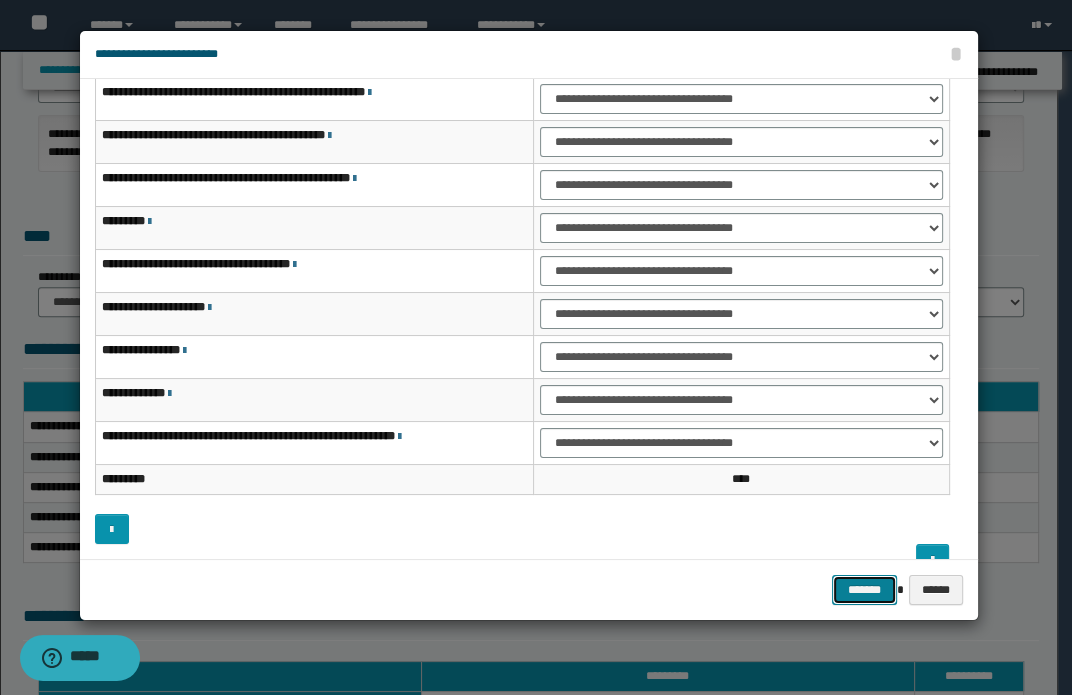 click on "*******" at bounding box center (864, 590) 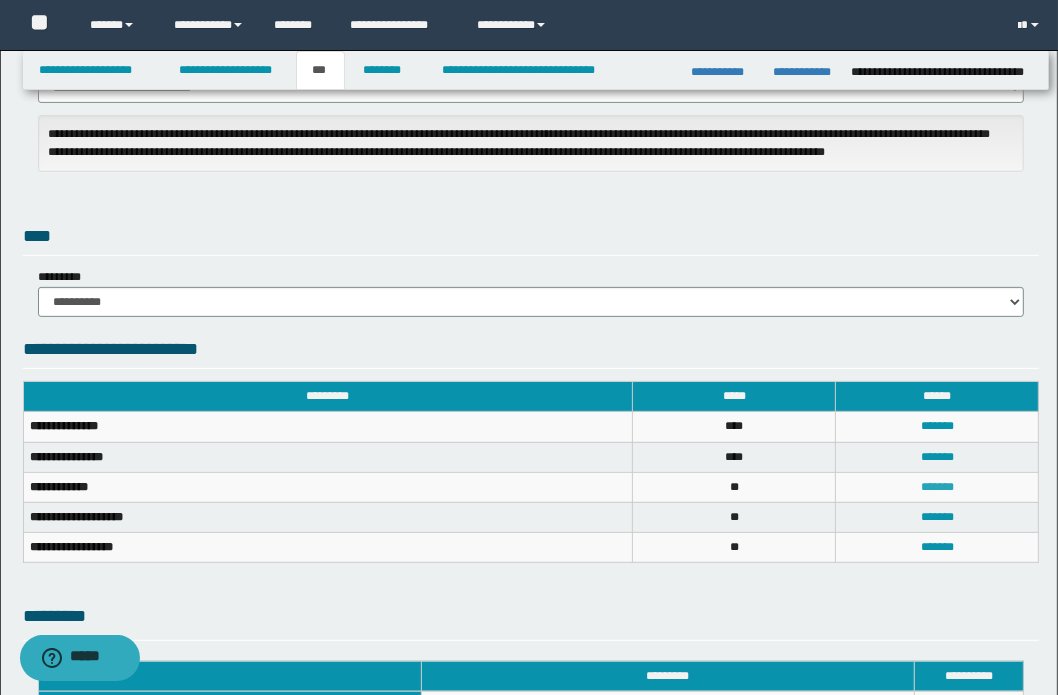 click on "*******" at bounding box center [937, 487] 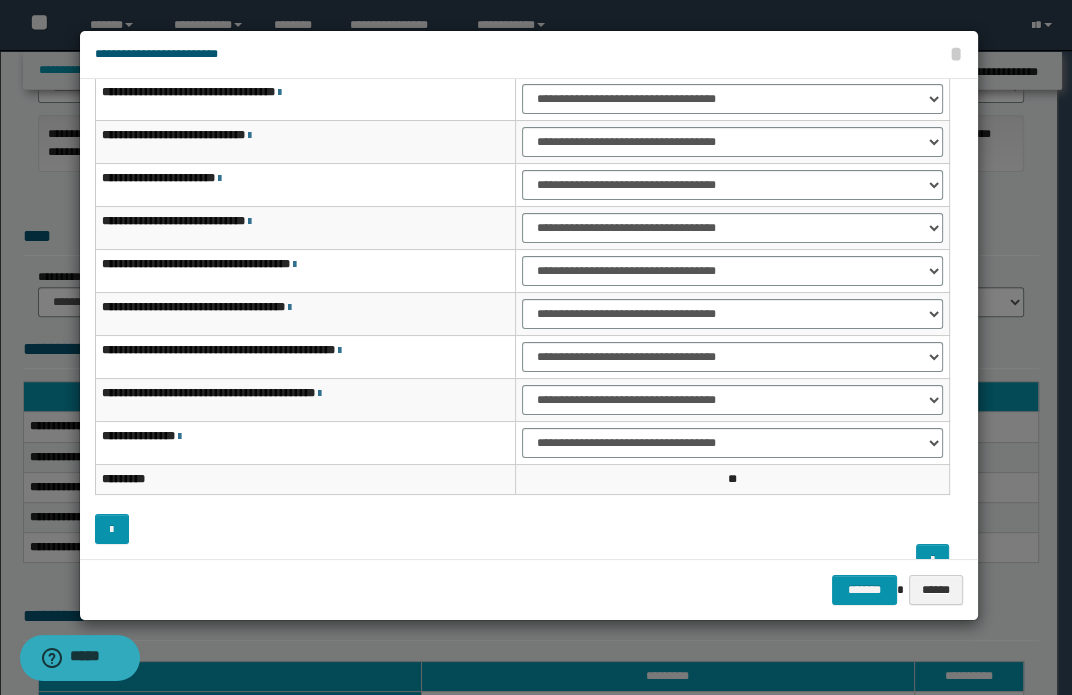 scroll, scrollTop: 0, scrollLeft: 0, axis: both 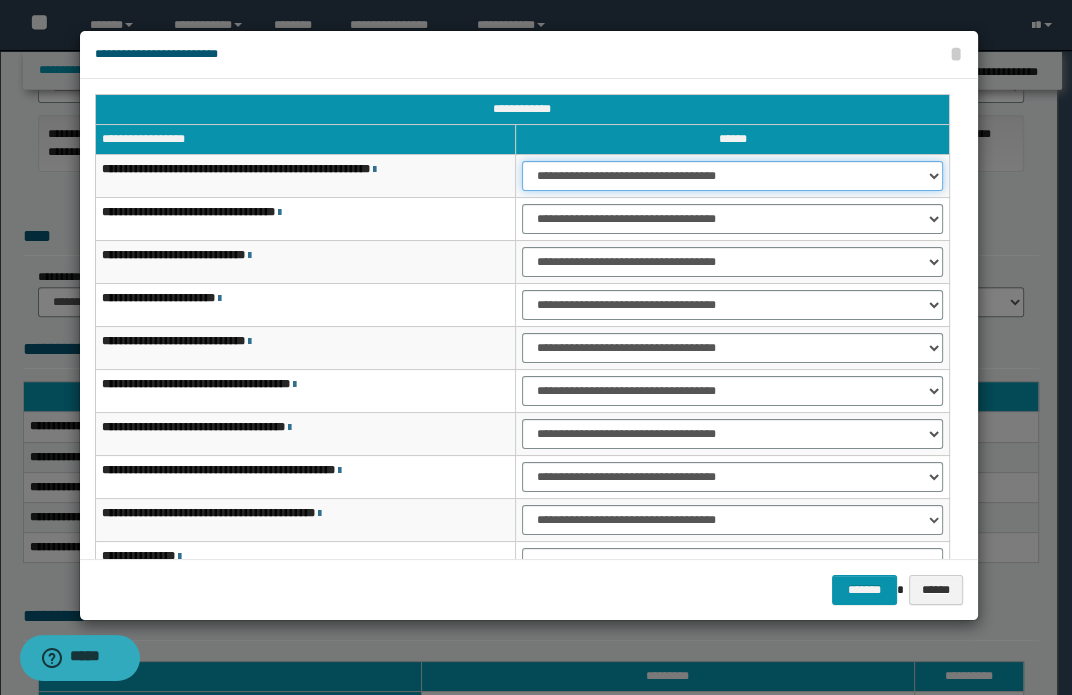 click on "**********" at bounding box center (732, 176) 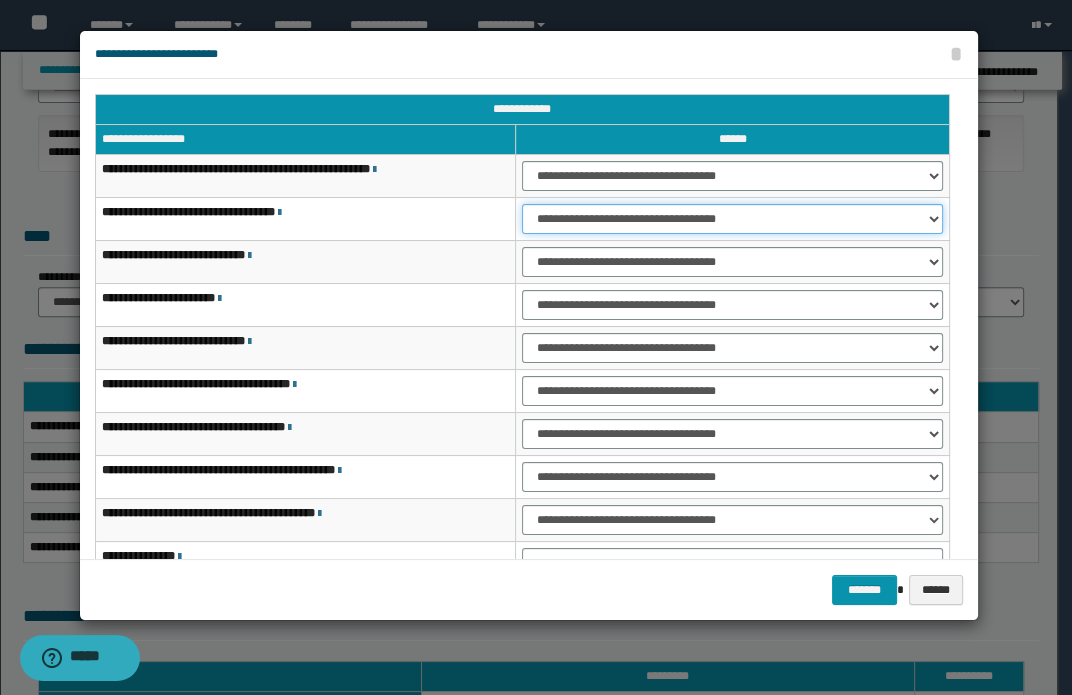 drag, startPoint x: 612, startPoint y: 209, endPoint x: 622, endPoint y: 232, distance: 25.079872 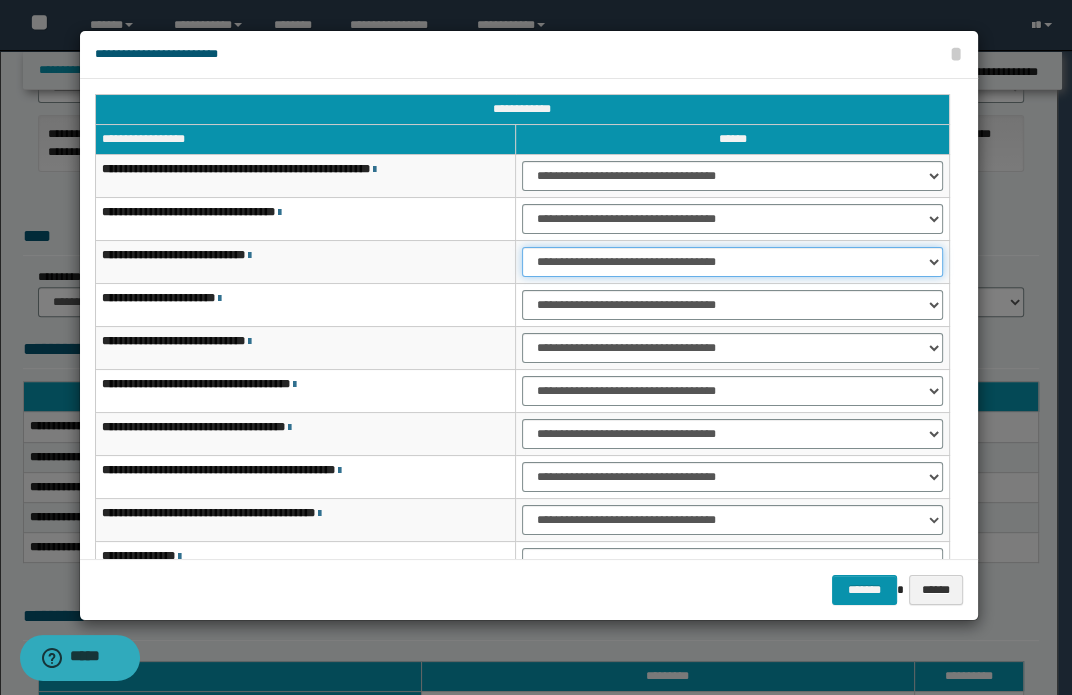 click on "**********" at bounding box center (732, 262) 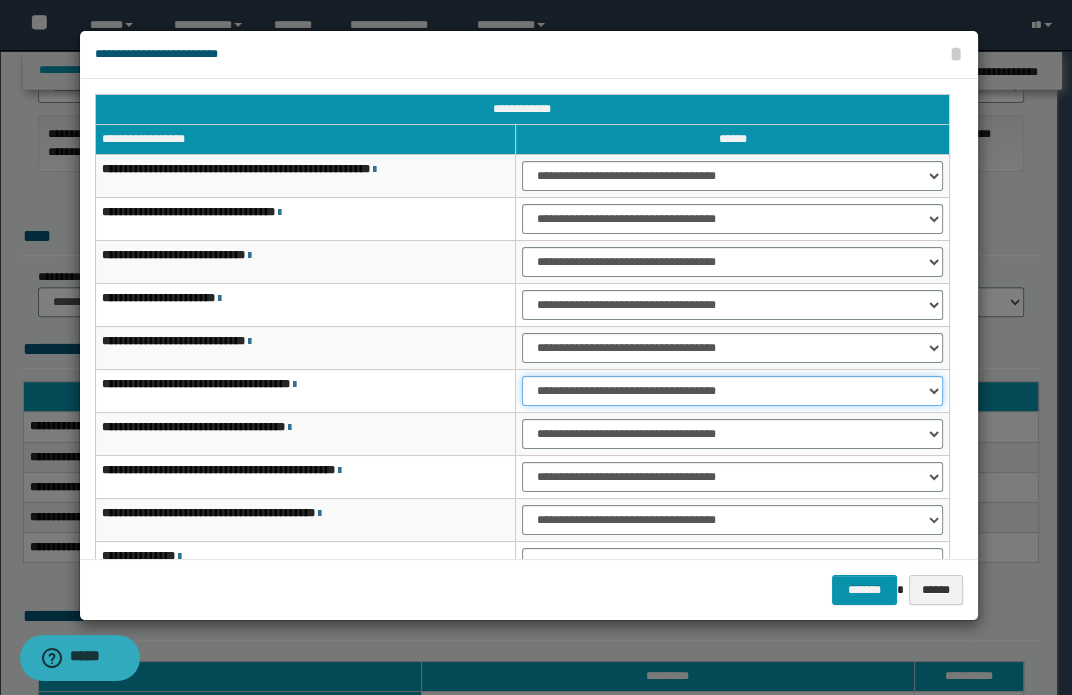 click on "**********" at bounding box center (732, 391) 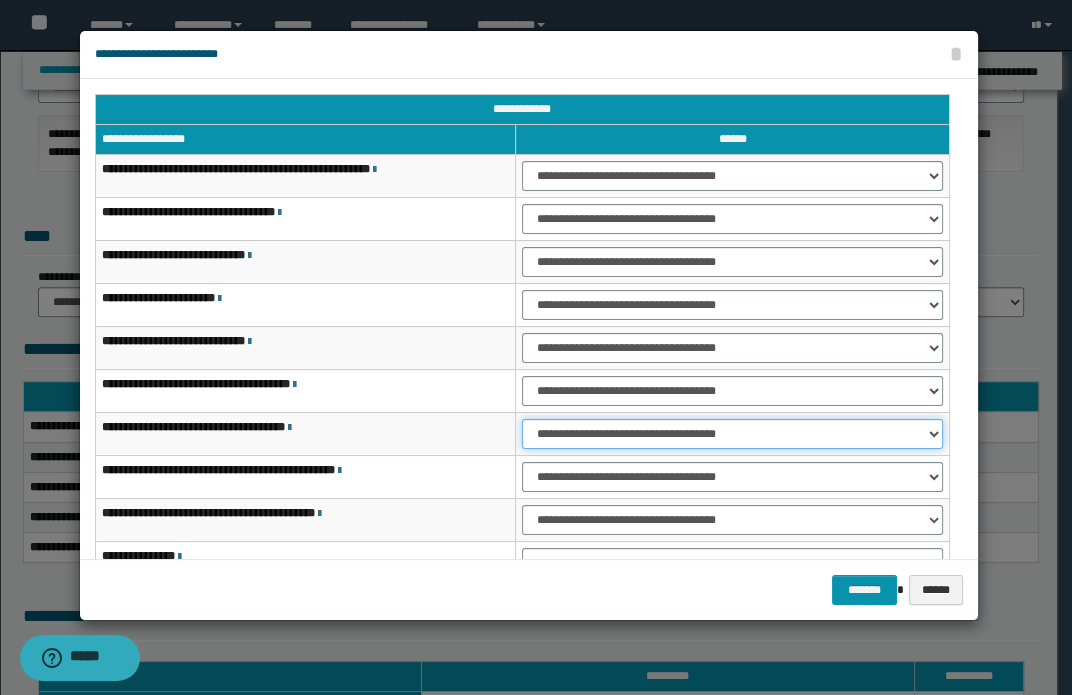 drag, startPoint x: 588, startPoint y: 434, endPoint x: 606, endPoint y: 447, distance: 22.203604 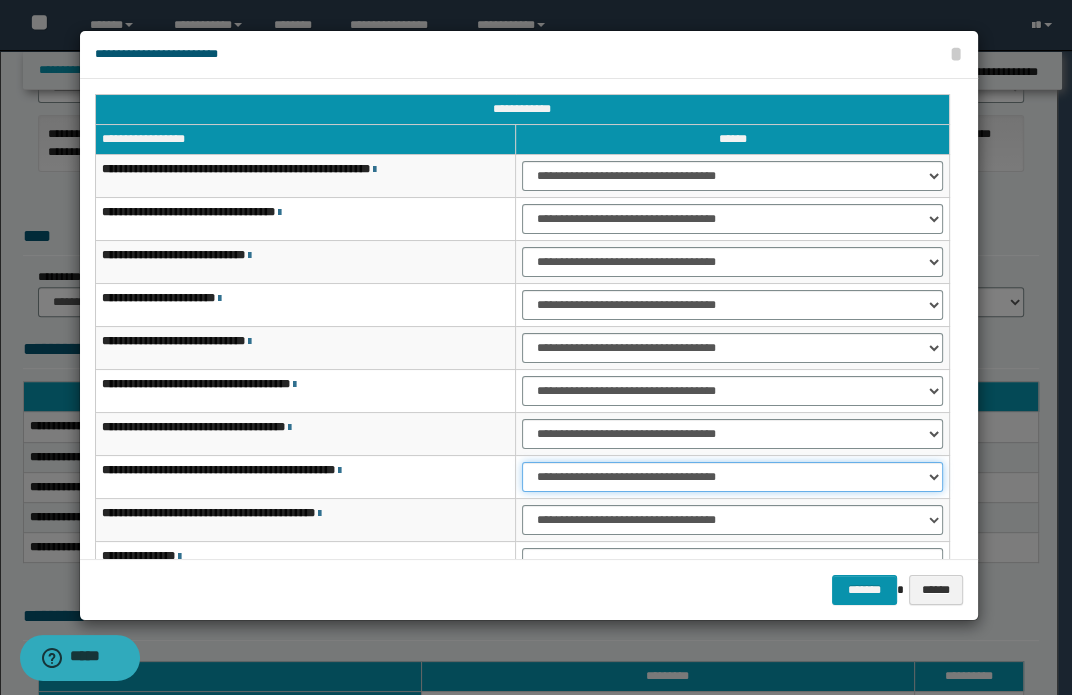 click on "**********" at bounding box center [732, 477] 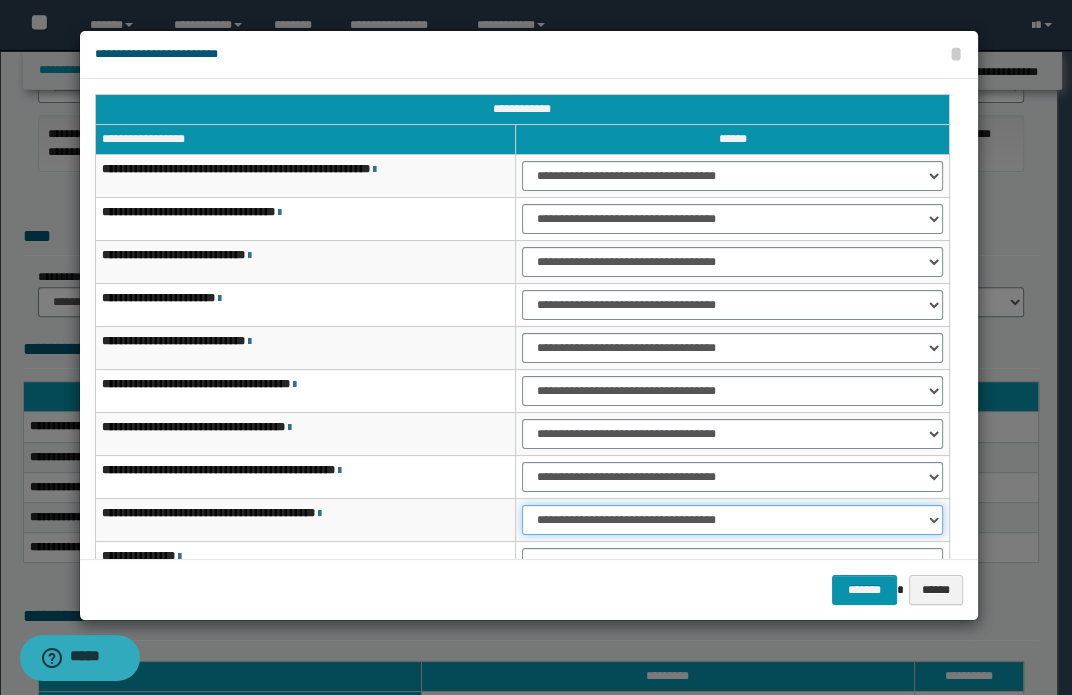 drag, startPoint x: 589, startPoint y: 520, endPoint x: 600, endPoint y: 530, distance: 14.866069 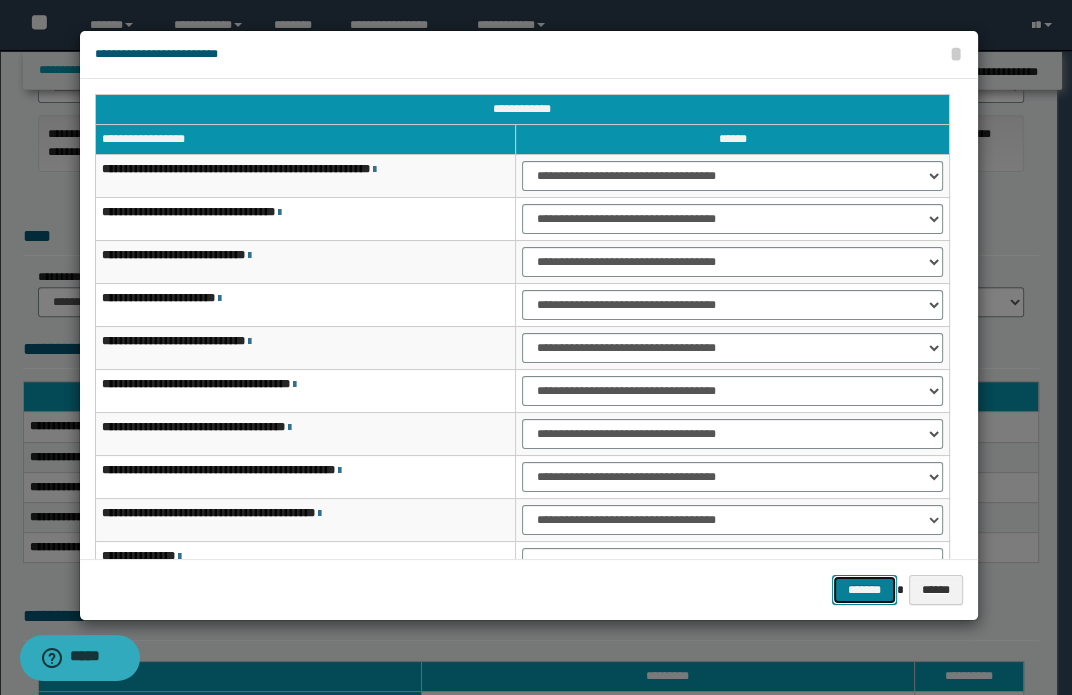 click on "*******" at bounding box center (864, 590) 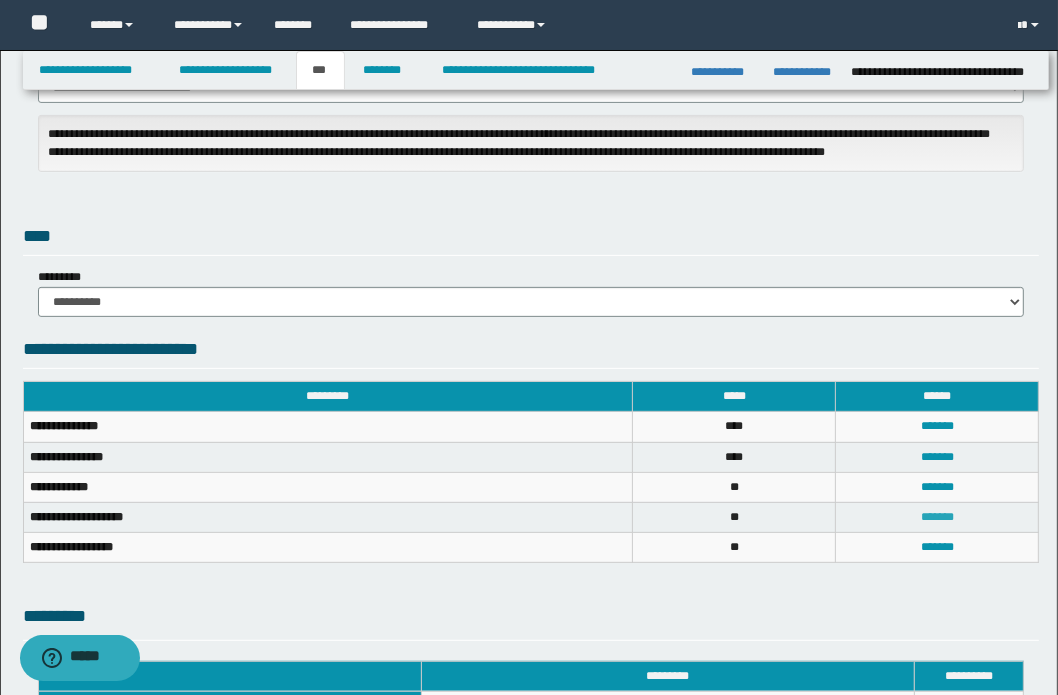 click on "*******" at bounding box center (937, 517) 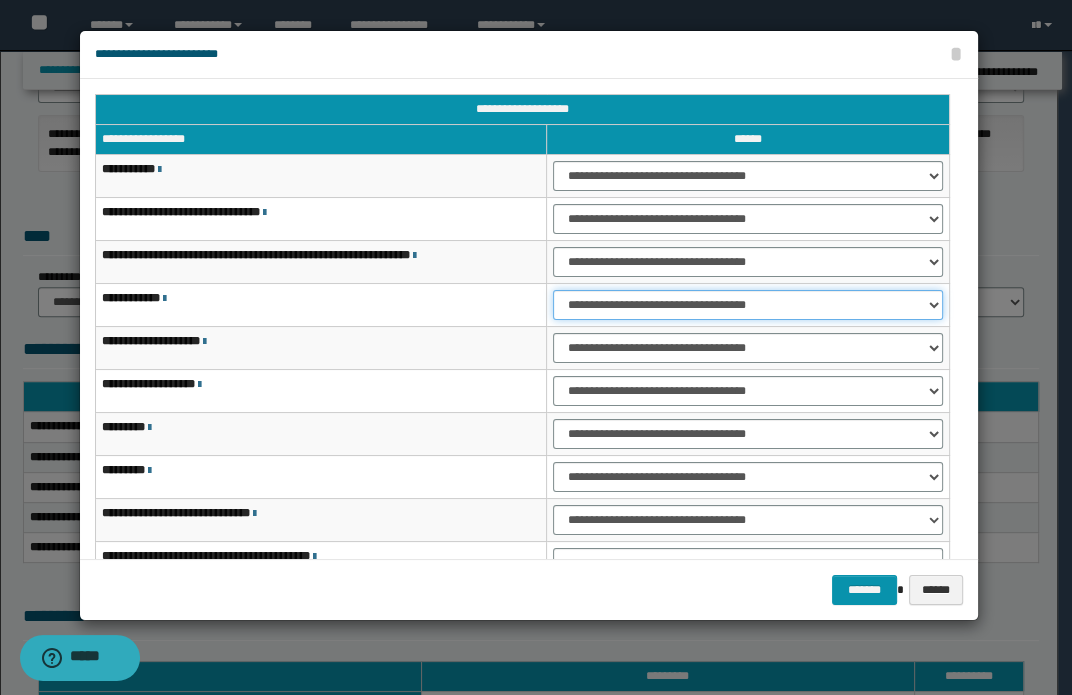 drag, startPoint x: 659, startPoint y: 302, endPoint x: 684, endPoint y: 315, distance: 28.178005 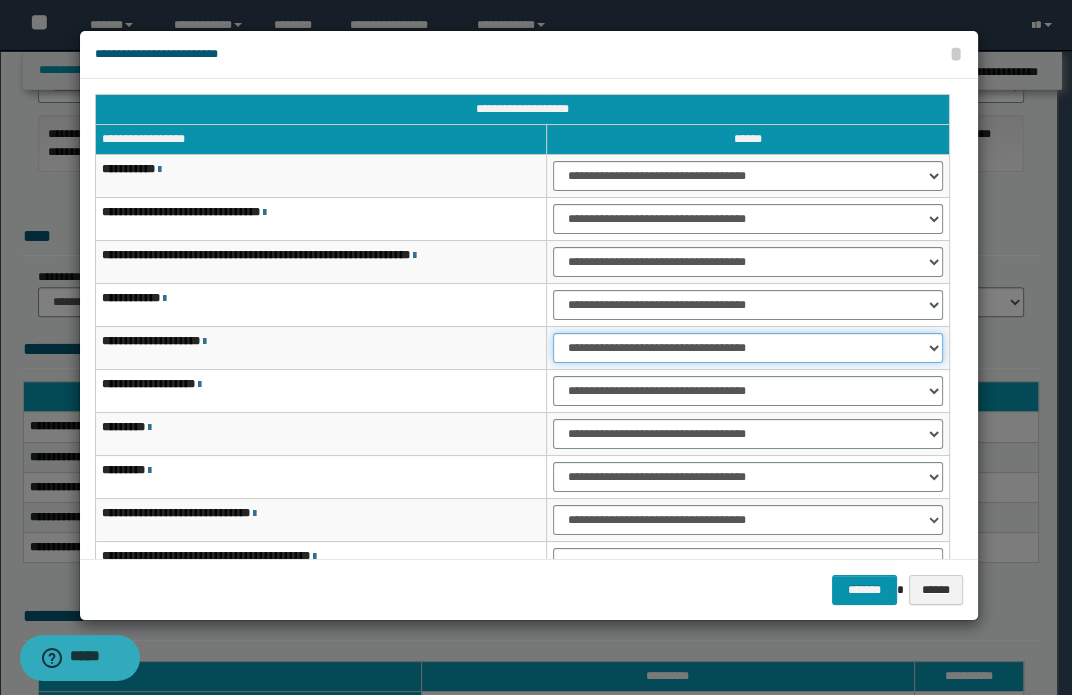 drag, startPoint x: 638, startPoint y: 347, endPoint x: 643, endPoint y: 358, distance: 12.083046 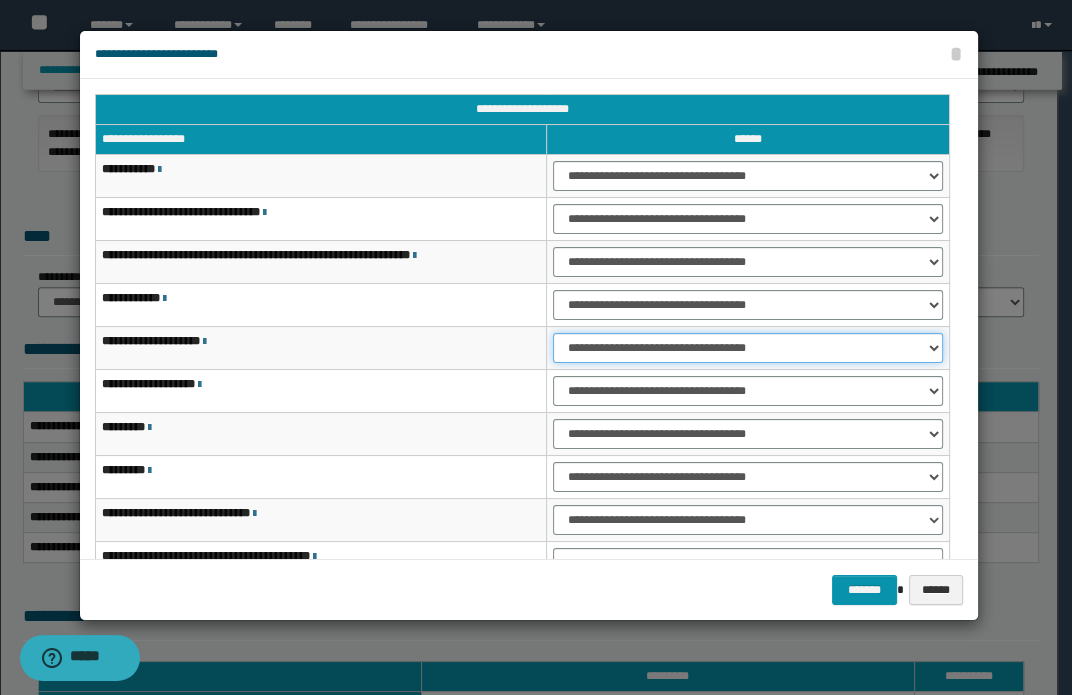 scroll, scrollTop: 149, scrollLeft: 0, axis: vertical 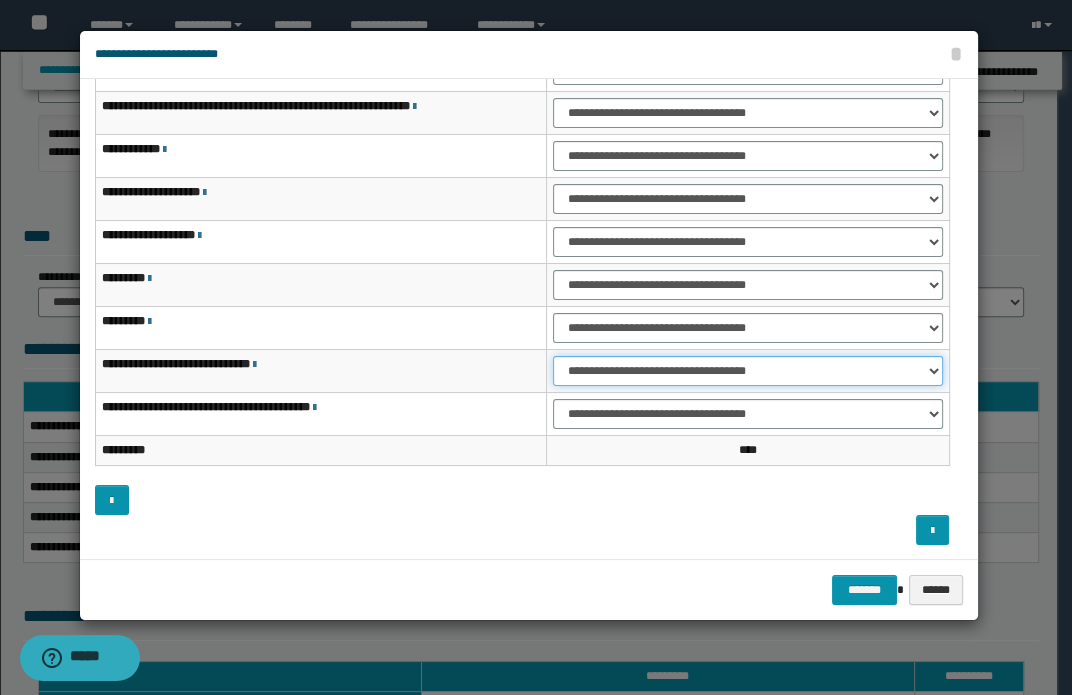 click on "**********" at bounding box center [747, 371] 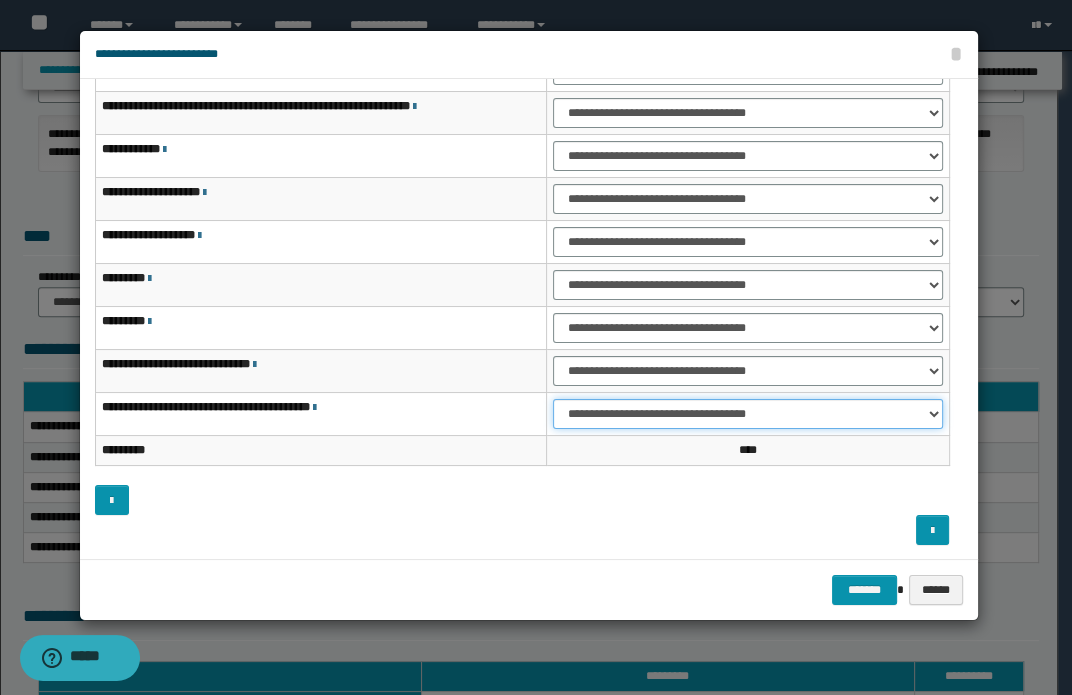 drag, startPoint x: 626, startPoint y: 407, endPoint x: 659, endPoint y: 425, distance: 37.589893 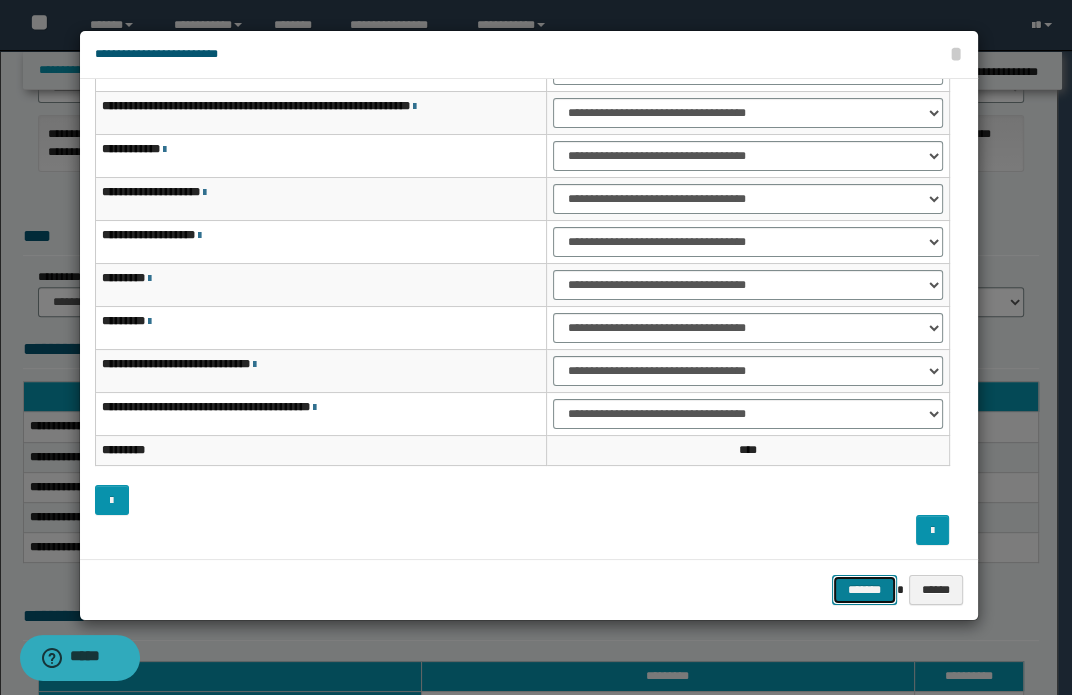 click on "*******" at bounding box center [864, 590] 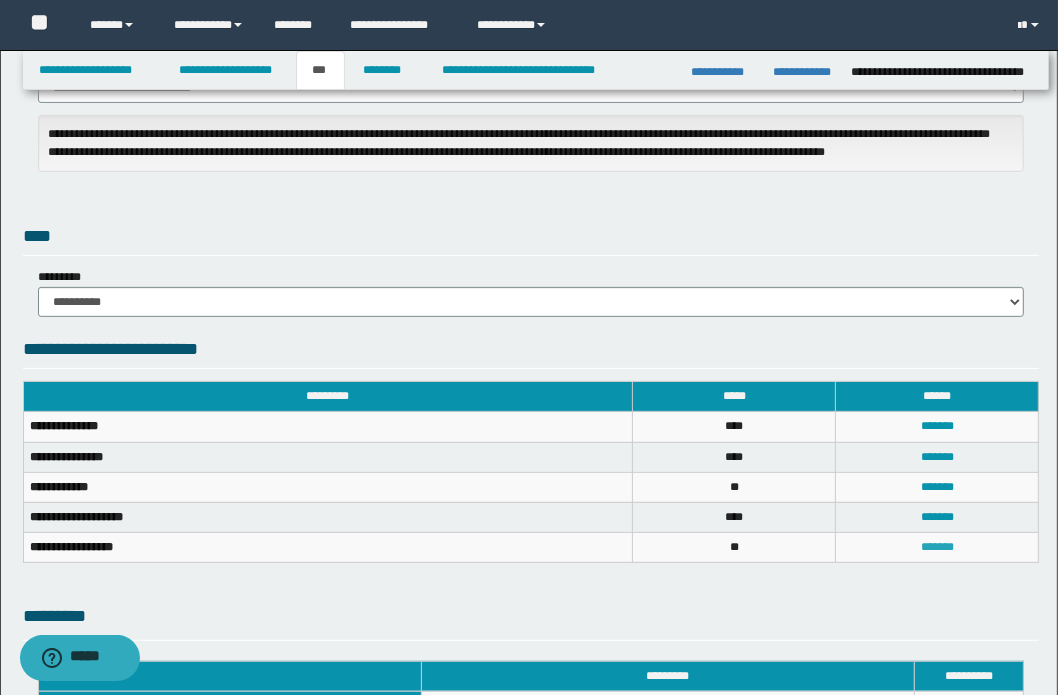 click on "*******" at bounding box center (937, 547) 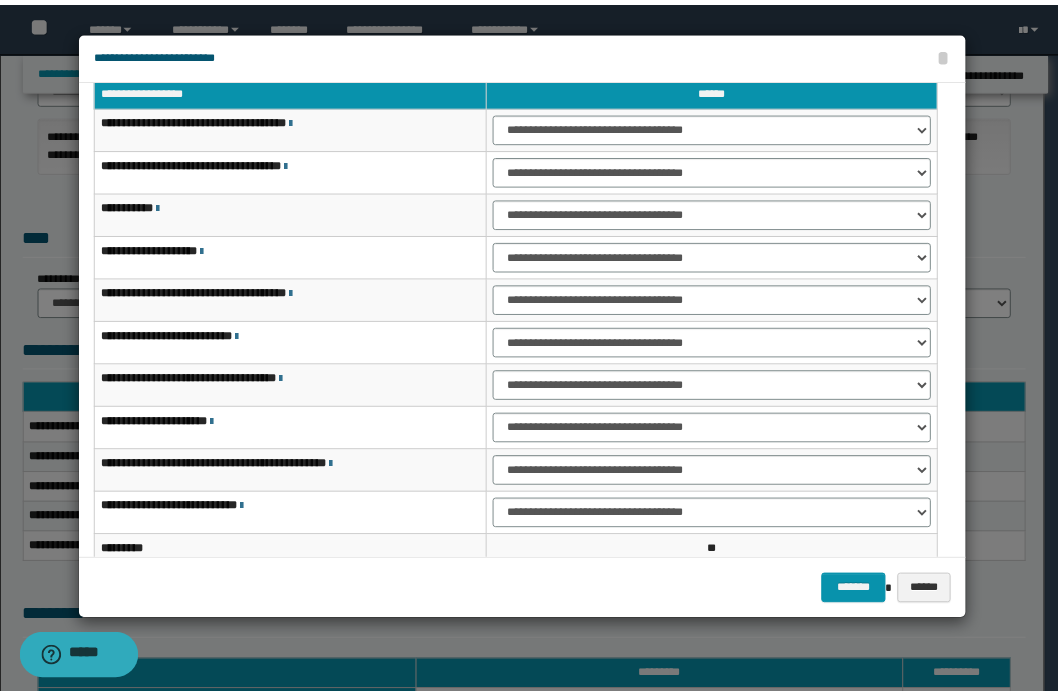 scroll, scrollTop: 0, scrollLeft: 0, axis: both 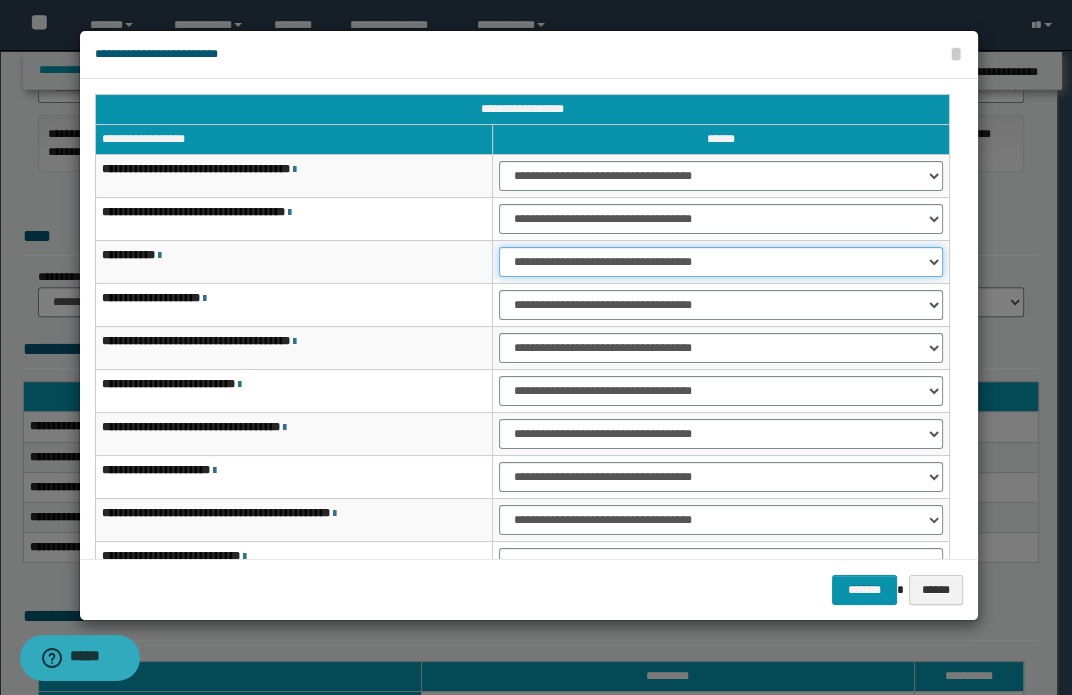 click on "**********" at bounding box center (721, 262) 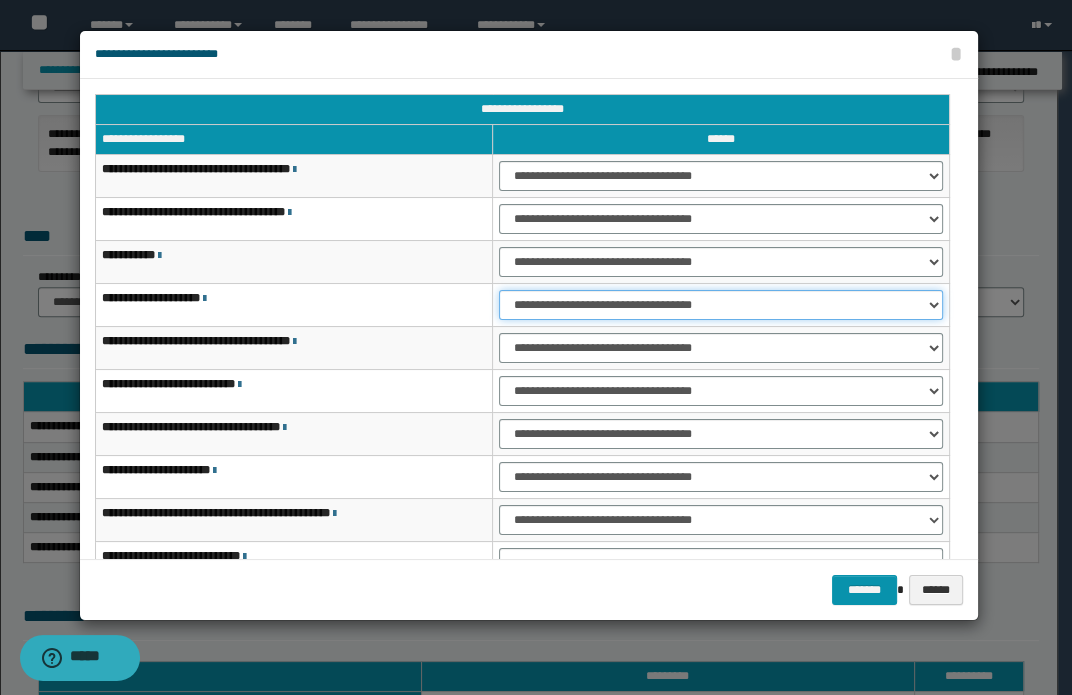 drag, startPoint x: 586, startPoint y: 307, endPoint x: 594, endPoint y: 316, distance: 12.0415945 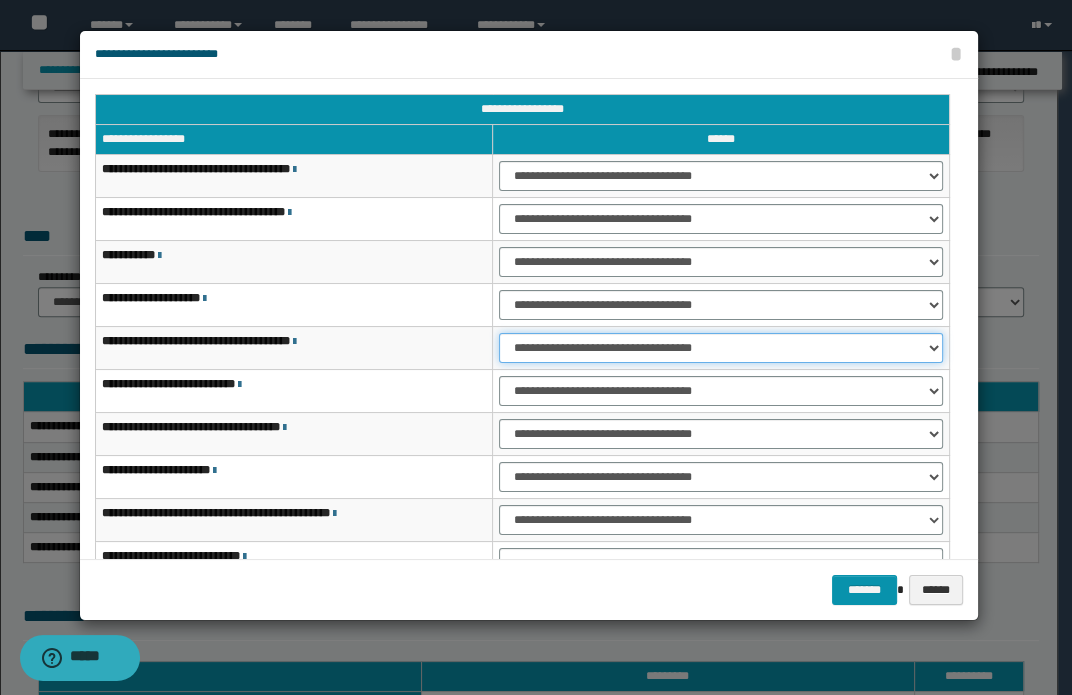 click on "**********" at bounding box center [721, 348] 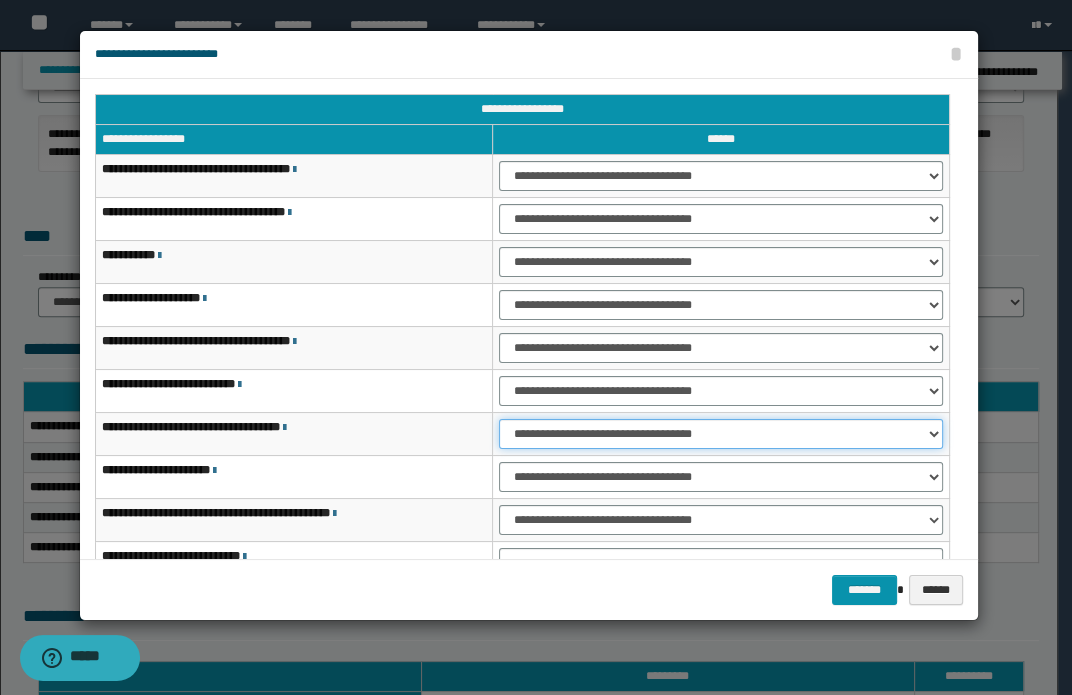 drag, startPoint x: 571, startPoint y: 440, endPoint x: 584, endPoint y: 445, distance: 13.928389 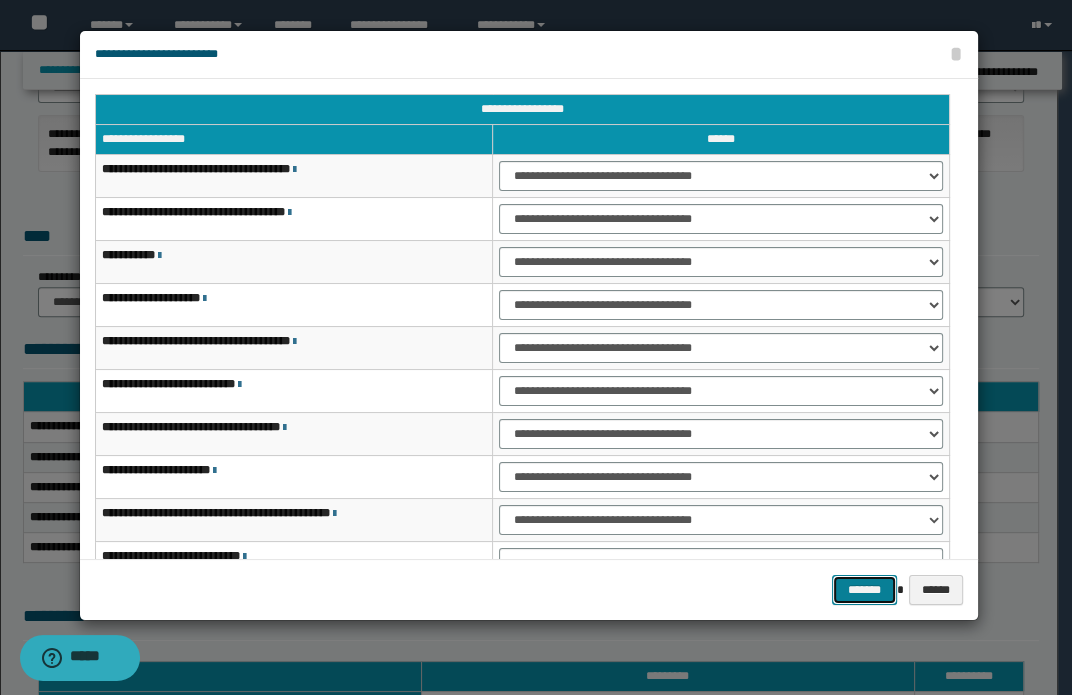 click on "*******" at bounding box center (864, 590) 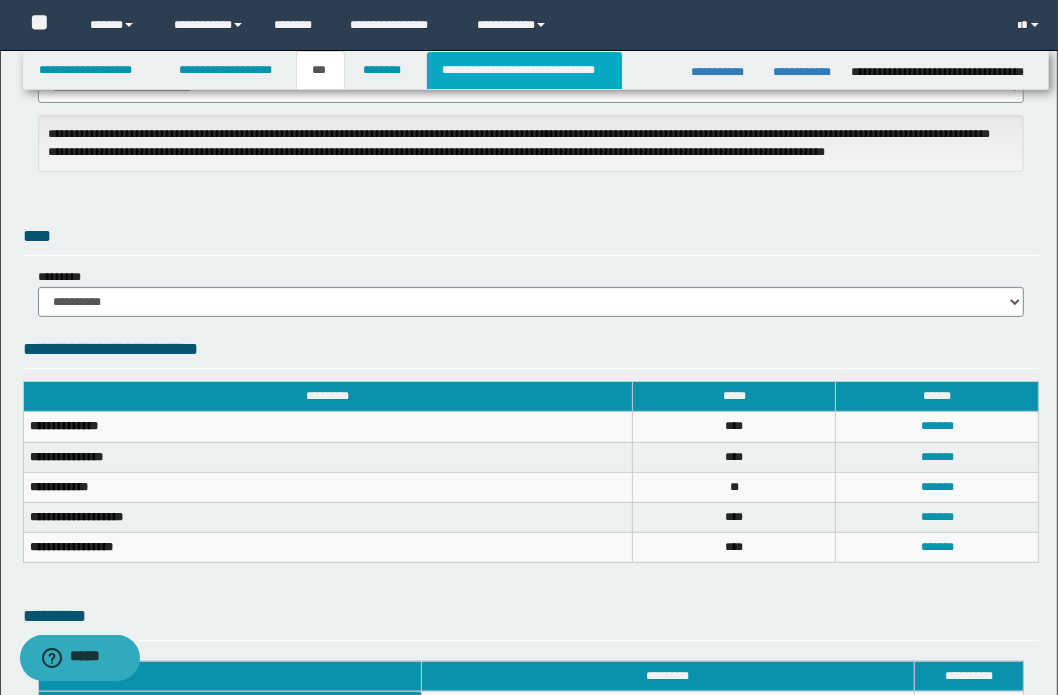 click on "**********" at bounding box center (524, 70) 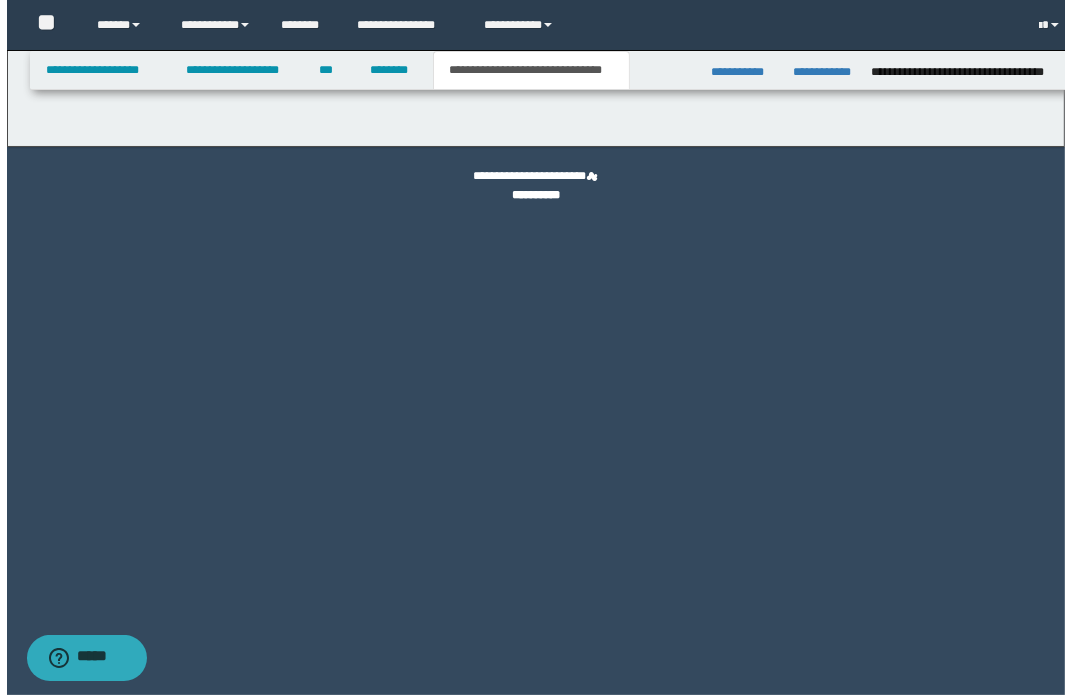 scroll, scrollTop: 0, scrollLeft: 0, axis: both 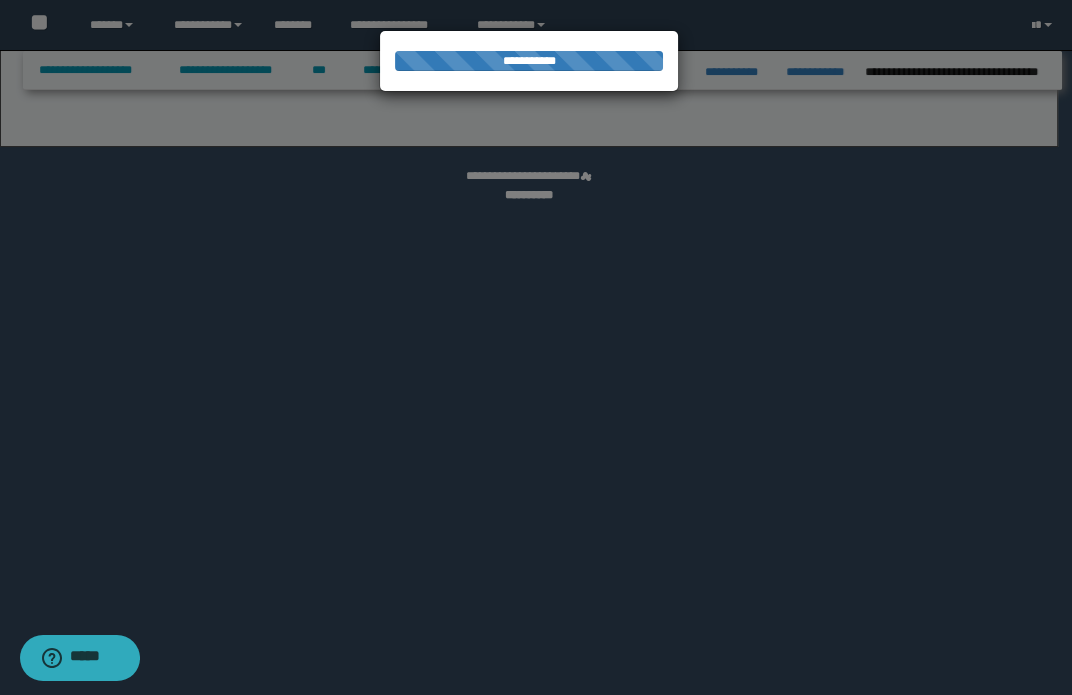 select on "*" 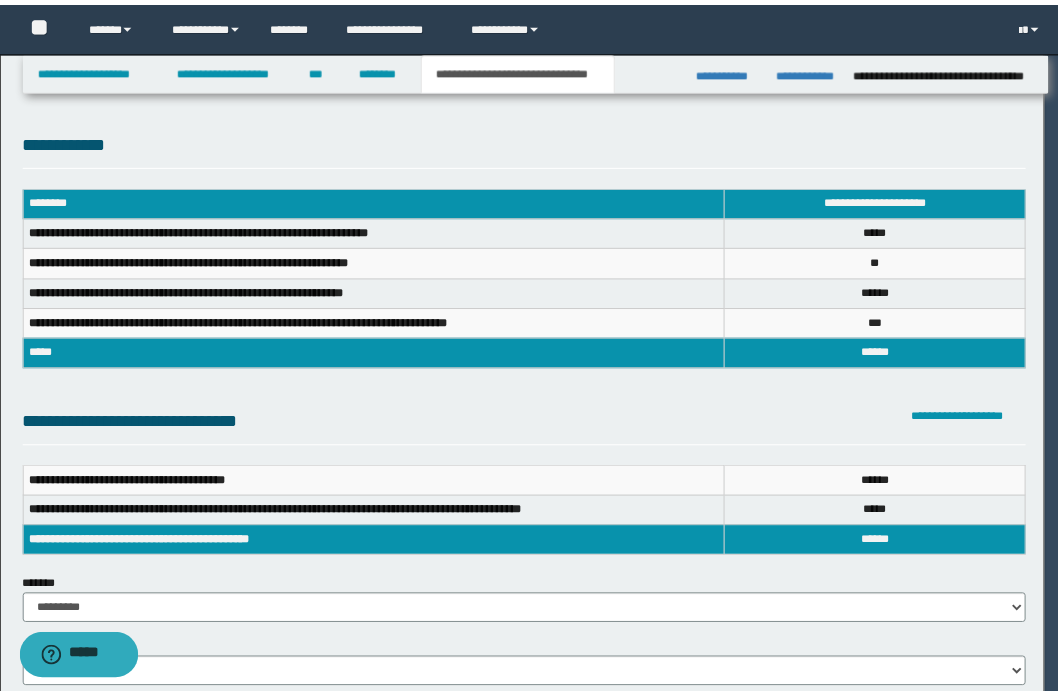 scroll, scrollTop: 0, scrollLeft: 0, axis: both 